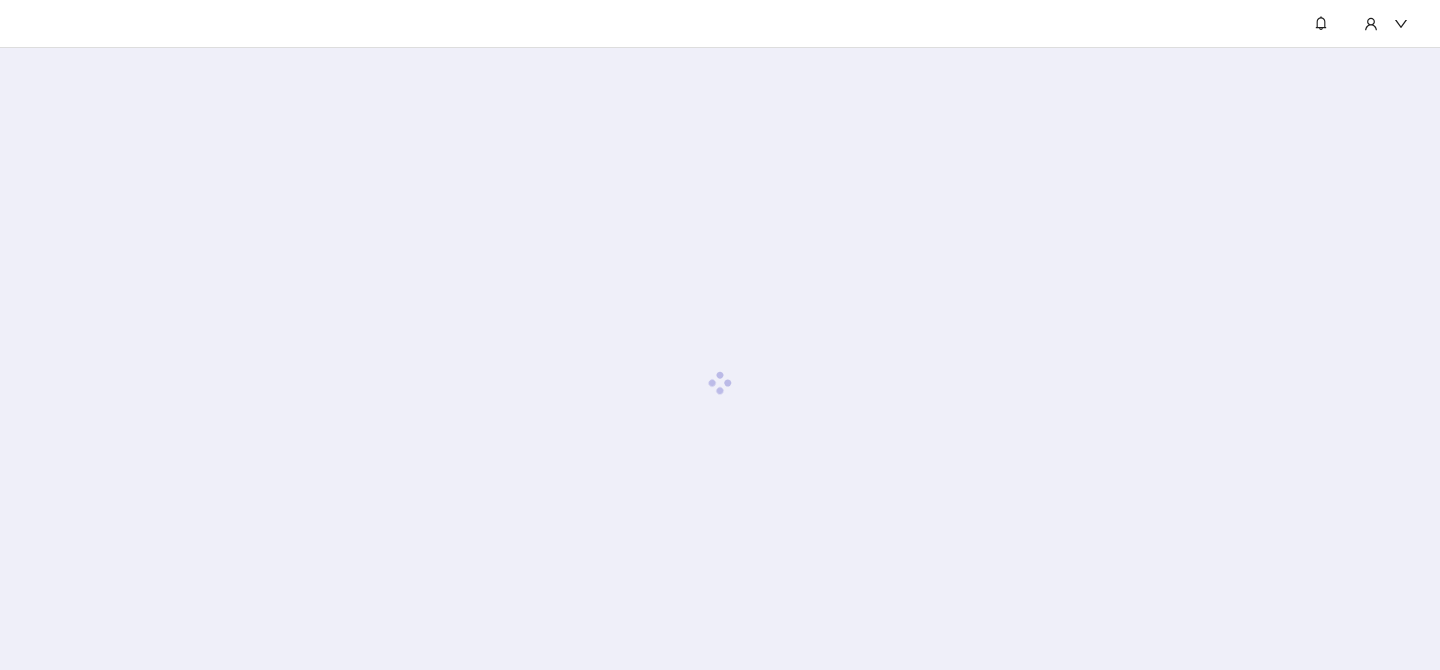scroll, scrollTop: 0, scrollLeft: 0, axis: both 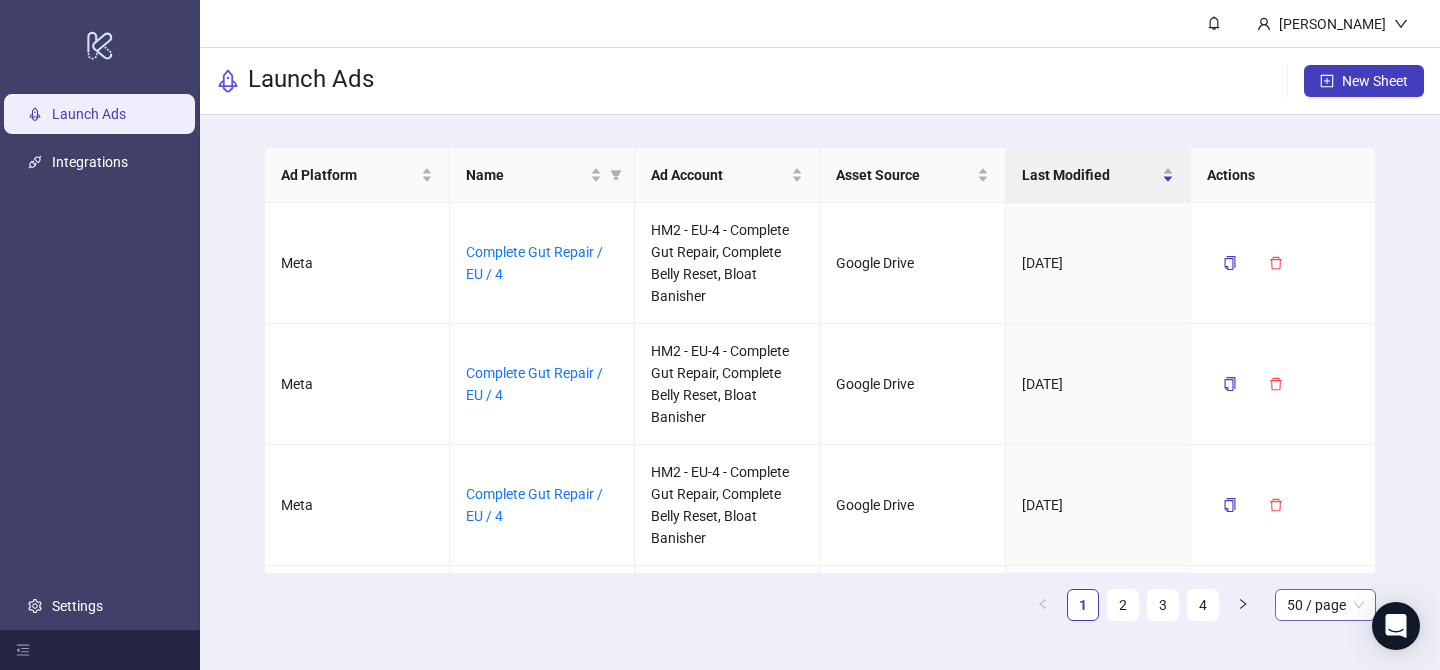 click on "50 / page" at bounding box center [1325, 605] 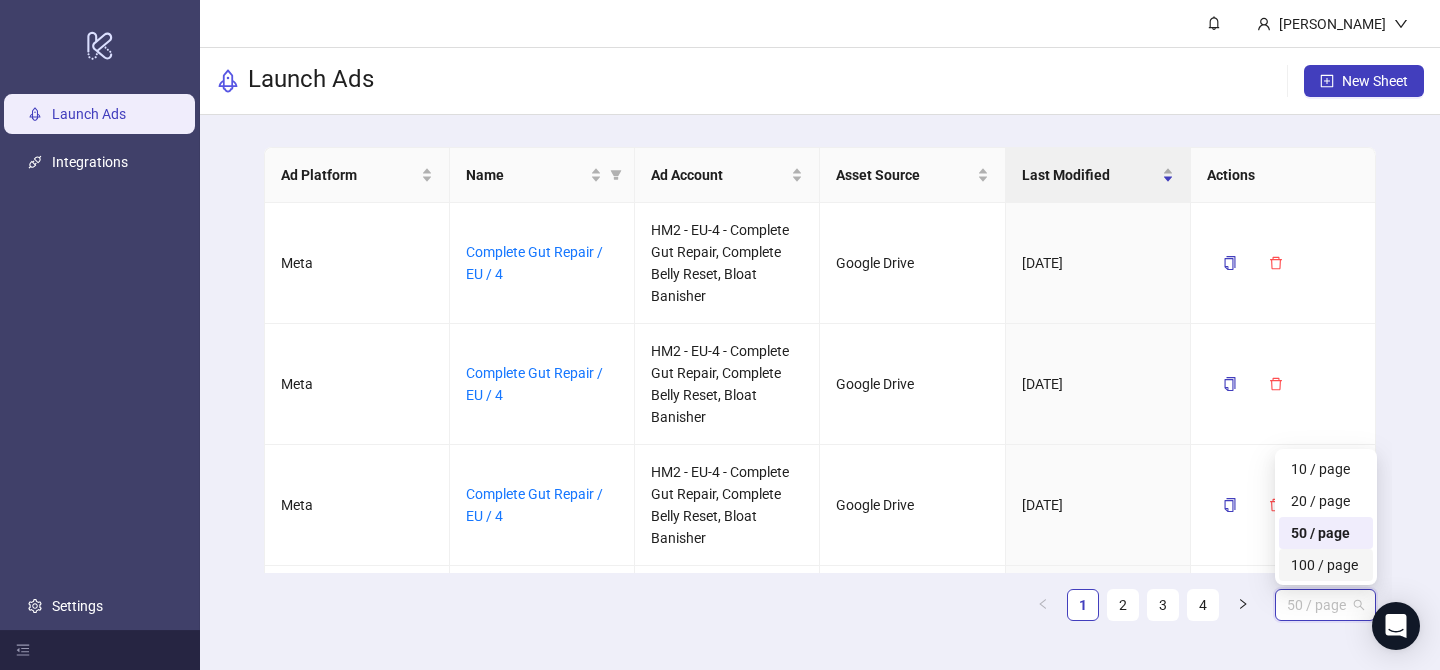 click on "100 / page" at bounding box center (1325, 565) 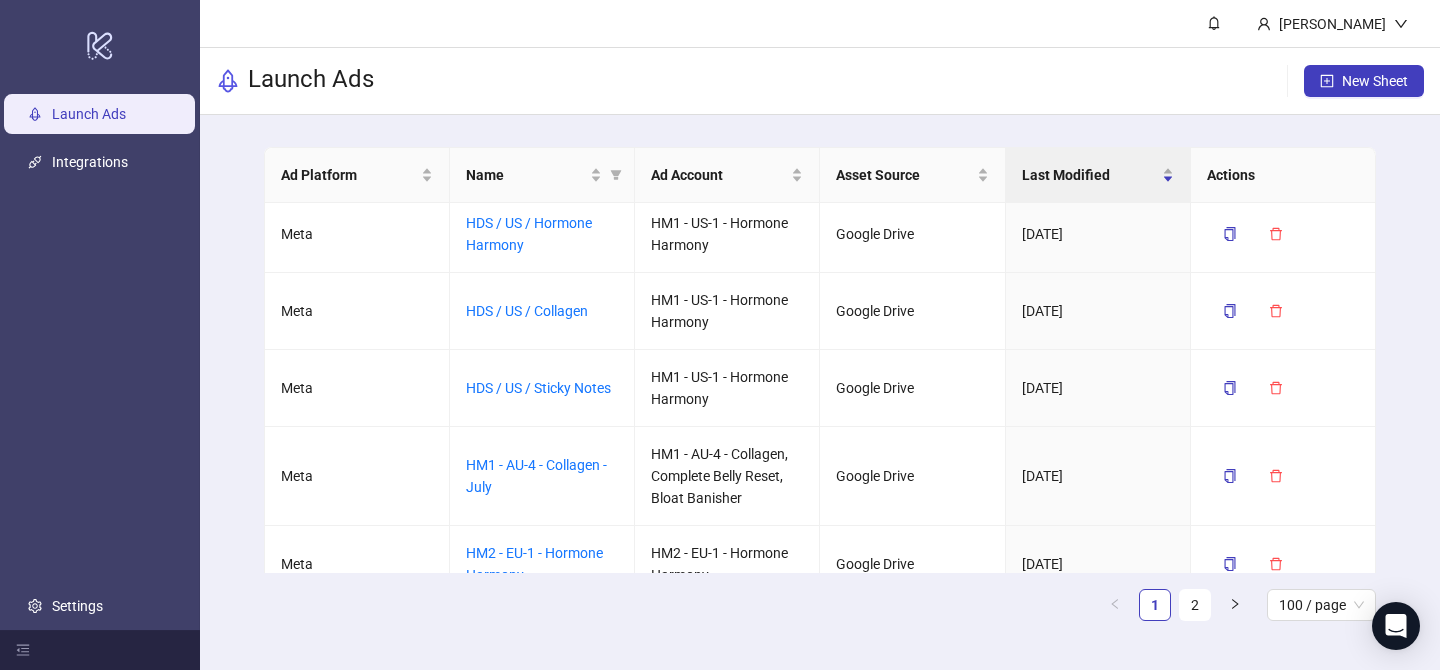 scroll, scrollTop: 1986, scrollLeft: 0, axis: vertical 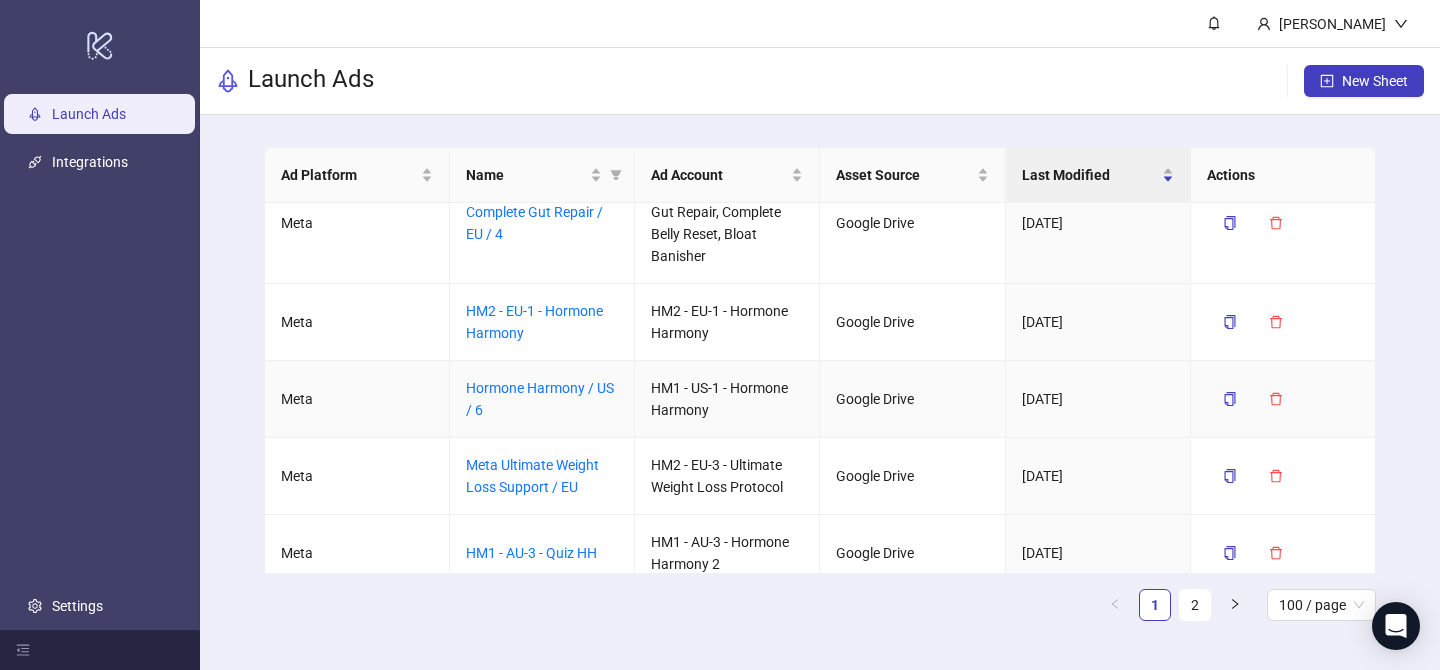 click on "Hormone Harmony / US / 6" at bounding box center (542, 399) 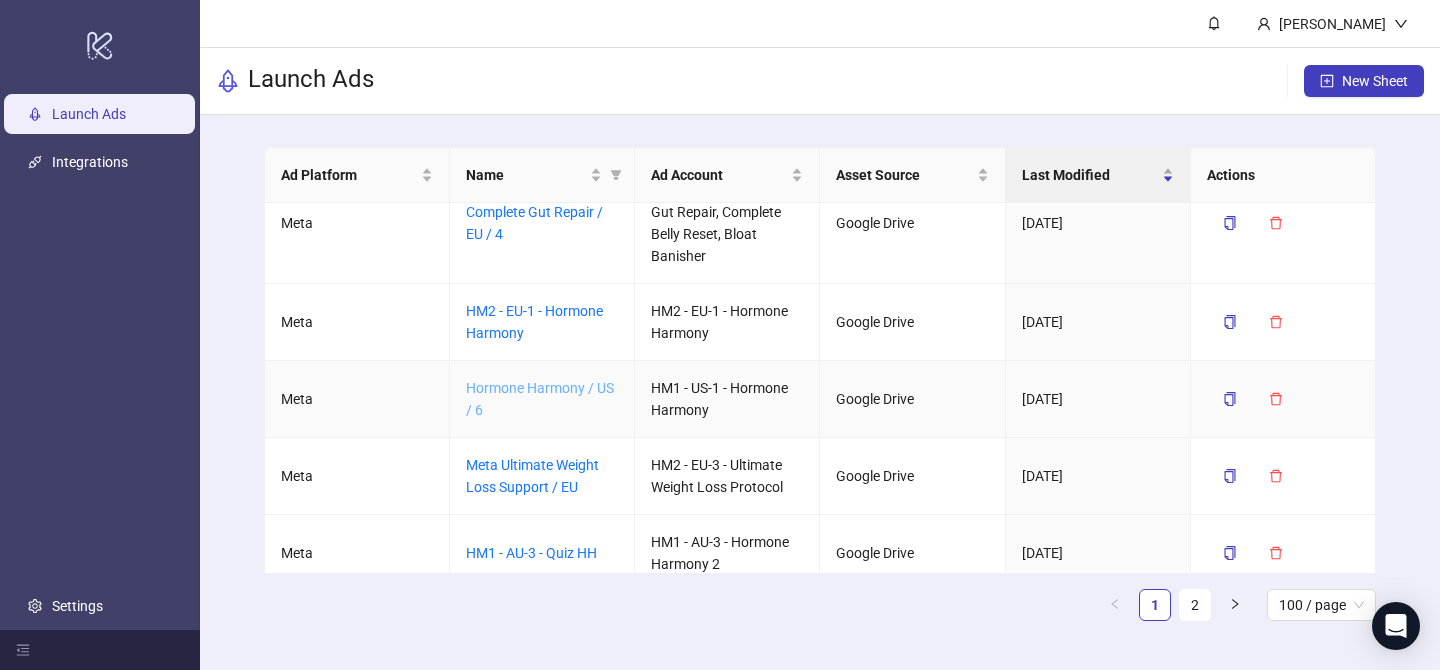 click on "Hormone Harmony / US / 6" at bounding box center (540, 399) 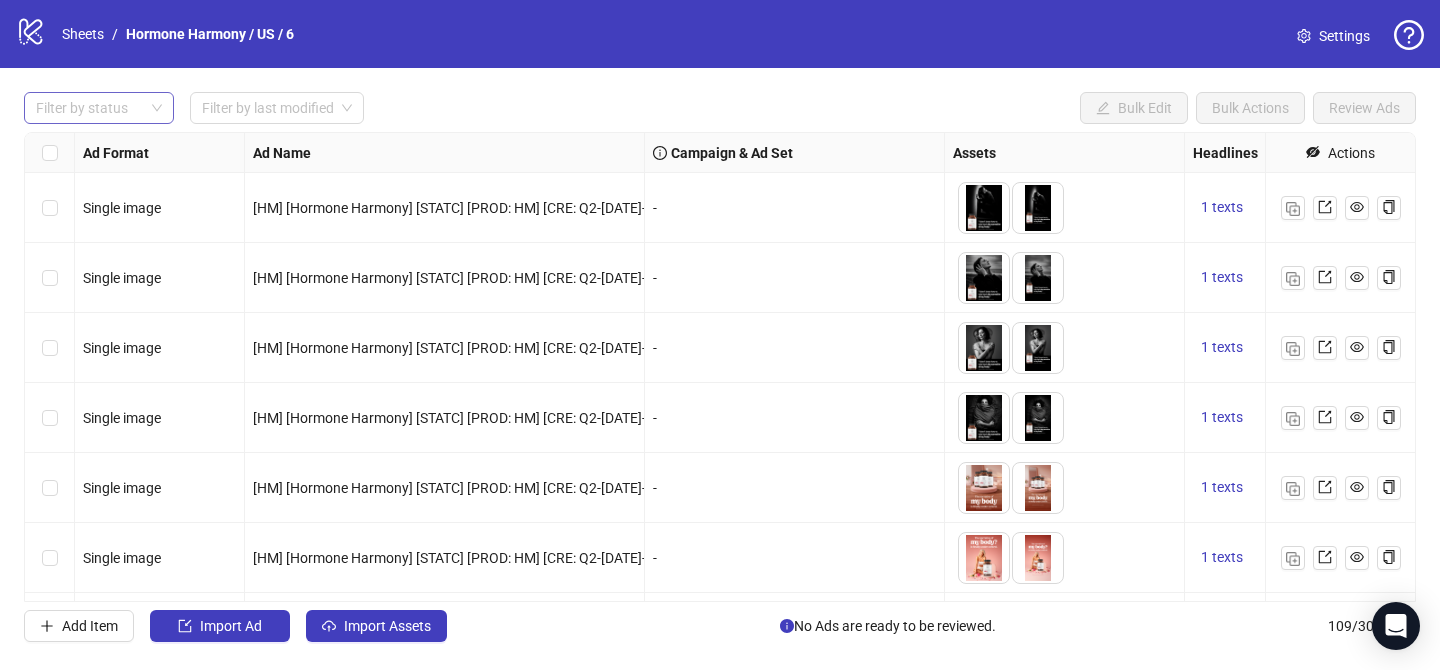 click at bounding box center [88, 108] 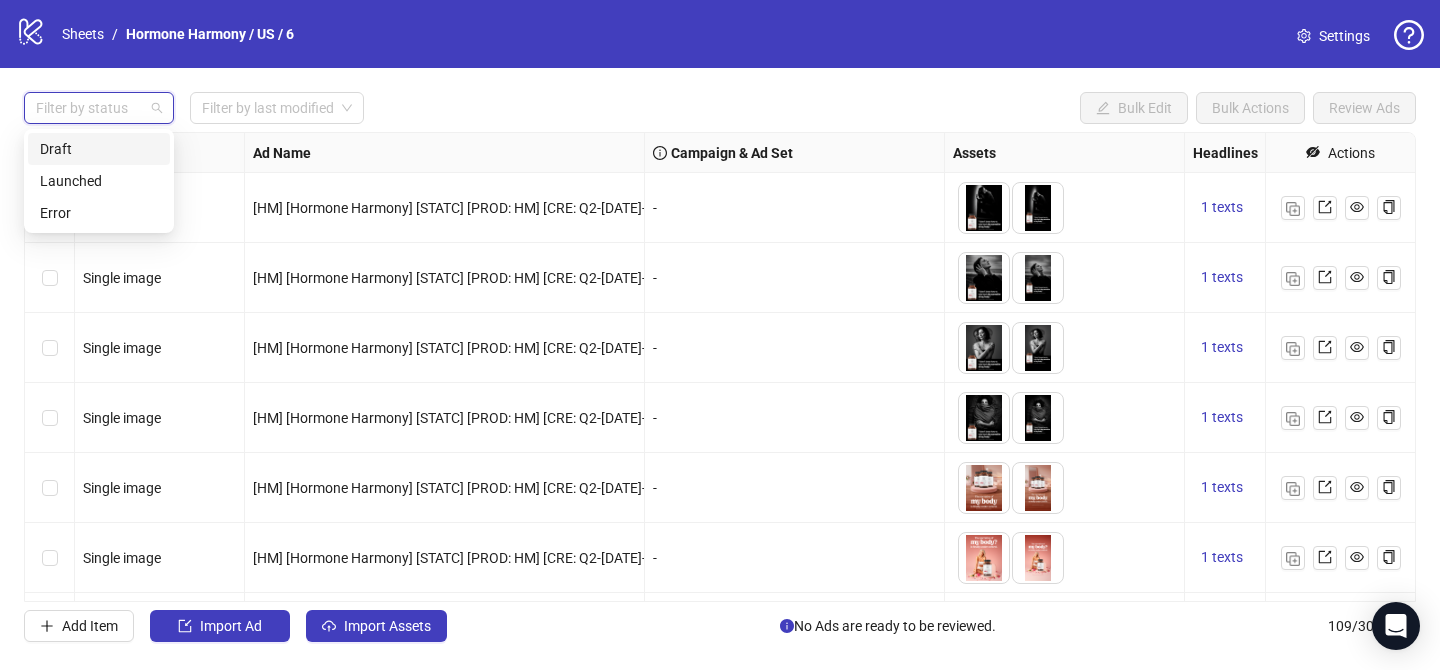 click on "Draft" at bounding box center (99, 149) 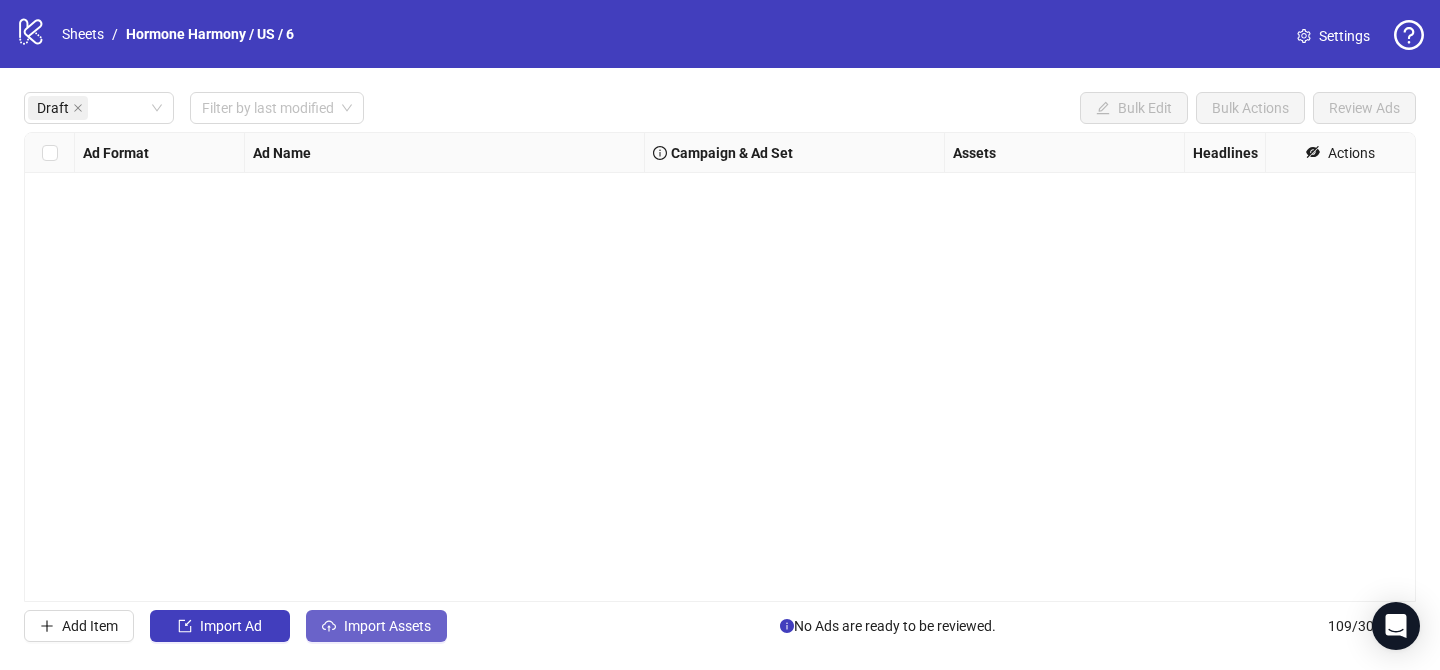 click on "Import Assets" at bounding box center (387, 626) 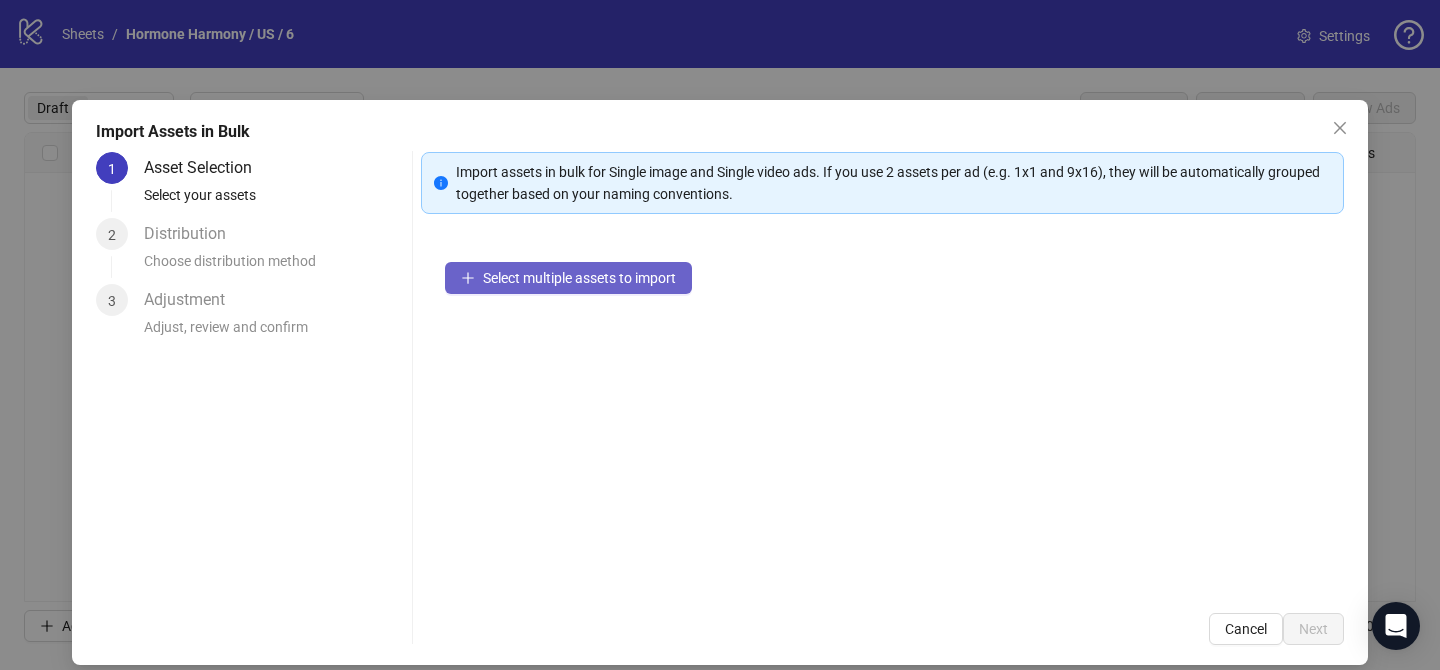 click on "Select multiple assets to import" at bounding box center (579, 278) 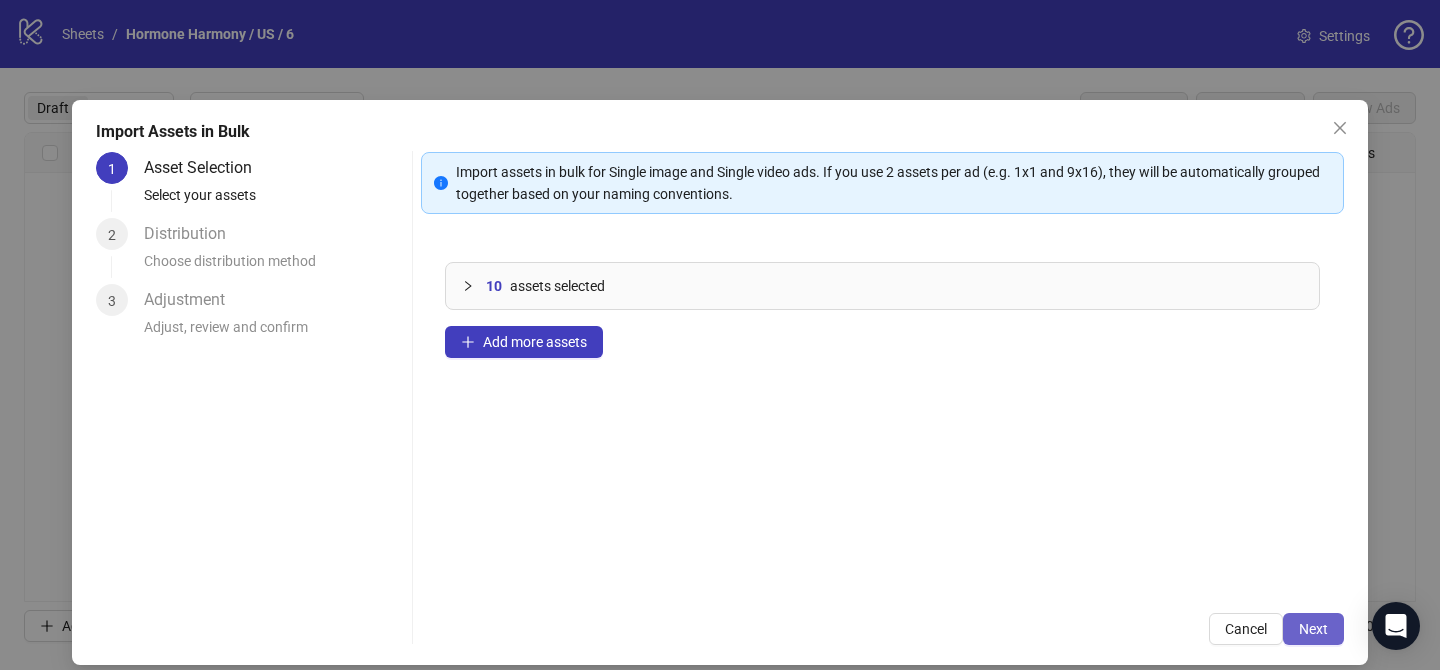 click on "Next" at bounding box center (1313, 629) 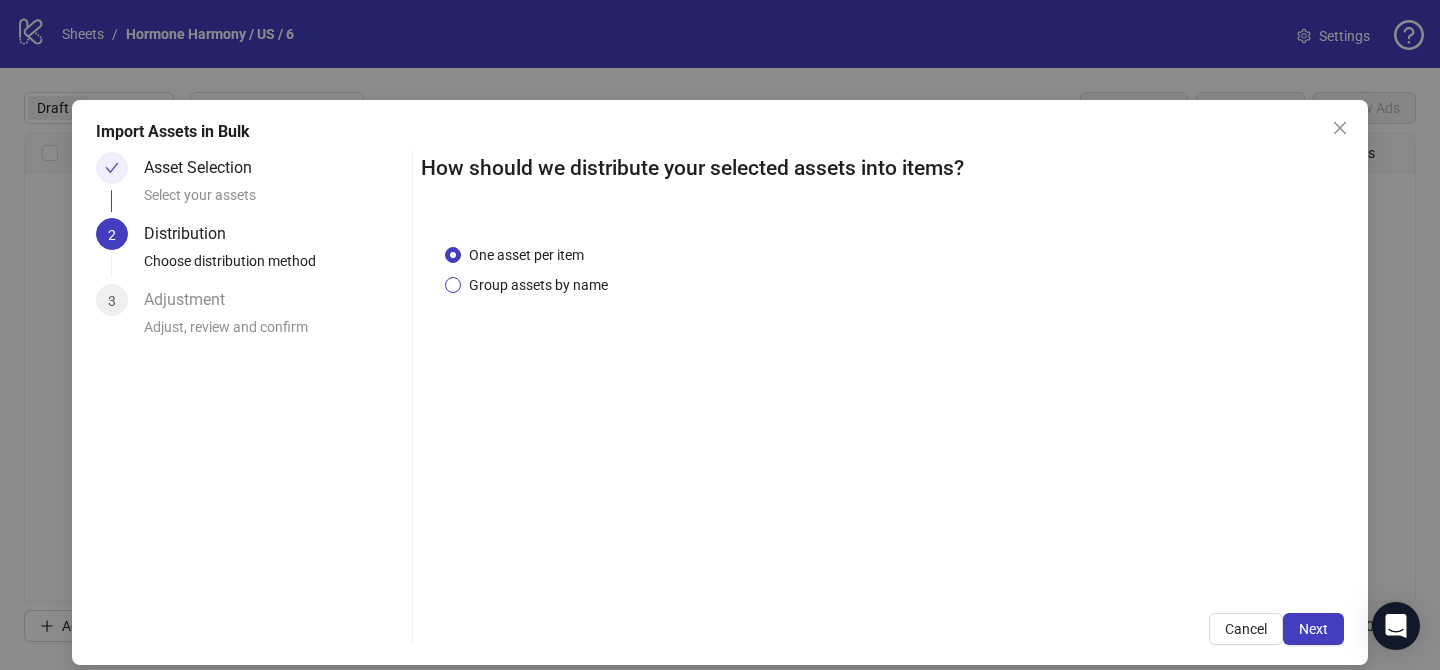 click on "Group assets by name" at bounding box center [538, 285] 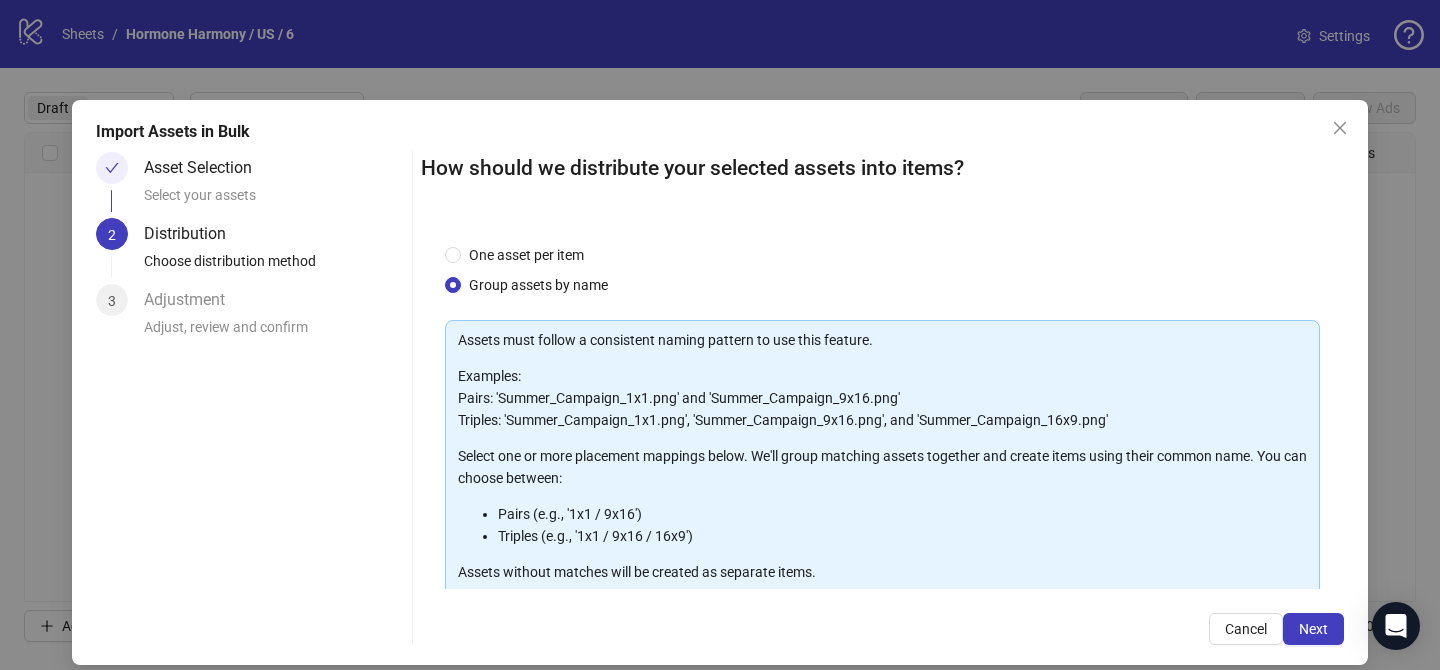 scroll, scrollTop: 216, scrollLeft: 0, axis: vertical 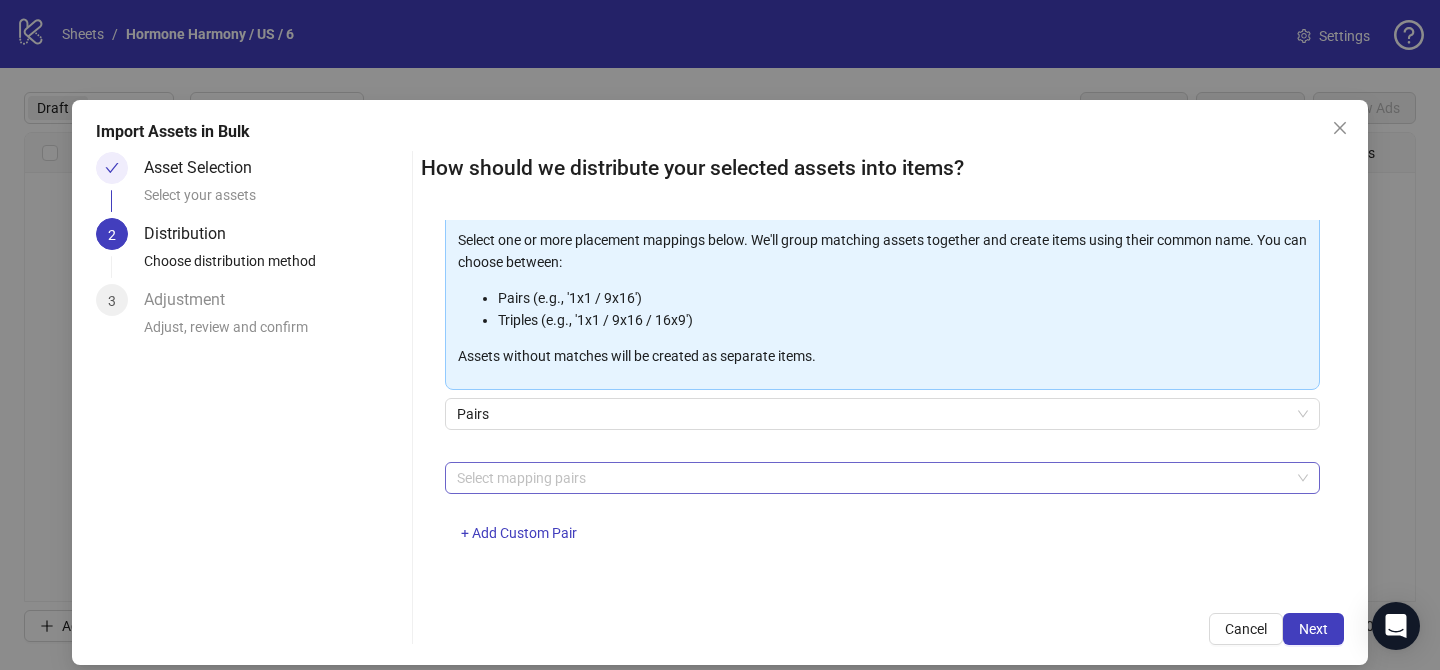click at bounding box center [872, 478] 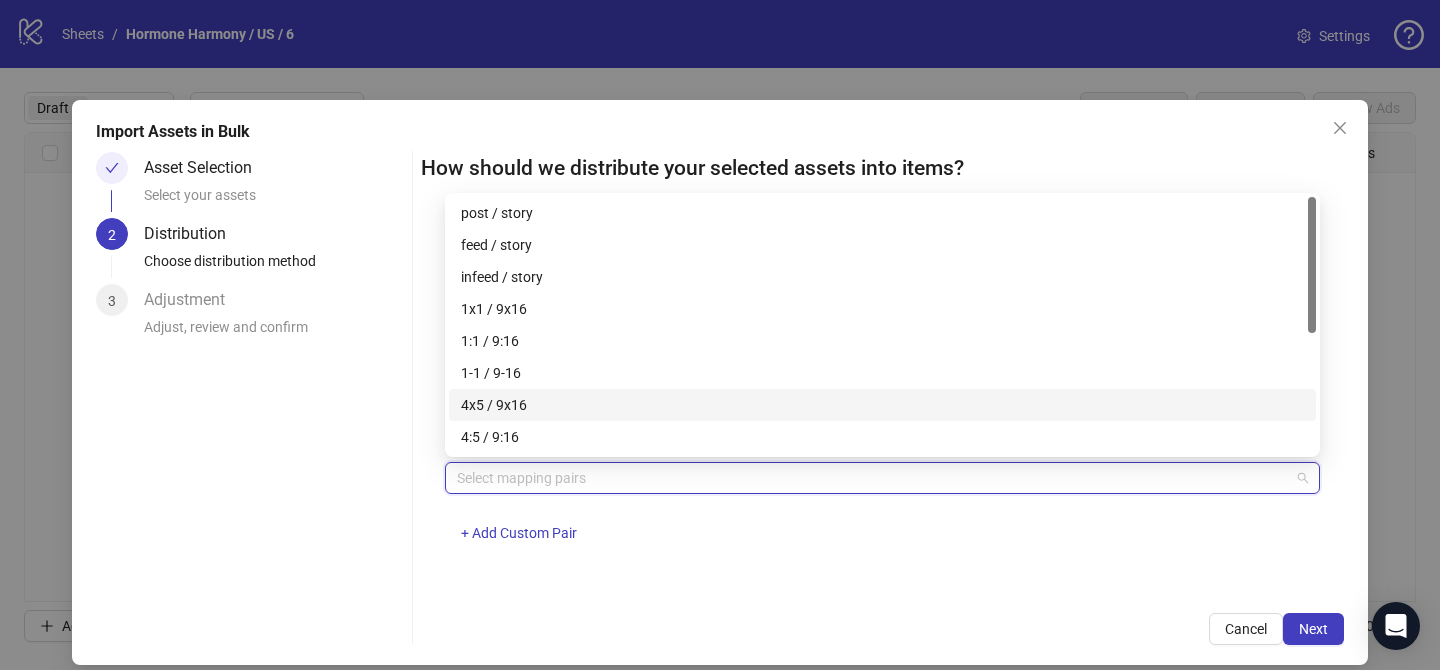 click on "4x5 / 9x16" at bounding box center (882, 405) 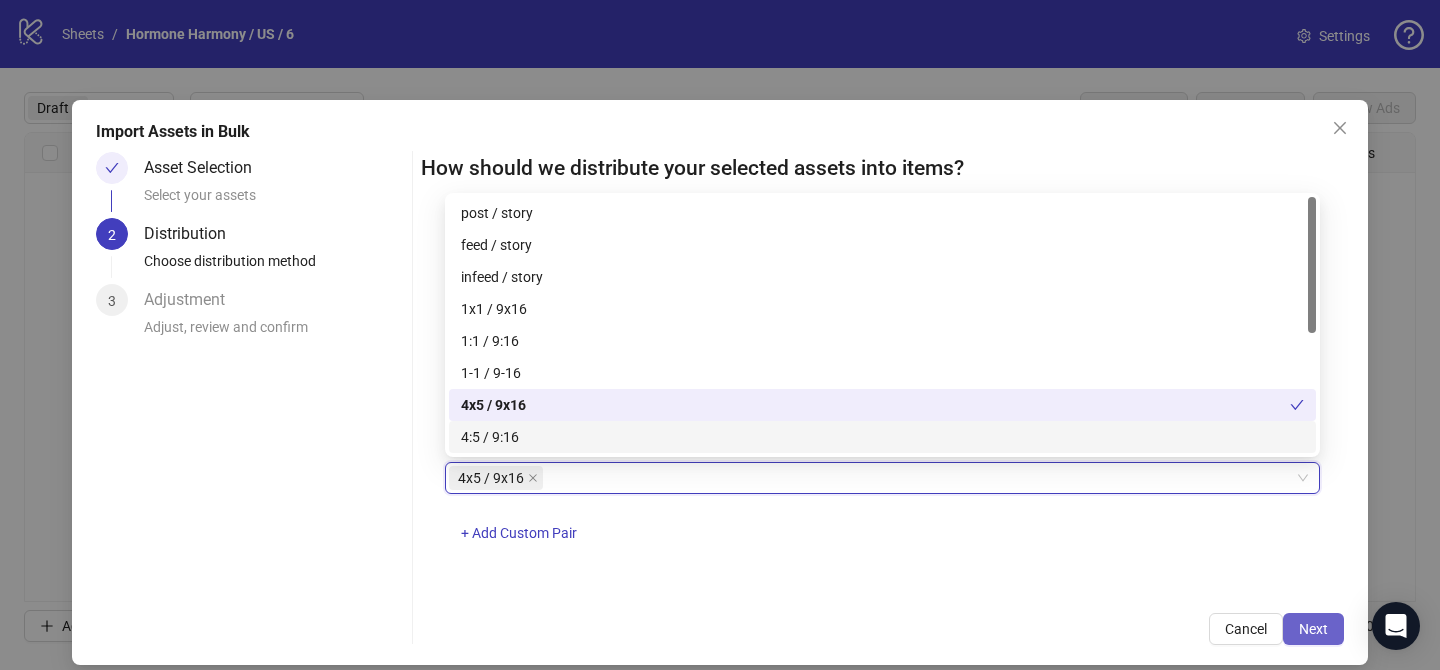 click on "Next" at bounding box center [1313, 629] 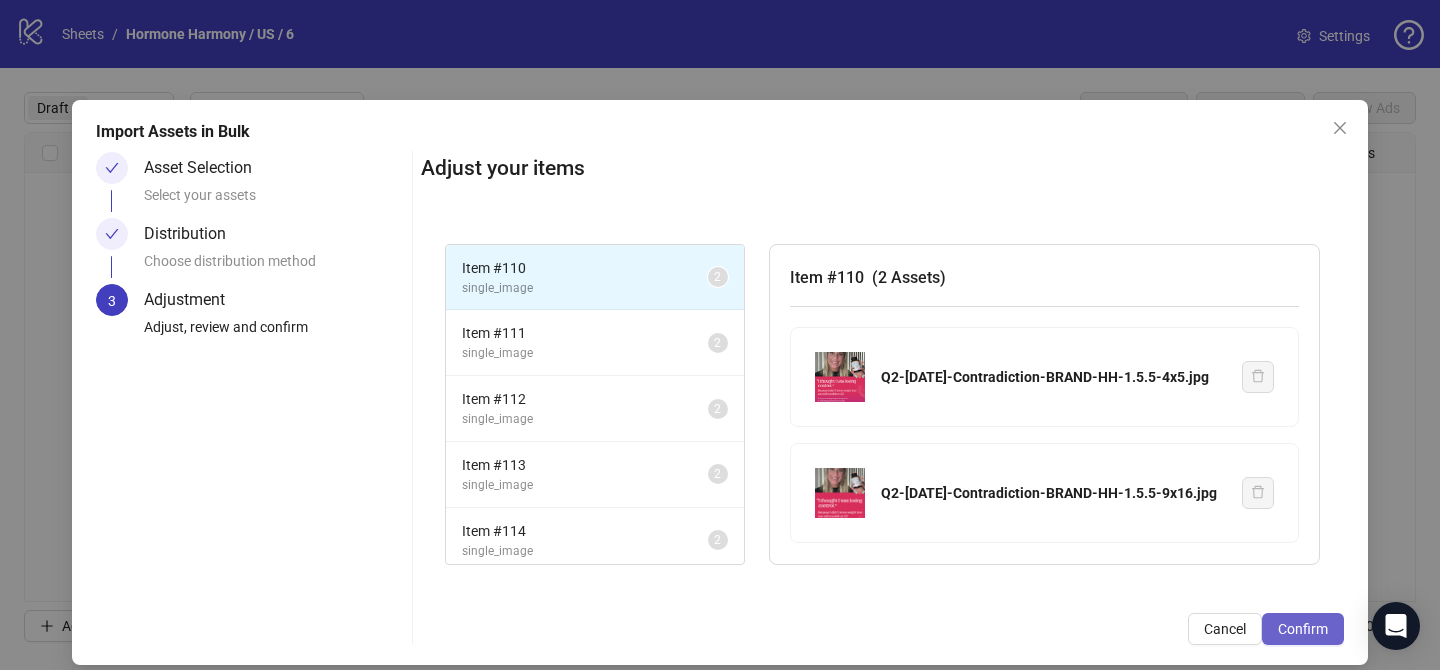 click on "Confirm" at bounding box center (1303, 629) 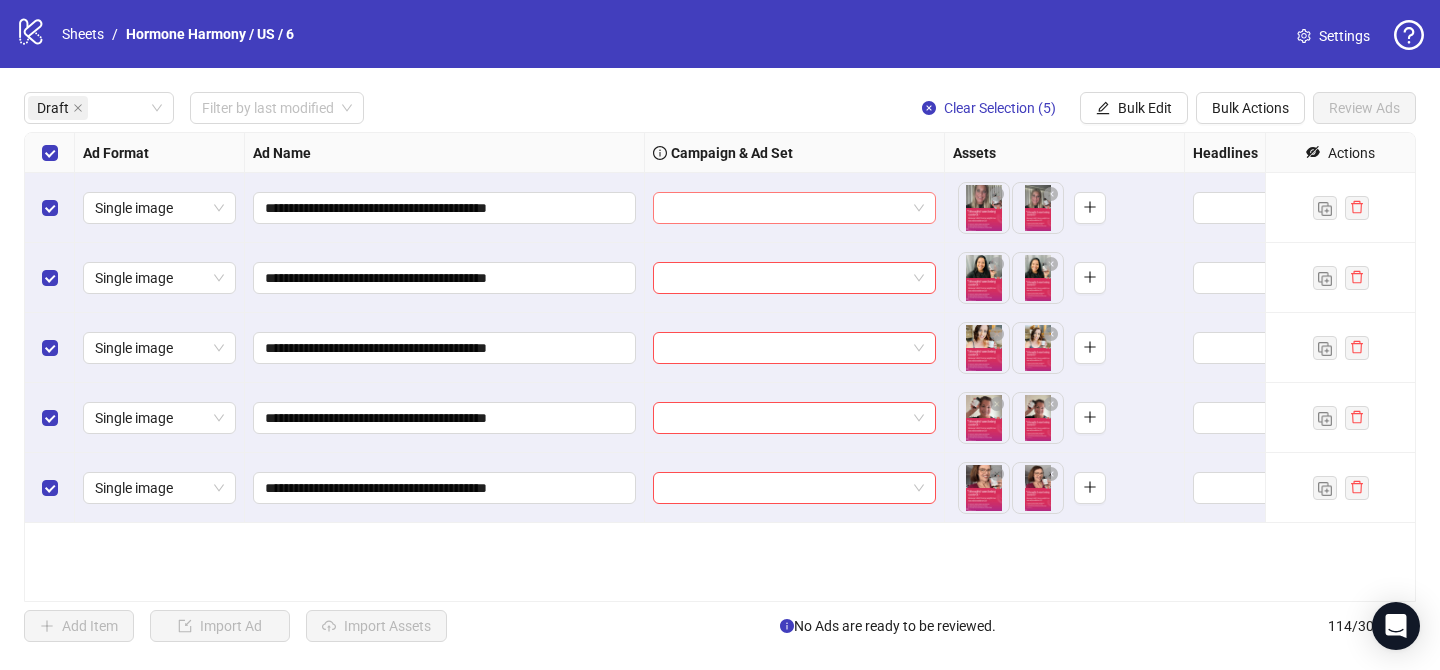 click at bounding box center [785, 208] 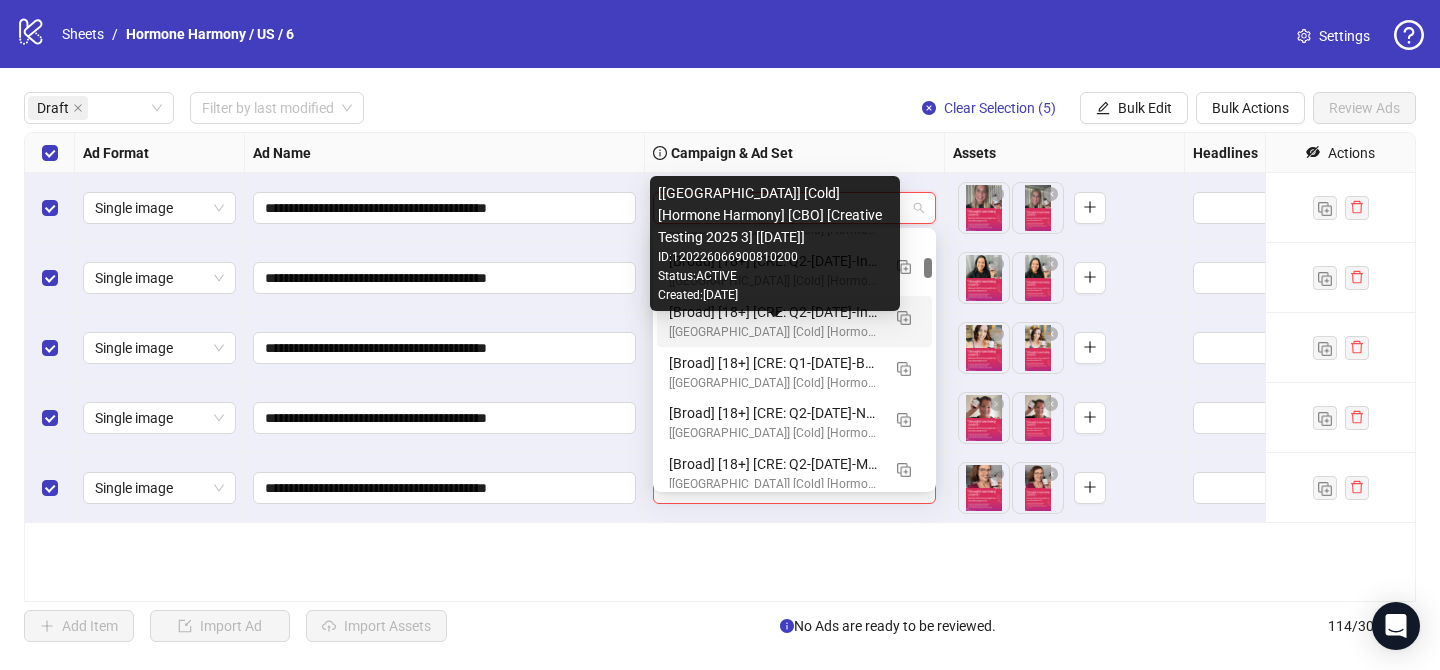 scroll, scrollTop: 1501, scrollLeft: 0, axis: vertical 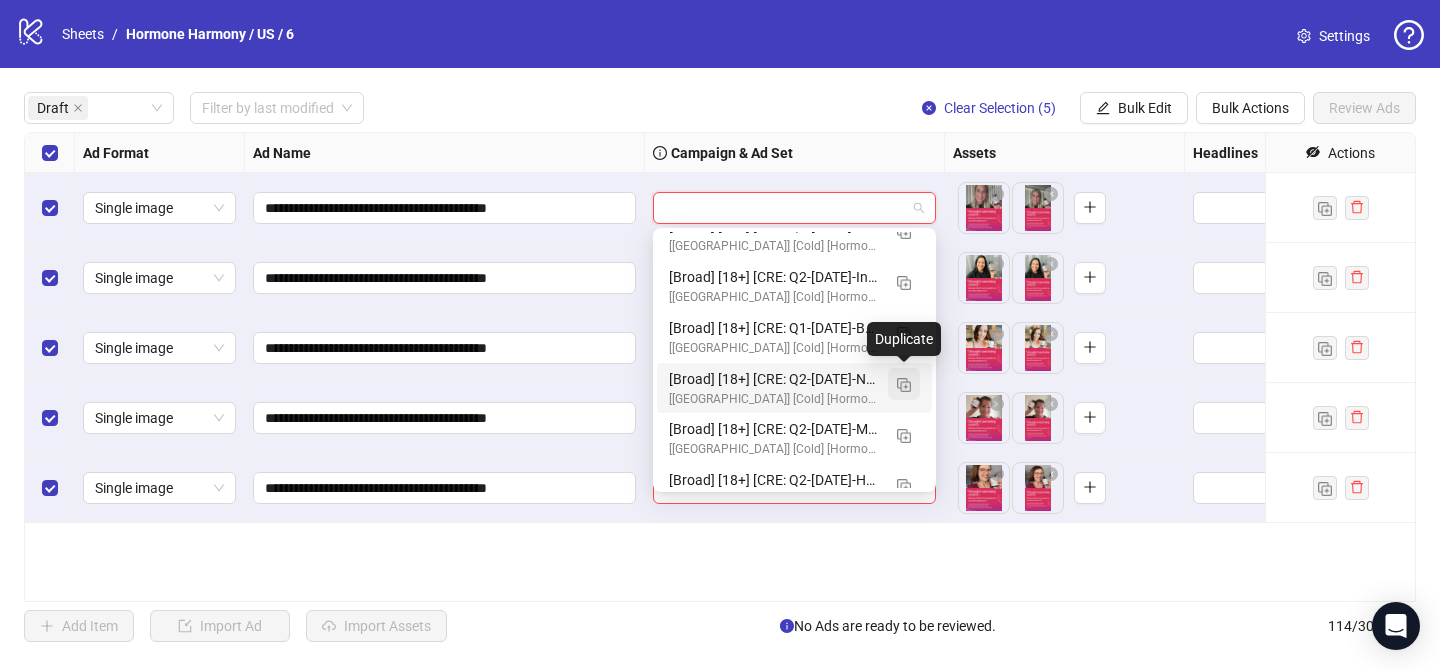 click at bounding box center [904, 385] 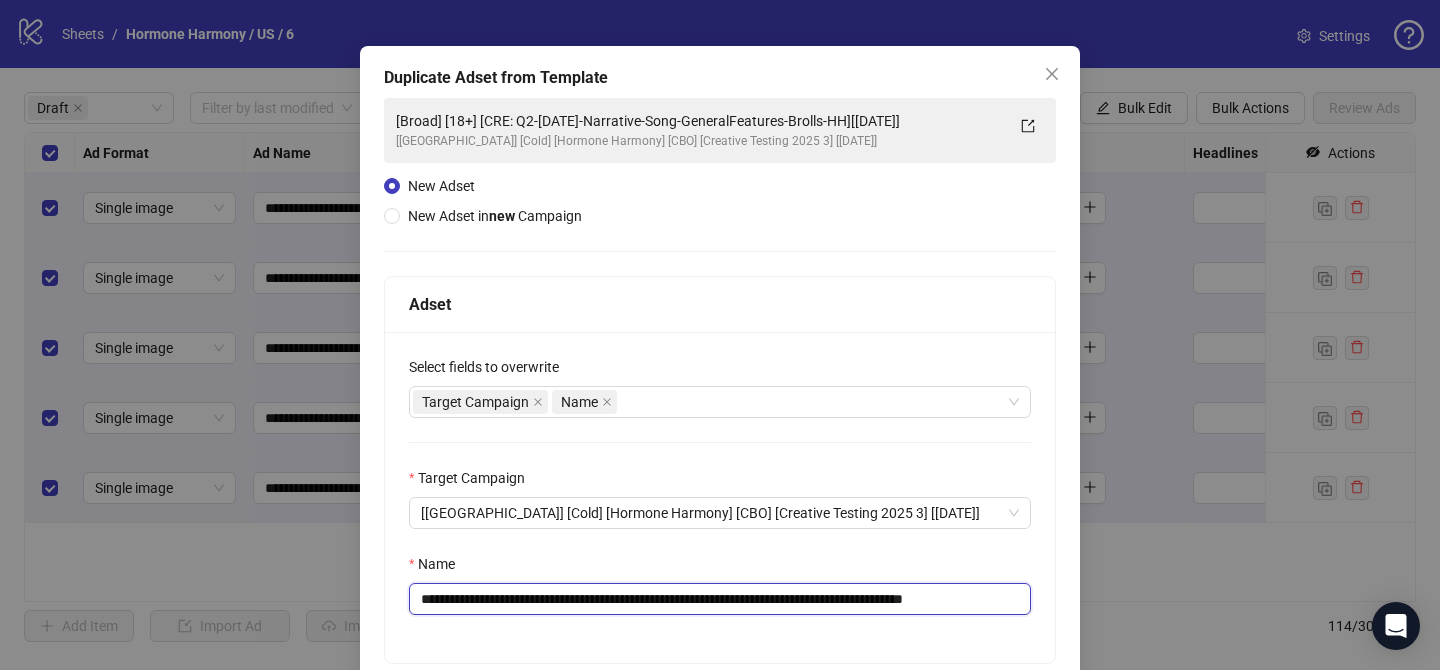 scroll, scrollTop: 59, scrollLeft: 0, axis: vertical 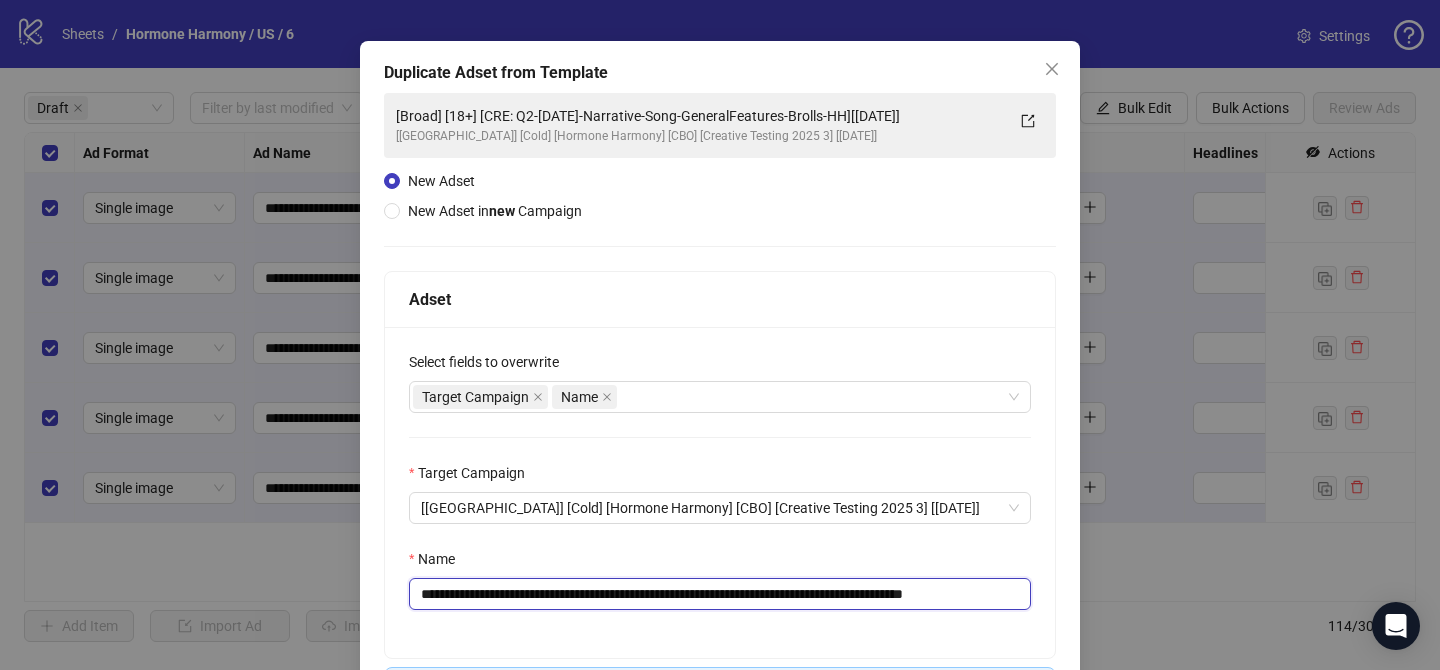 drag, startPoint x: 541, startPoint y: 601, endPoint x: 908, endPoint y: 596, distance: 367.03406 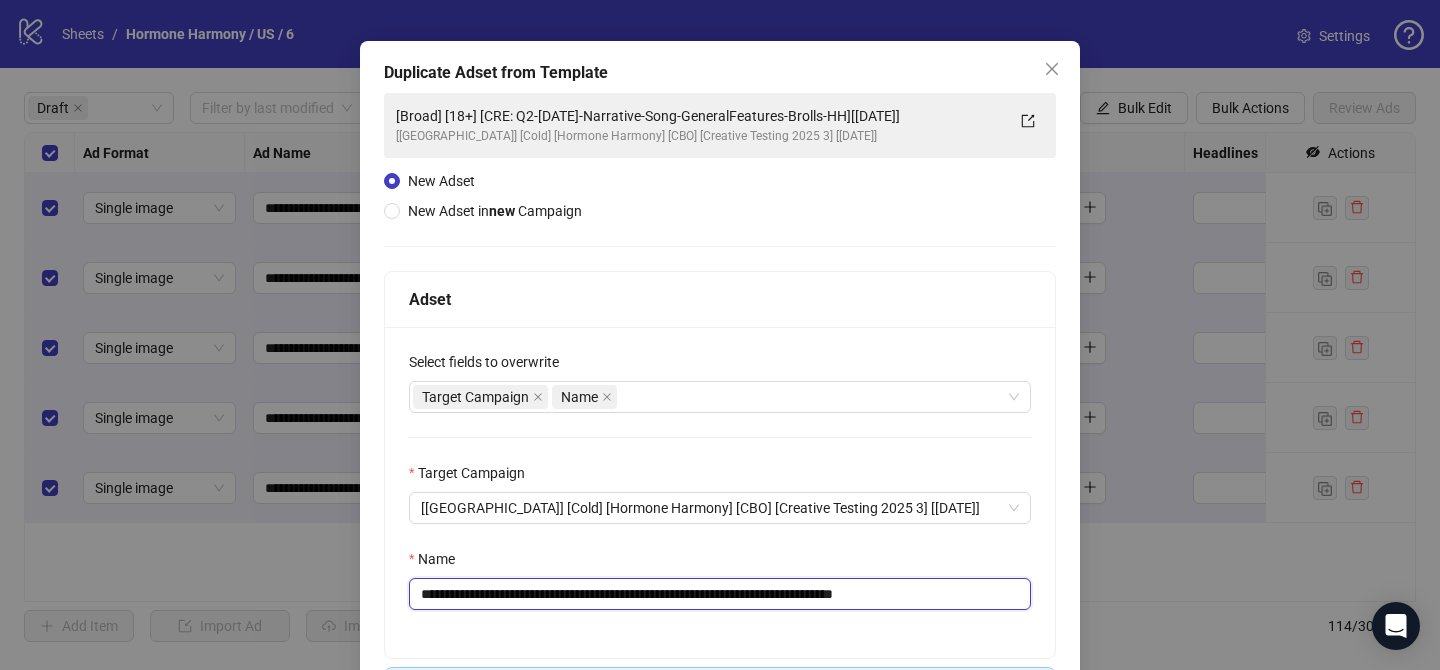 drag, startPoint x: 851, startPoint y: 595, endPoint x: 848, endPoint y: 621, distance: 26.172504 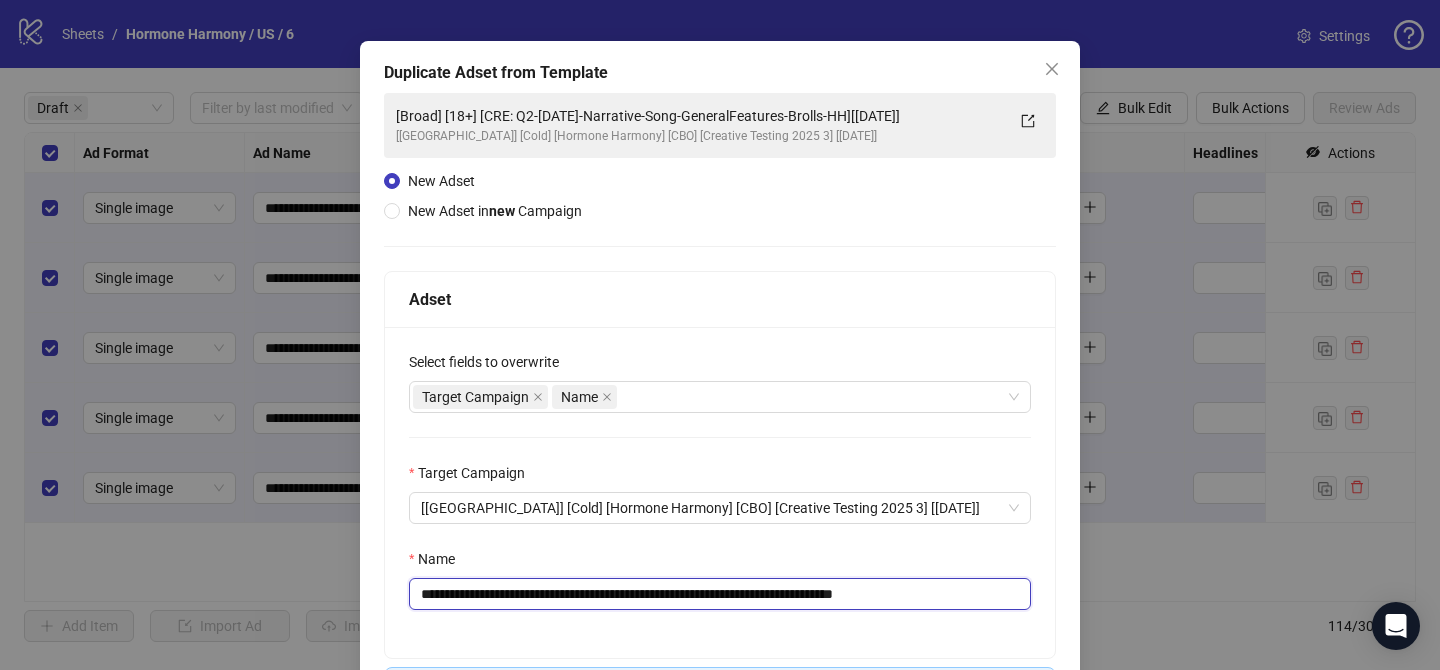 drag, startPoint x: 916, startPoint y: 595, endPoint x: 985, endPoint y: 599, distance: 69.115845 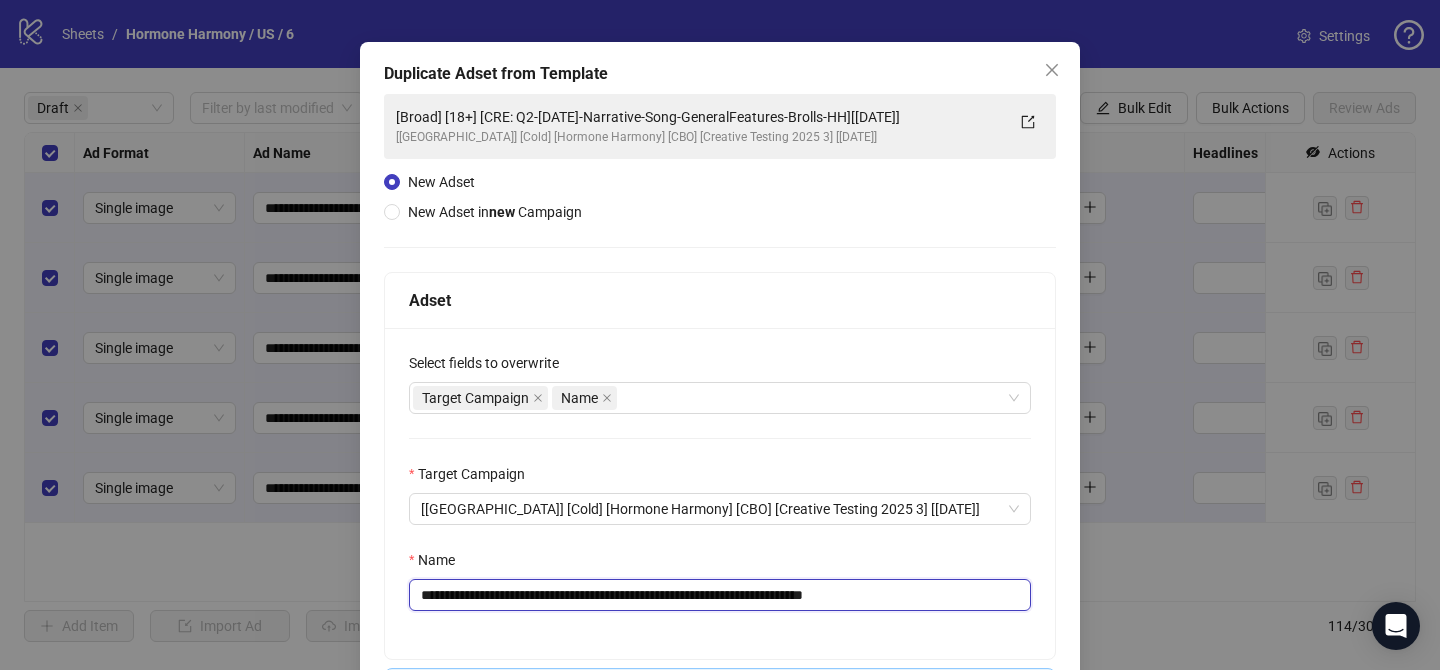 scroll, scrollTop: 207, scrollLeft: 0, axis: vertical 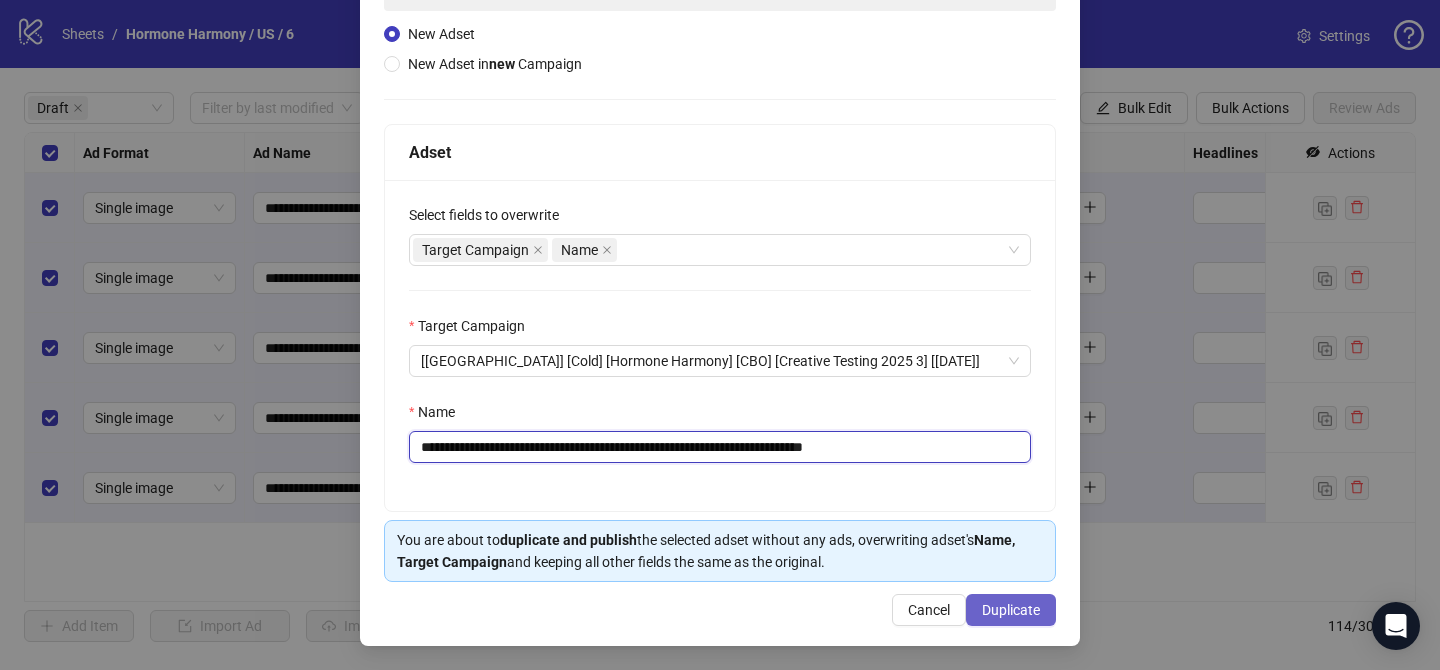type on "**********" 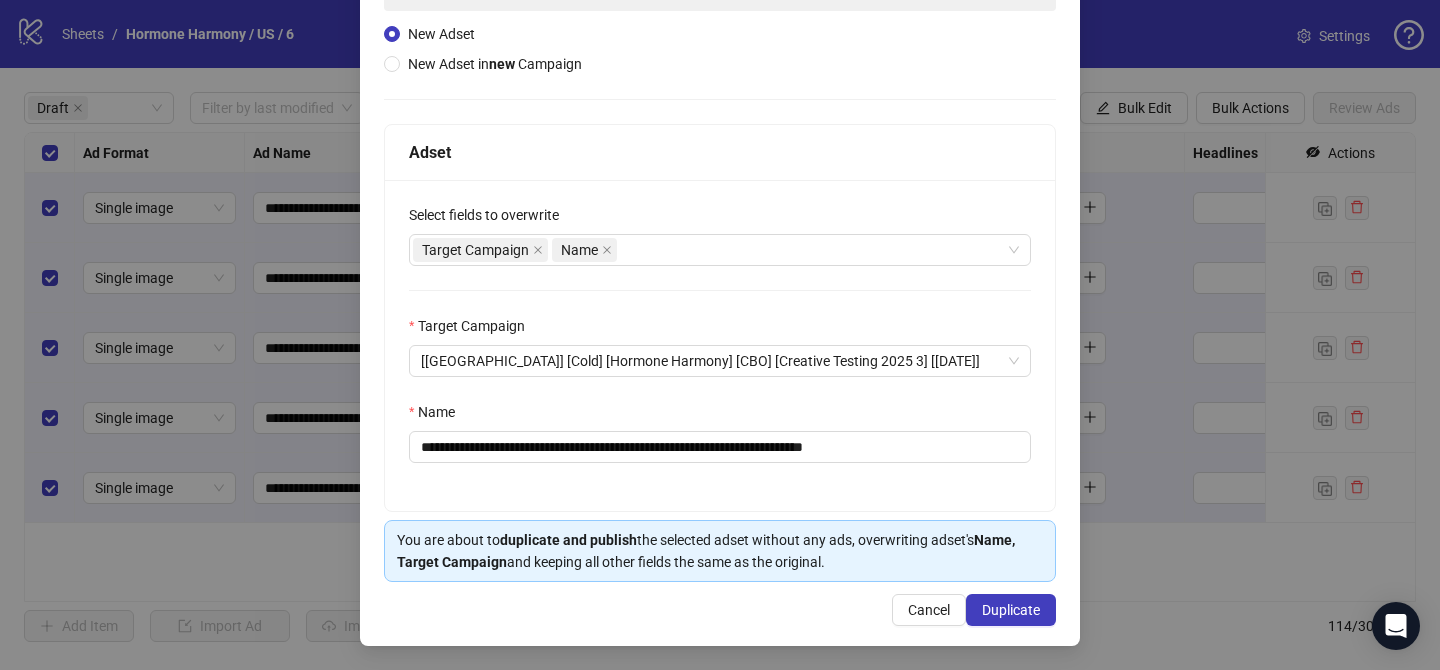 drag, startPoint x: 1016, startPoint y: 613, endPoint x: 1000, endPoint y: 661, distance: 50.596443 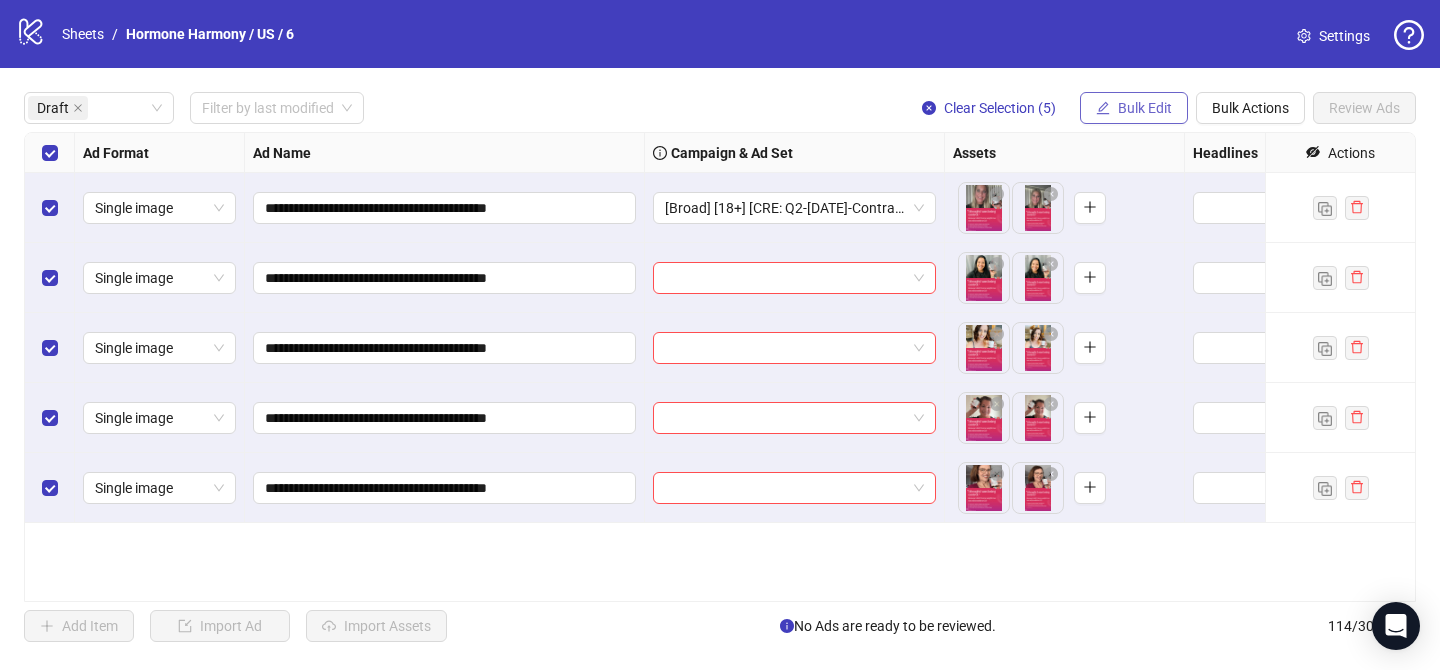 click on "Bulk Edit" at bounding box center [1145, 108] 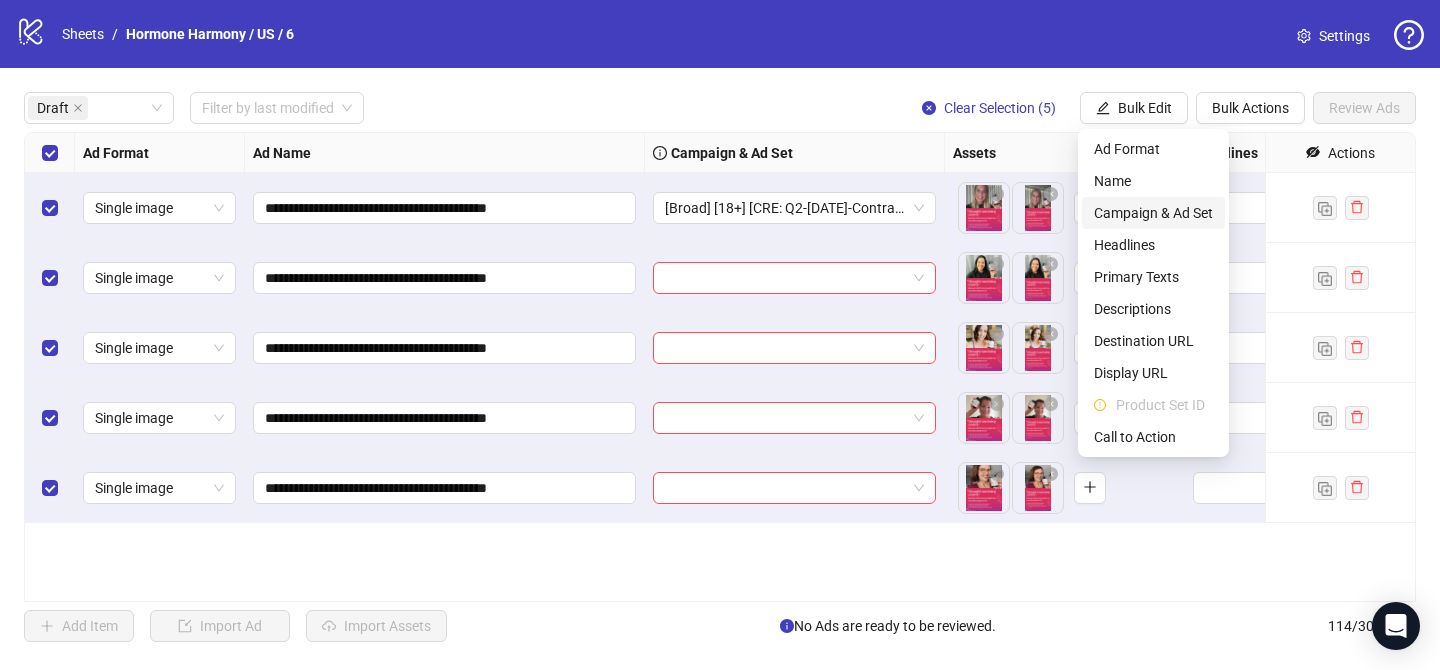 click on "Campaign & Ad Set" at bounding box center (1153, 213) 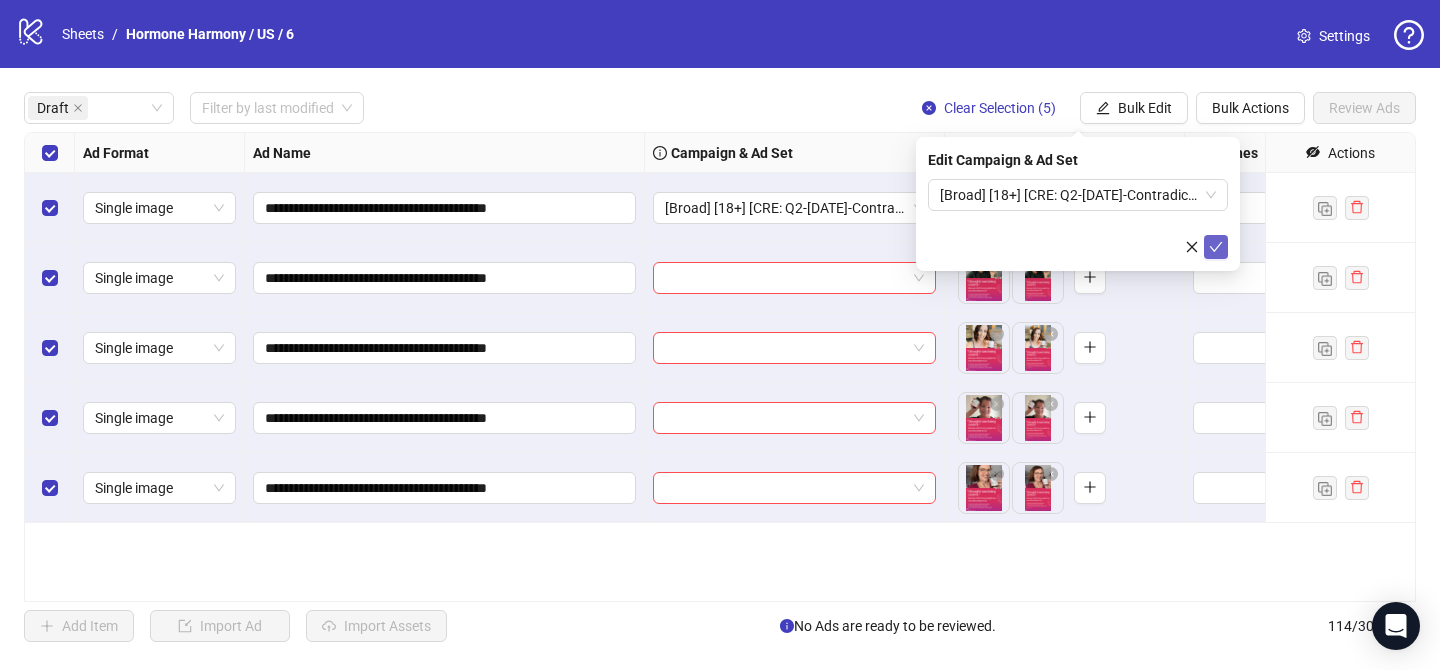 click 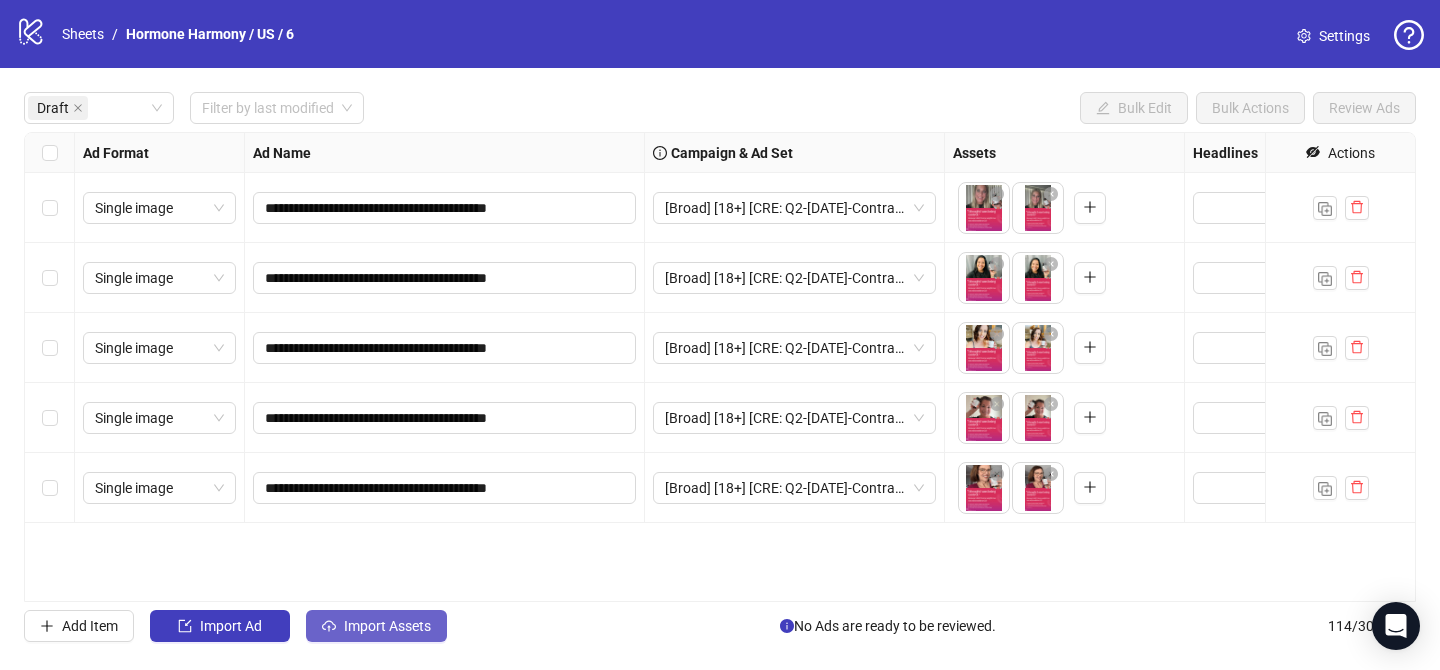 click on "Import Assets" at bounding box center (387, 626) 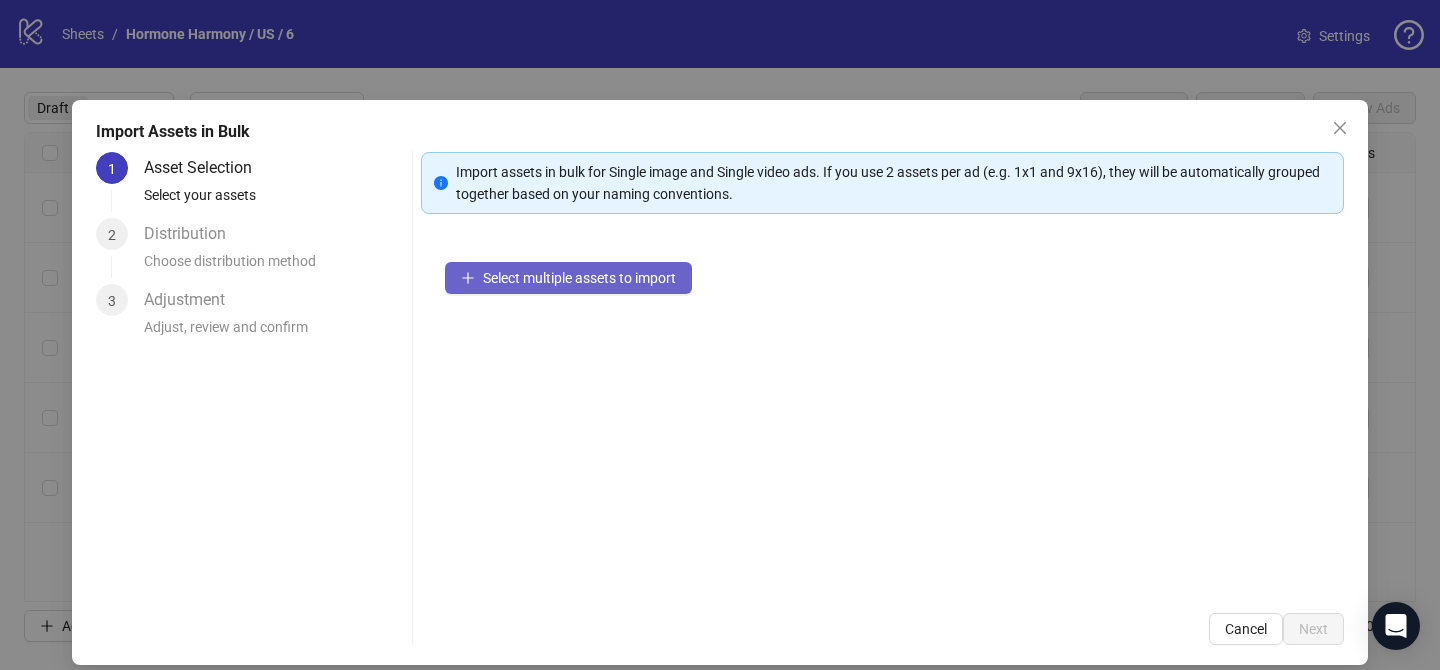 click on "Select multiple assets to import" at bounding box center [579, 278] 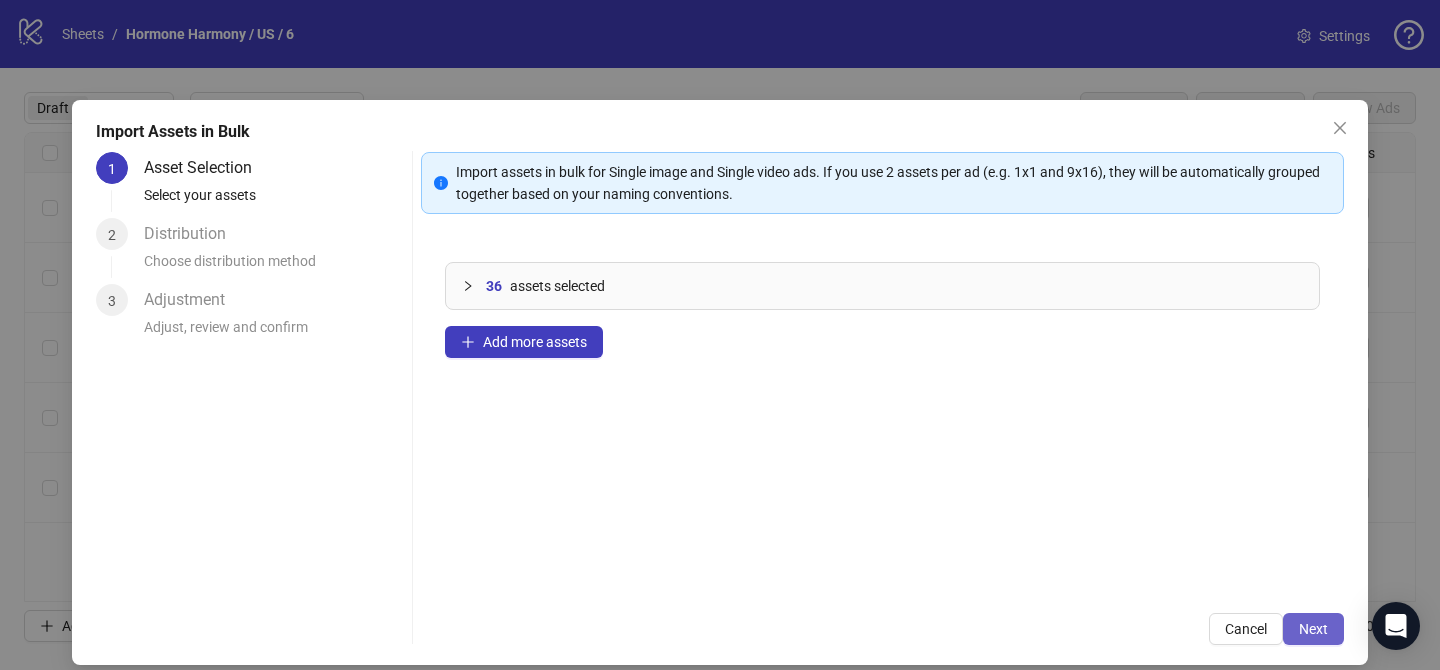 click on "Next" at bounding box center (1313, 629) 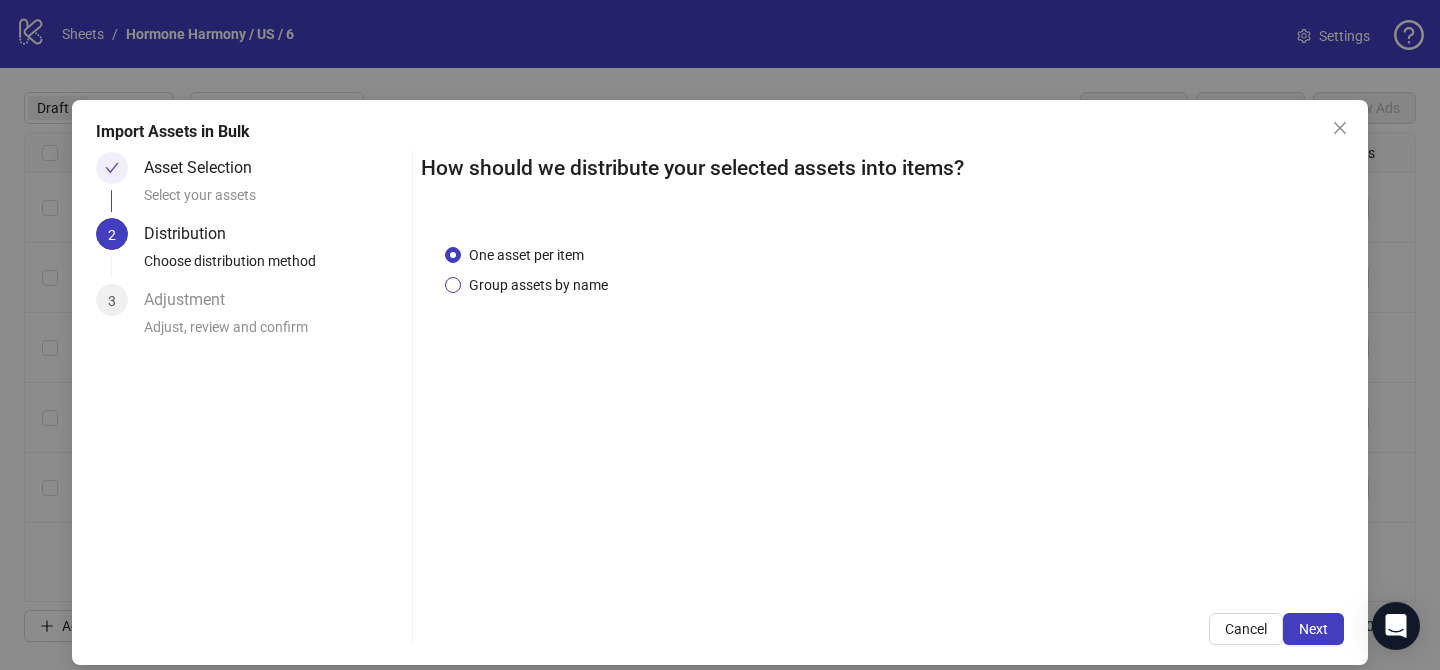click on "Group assets by name" at bounding box center (538, 285) 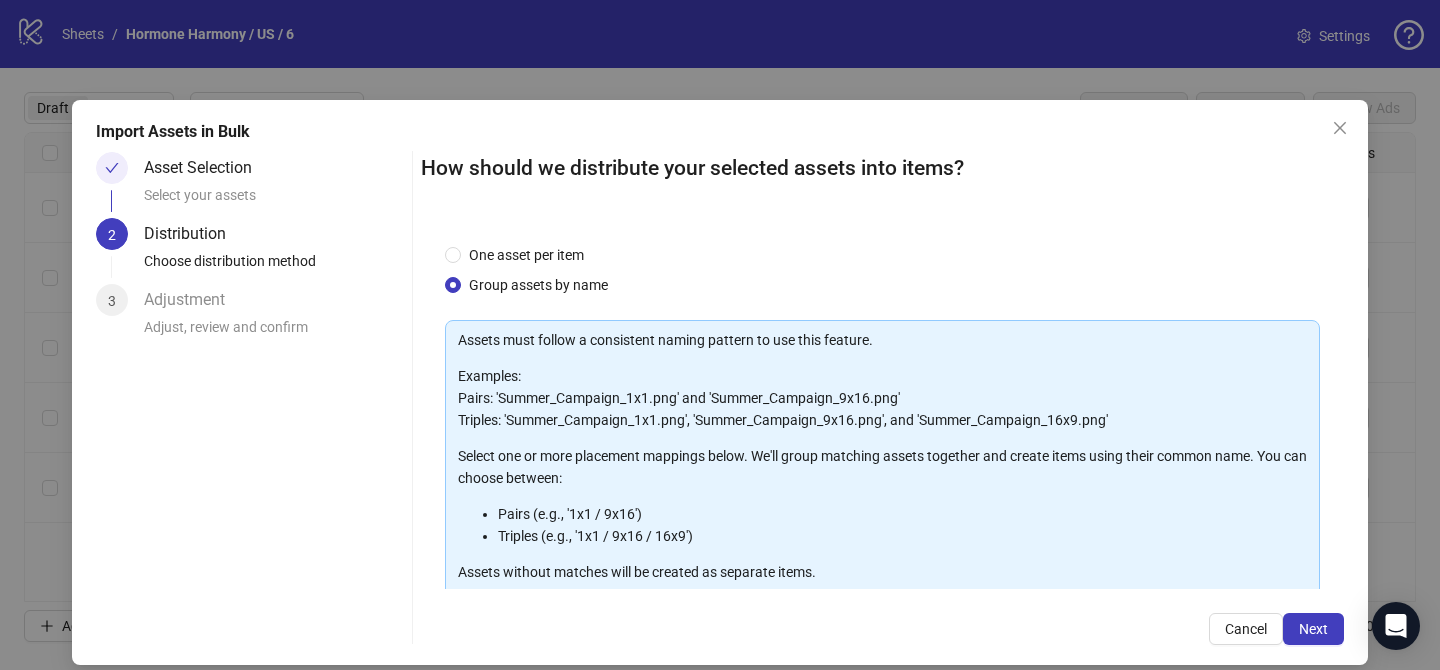 scroll, scrollTop: 216, scrollLeft: 0, axis: vertical 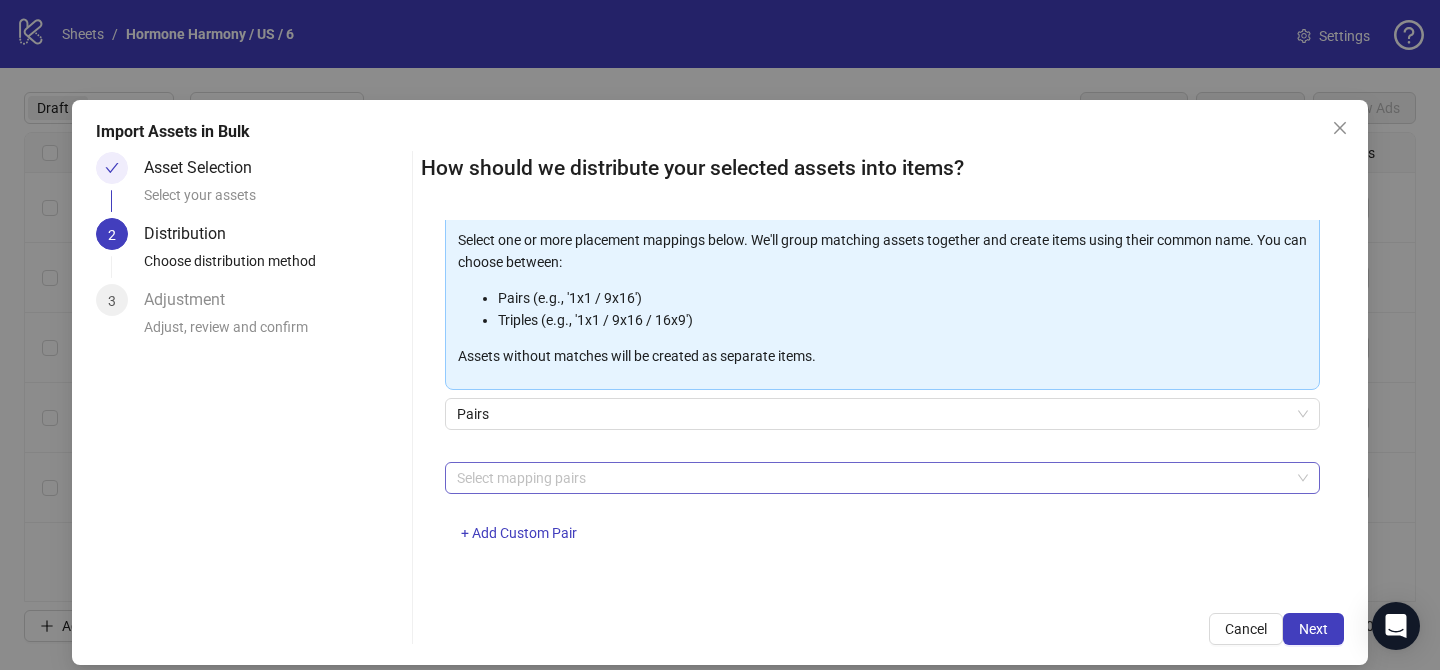 click at bounding box center [872, 478] 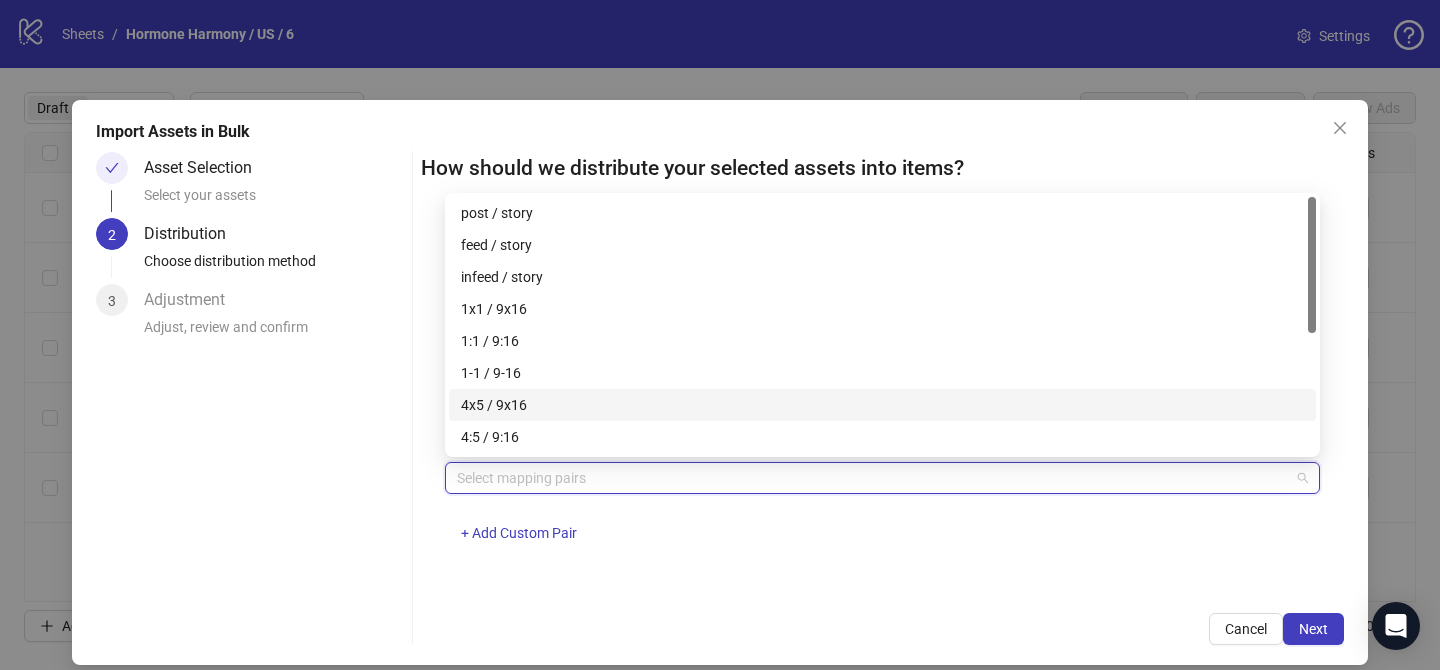 drag, startPoint x: 557, startPoint y: 400, endPoint x: 1136, endPoint y: 544, distance: 596.63806 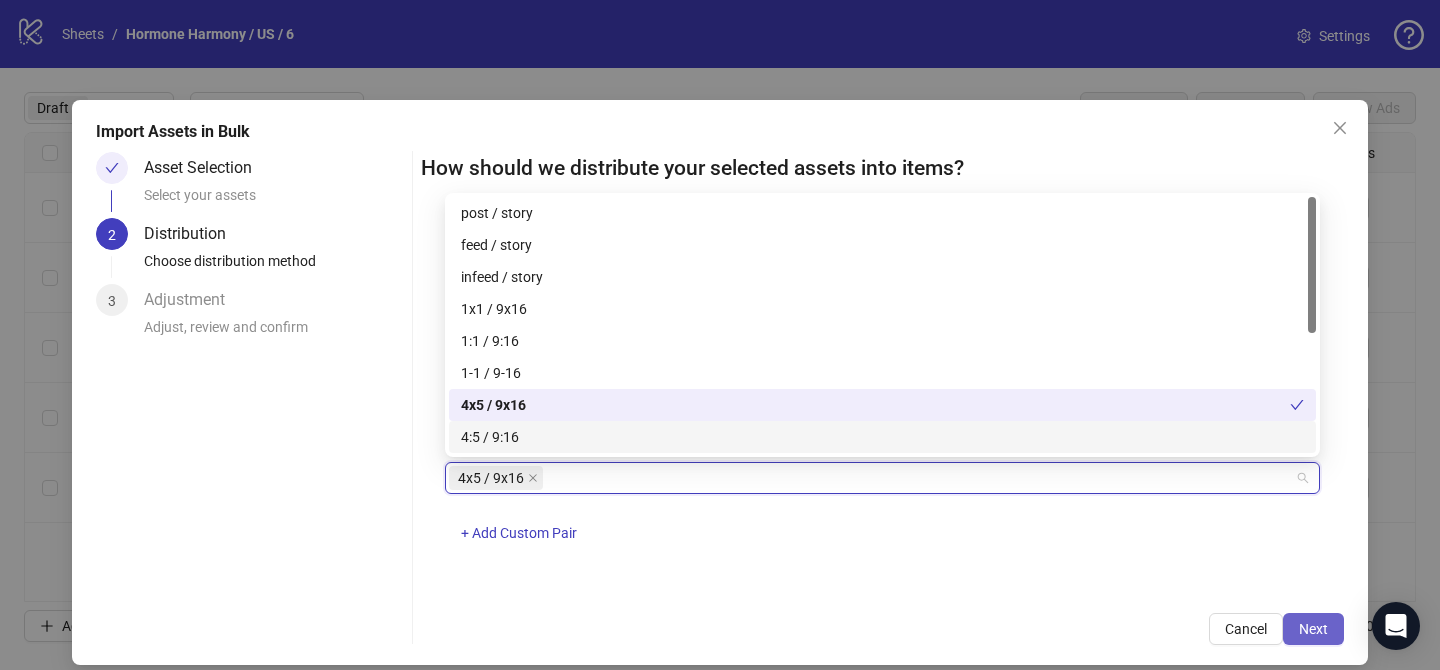 click on "Next" at bounding box center [1313, 629] 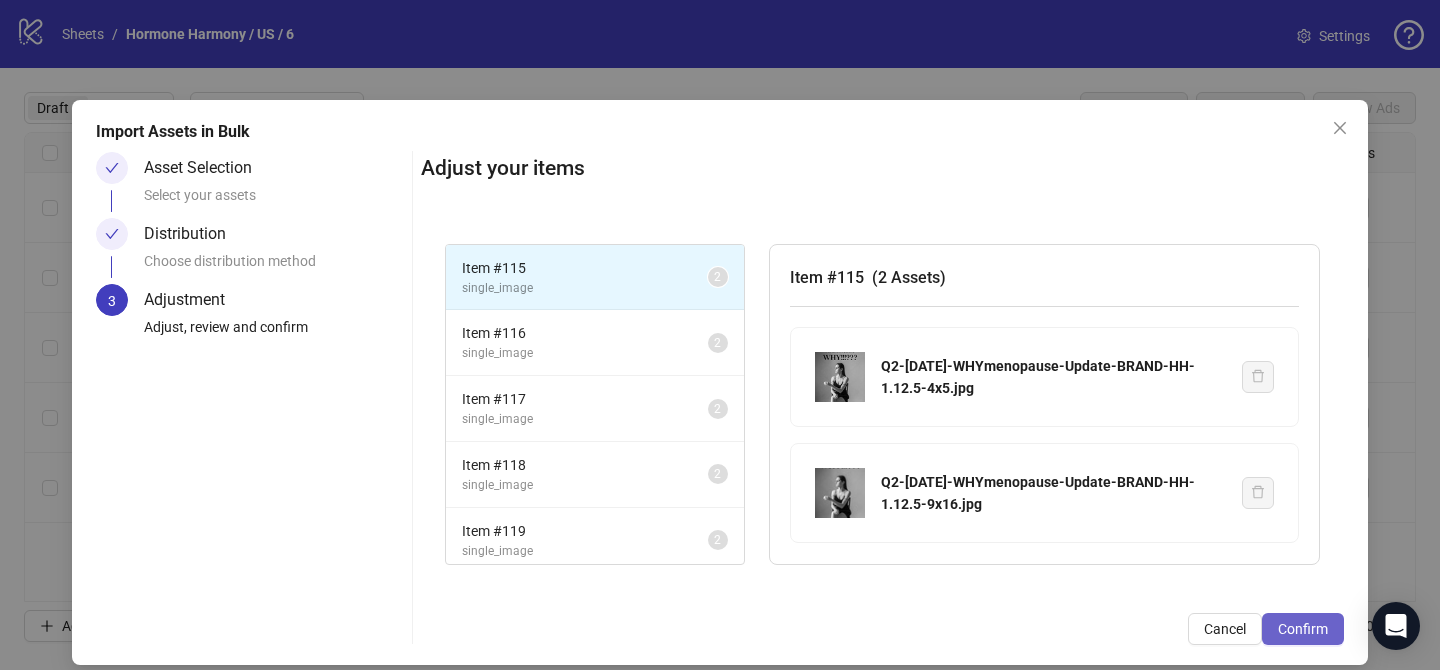 click on "Confirm" at bounding box center (1303, 629) 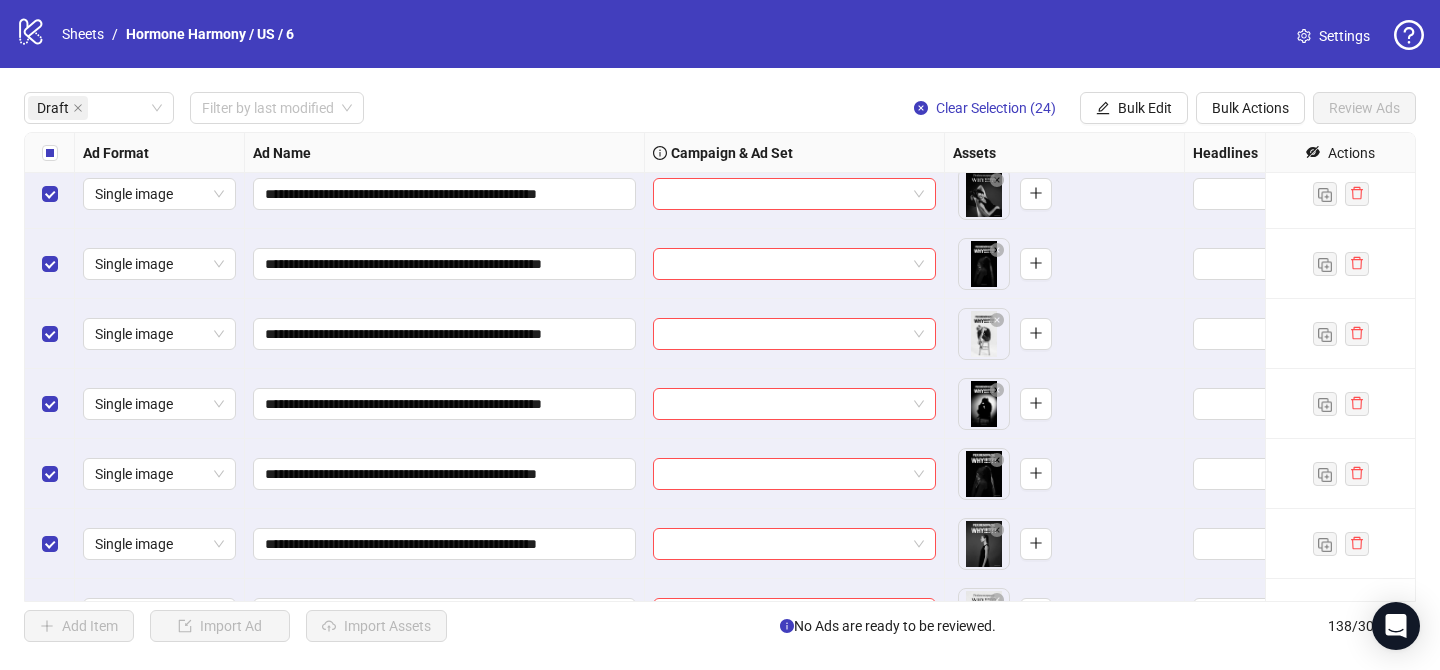 scroll, scrollTop: 1602, scrollLeft: 0, axis: vertical 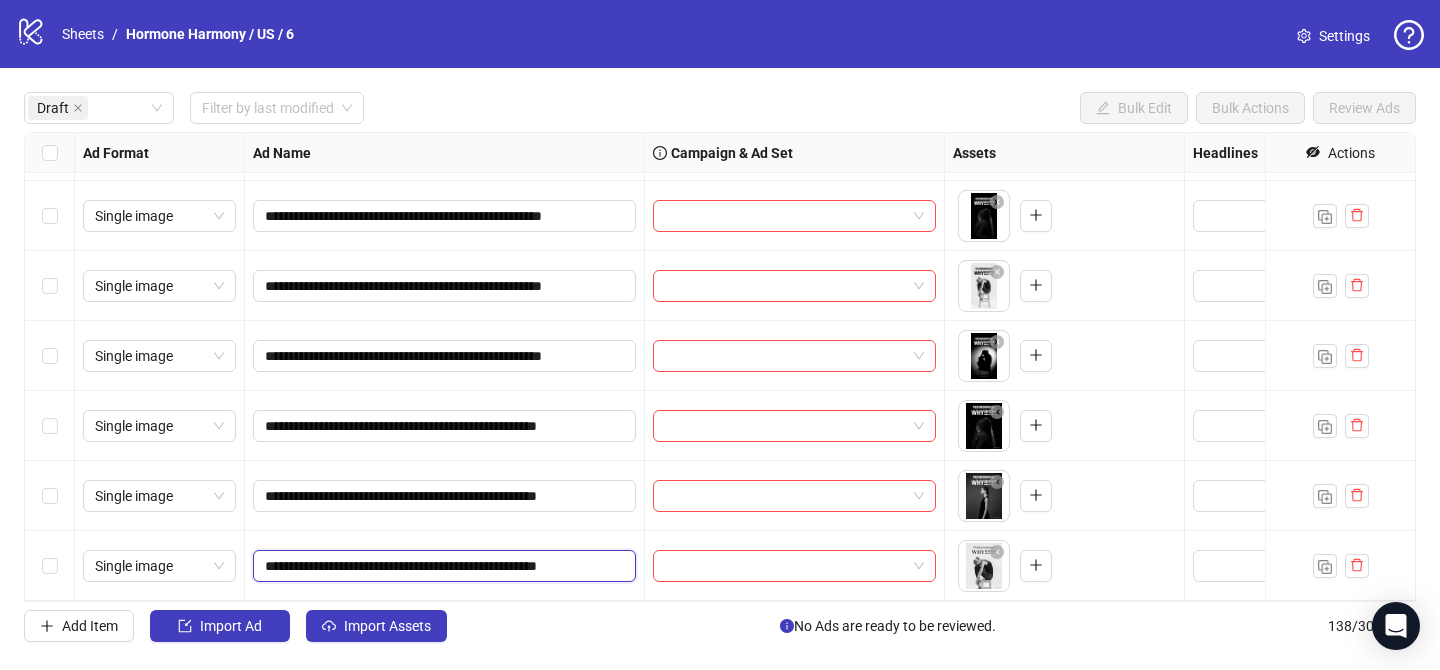drag, startPoint x: 593, startPoint y: 565, endPoint x: 650, endPoint y: 566, distance: 57.00877 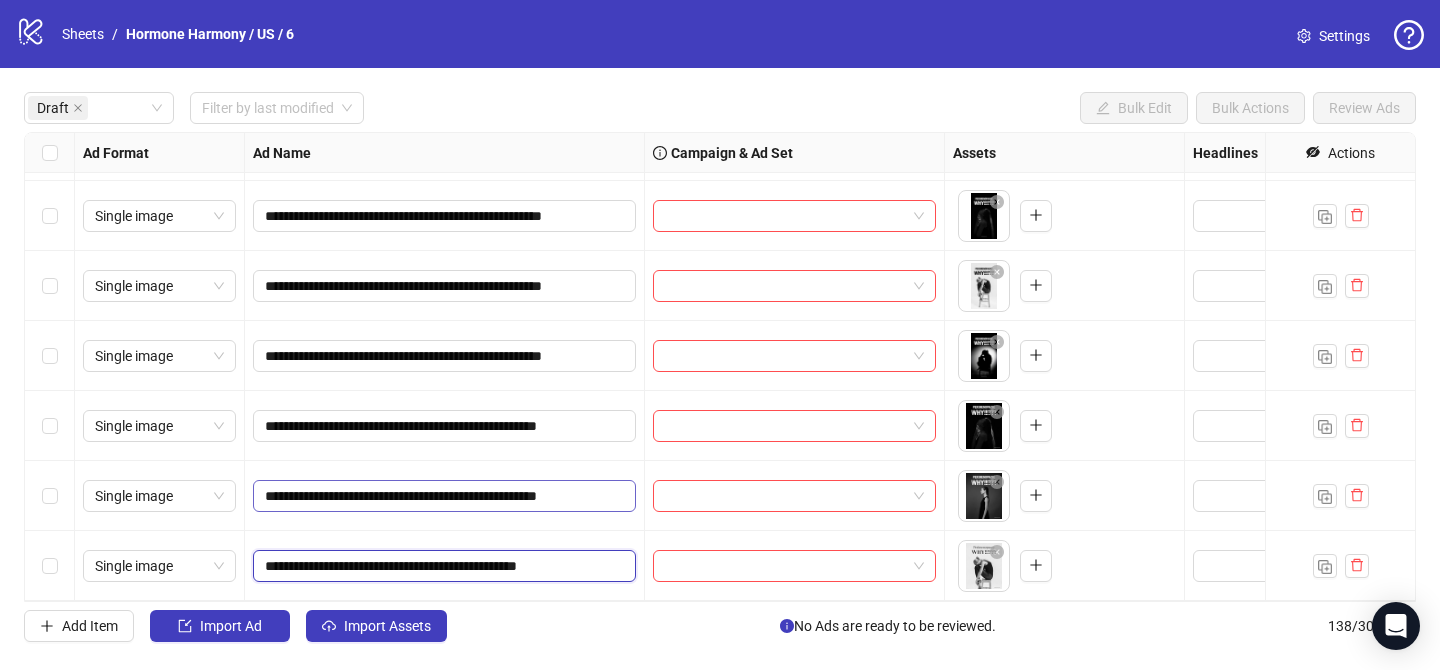 scroll, scrollTop: 0, scrollLeft: 20, axis: horizontal 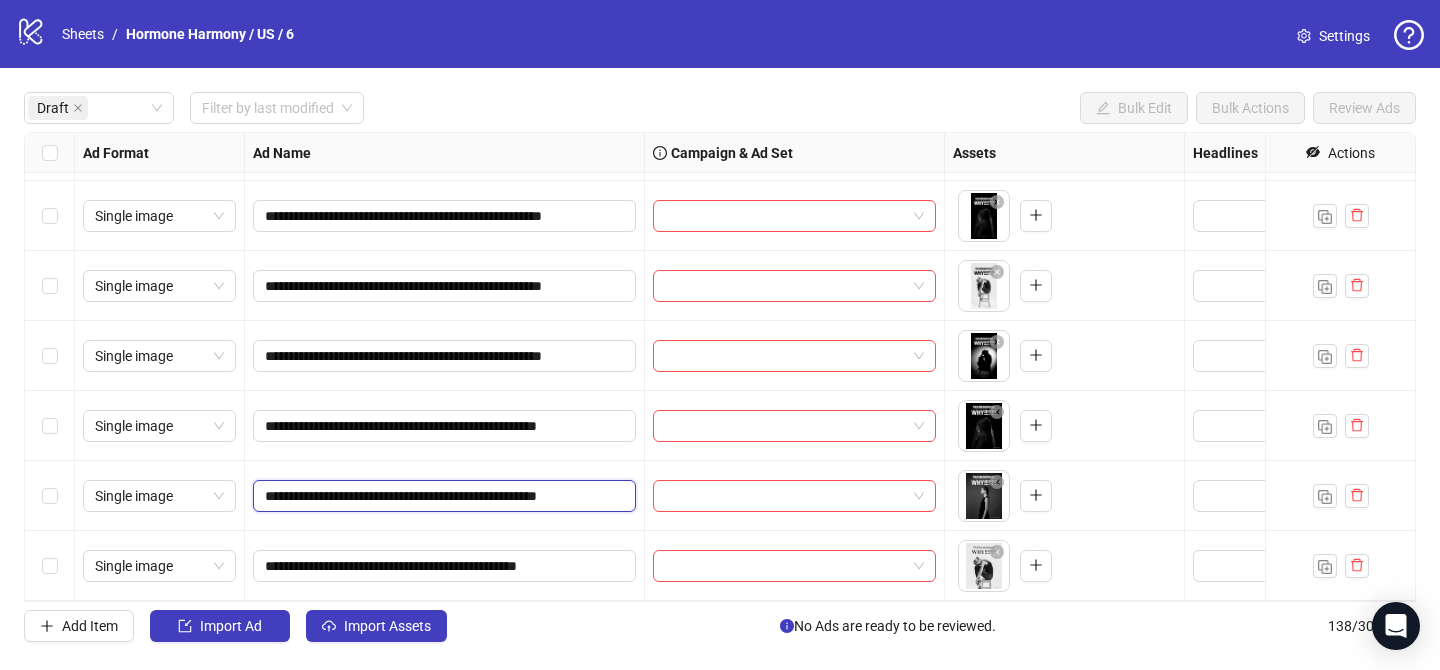drag, startPoint x: 593, startPoint y: 496, endPoint x: 616, endPoint y: 454, distance: 47.88528 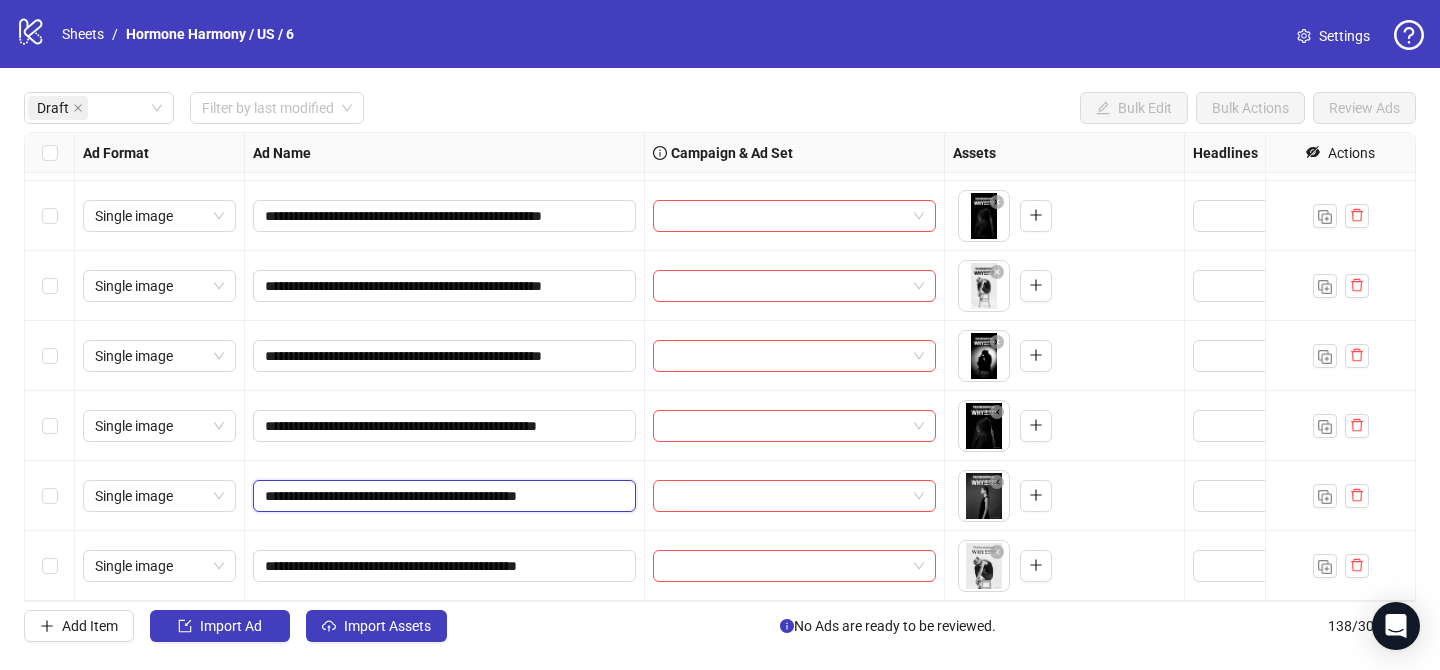 type on "**********" 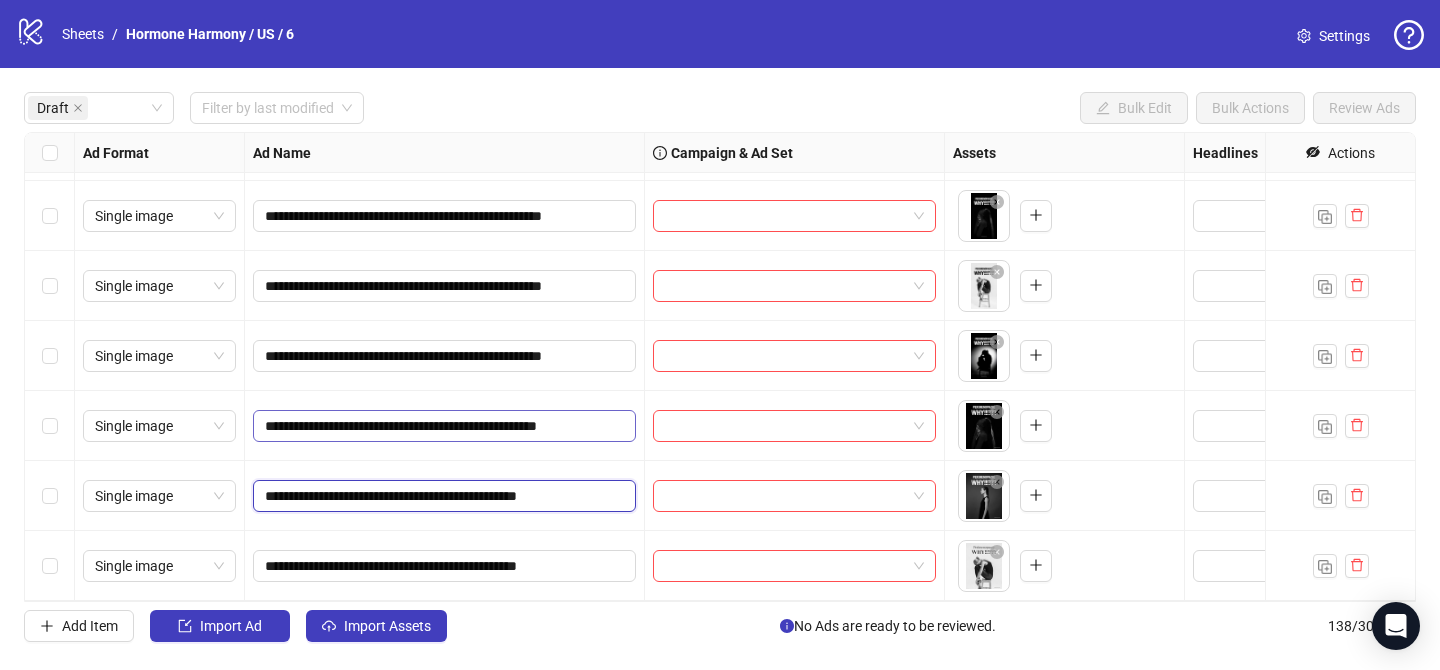 scroll, scrollTop: 0, scrollLeft: 20, axis: horizontal 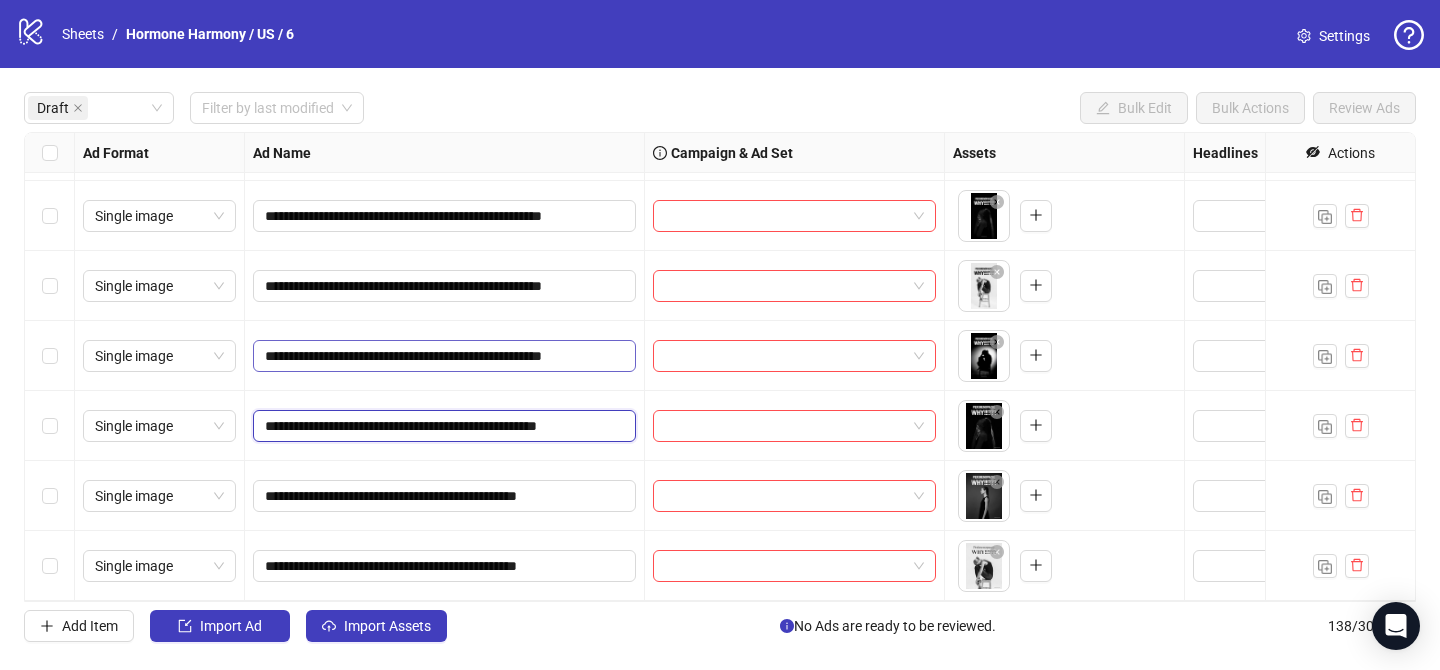 drag, startPoint x: 593, startPoint y: 427, endPoint x: 609, endPoint y: 370, distance: 59.20304 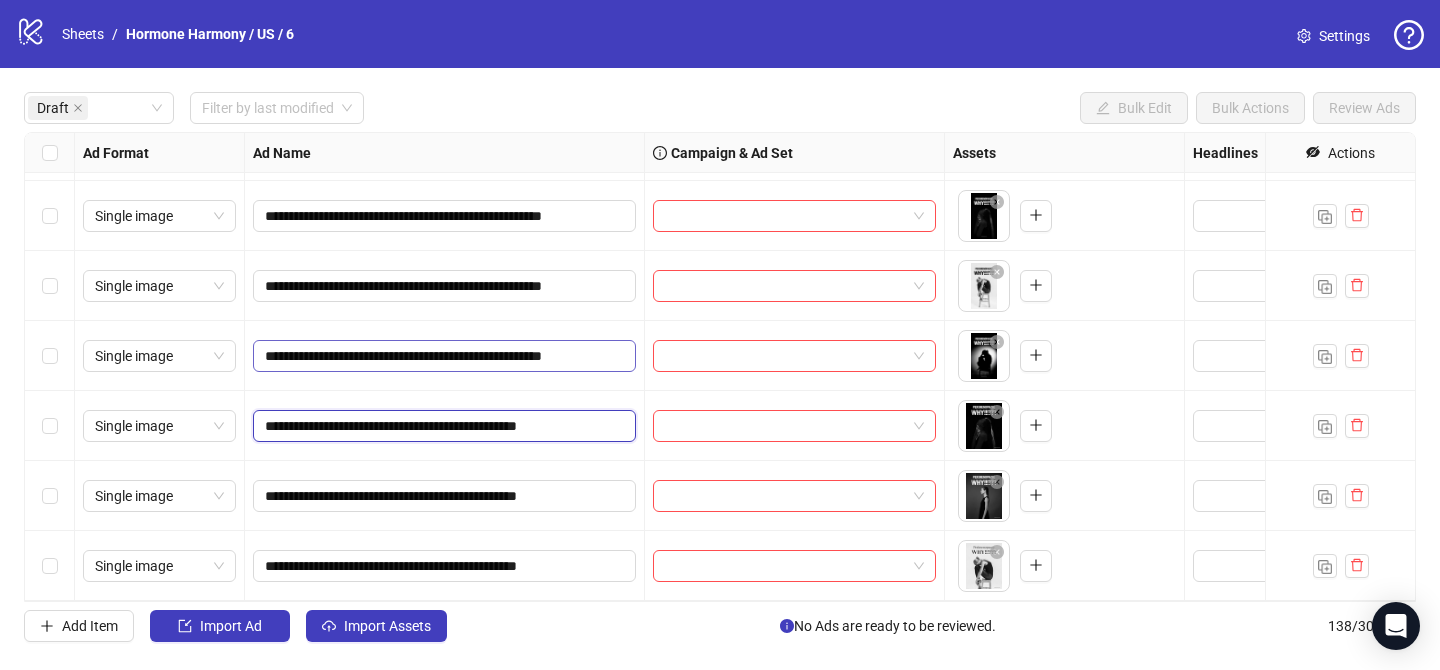 scroll, scrollTop: 0, scrollLeft: 20, axis: horizontal 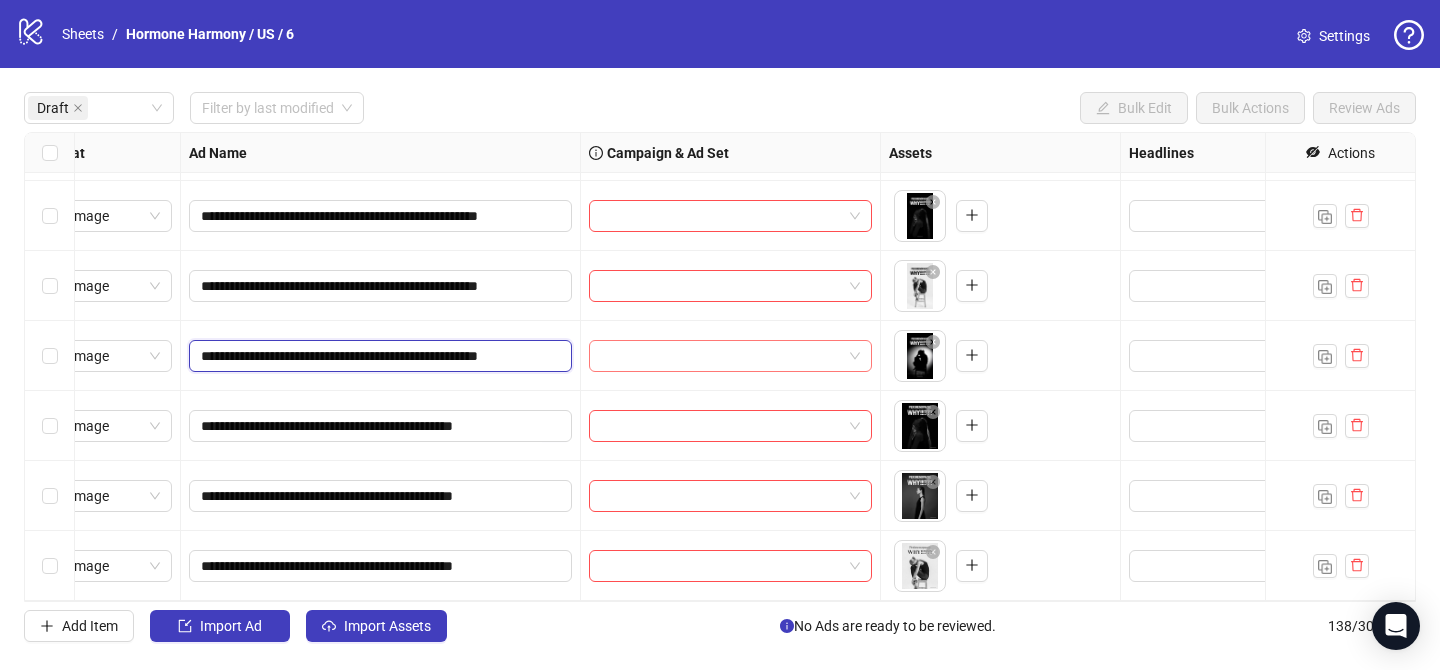 drag, startPoint x: 522, startPoint y: 355, endPoint x: 602, endPoint y: 356, distance: 80.00625 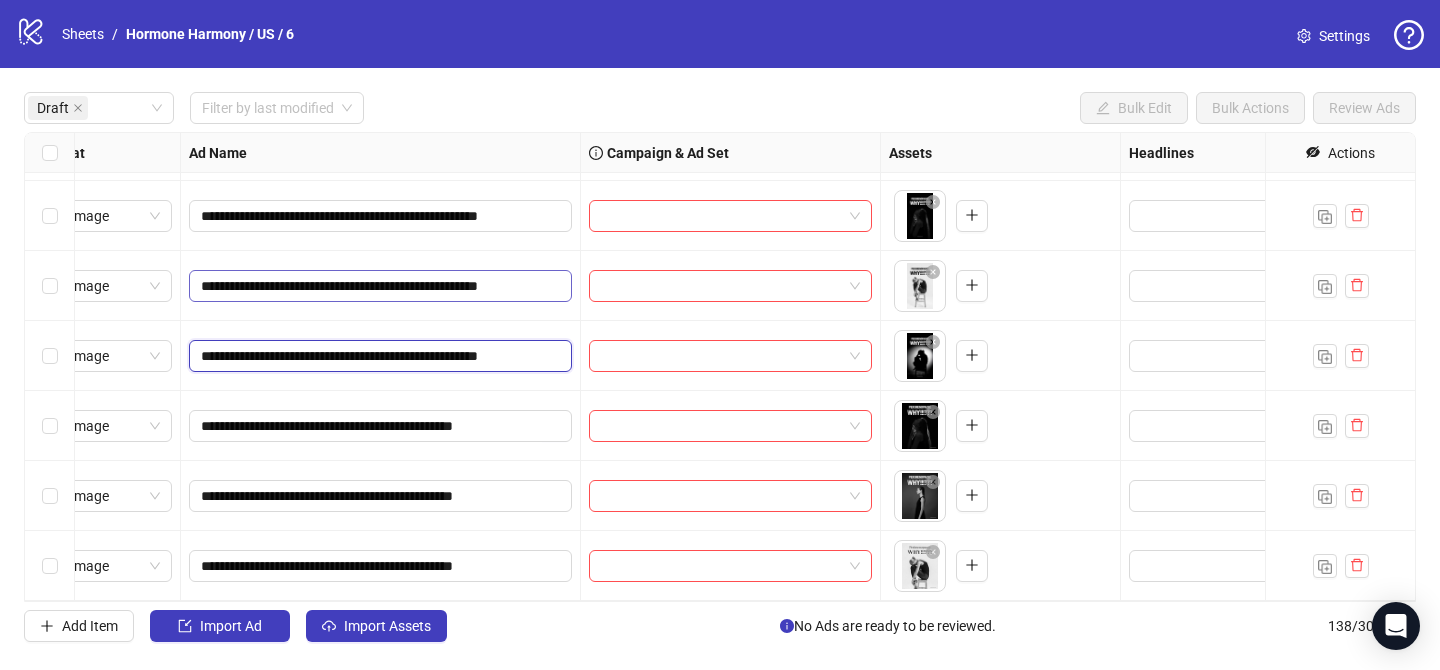 type on "**********" 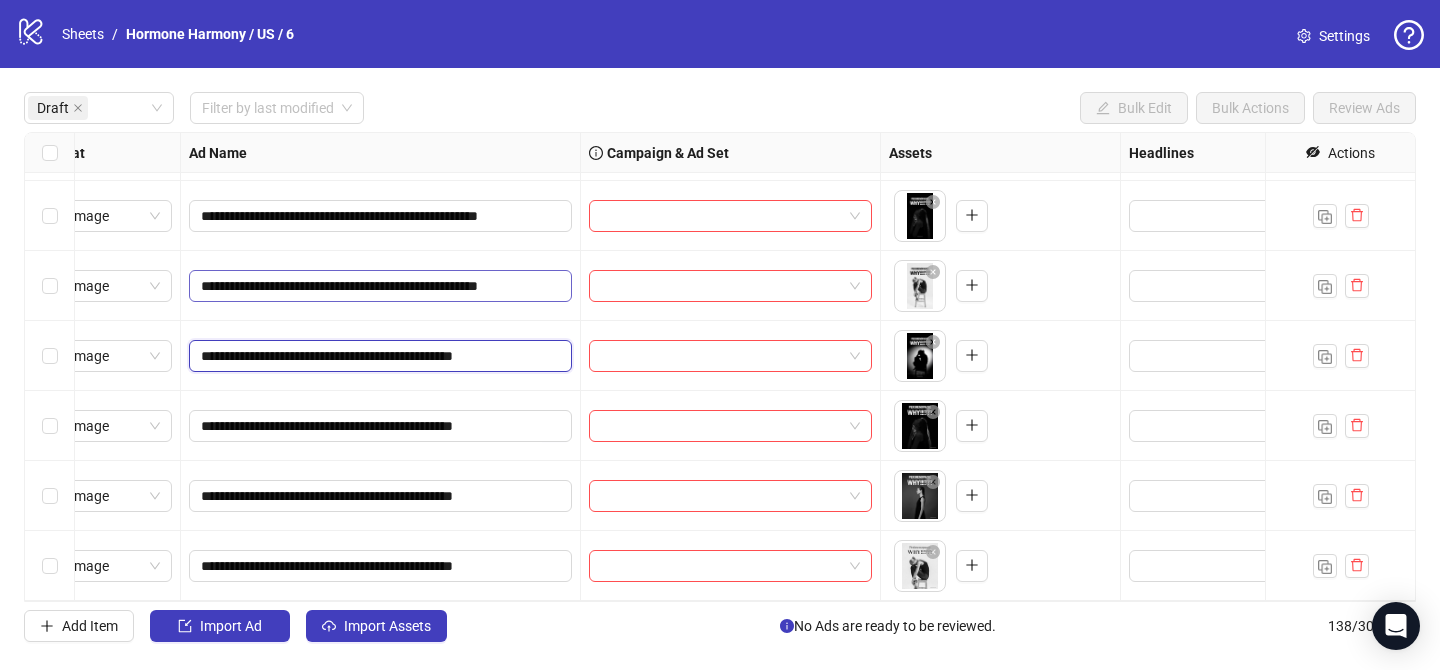 scroll, scrollTop: 0, scrollLeft: 20, axis: horizontal 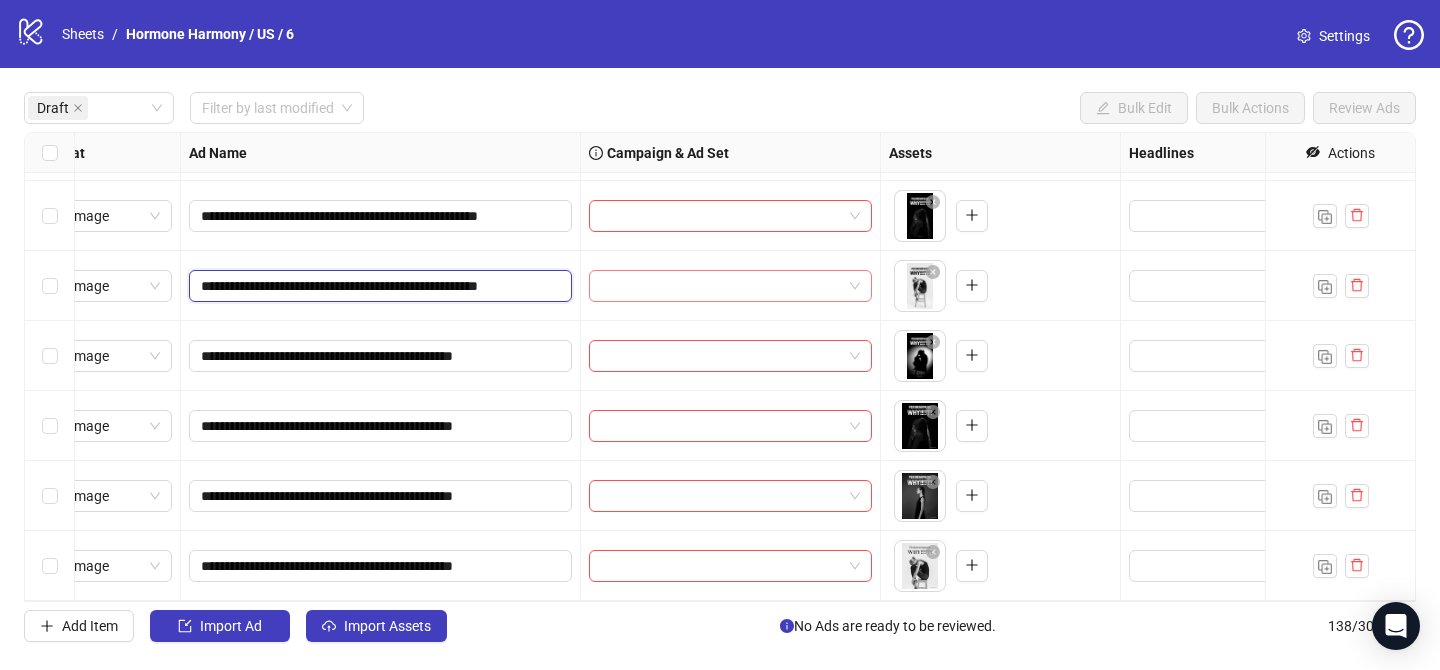drag, startPoint x: 520, startPoint y: 286, endPoint x: 597, endPoint y: 281, distance: 77.16217 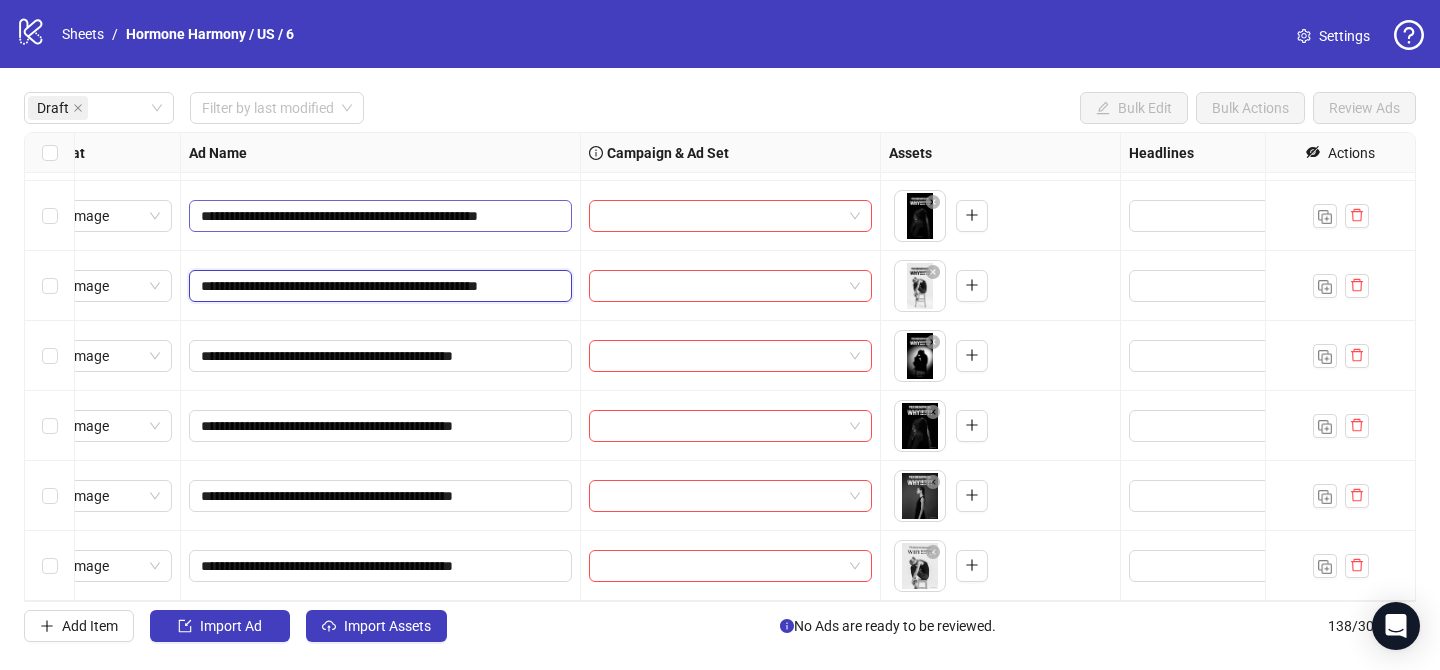 type on "**********" 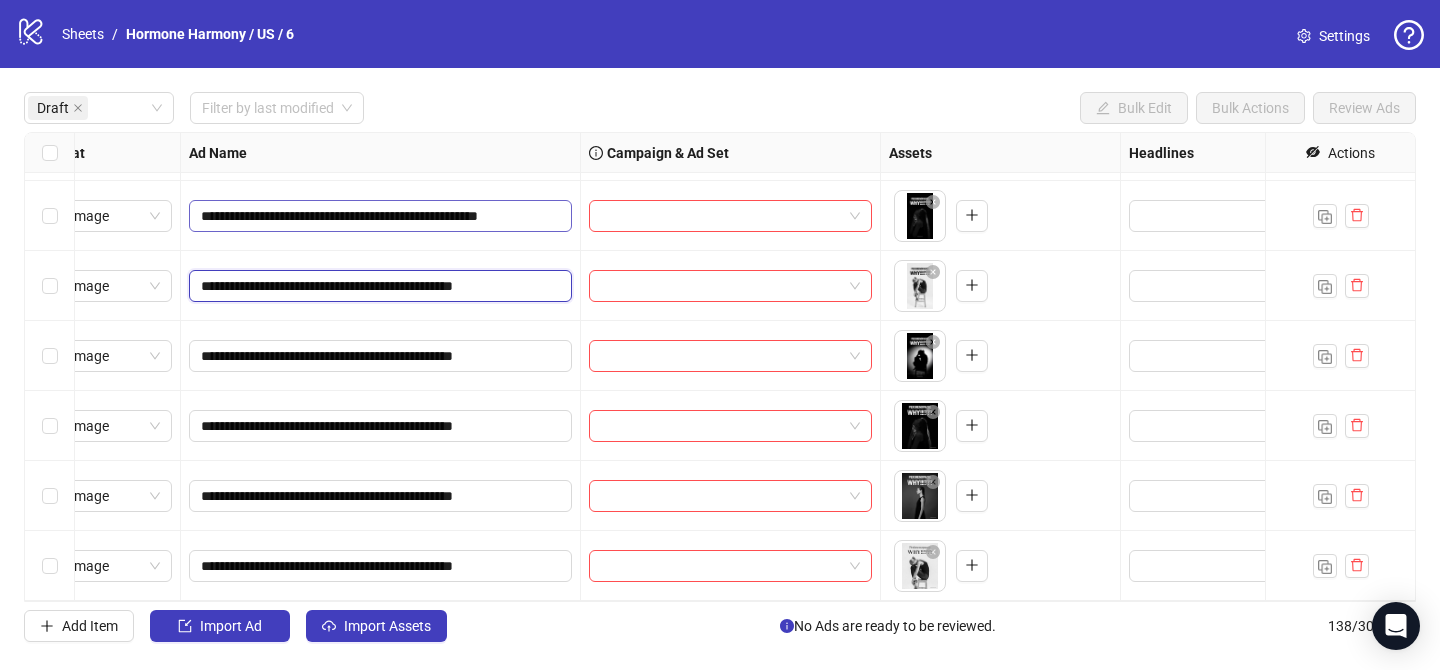 scroll, scrollTop: 0, scrollLeft: 20, axis: horizontal 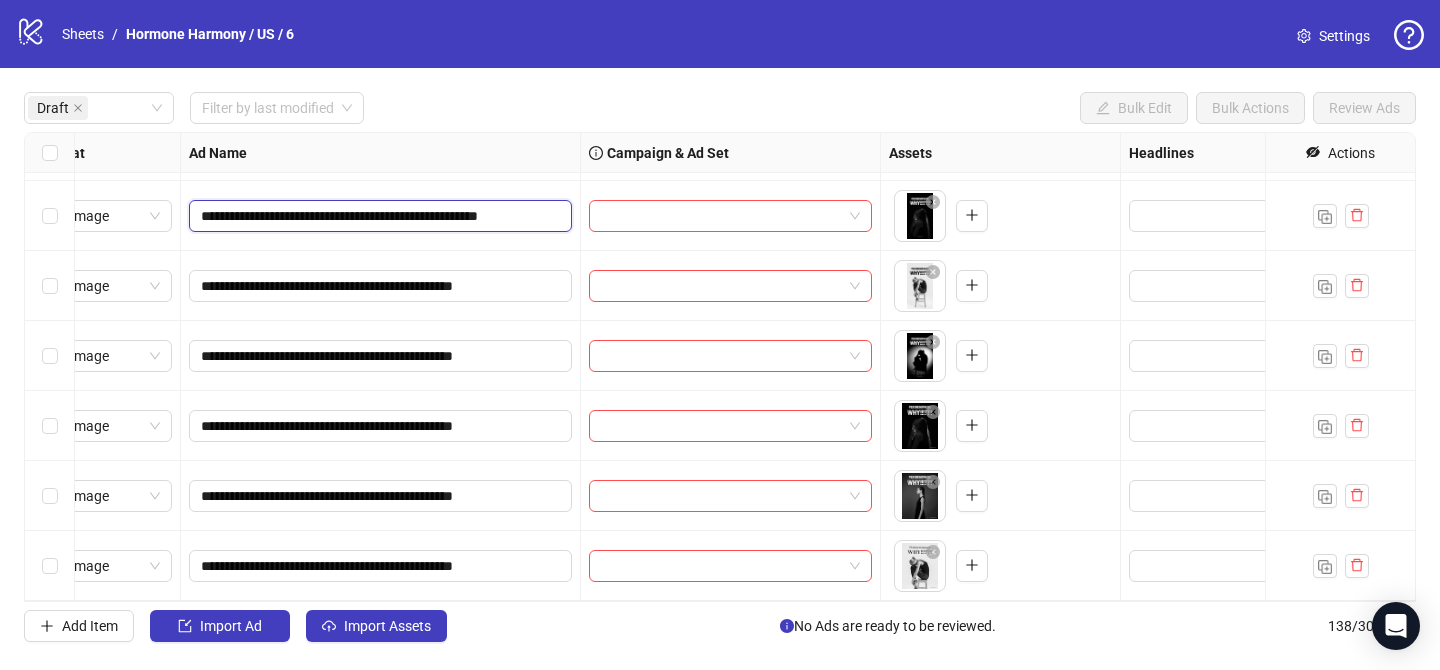 drag, startPoint x: 521, startPoint y: 215, endPoint x: 583, endPoint y: 216, distance: 62.008064 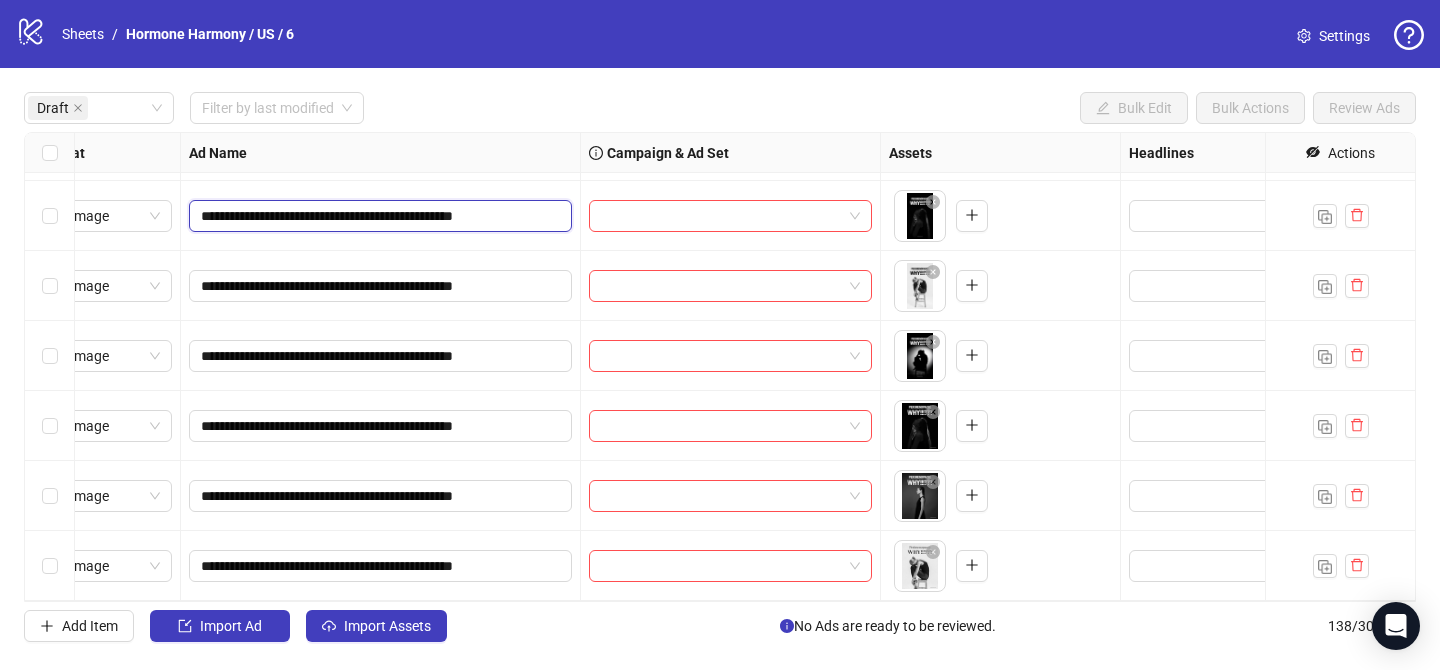 scroll, scrollTop: 0, scrollLeft: 20, axis: horizontal 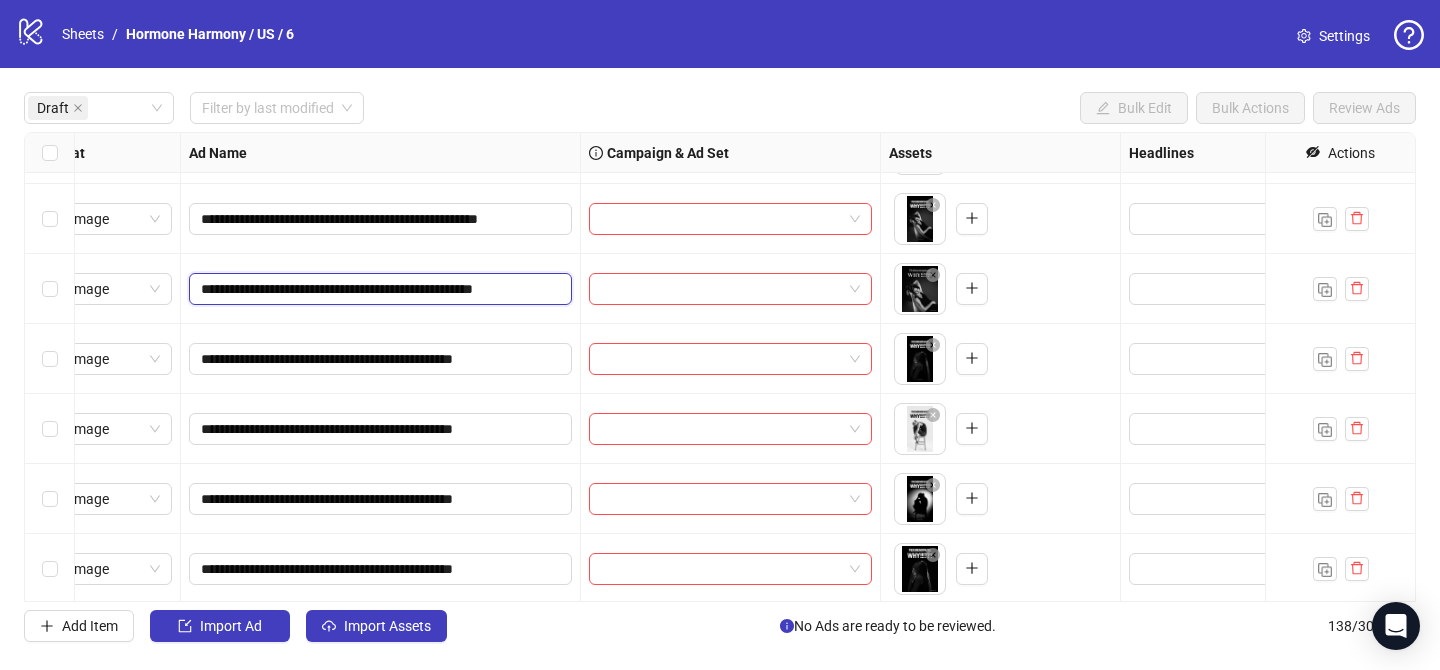 click on "**********" at bounding box center [378, 289] 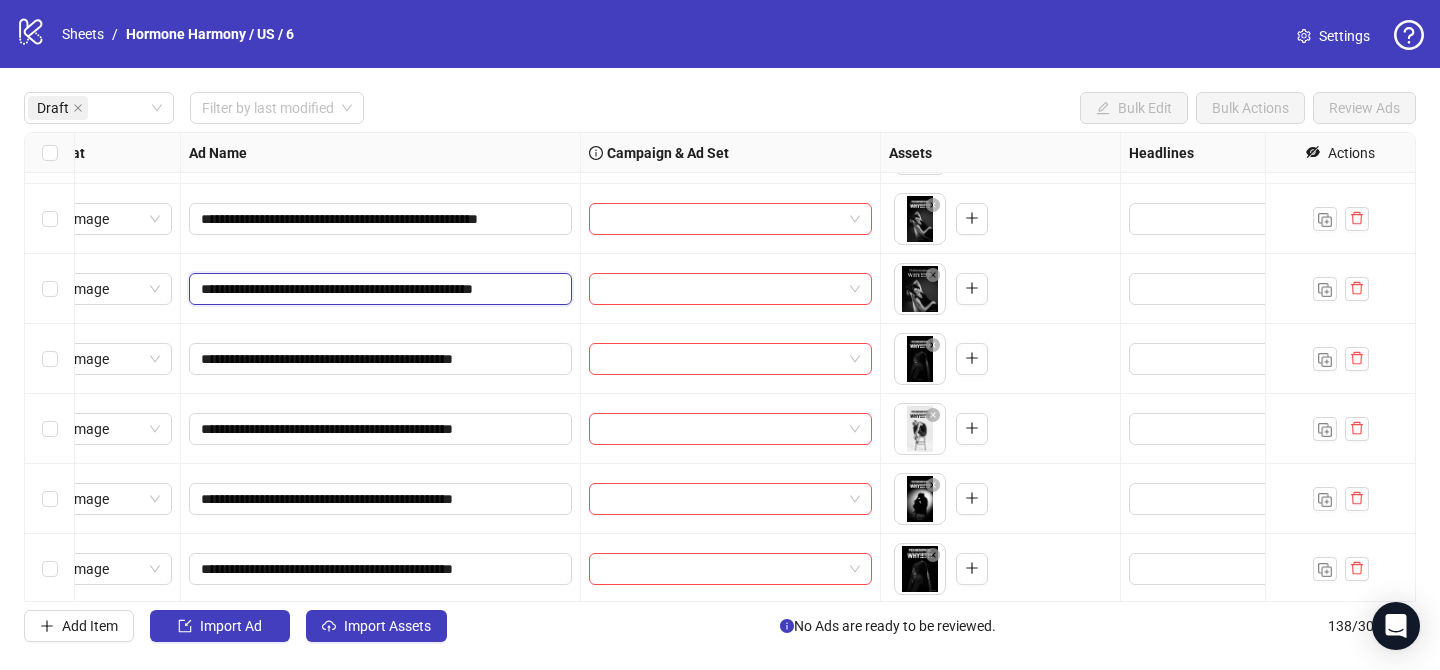 scroll, scrollTop: 0, scrollLeft: 46, axis: horizontal 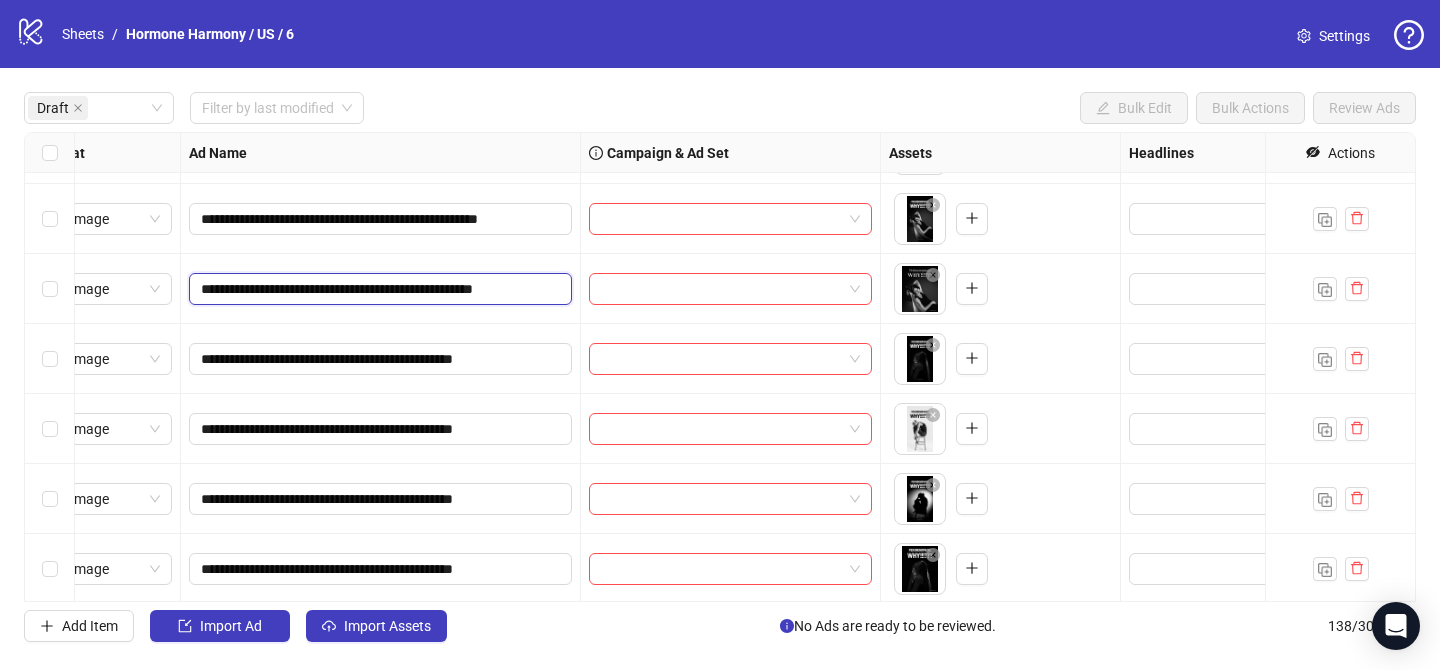 drag, startPoint x: 530, startPoint y: 288, endPoint x: 584, endPoint y: 285, distance: 54.08327 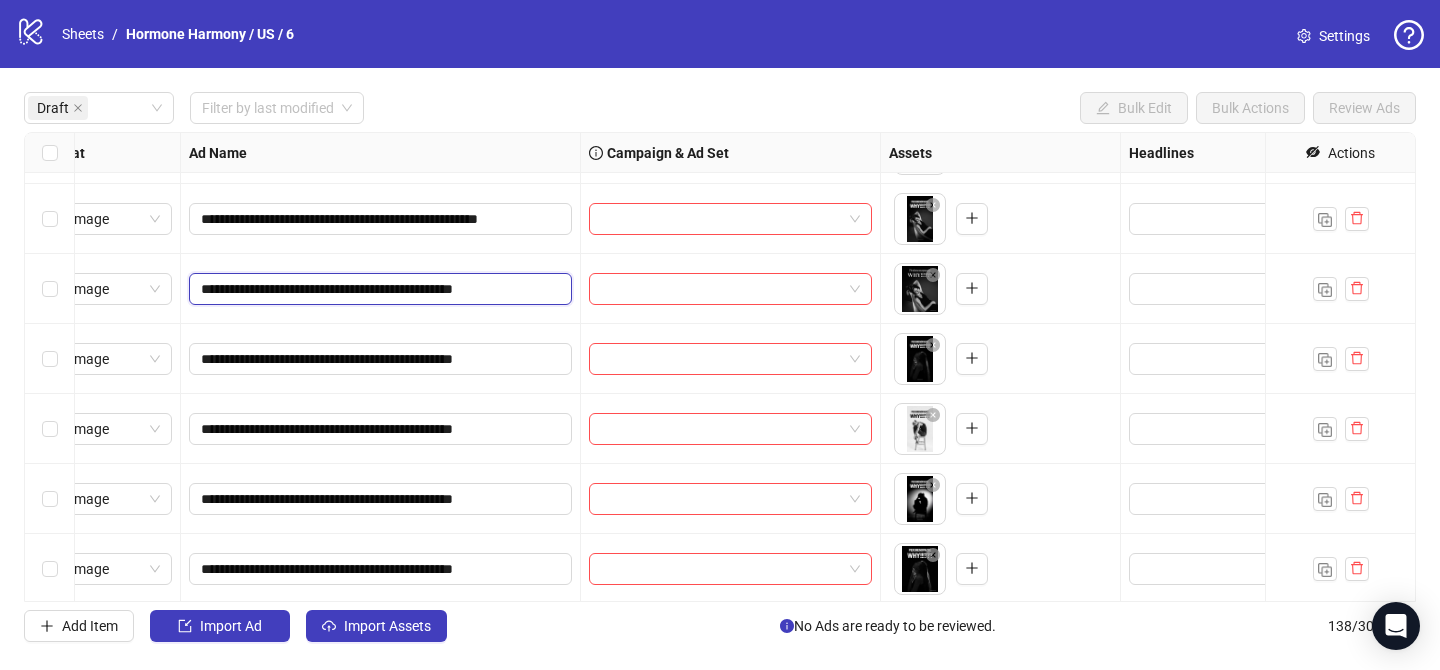 scroll, scrollTop: 0, scrollLeft: 20, axis: horizontal 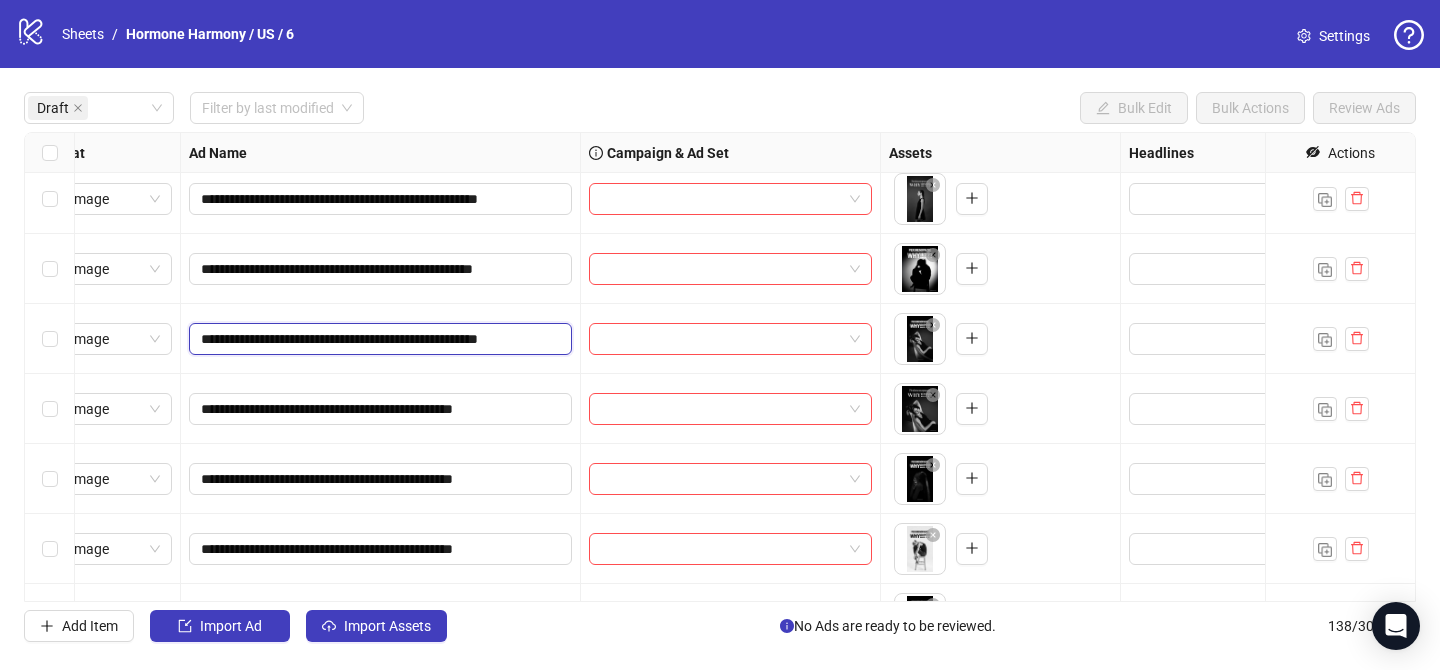 click on "**********" at bounding box center [378, 339] 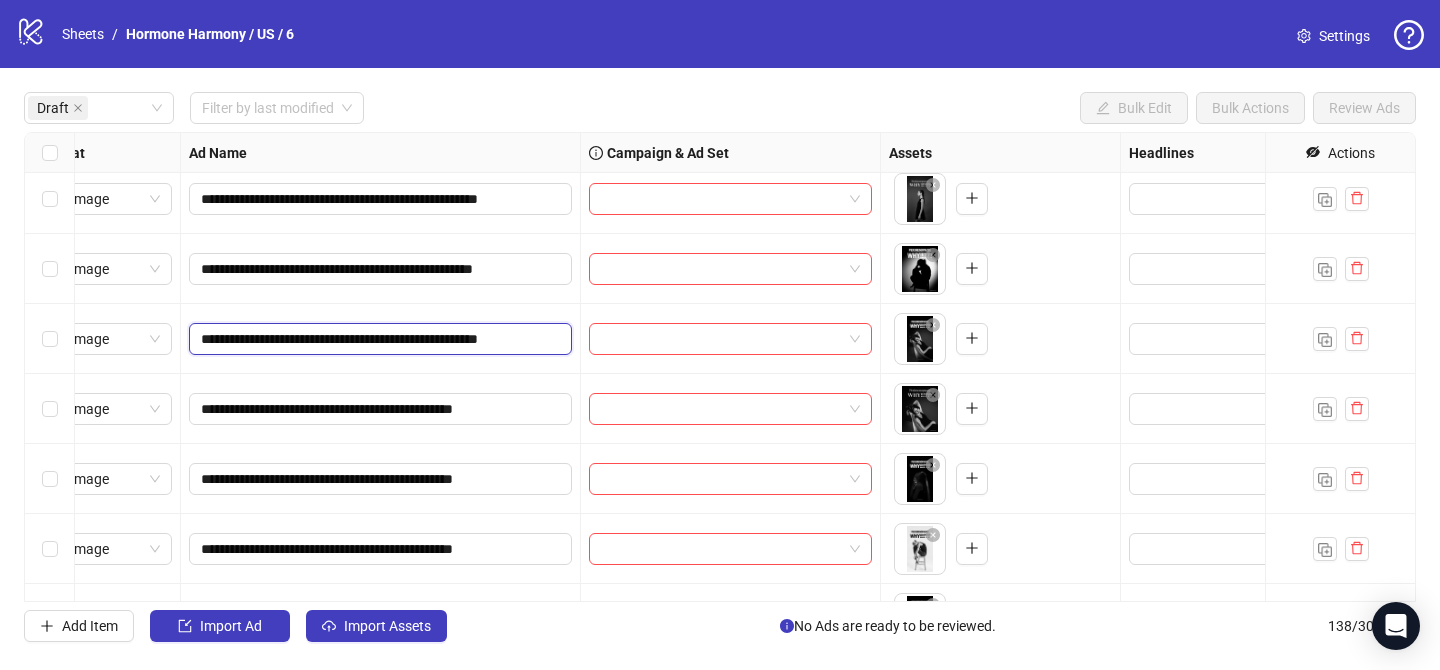 scroll, scrollTop: 0, scrollLeft: 54, axis: horizontal 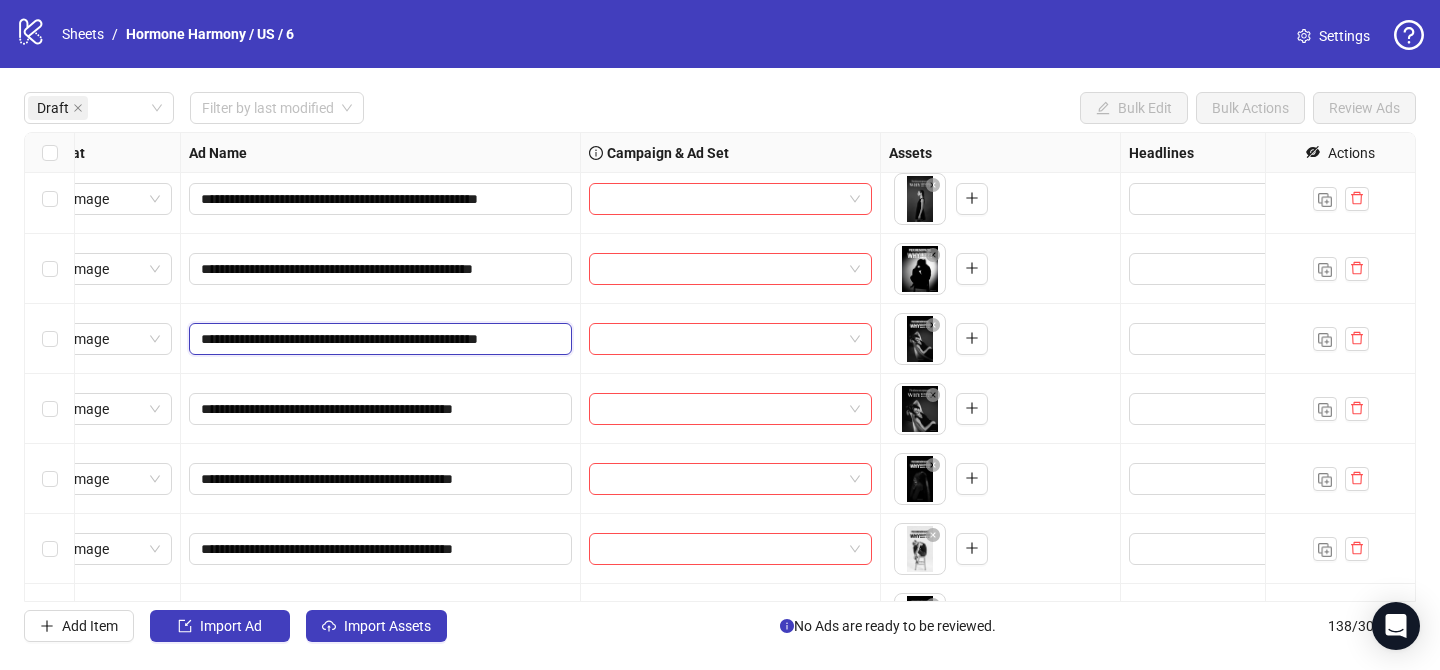 drag, startPoint x: 520, startPoint y: 341, endPoint x: 572, endPoint y: 339, distance: 52.03845 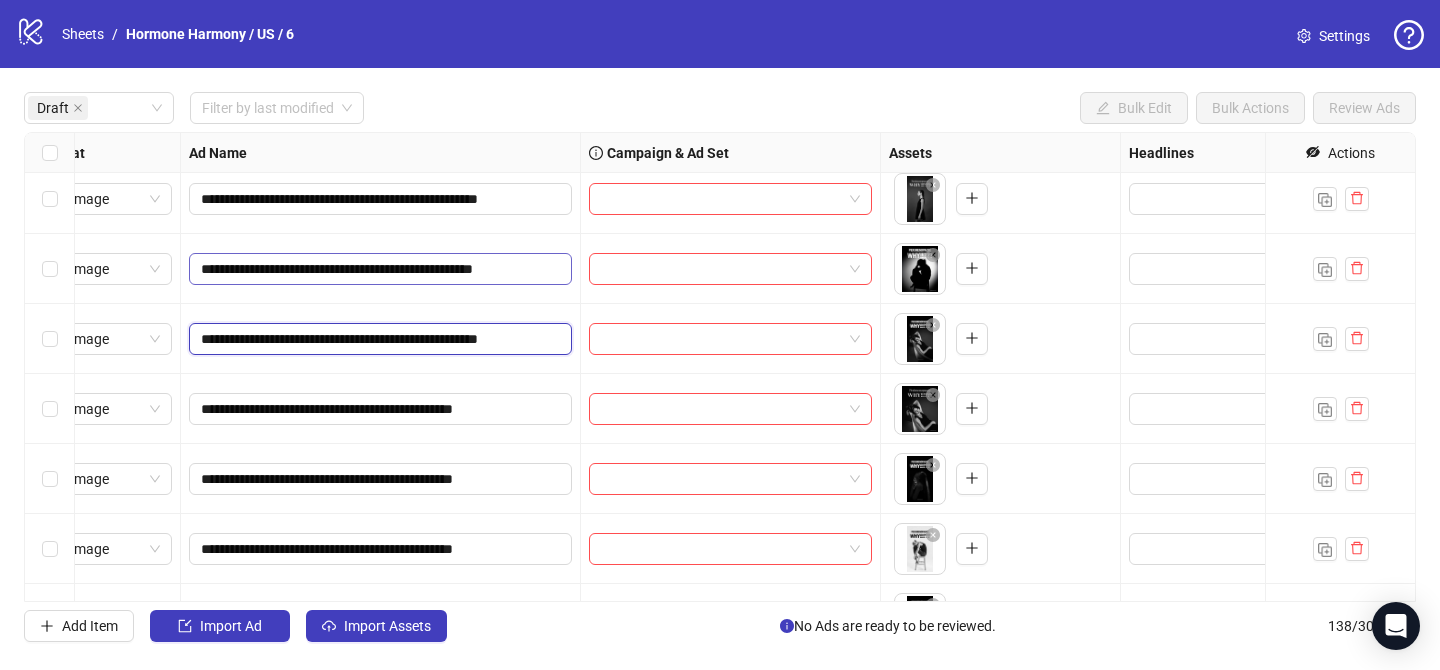 type on "**********" 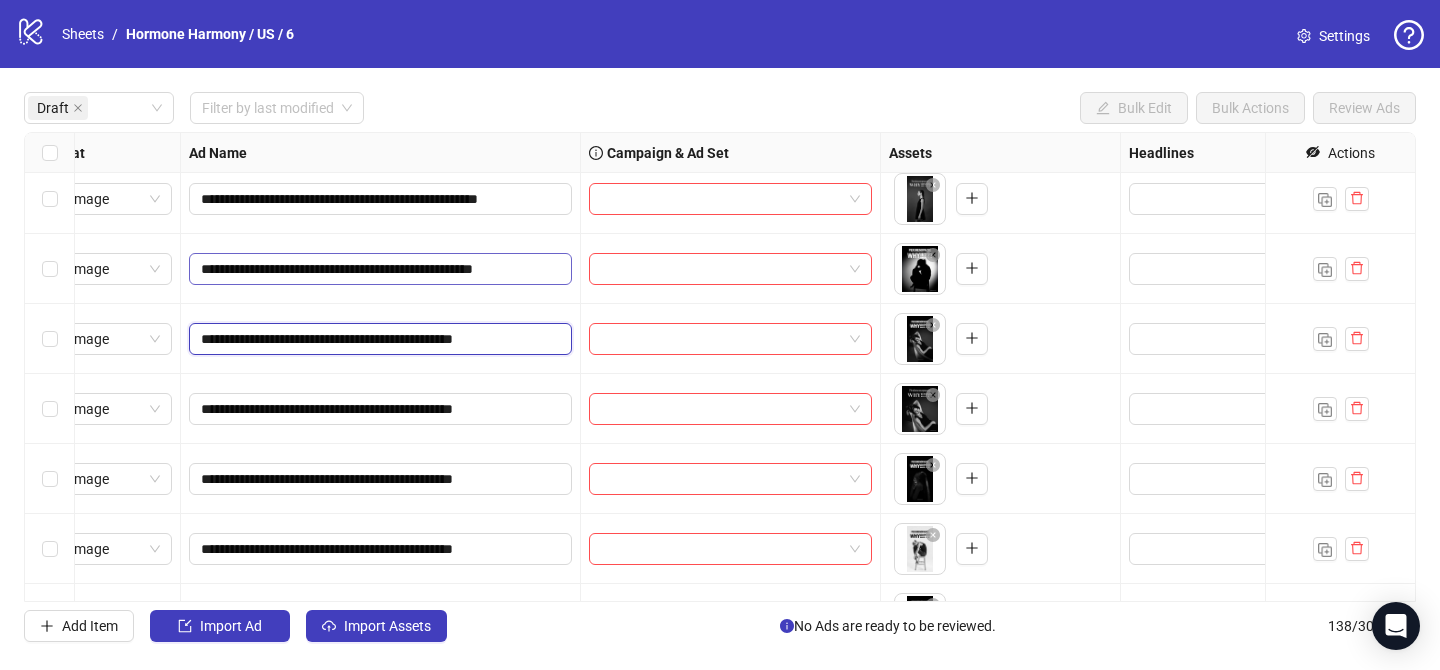 scroll, scrollTop: 0, scrollLeft: 20, axis: horizontal 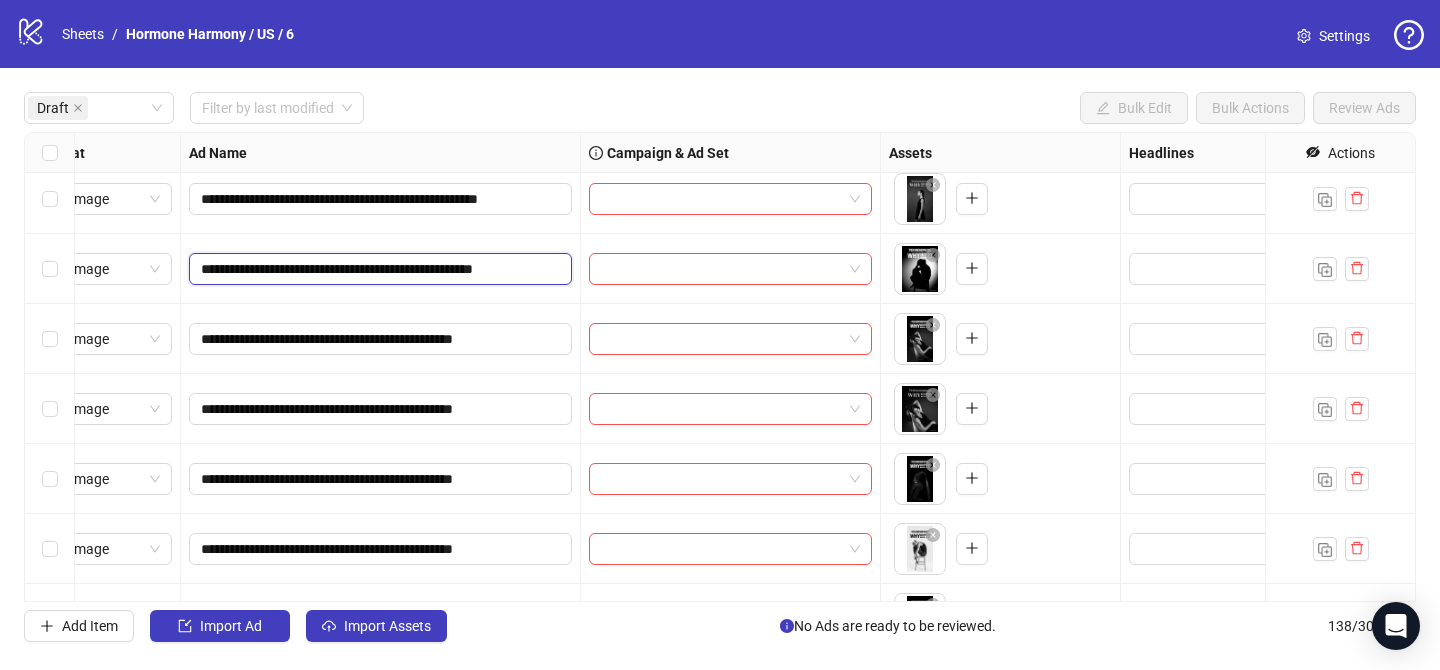 drag, startPoint x: 532, startPoint y: 269, endPoint x: 584, endPoint y: 268, distance: 52.009613 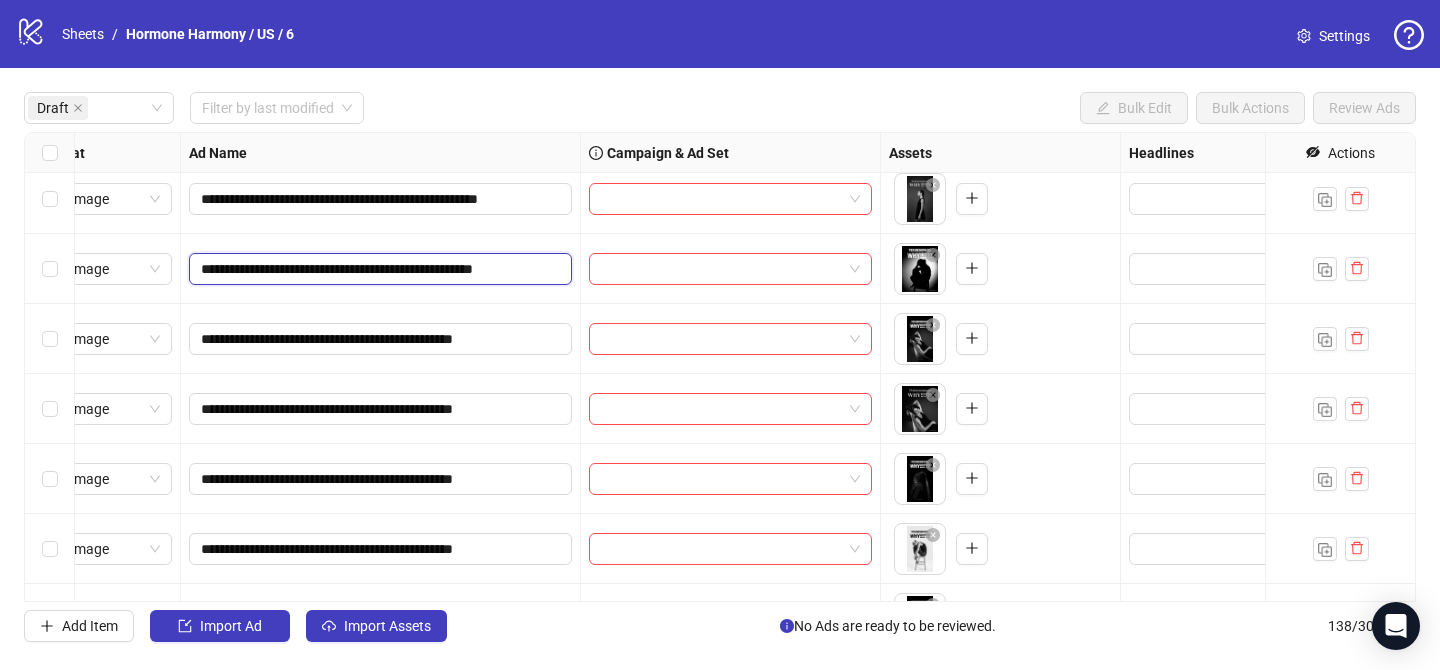 type on "**********" 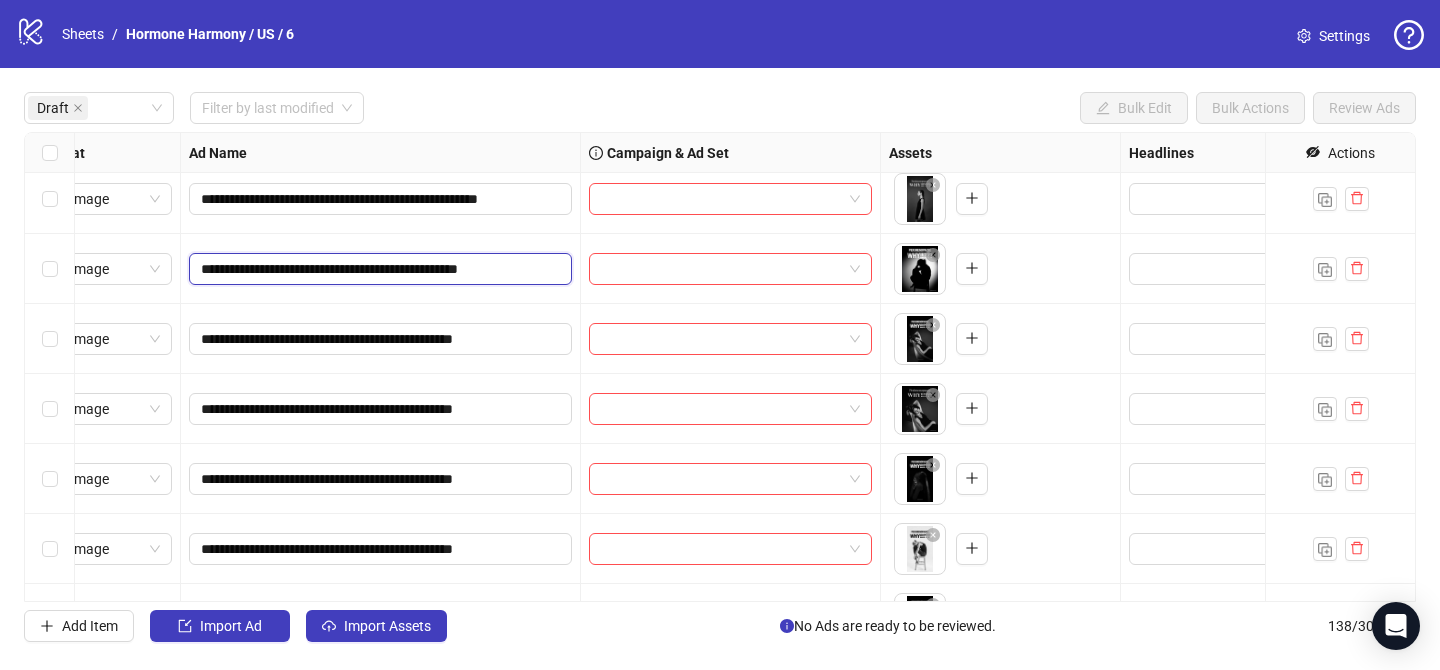 scroll, scrollTop: 0, scrollLeft: 24, axis: horizontal 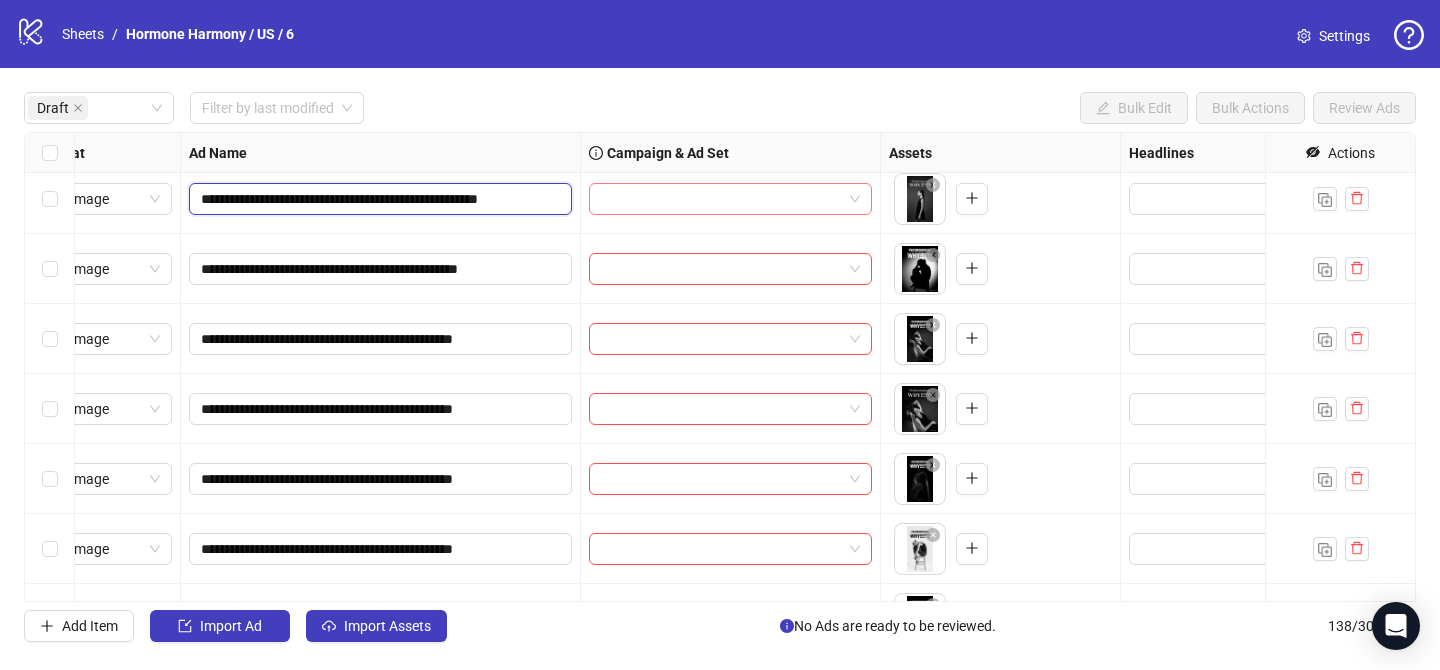 drag, startPoint x: 527, startPoint y: 200, endPoint x: 625, endPoint y: 206, distance: 98.1835 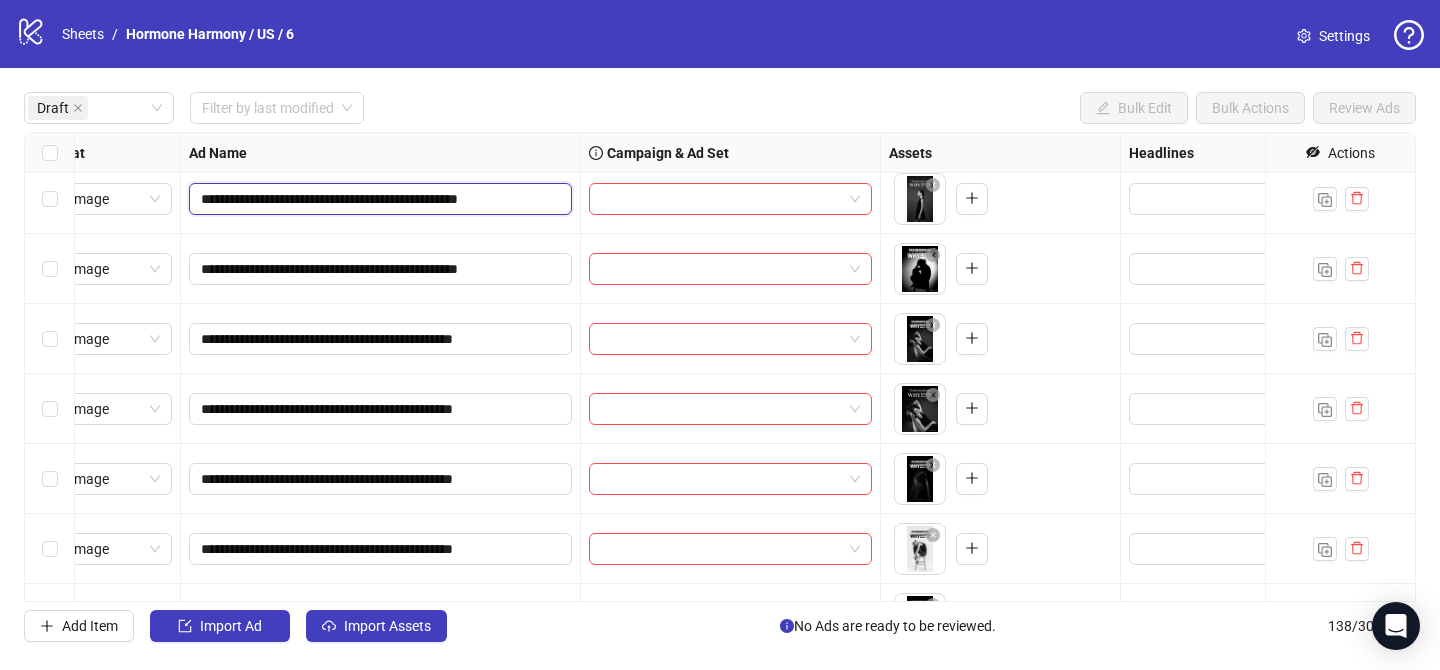 scroll, scrollTop: 0, scrollLeft: 24, axis: horizontal 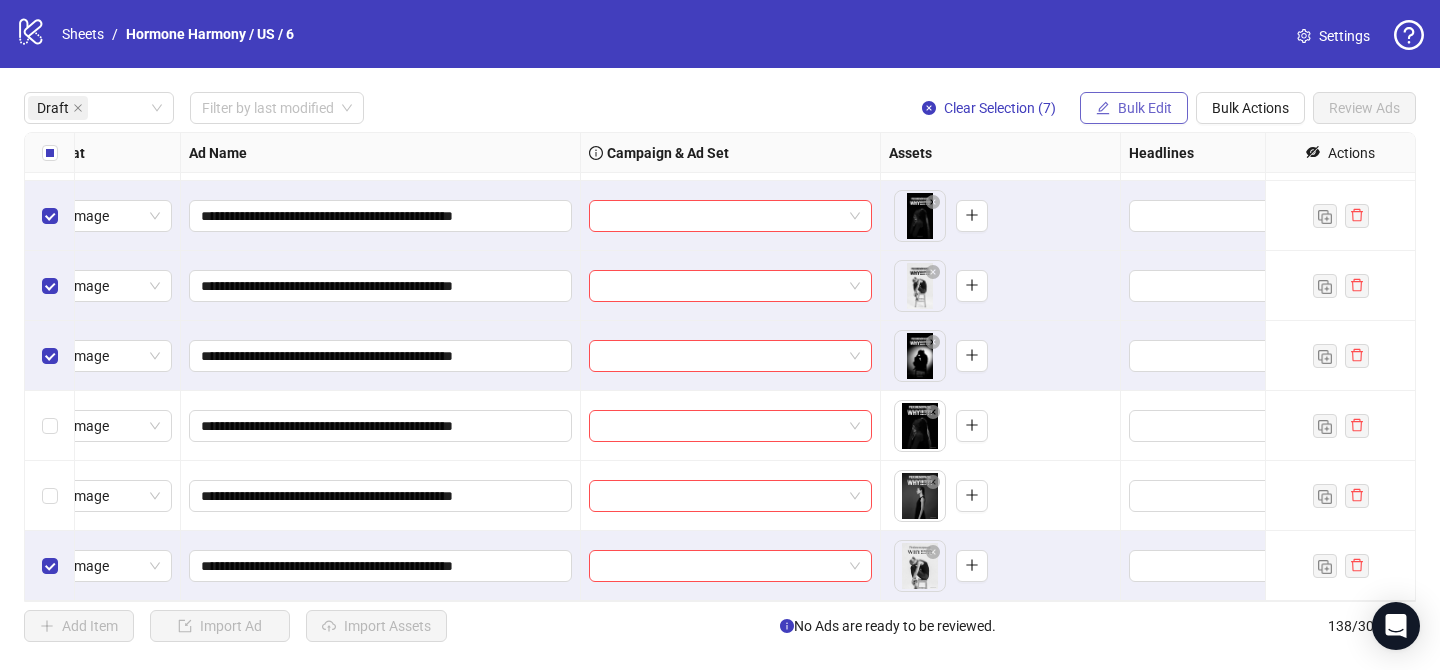 click on "Bulk Edit" at bounding box center (1145, 108) 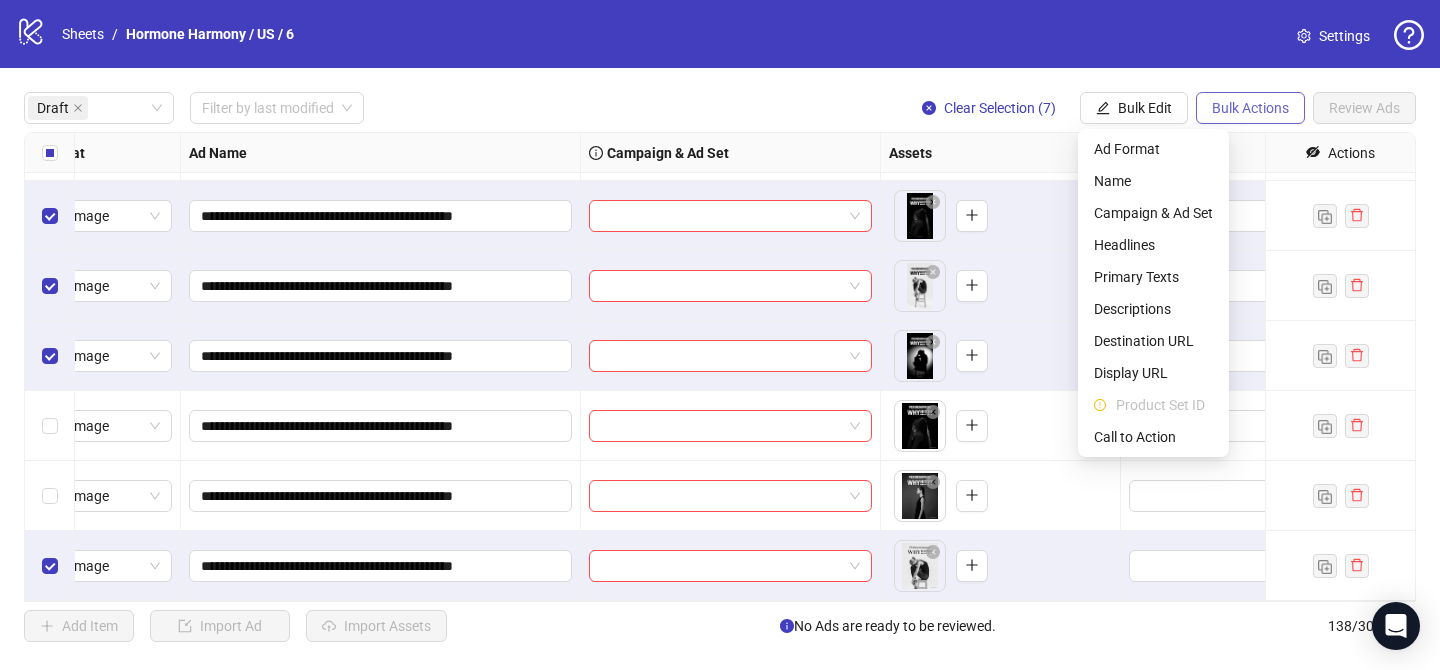 click on "Bulk Actions" at bounding box center [1250, 108] 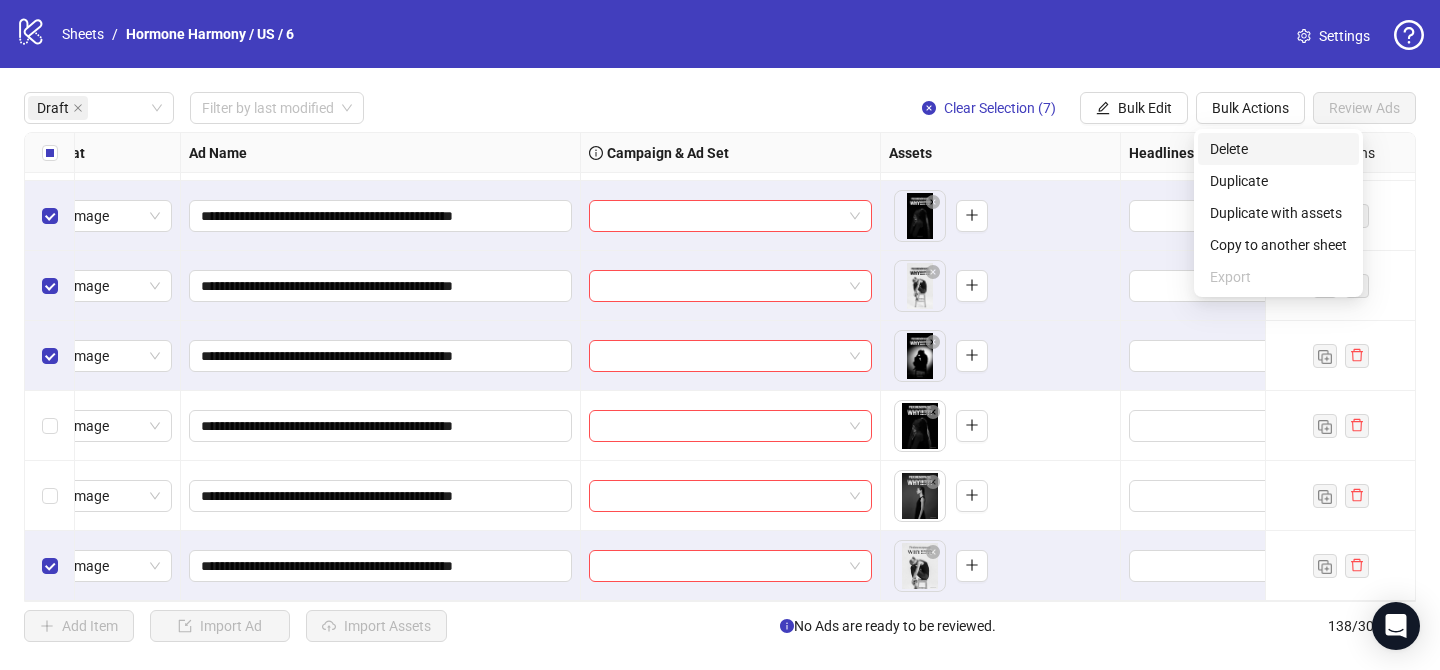 click on "Delete" at bounding box center (1278, 149) 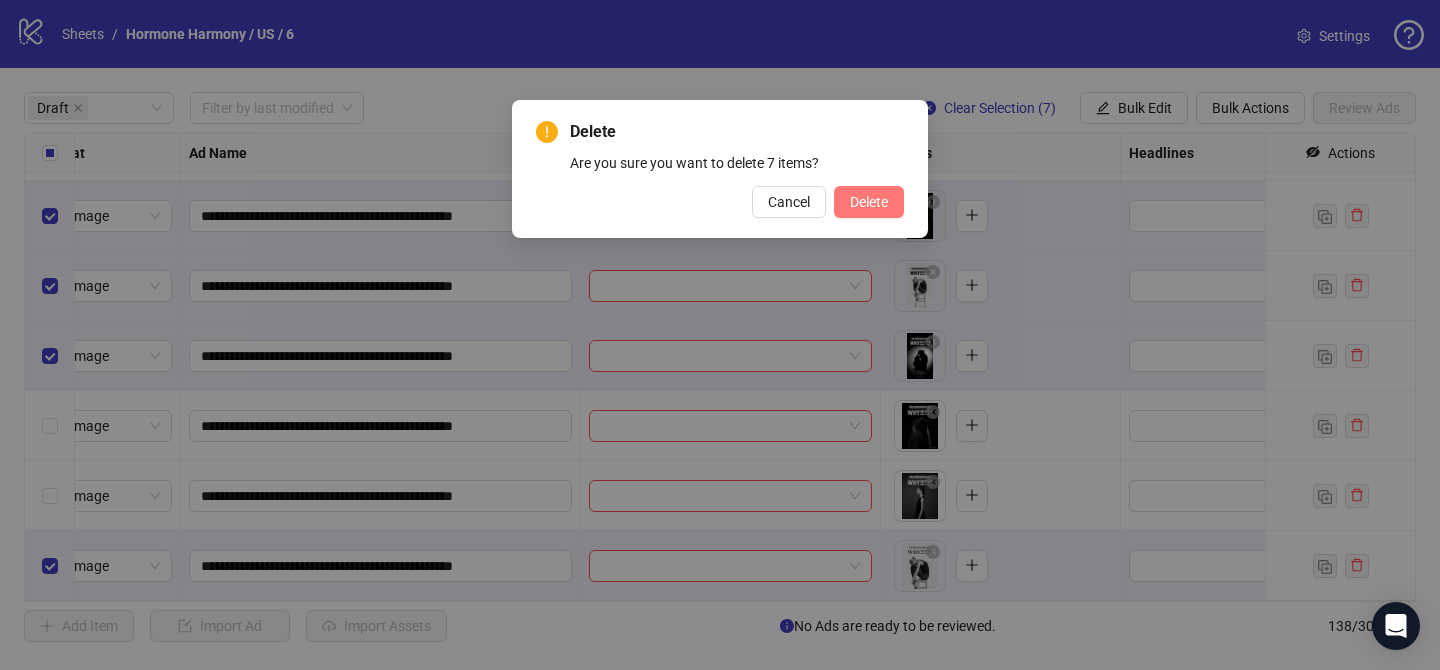 click on "Delete" at bounding box center [869, 202] 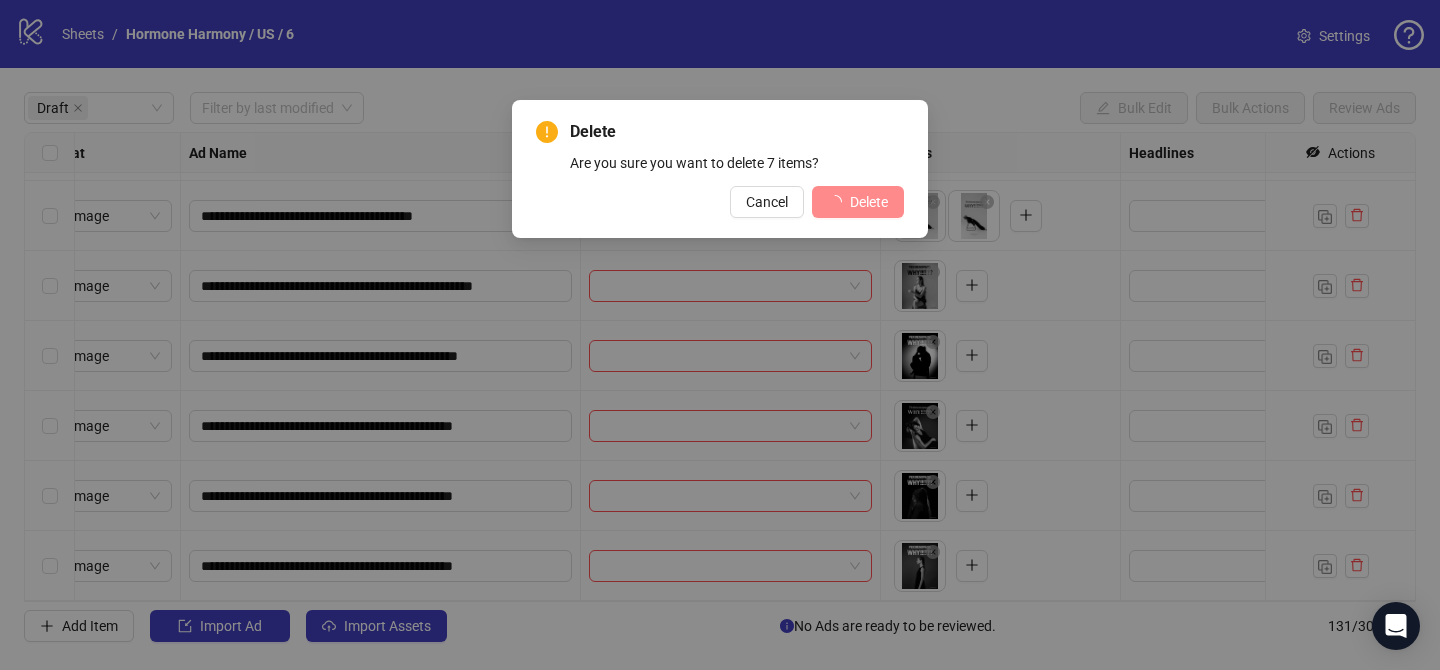 scroll, scrollTop: 1112, scrollLeft: 64, axis: both 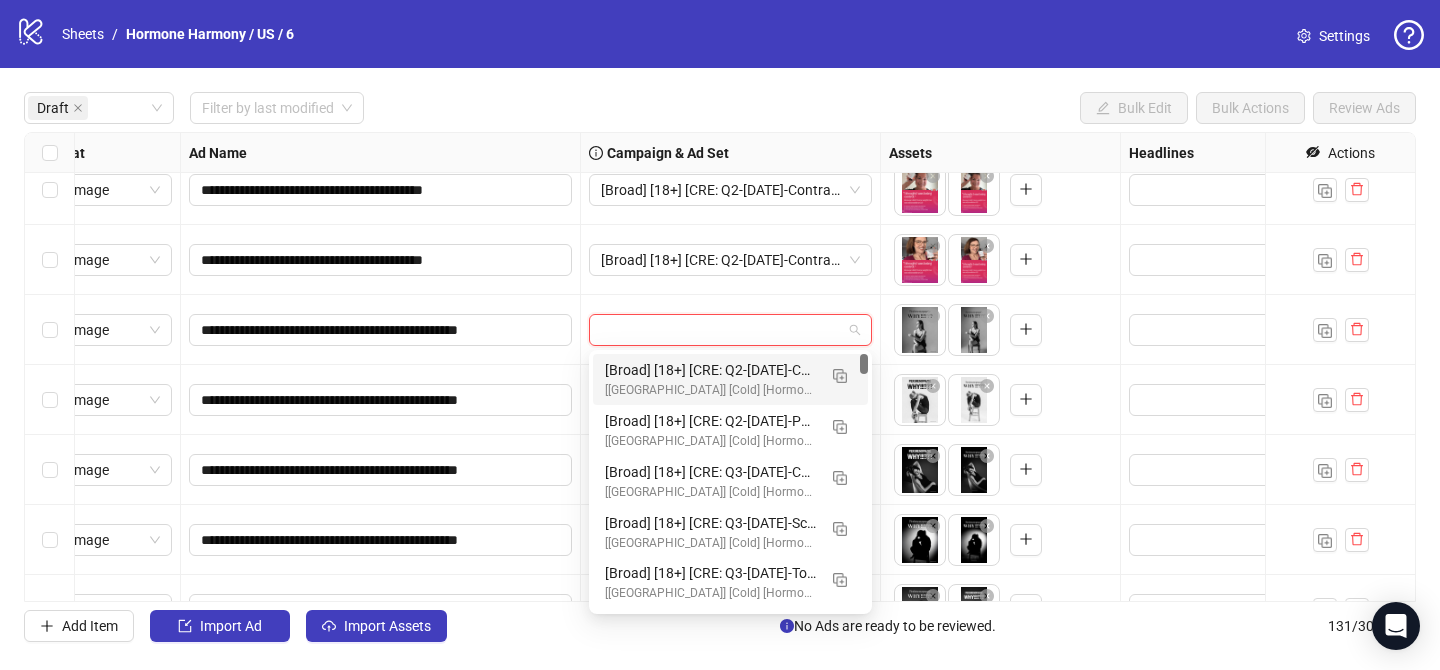 drag, startPoint x: 692, startPoint y: 325, endPoint x: 719, endPoint y: 343, distance: 32.449963 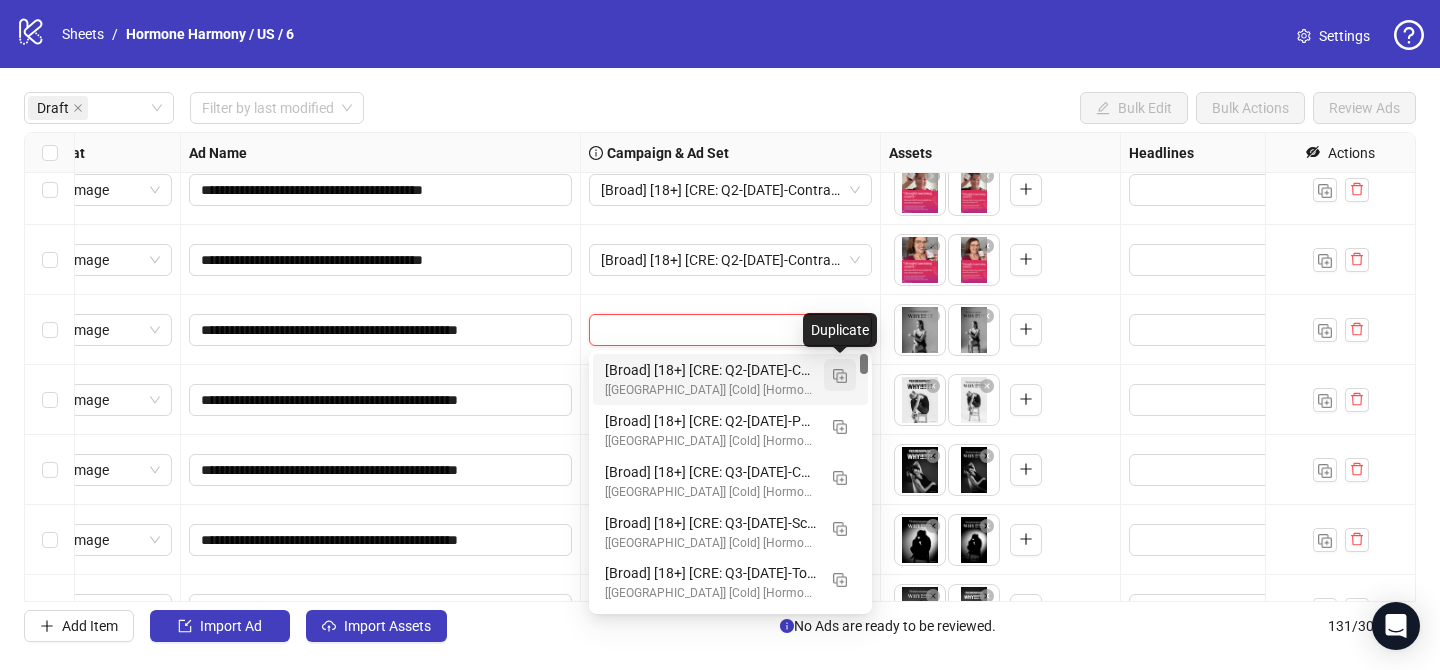 click at bounding box center [840, 376] 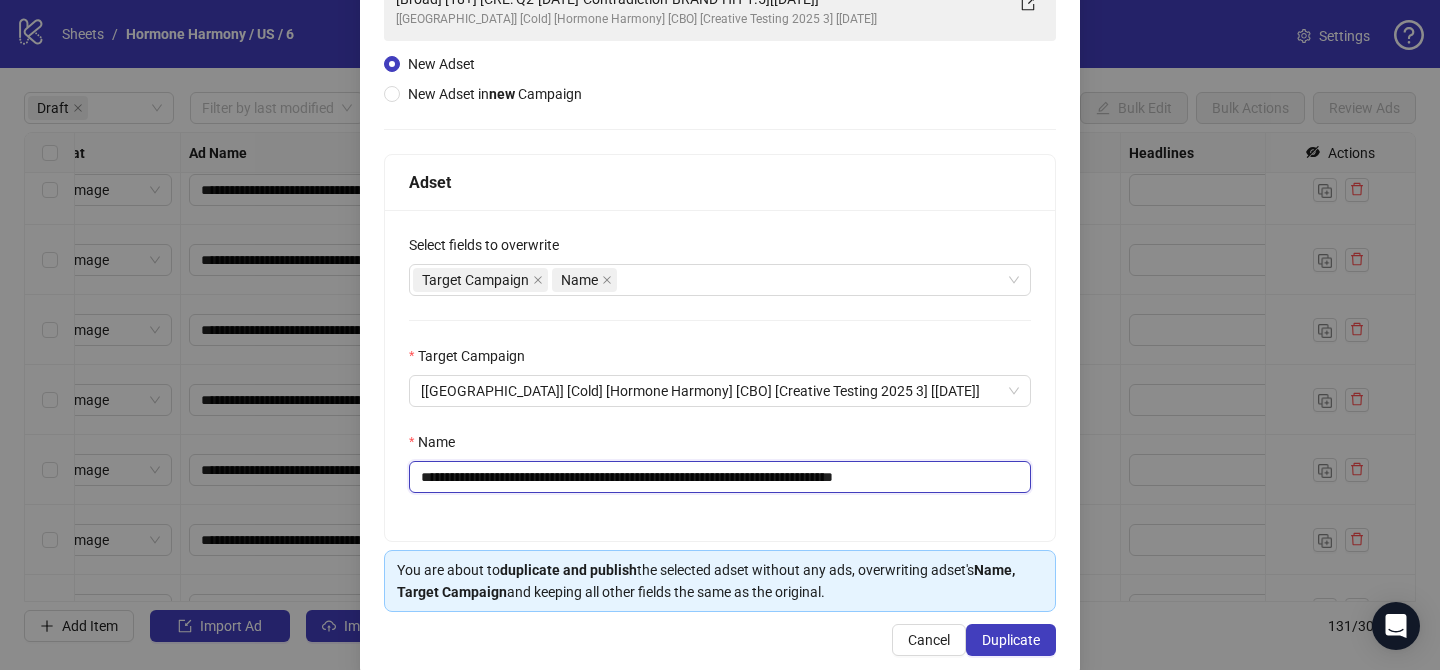 drag, startPoint x: 570, startPoint y: 477, endPoint x: 825, endPoint y: 475, distance: 255.00784 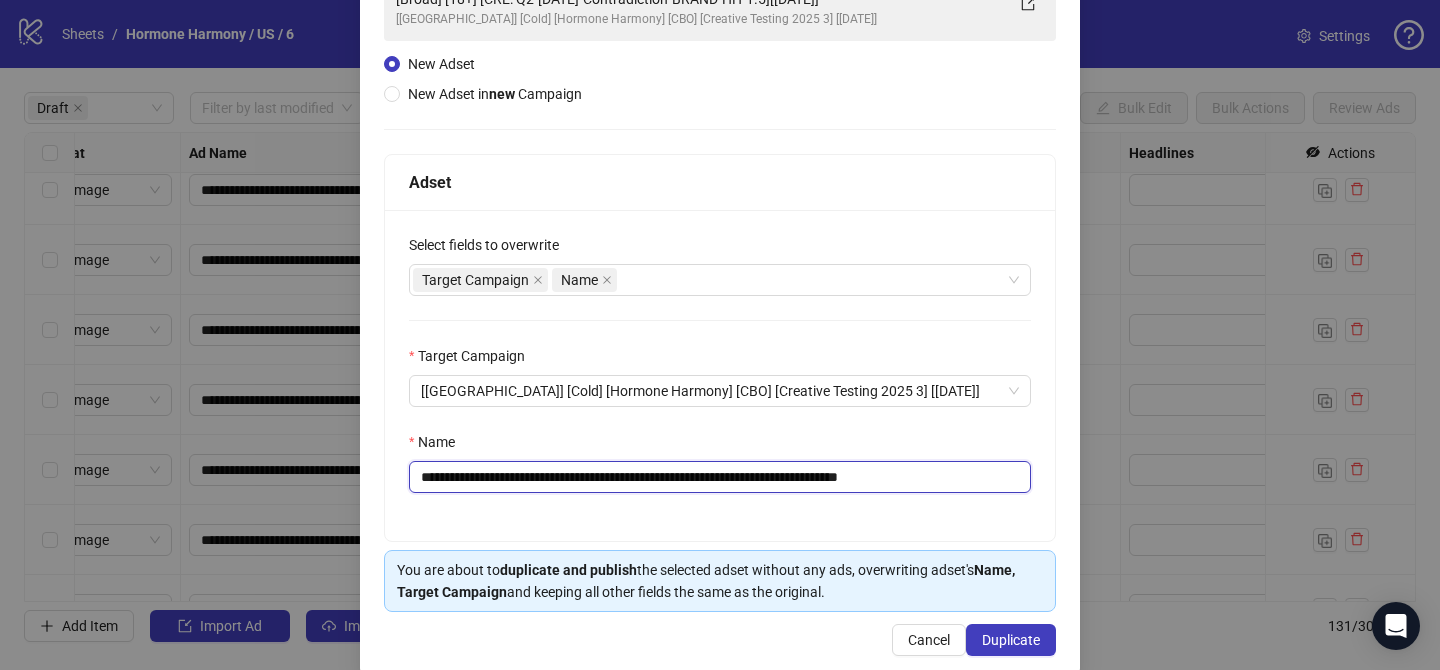 drag, startPoint x: 946, startPoint y: 482, endPoint x: 1042, endPoint y: 477, distance: 96.13012 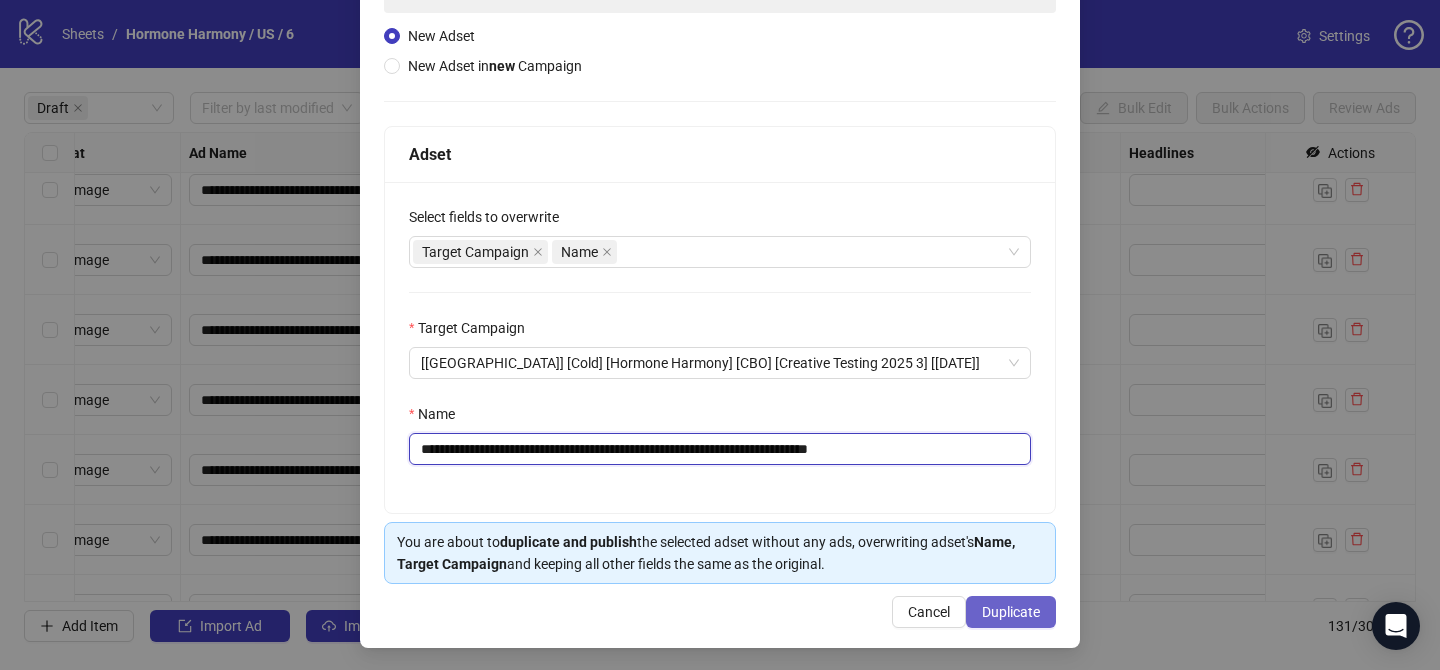 type on "**********" 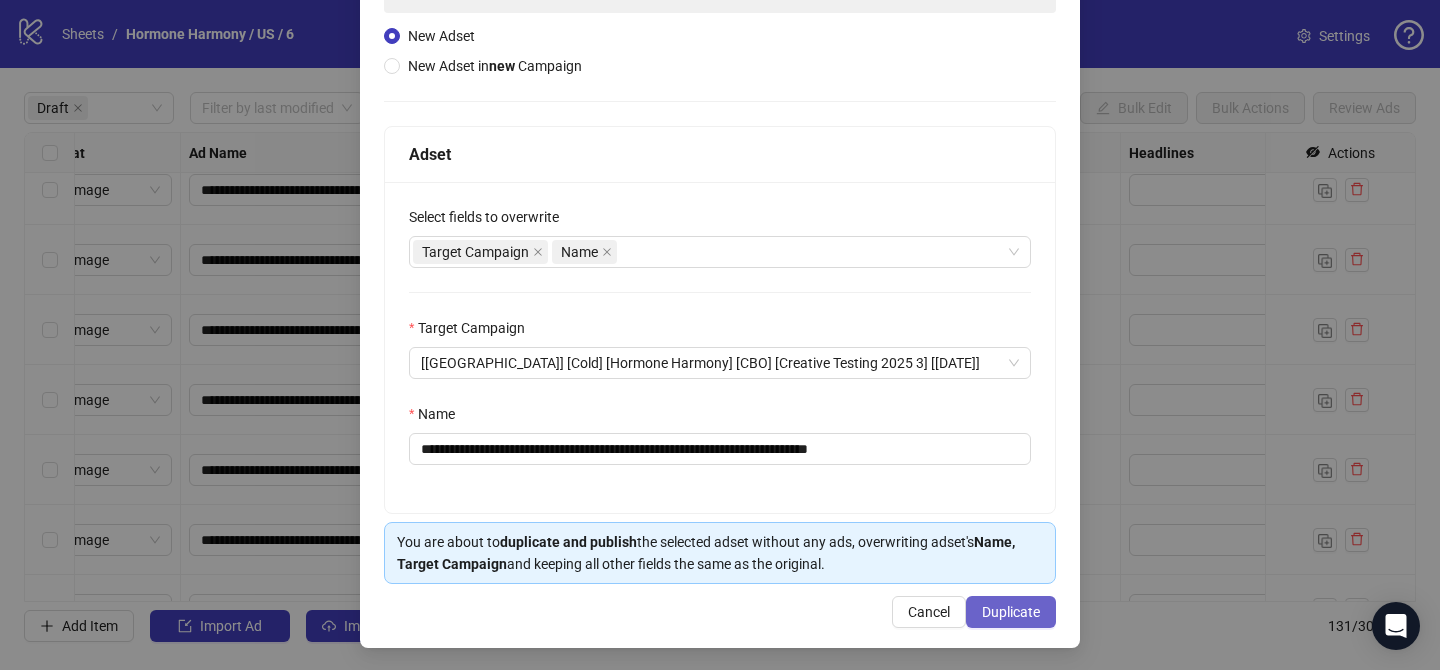 click on "Duplicate" at bounding box center [1011, 612] 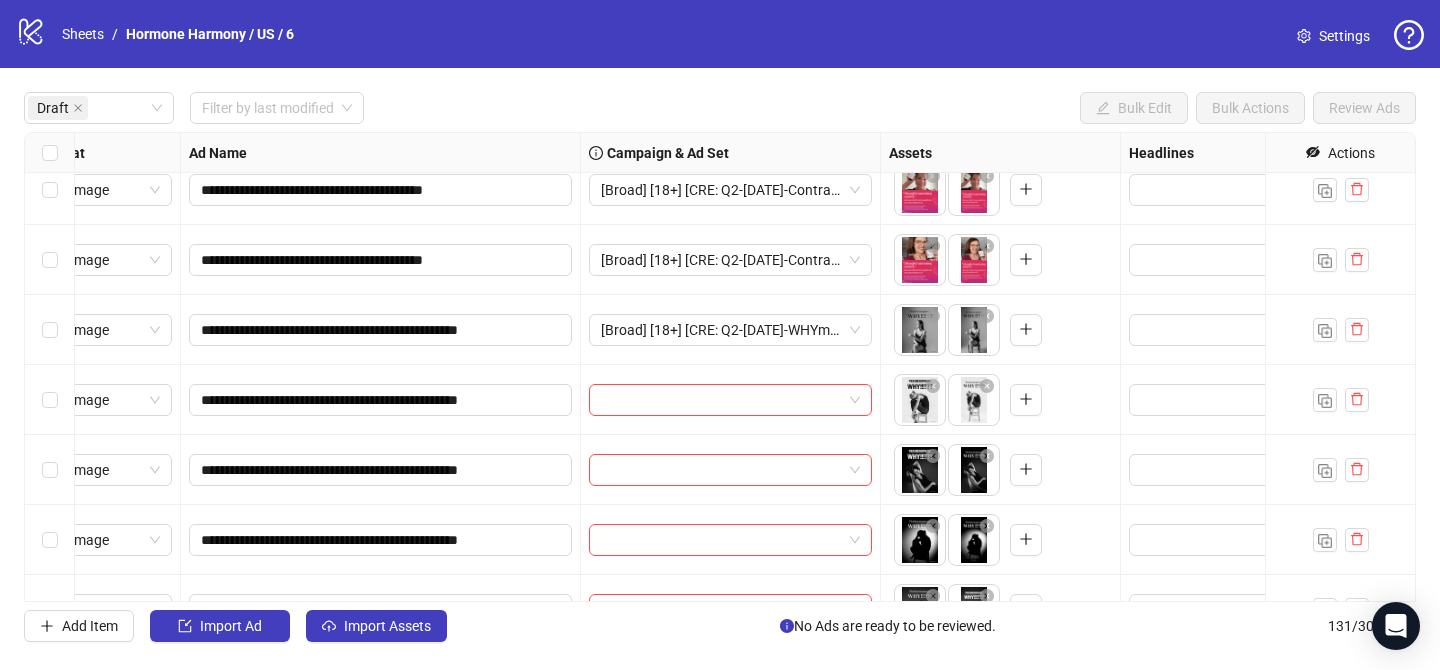 scroll, scrollTop: 229, scrollLeft: 64, axis: both 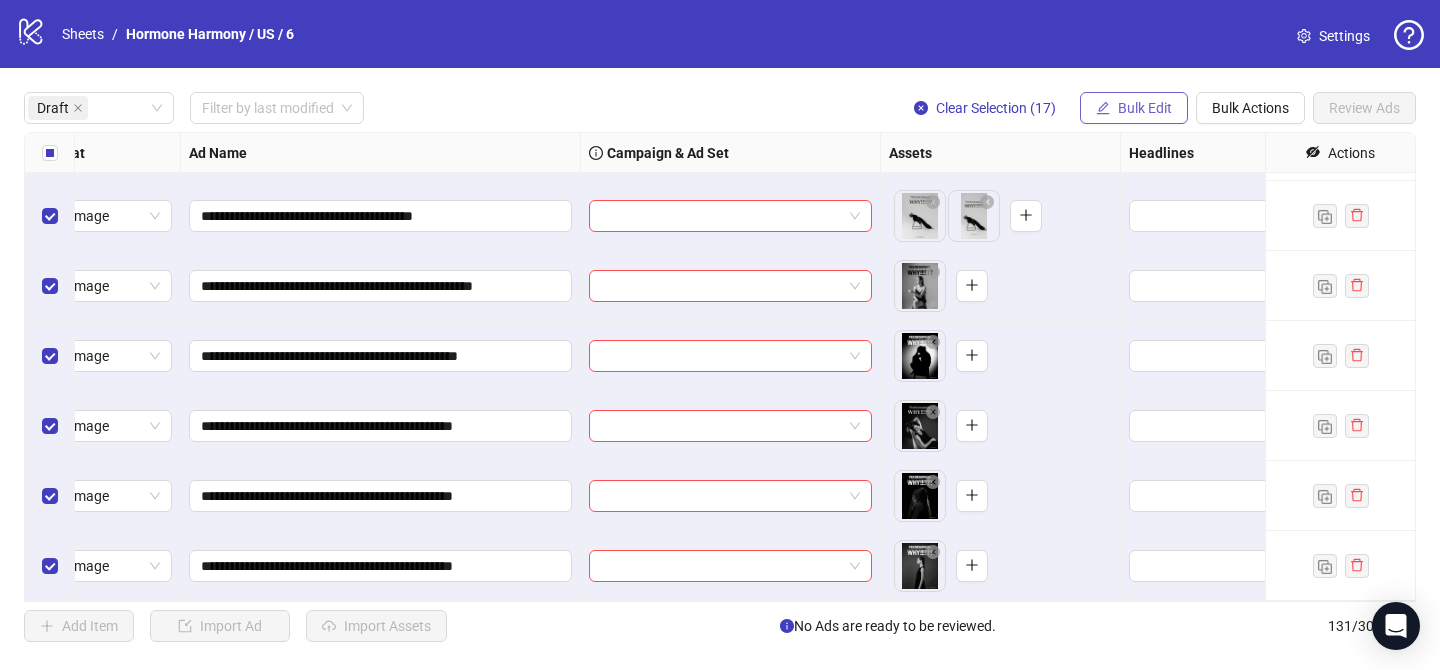 click on "Bulk Edit" at bounding box center (1145, 108) 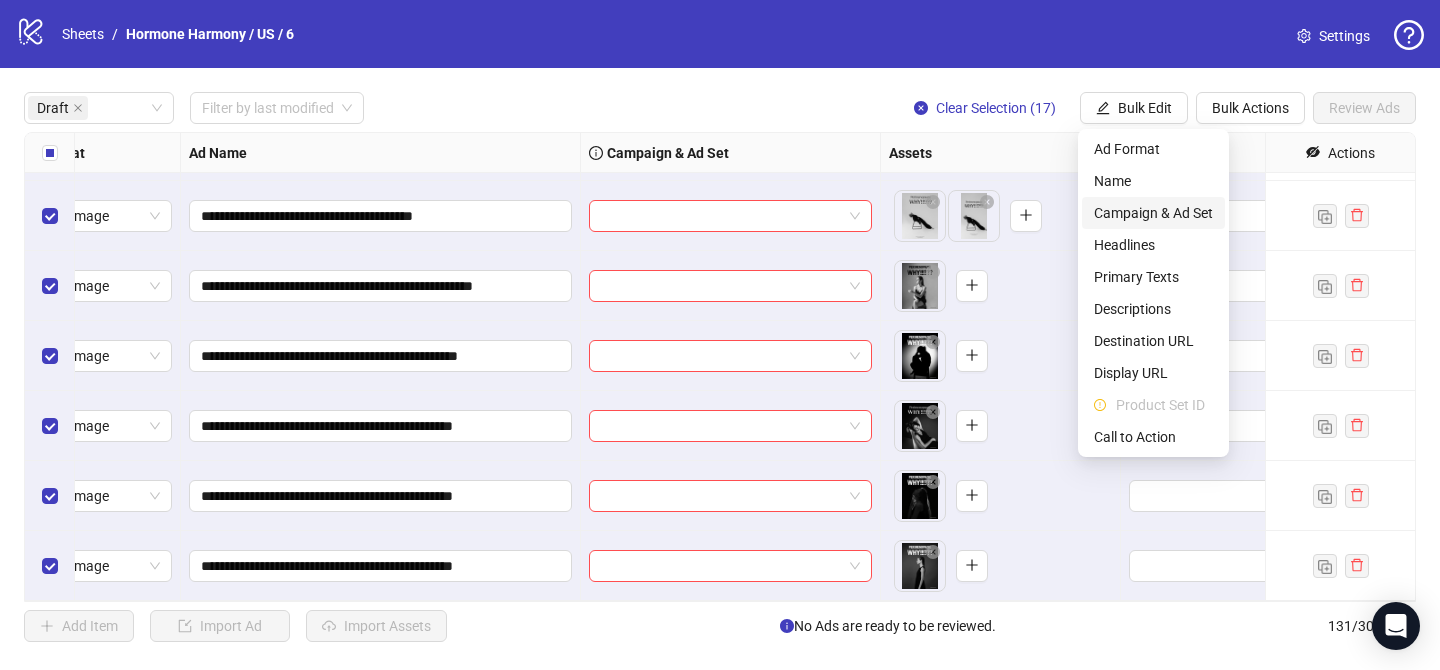 click on "Campaign & Ad Set" at bounding box center [1153, 213] 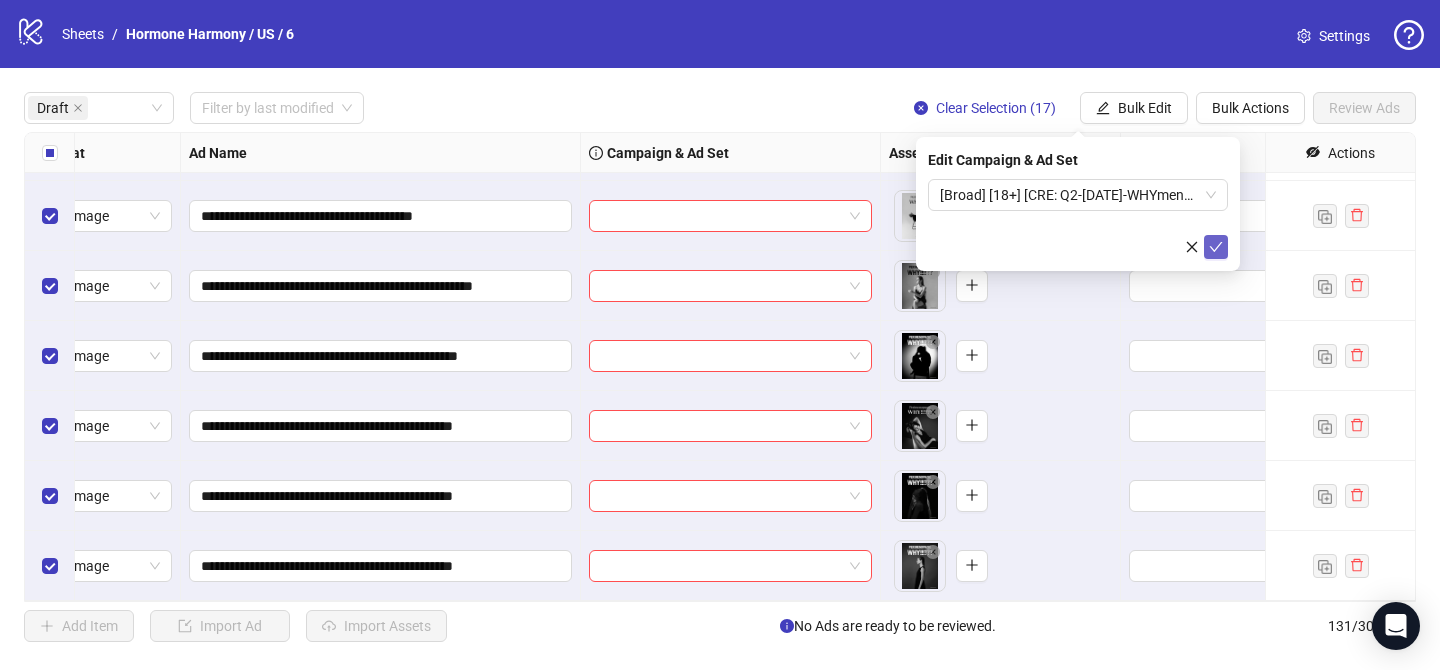 click 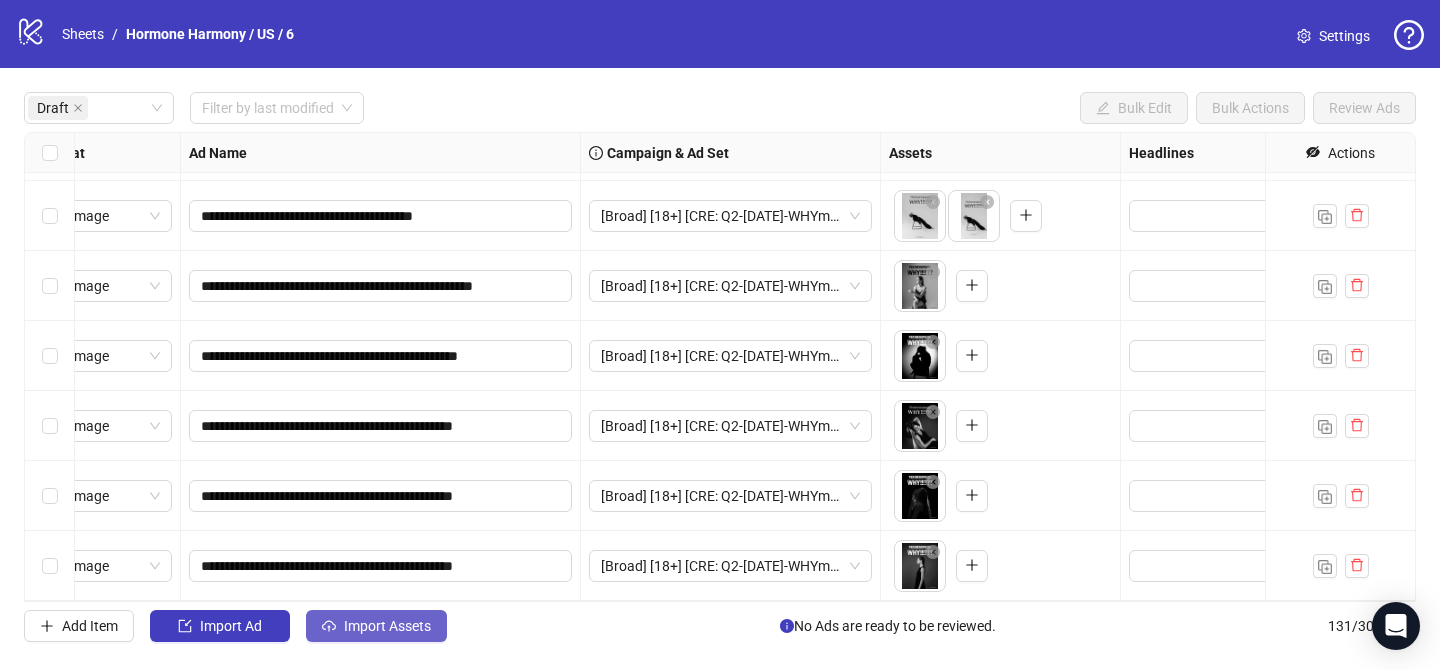 click on "Import Assets" at bounding box center [387, 626] 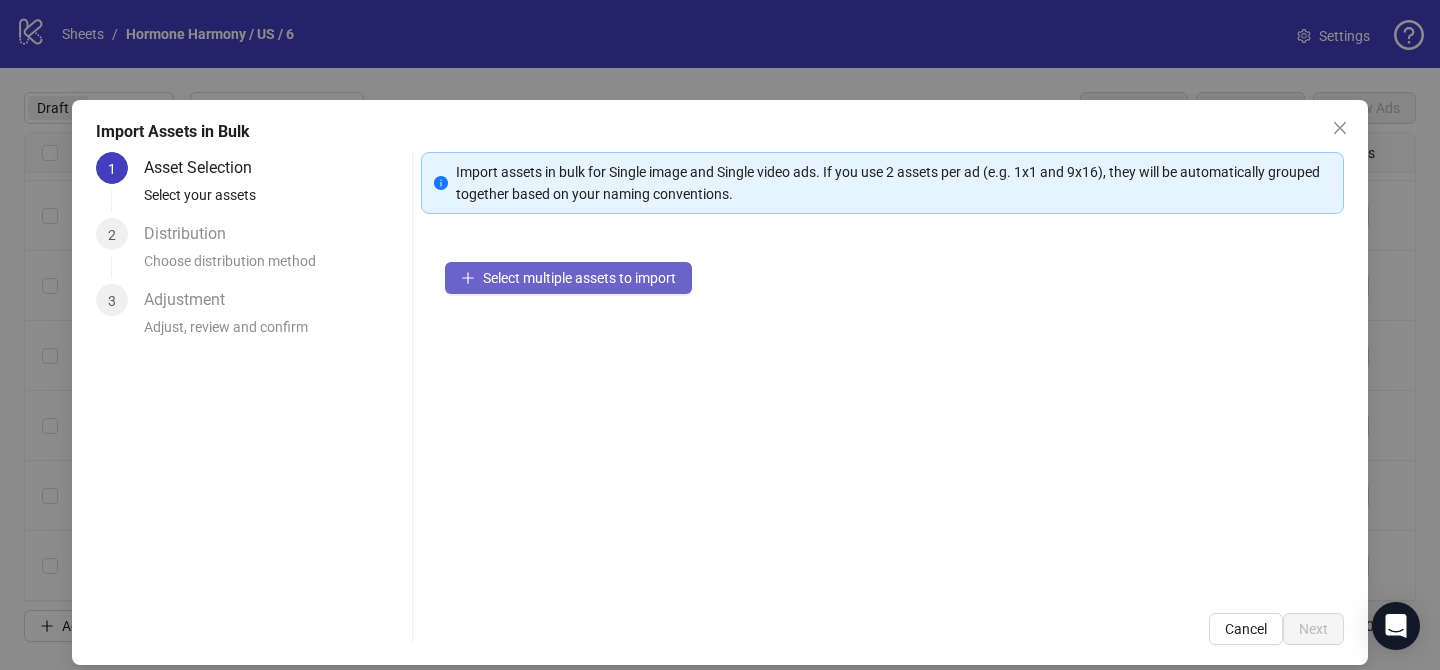 click on "Select multiple assets to import" at bounding box center [579, 278] 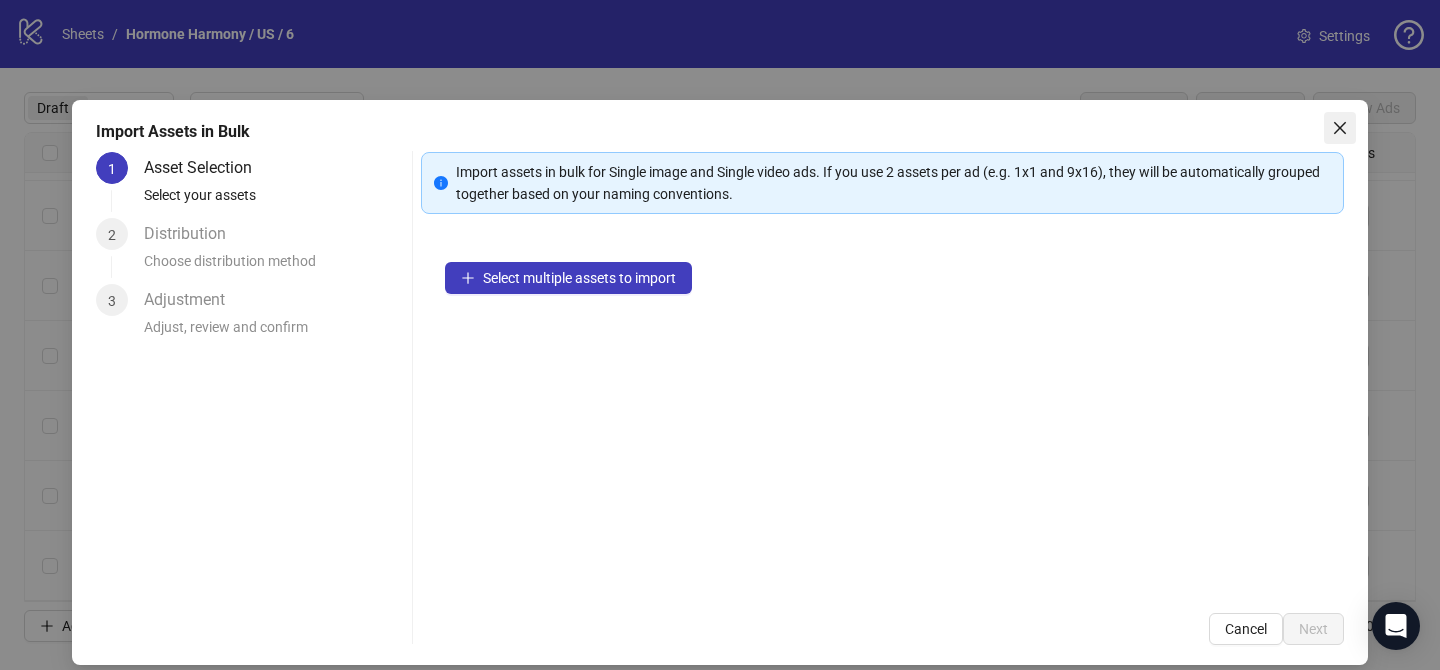 click 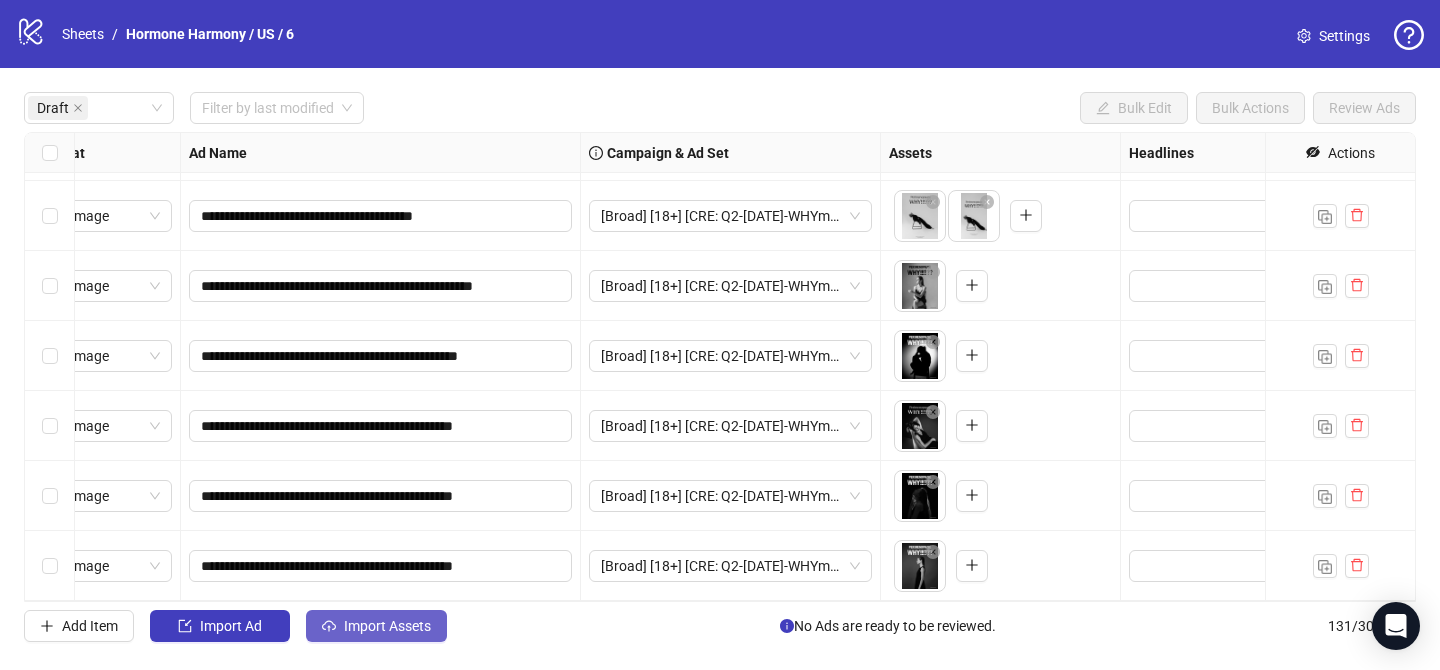 click on "Import Assets" at bounding box center (387, 626) 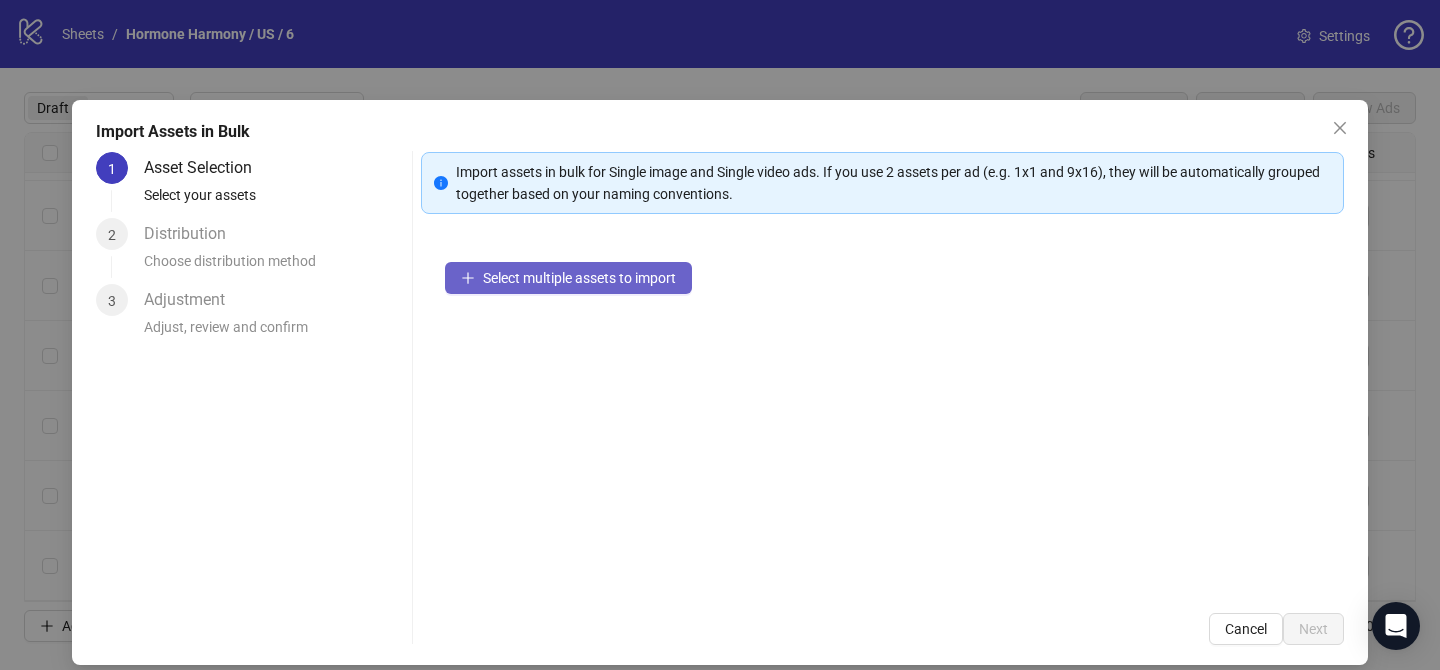click on "Select multiple assets to import" at bounding box center [568, 278] 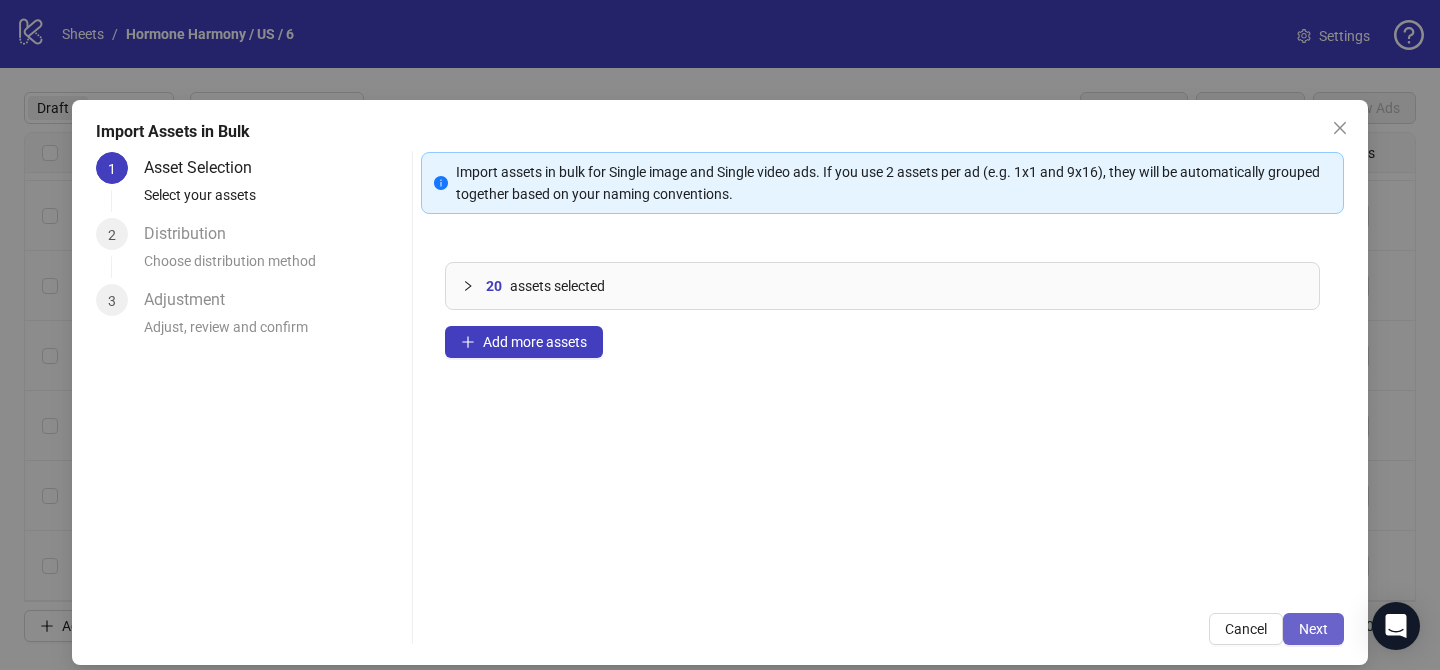 click on "Next" at bounding box center [1313, 629] 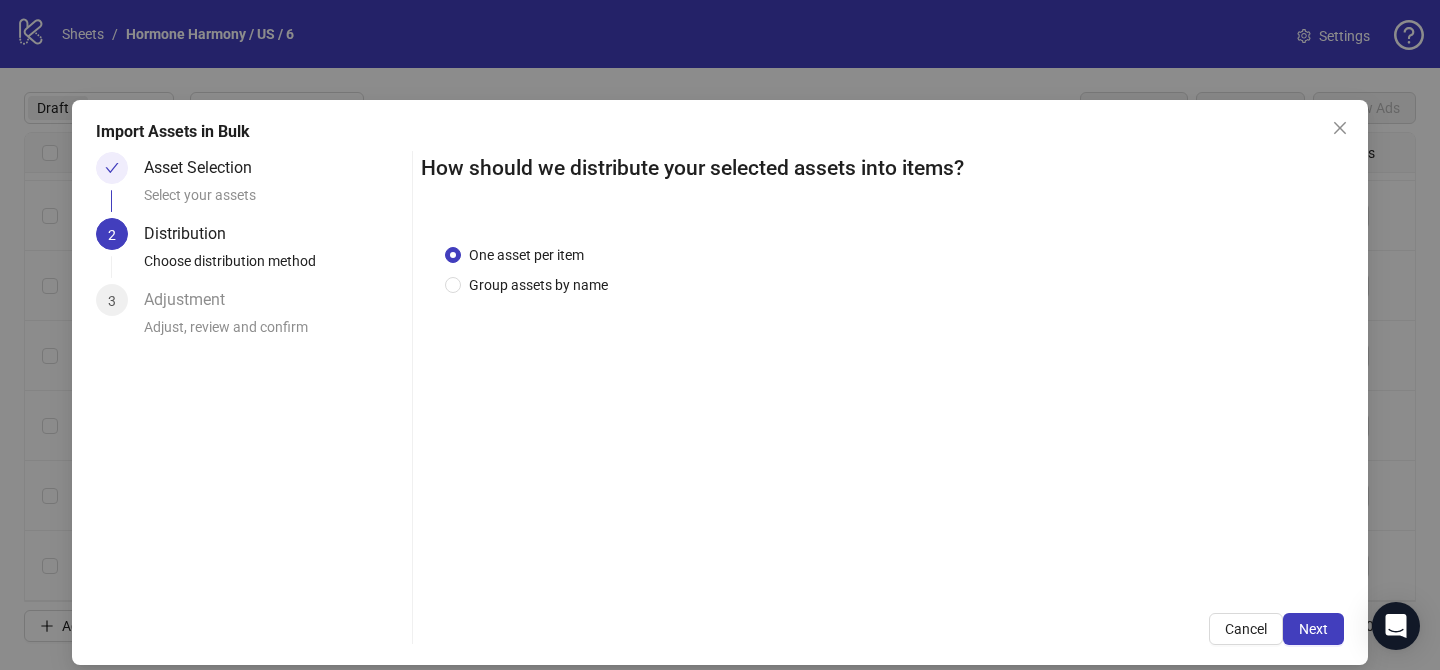 drag, startPoint x: 560, startPoint y: 278, endPoint x: 557, endPoint y: 305, distance: 27.166155 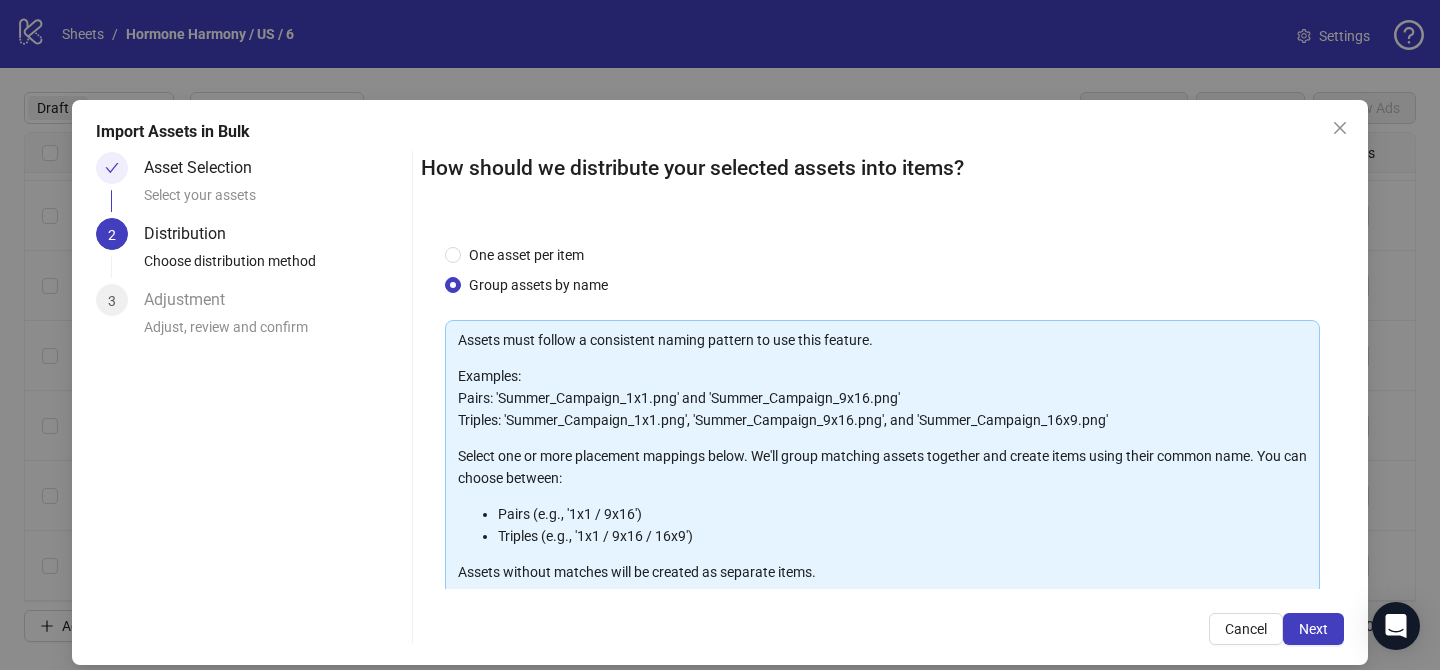 scroll, scrollTop: 216, scrollLeft: 0, axis: vertical 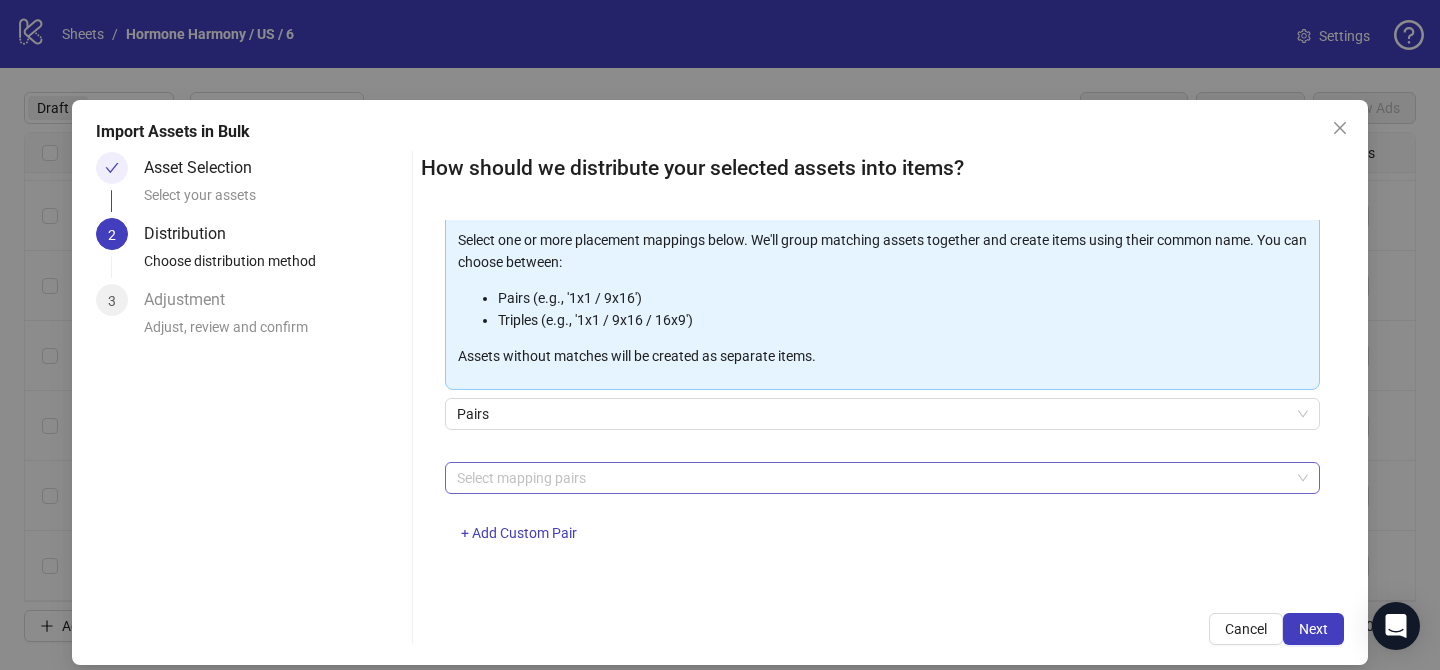 click at bounding box center (872, 478) 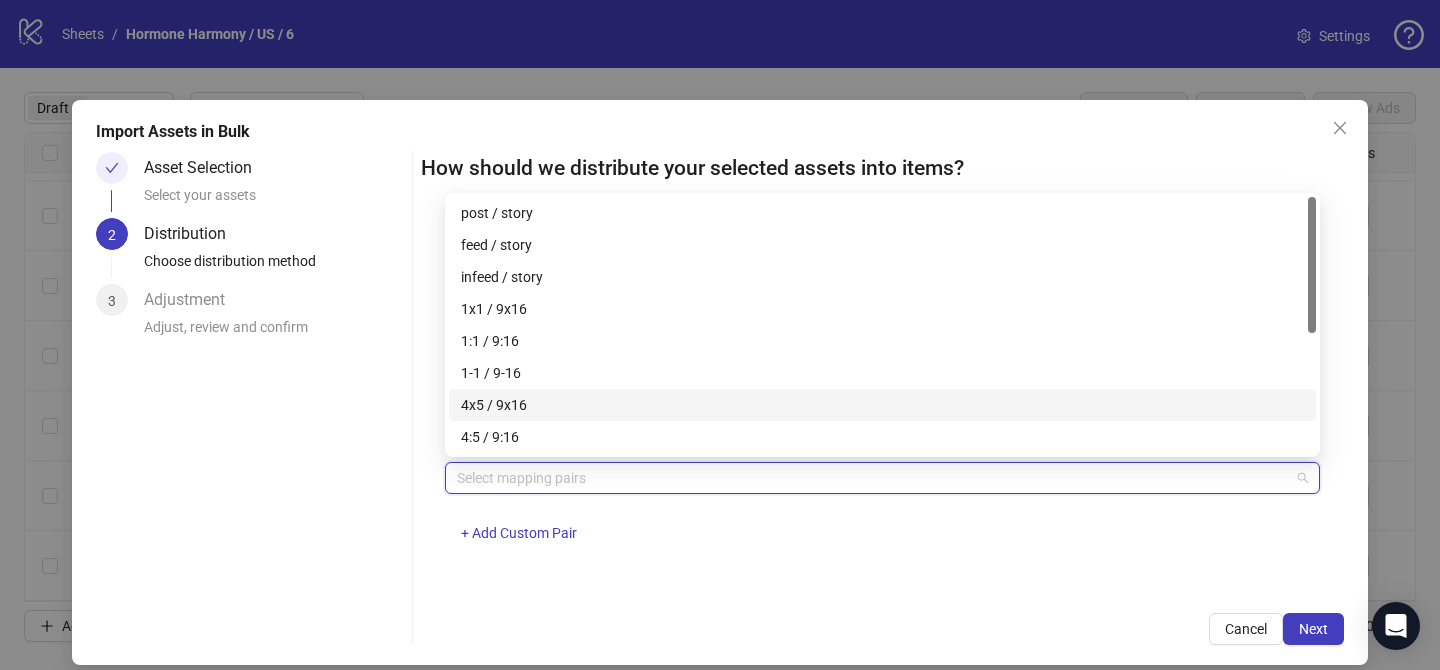 click on "1-1 / 9-16" at bounding box center (882, 373) 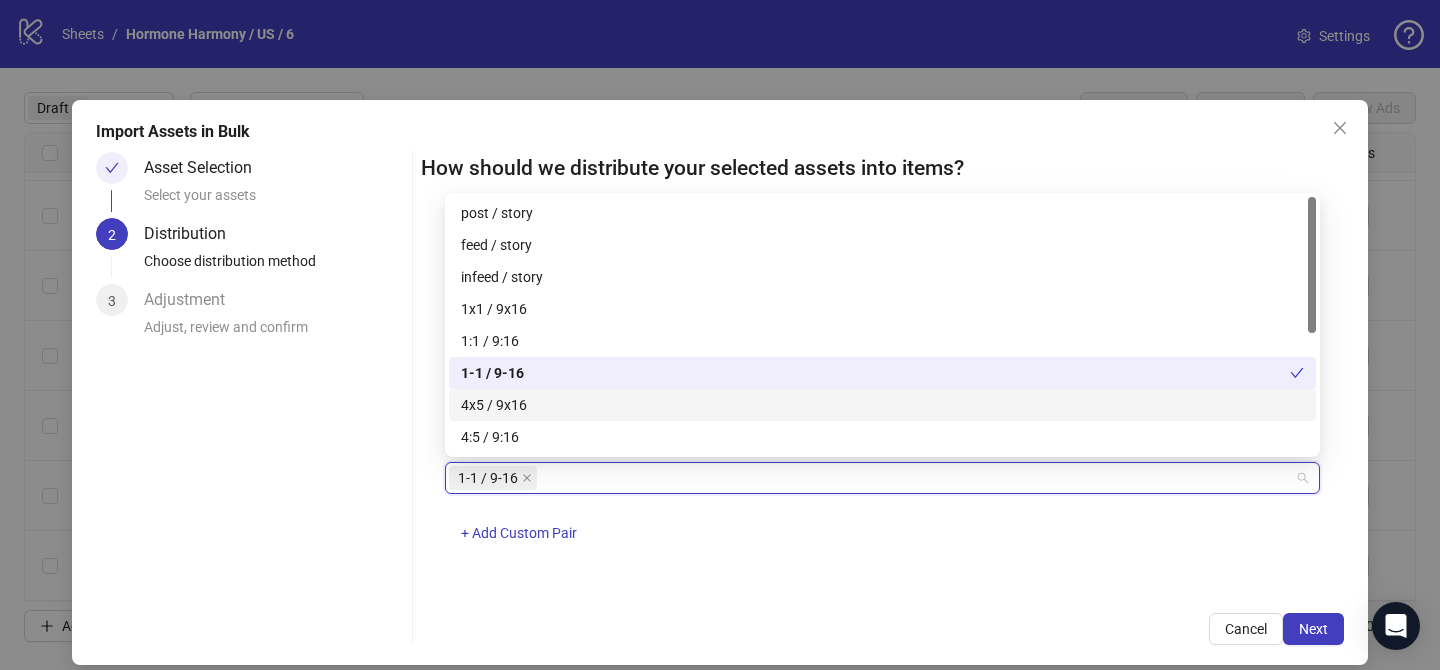 click on "4x5 / 9x16" at bounding box center [882, 405] 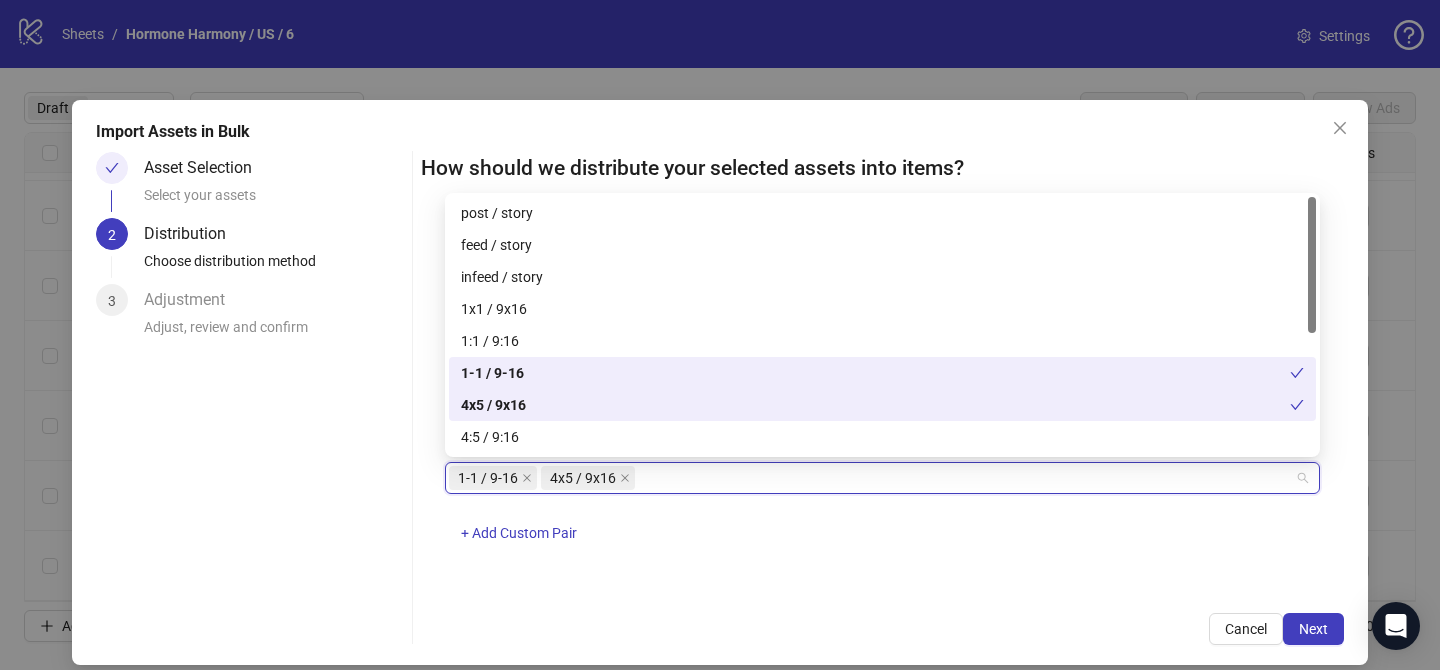 click on "1-1 / 9-16" at bounding box center (875, 373) 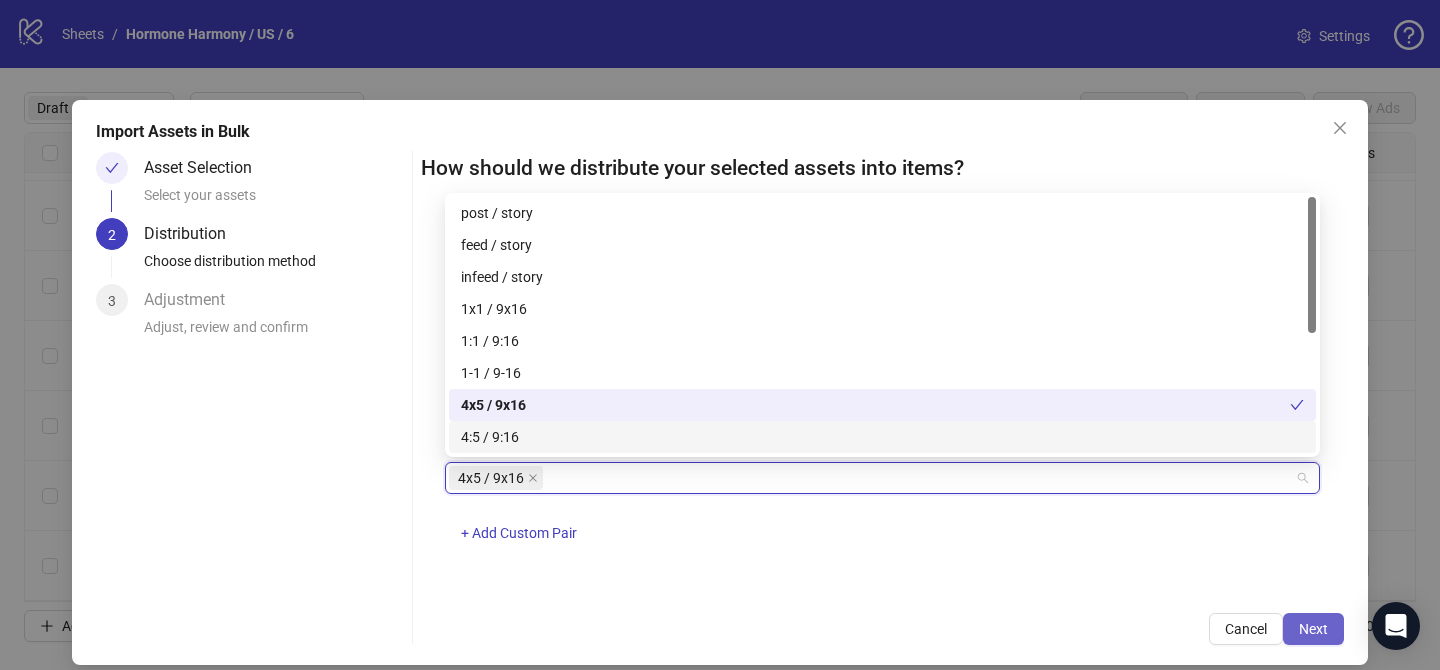 click on "Next" at bounding box center [1313, 629] 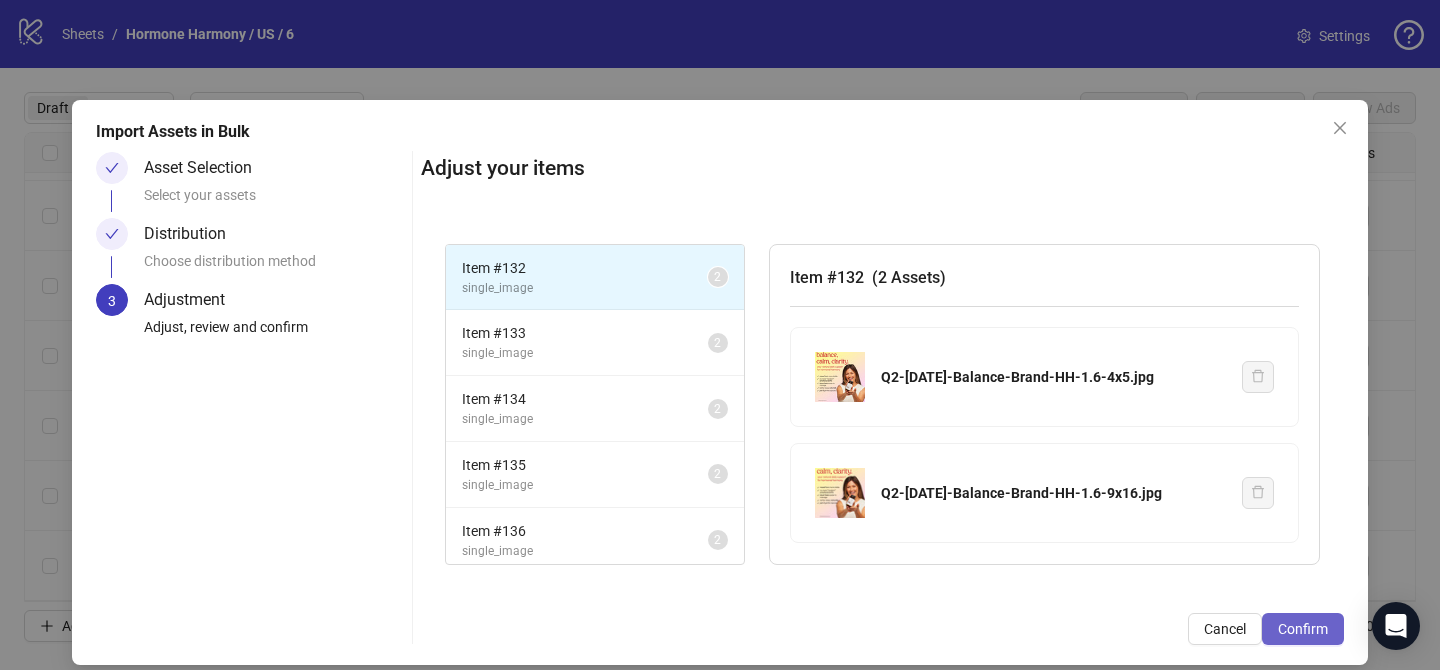 click on "Confirm" at bounding box center (1303, 629) 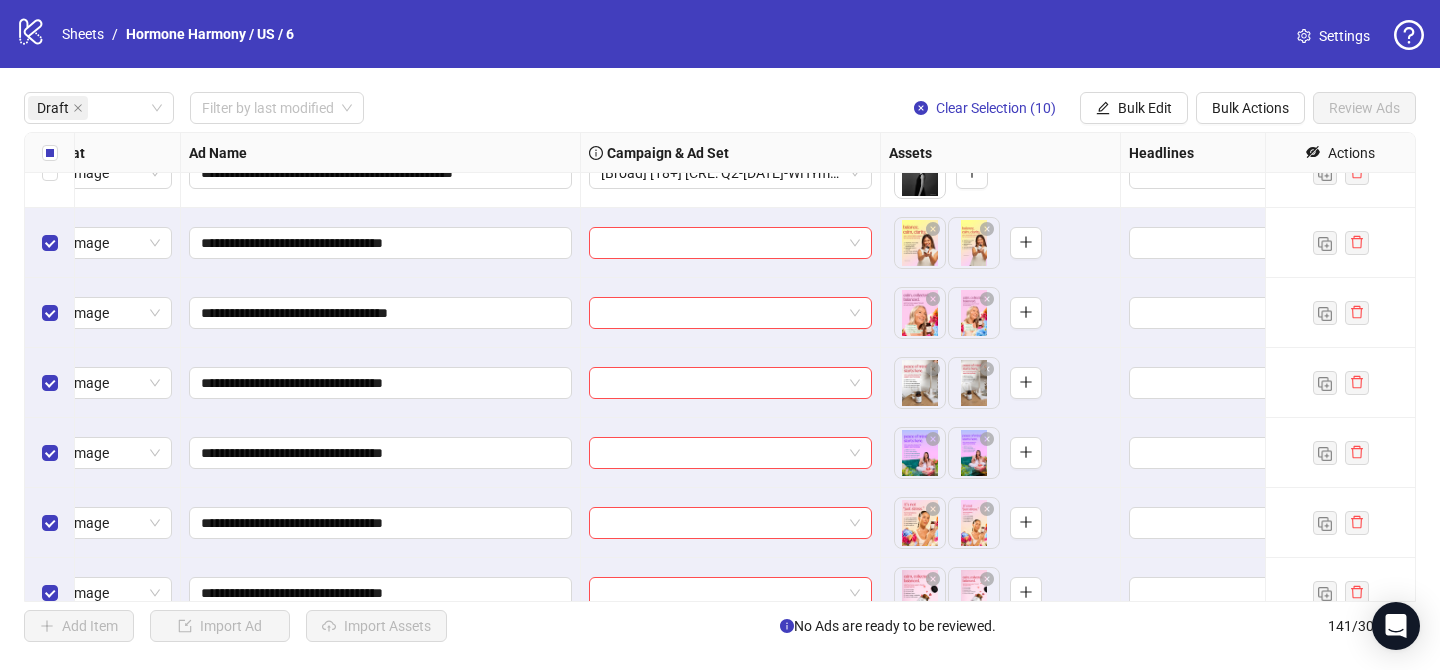 scroll, scrollTop: 1486, scrollLeft: 64, axis: both 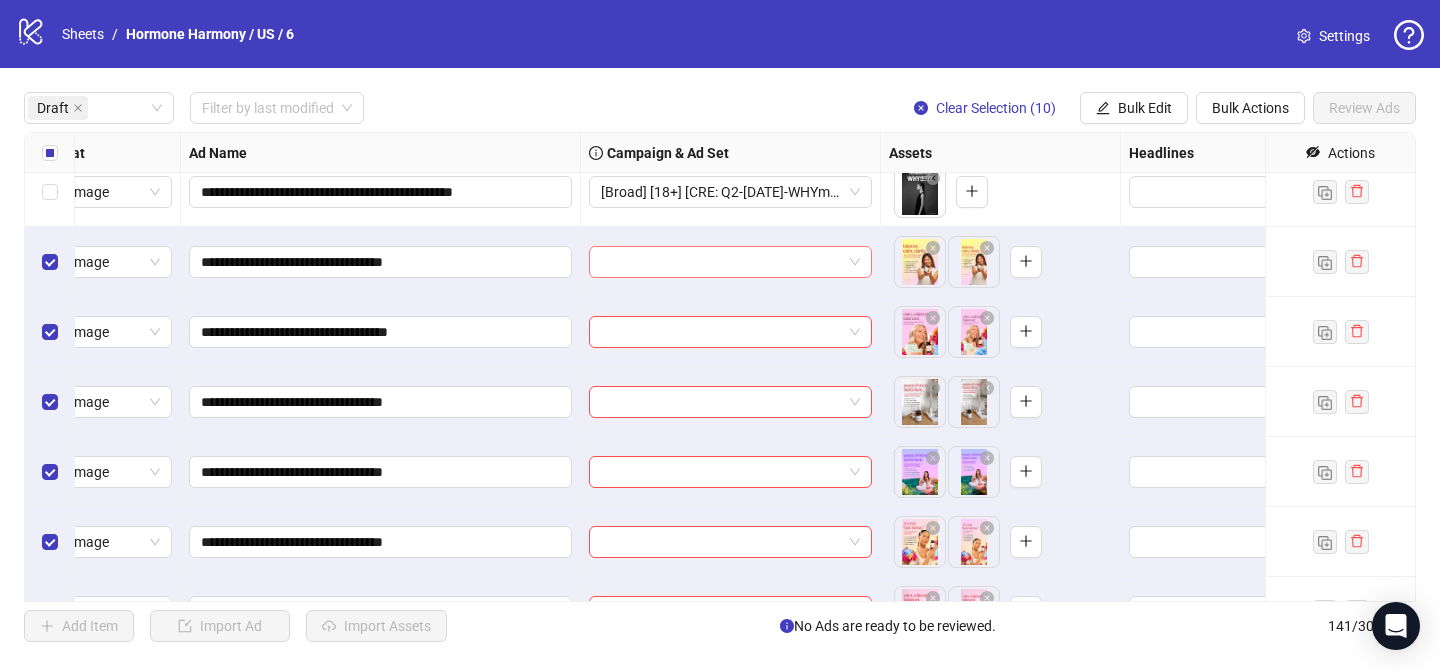 click at bounding box center [721, 262] 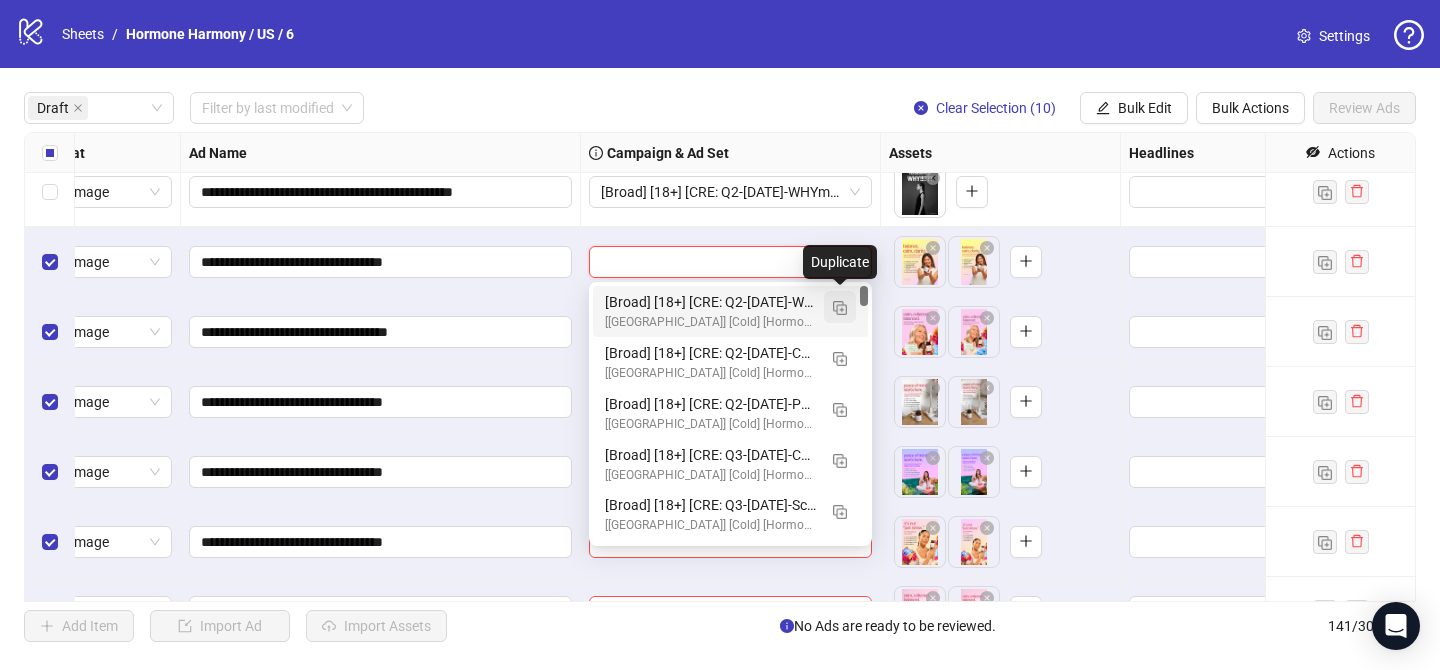 click at bounding box center (840, 308) 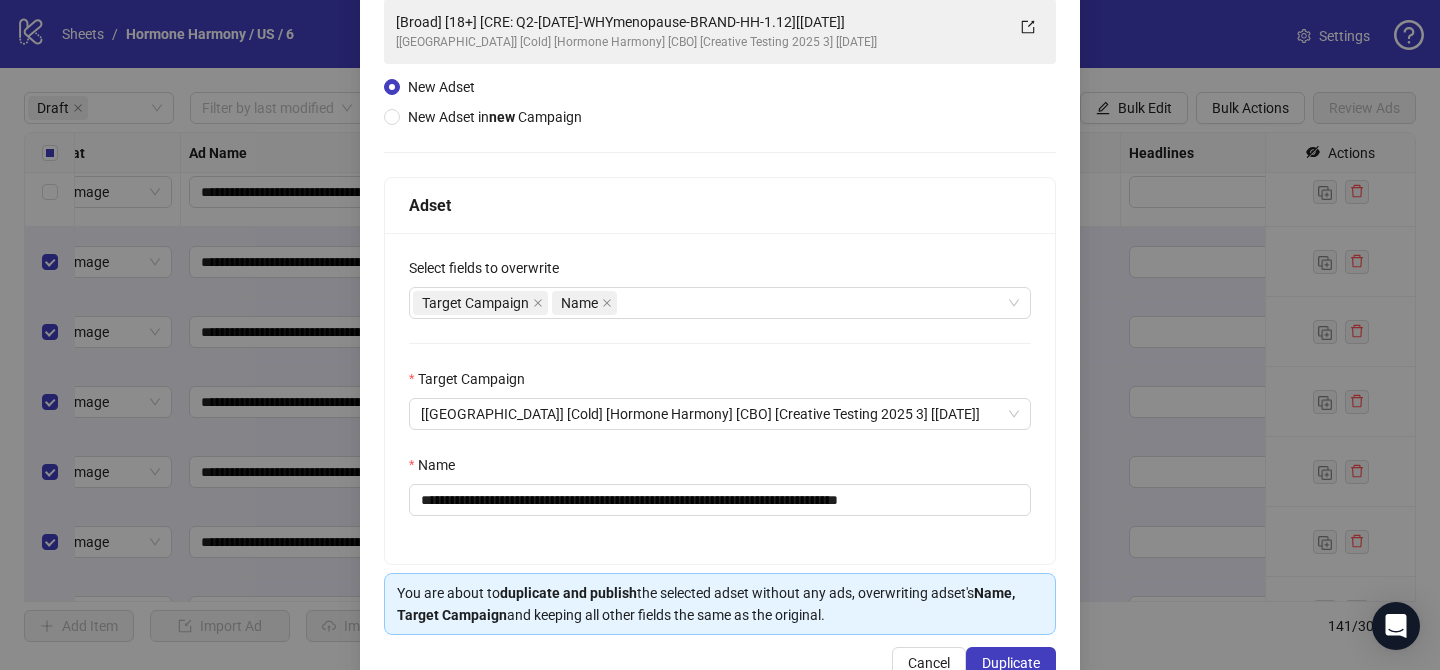 scroll, scrollTop: 157, scrollLeft: 0, axis: vertical 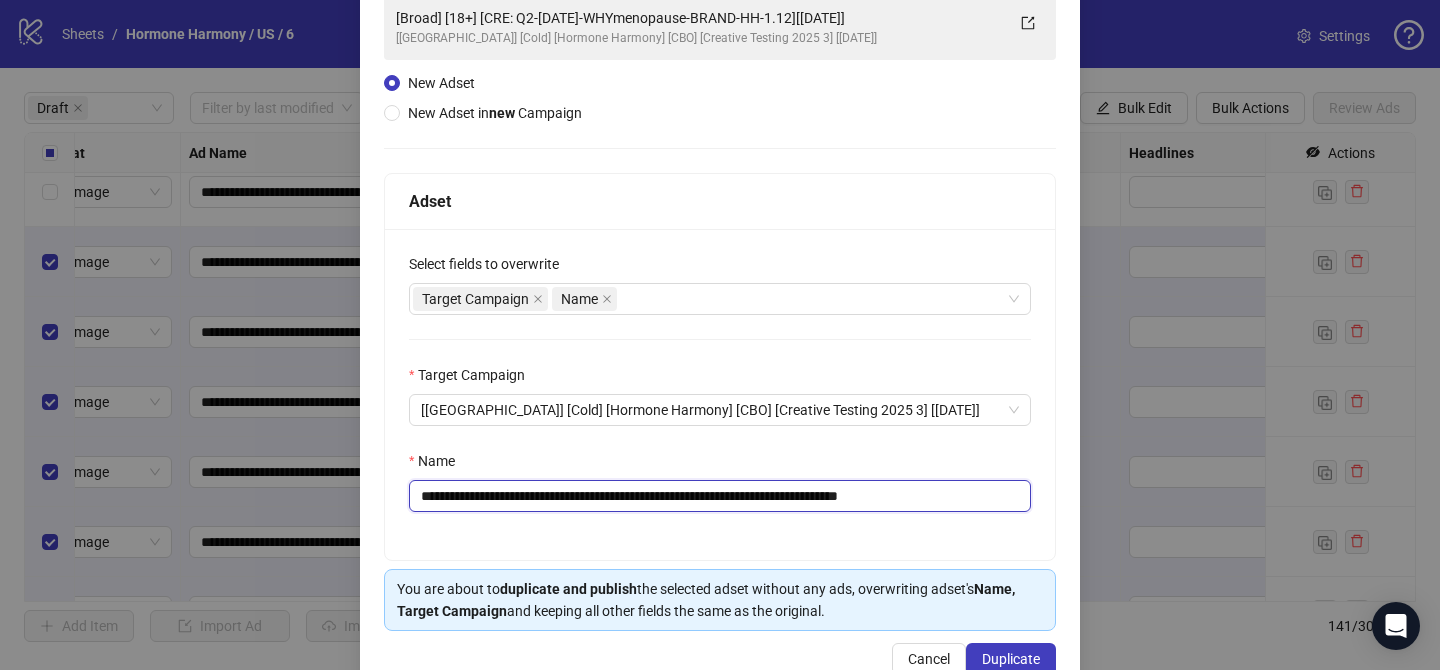 drag, startPoint x: 543, startPoint y: 496, endPoint x: 855, endPoint y: 489, distance: 312.07852 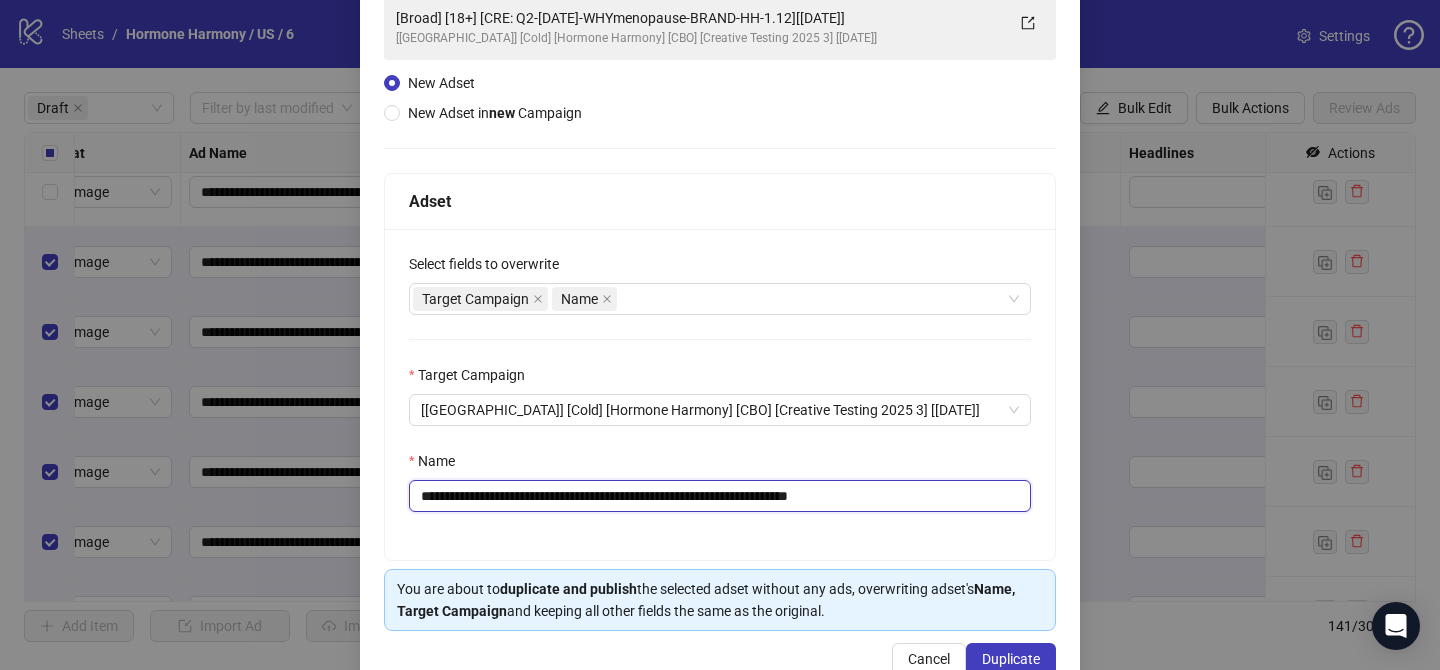 drag, startPoint x: 922, startPoint y: 493, endPoint x: 956, endPoint y: 495, distance: 34.058773 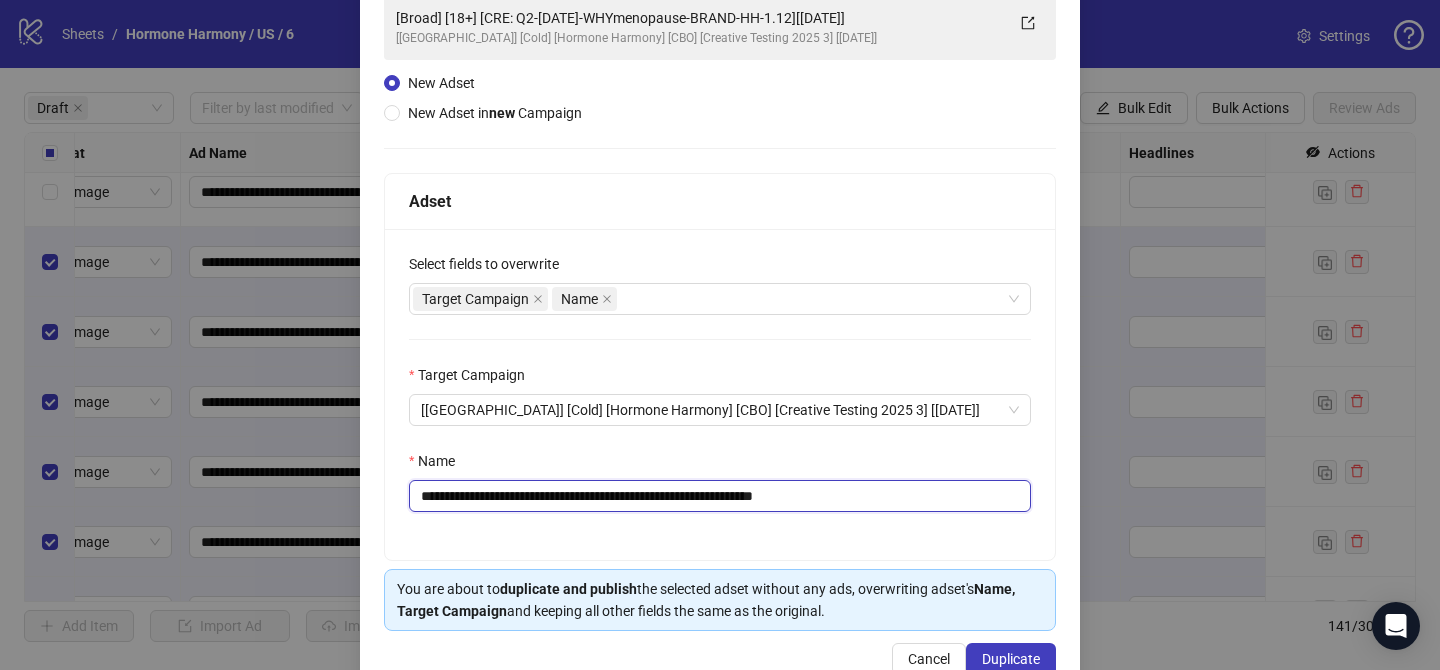 scroll, scrollTop: 207, scrollLeft: 0, axis: vertical 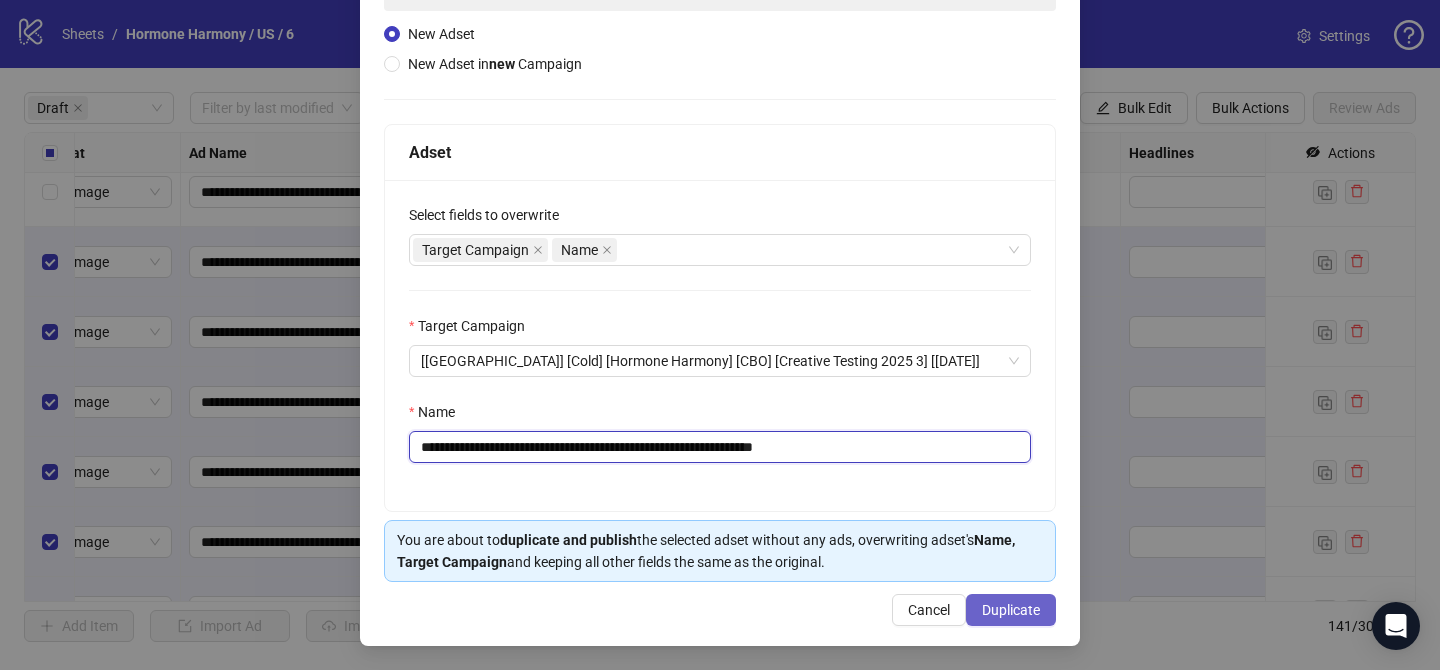 type on "**********" 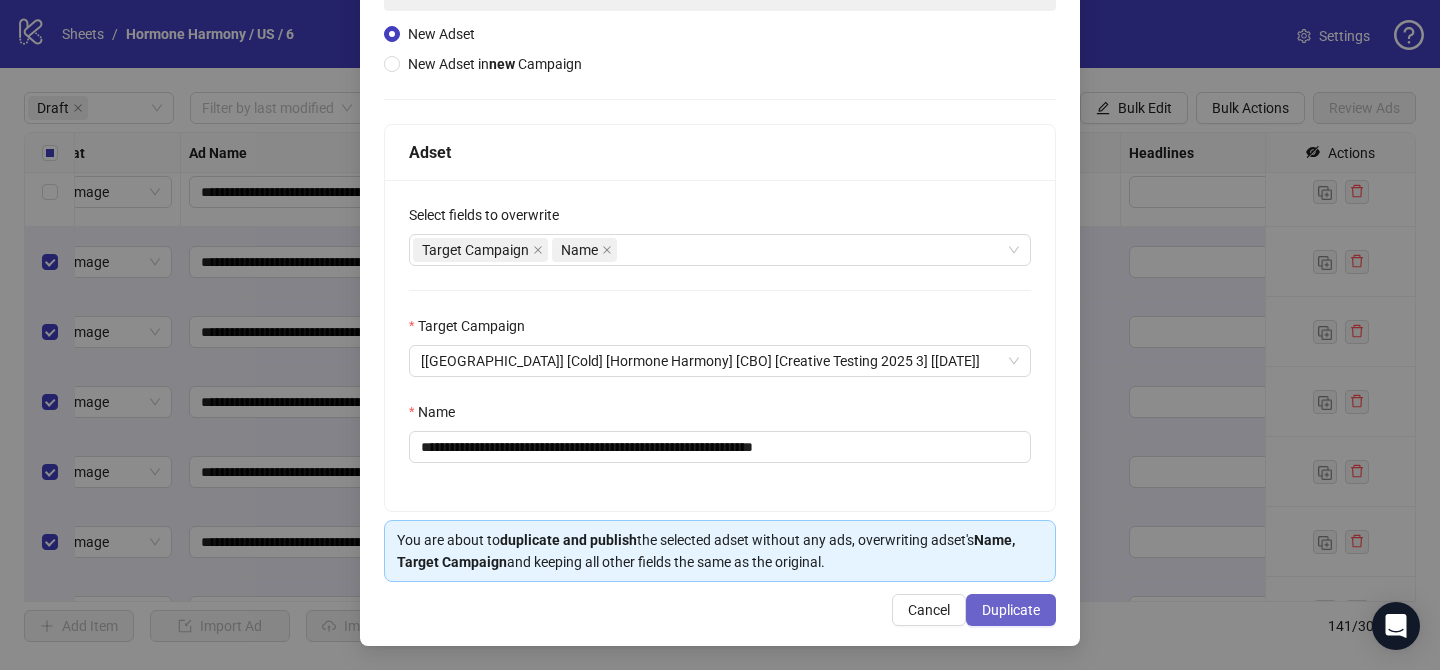 click on "Duplicate" at bounding box center (1011, 610) 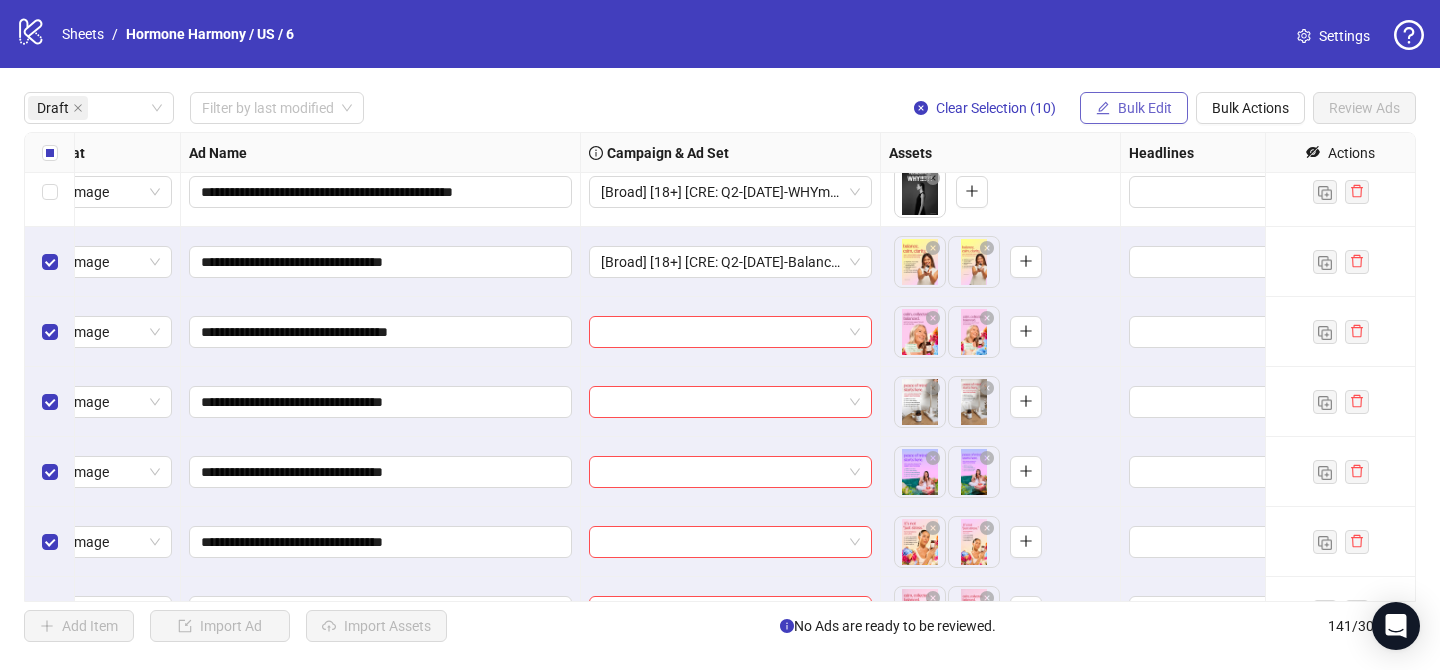 click on "Bulk Edit" at bounding box center (1145, 108) 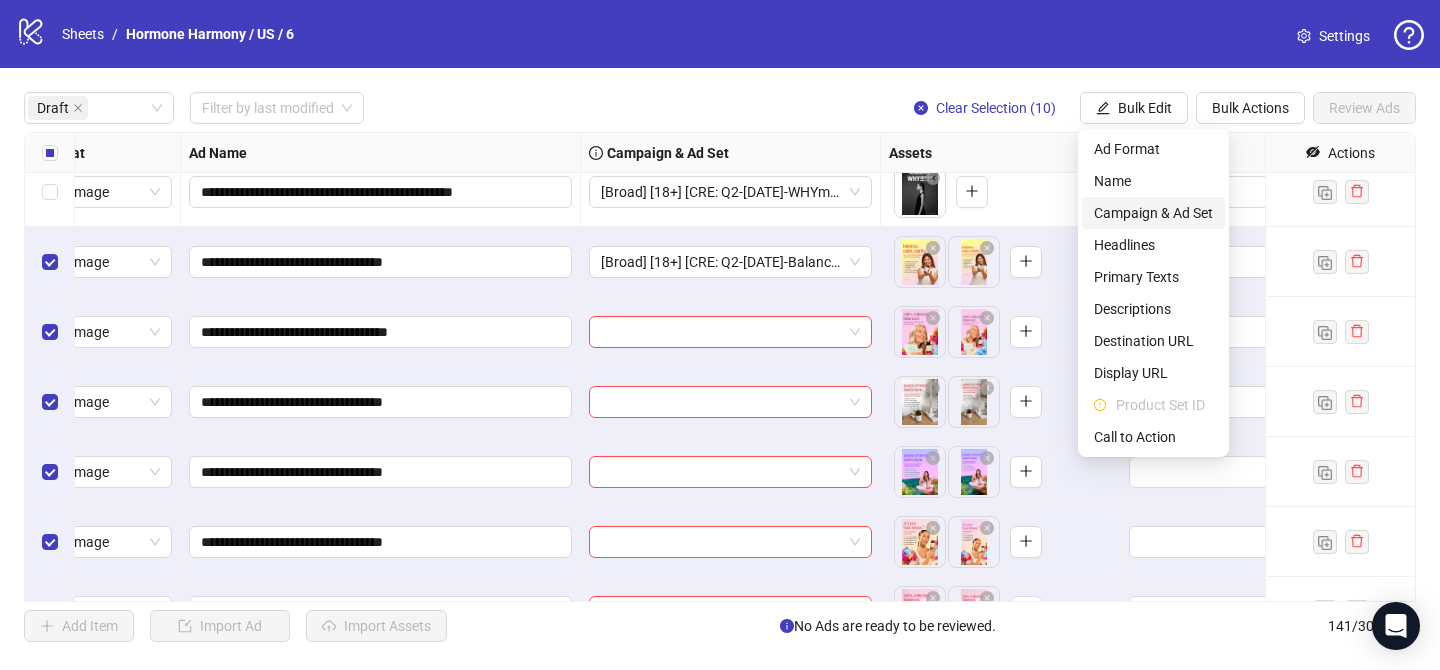 click on "Campaign & Ad Set" at bounding box center (1153, 213) 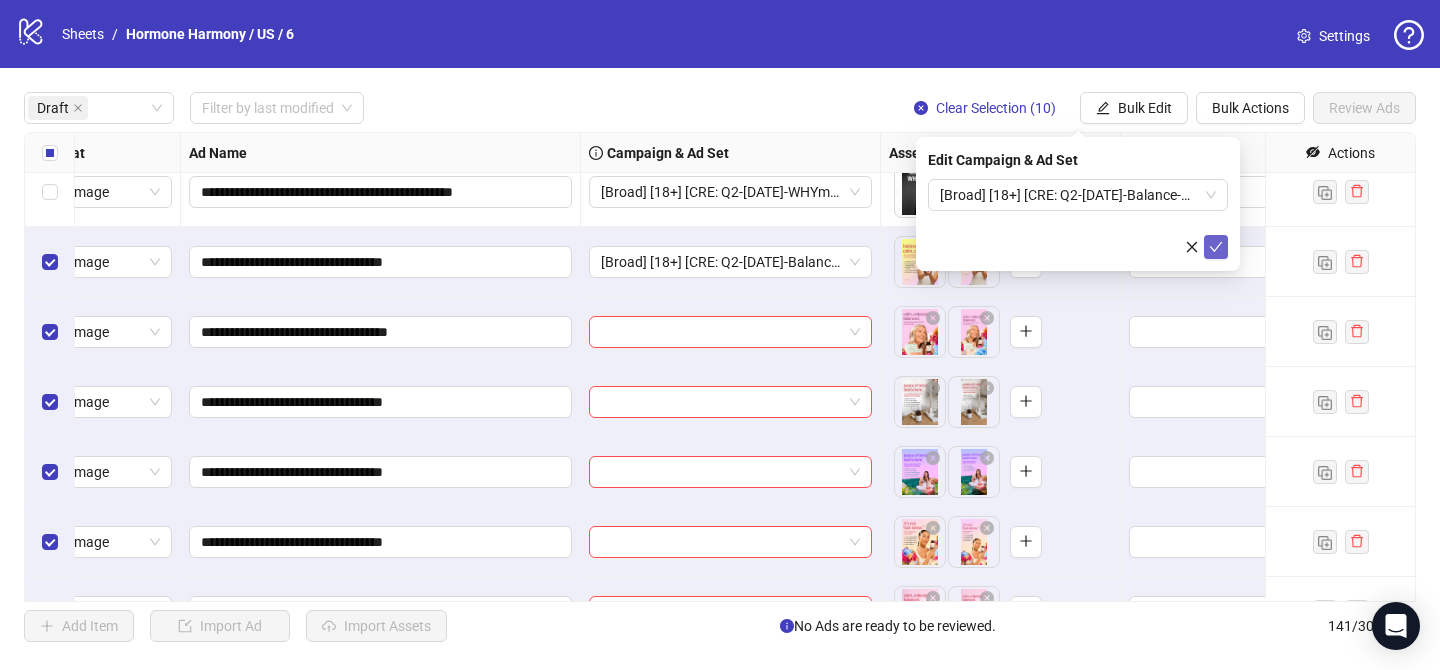 click 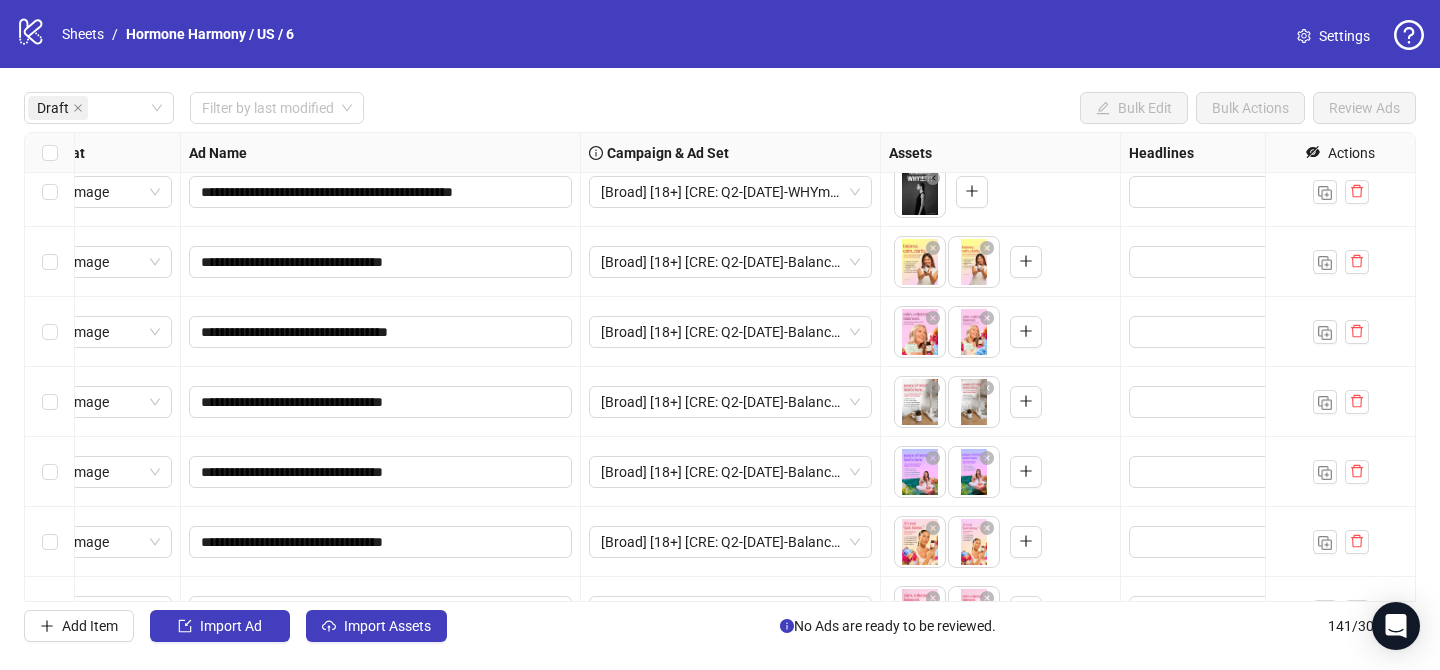 click on "**********" at bounding box center (720, 367) 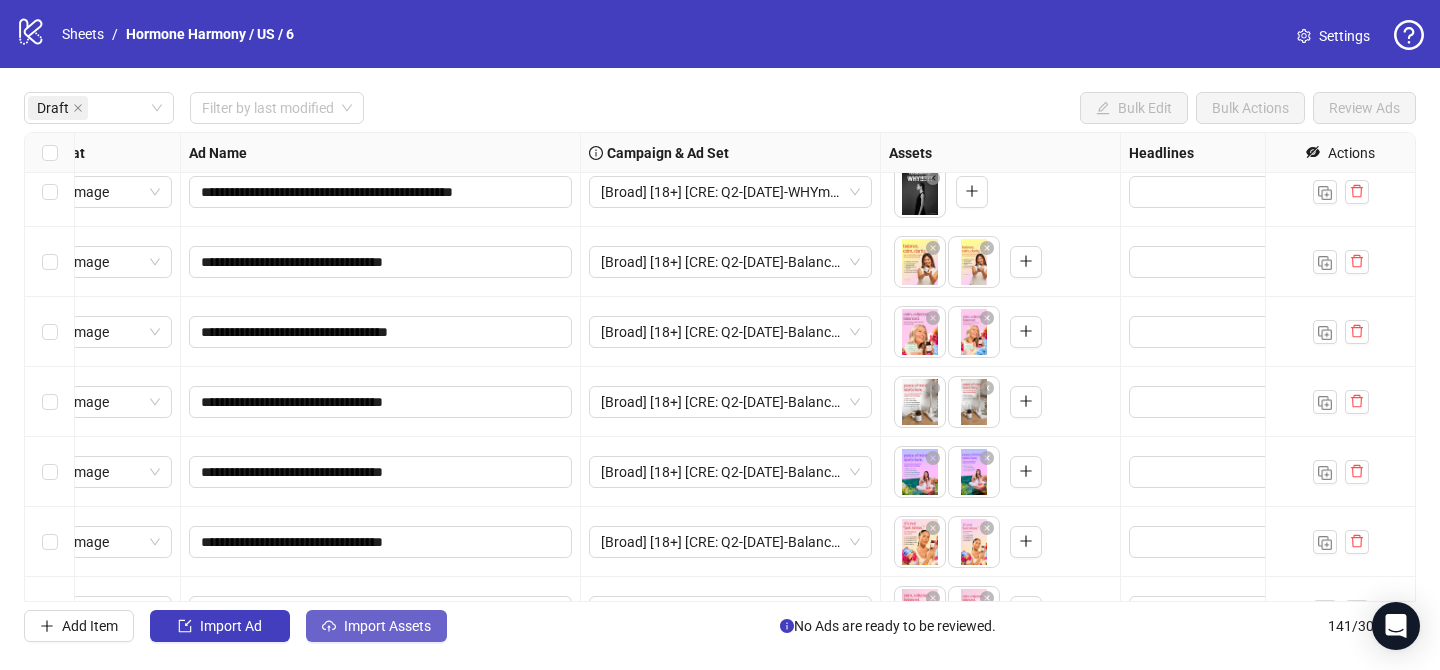 click on "Import Assets" at bounding box center (387, 626) 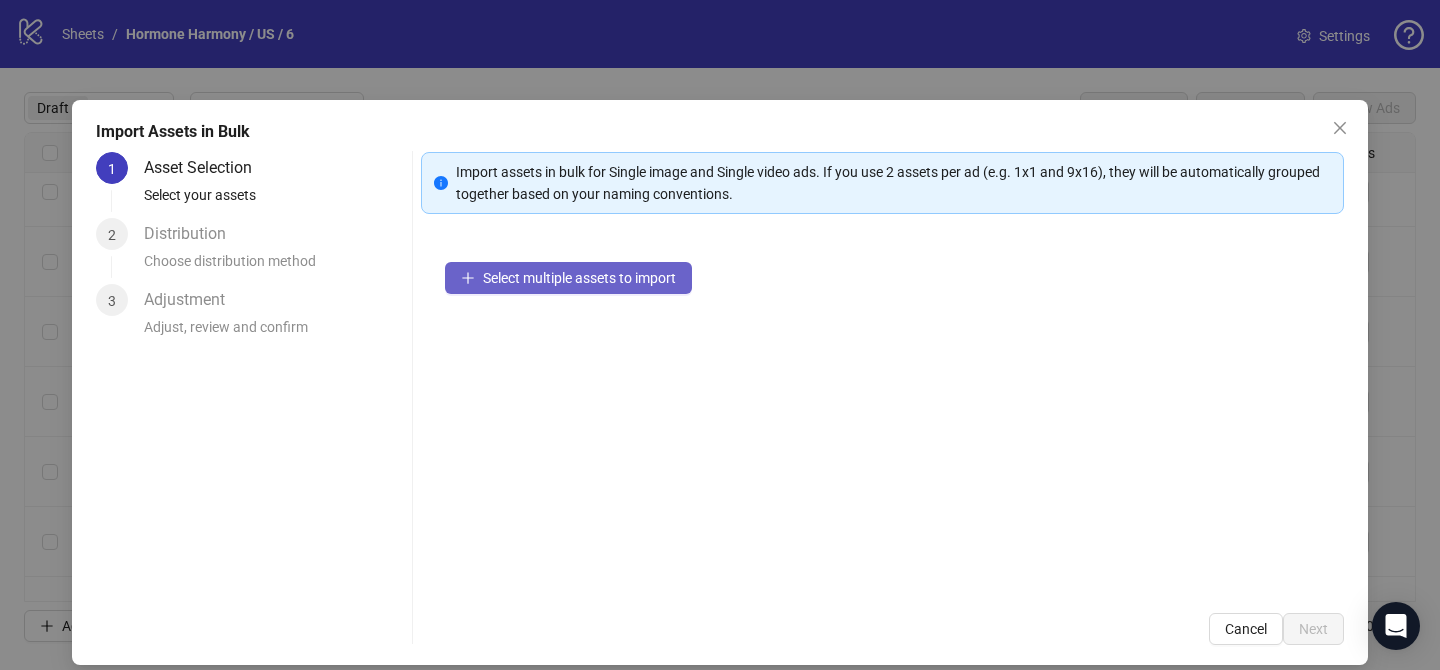 click on "Select multiple assets to import" at bounding box center (579, 278) 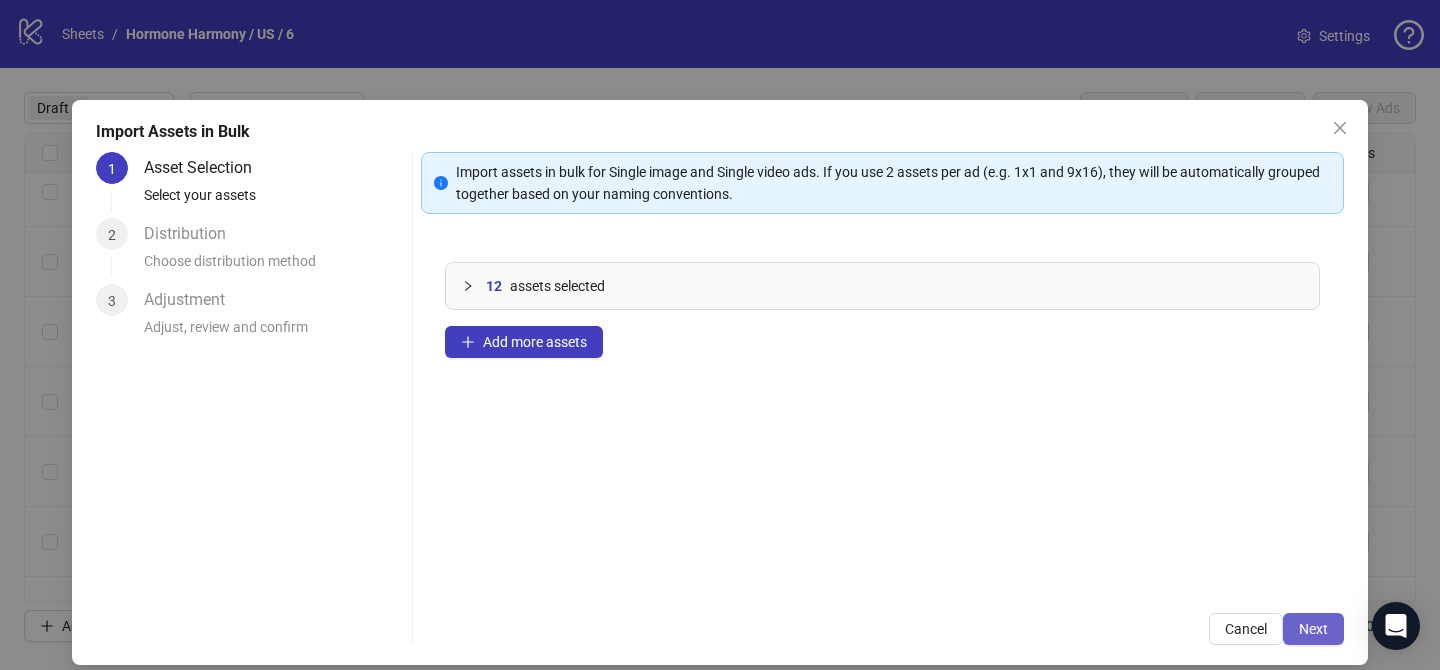 click on "Next" at bounding box center [1313, 629] 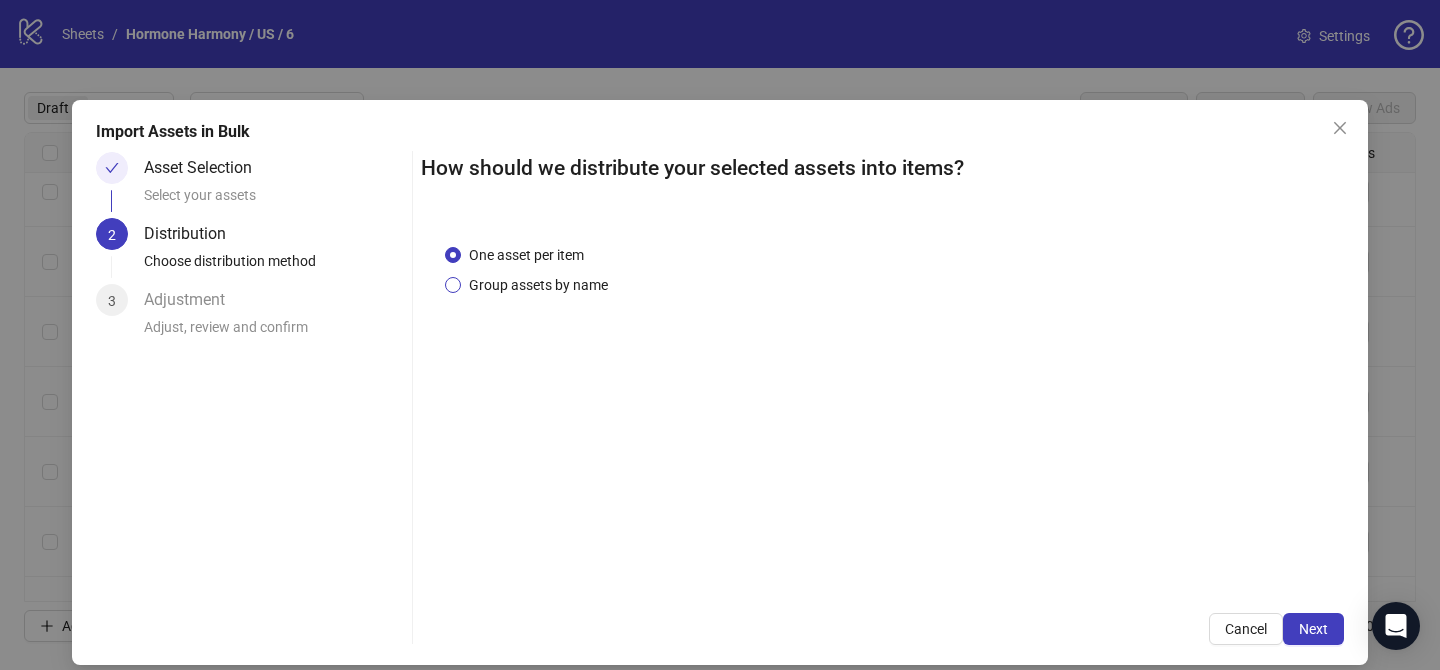 click on "Group assets by name" at bounding box center (538, 285) 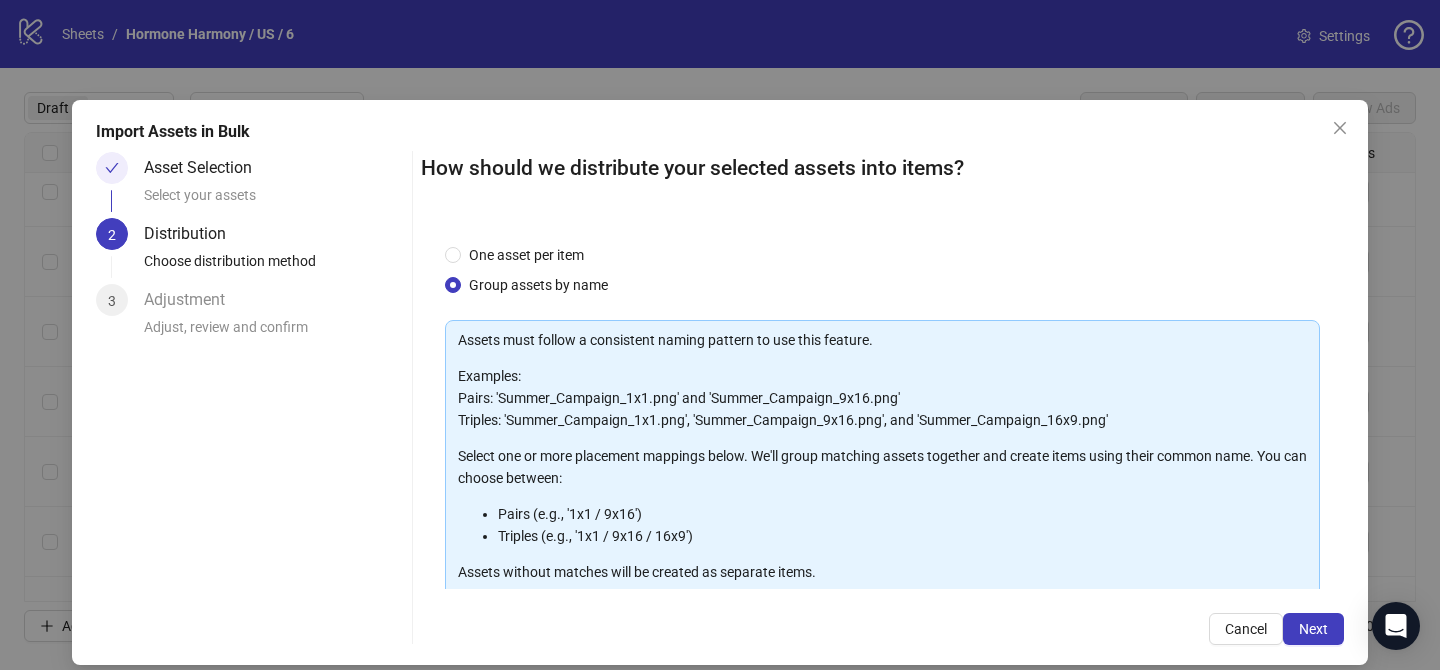 scroll, scrollTop: 216, scrollLeft: 0, axis: vertical 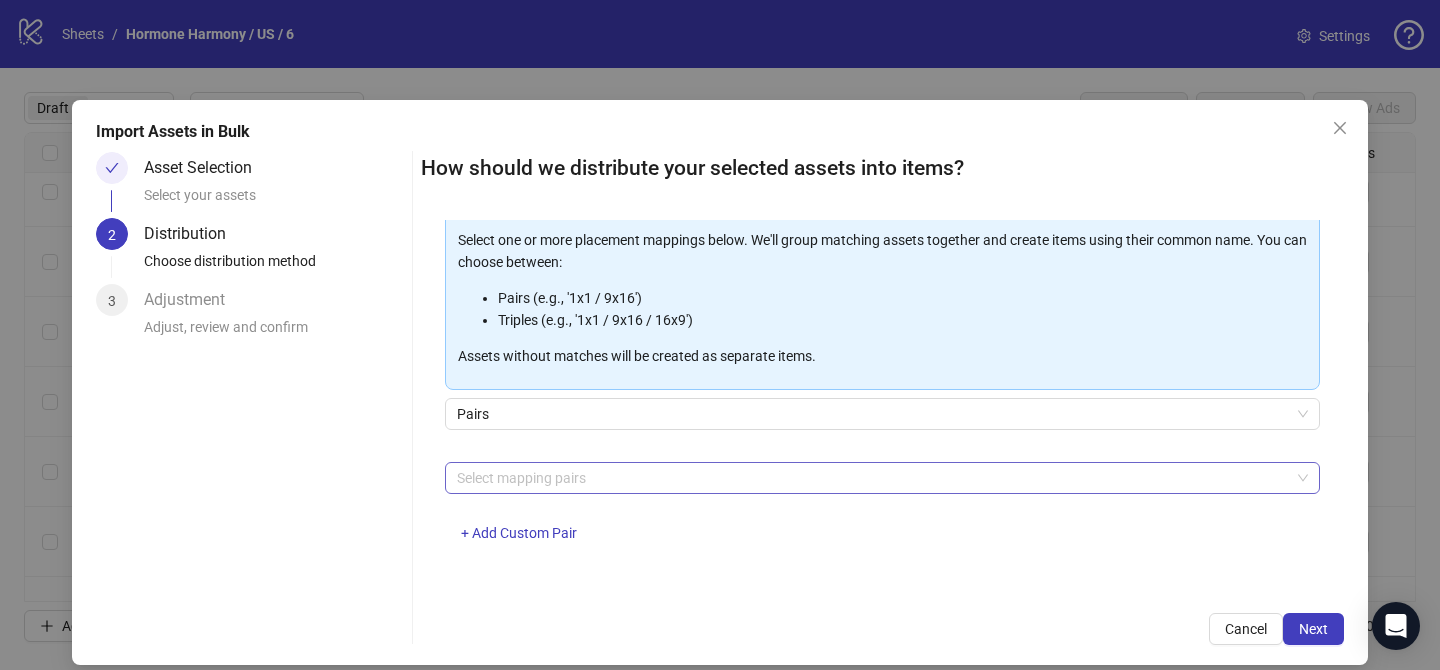 click at bounding box center [872, 478] 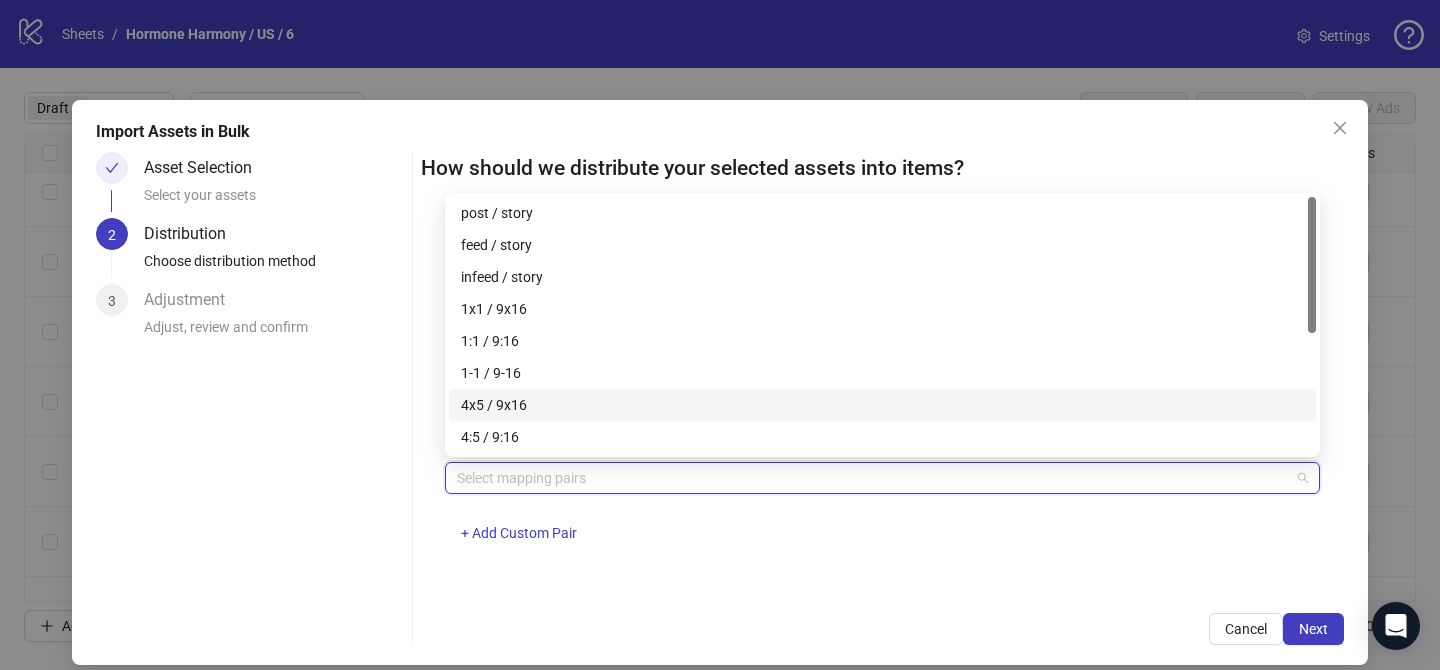 click on "4x5 / 9x16" at bounding box center [882, 405] 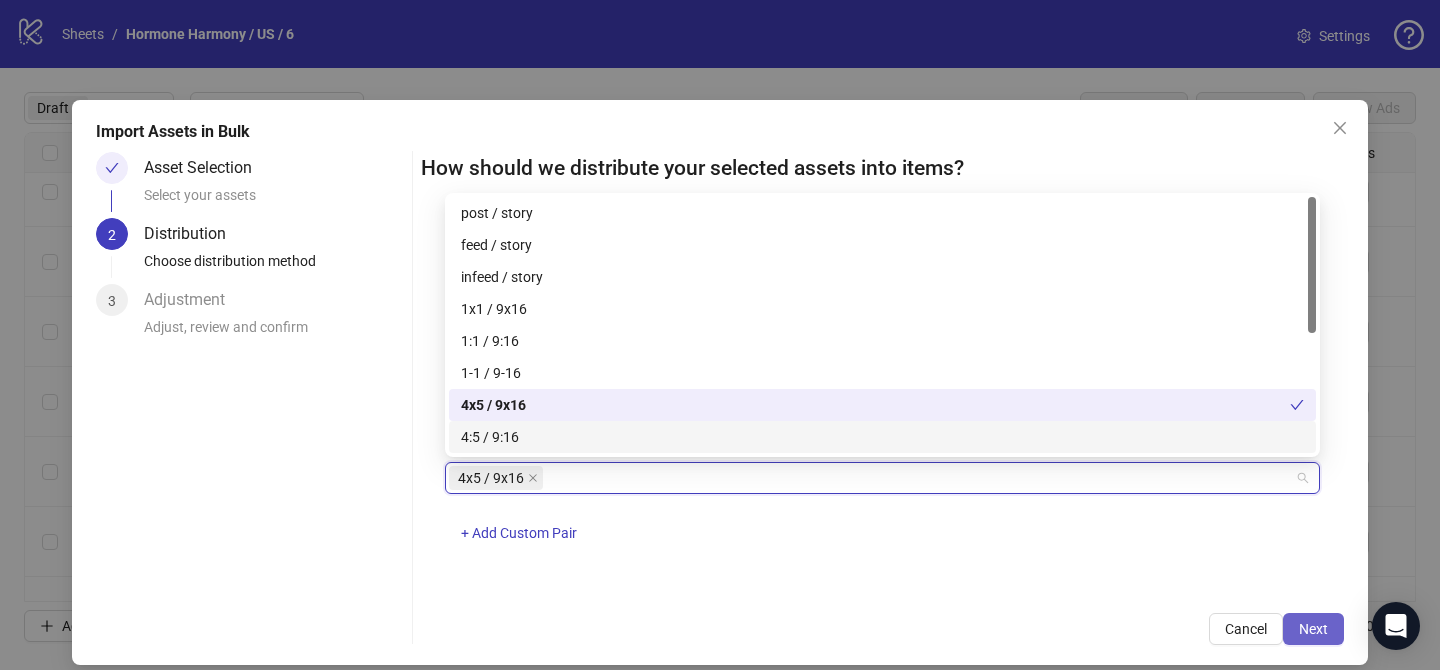 click on "Next" at bounding box center [1313, 629] 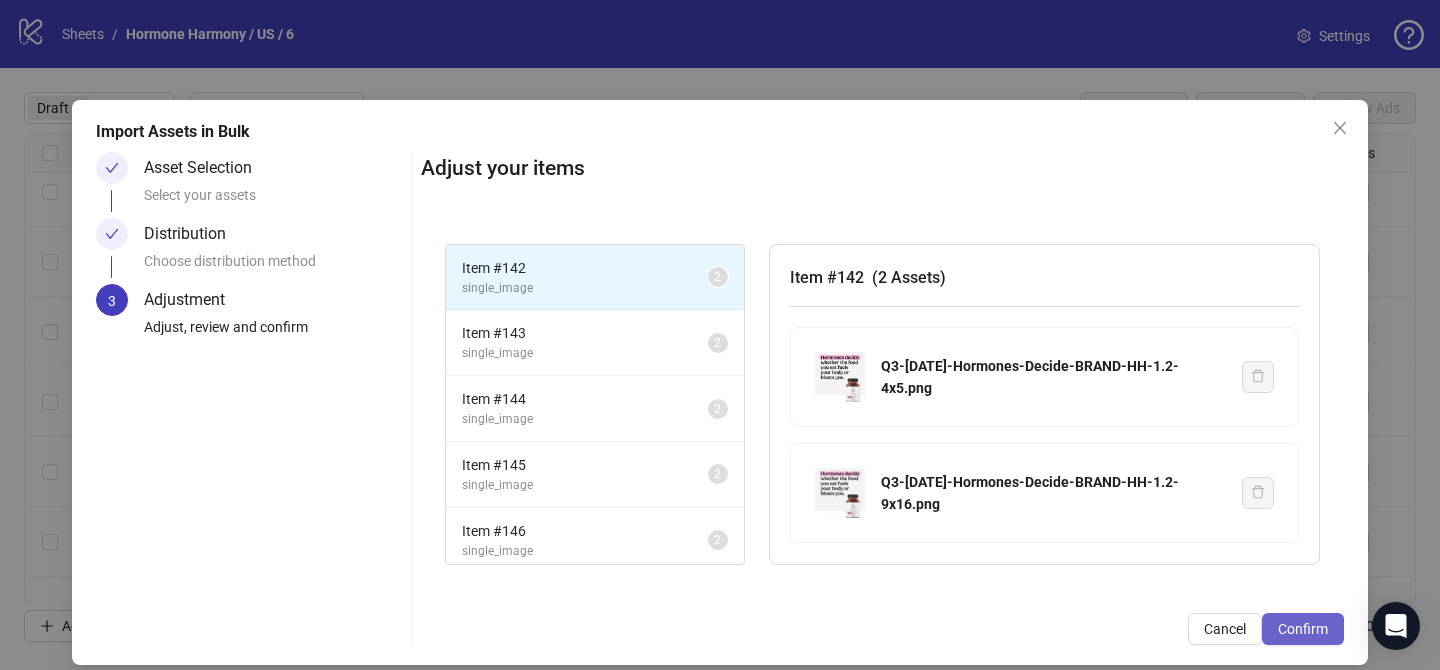 click on "Confirm" at bounding box center (1303, 629) 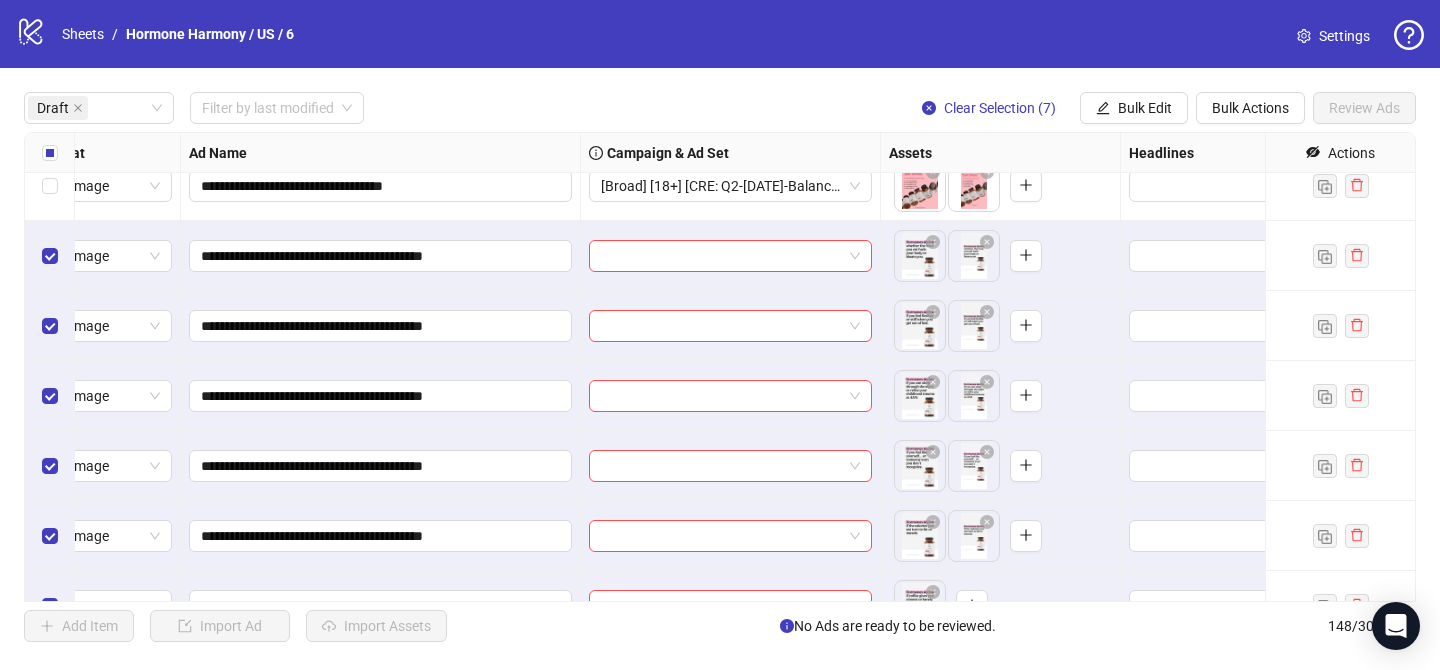 scroll, scrollTop: 2302, scrollLeft: 64, axis: both 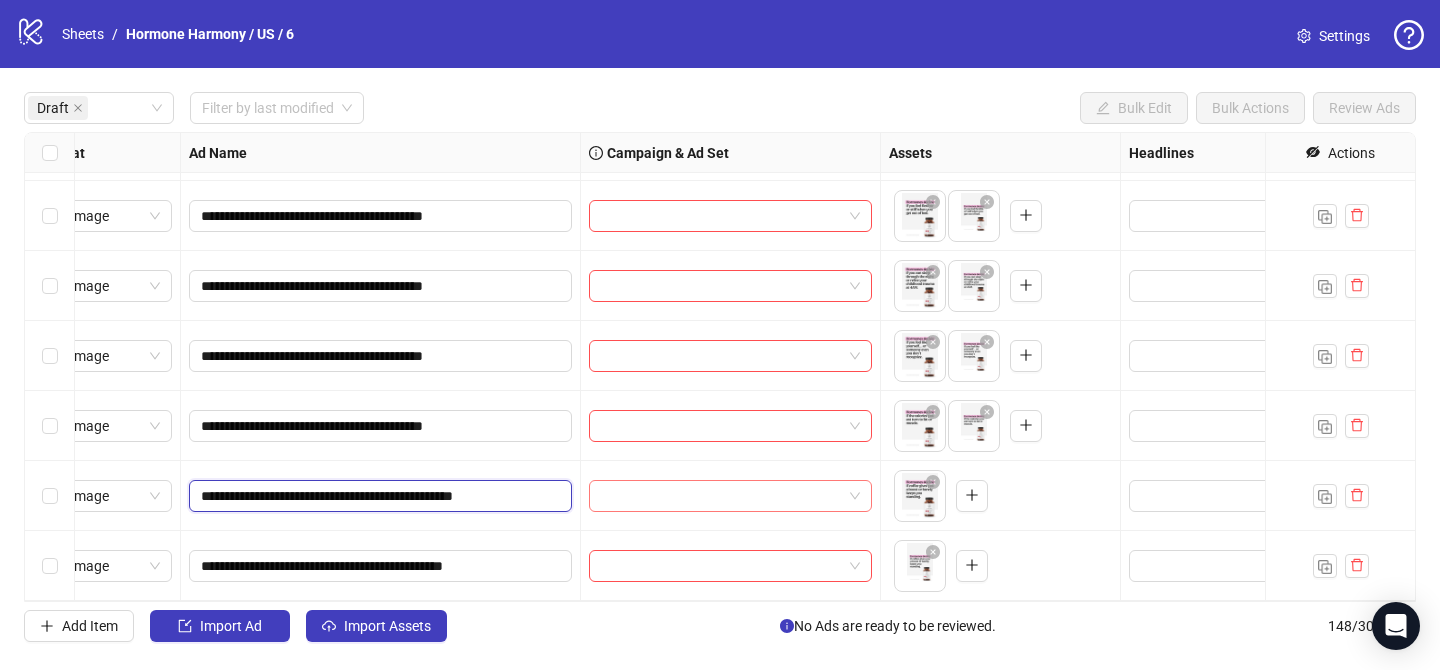 drag, startPoint x: 518, startPoint y: 496, endPoint x: 608, endPoint y: 497, distance: 90.005554 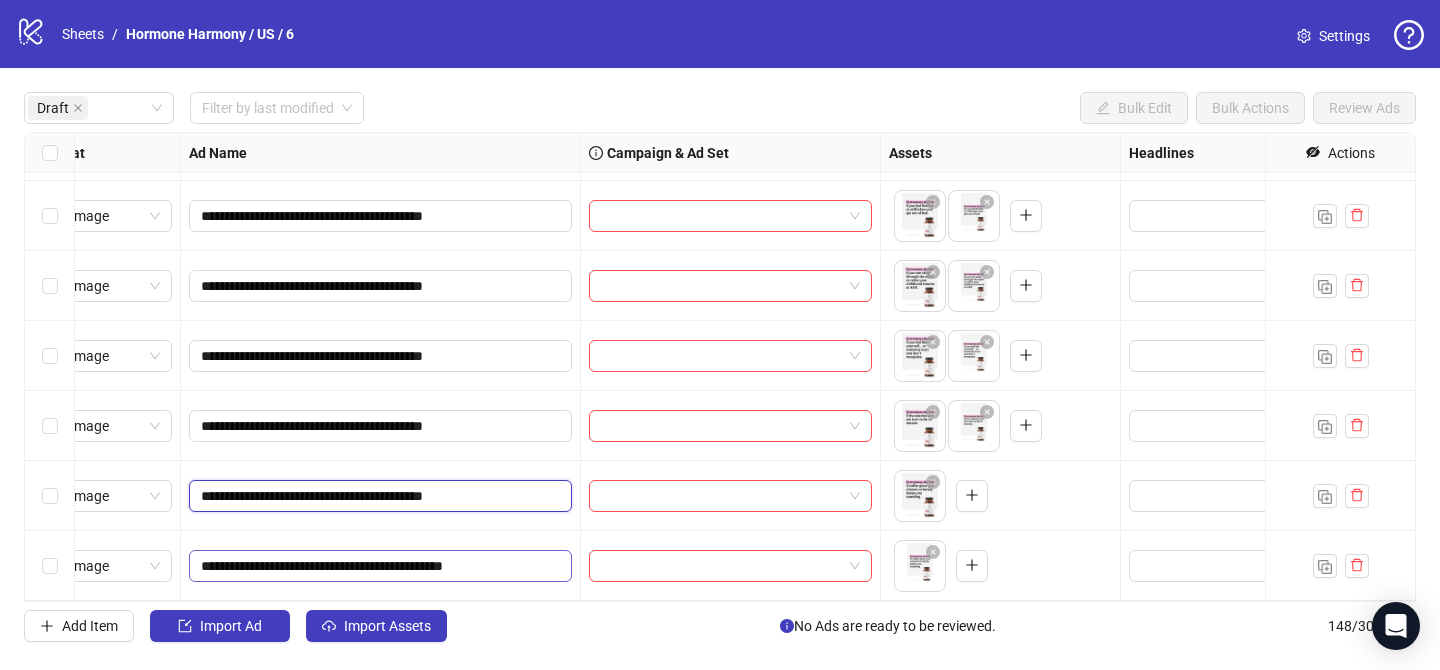 scroll, scrollTop: 0, scrollLeft: 0, axis: both 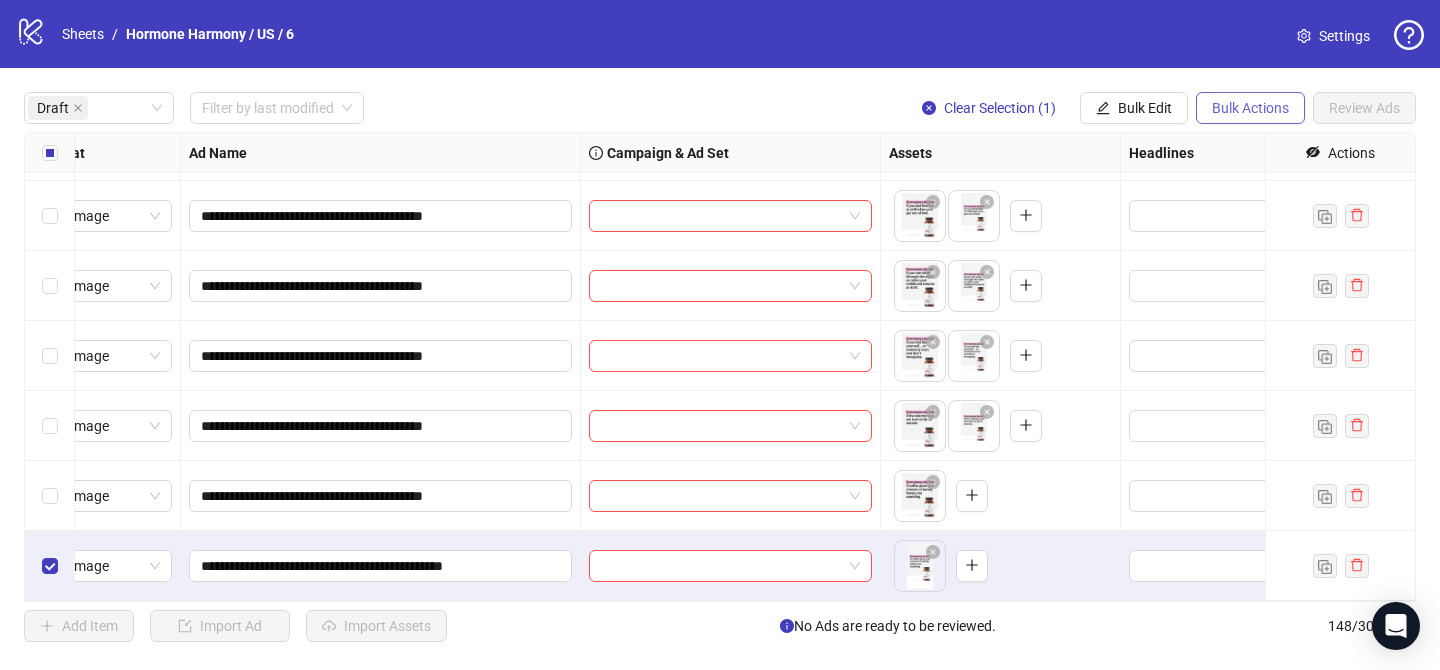click on "Bulk Actions" at bounding box center [1250, 108] 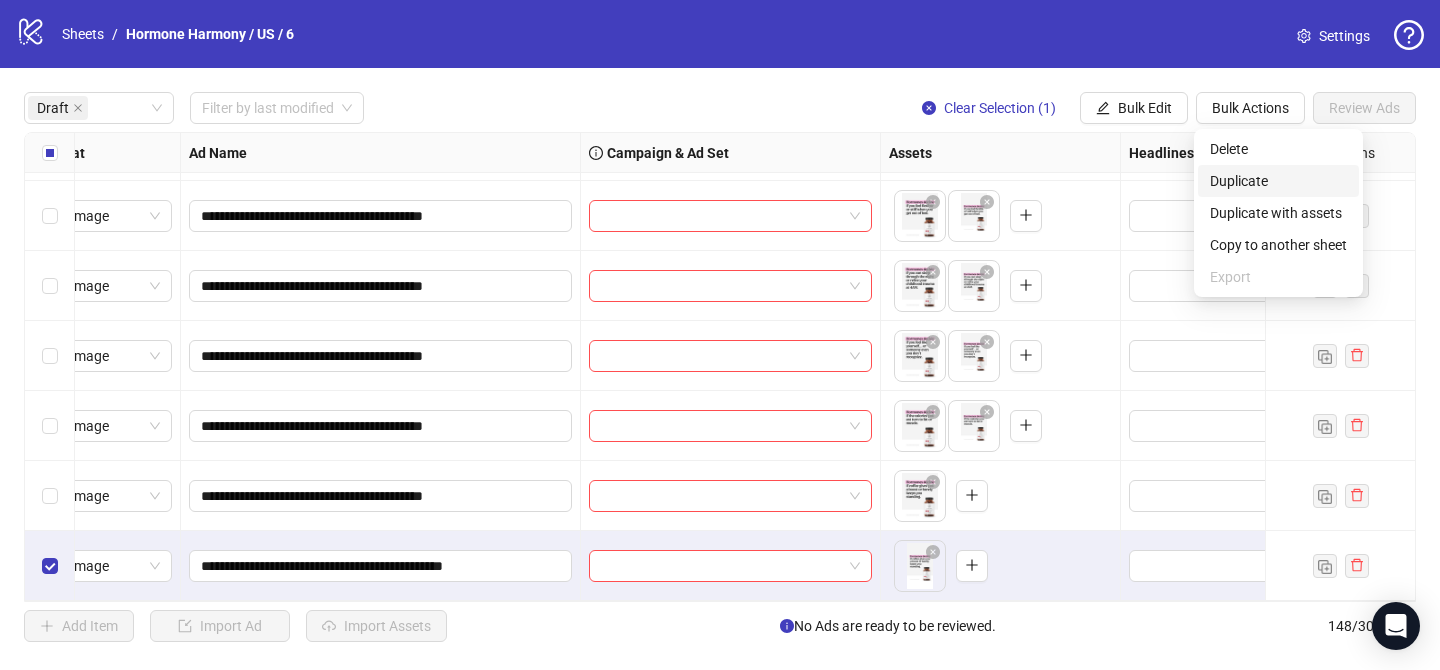 click on "Duplicate" at bounding box center (1278, 181) 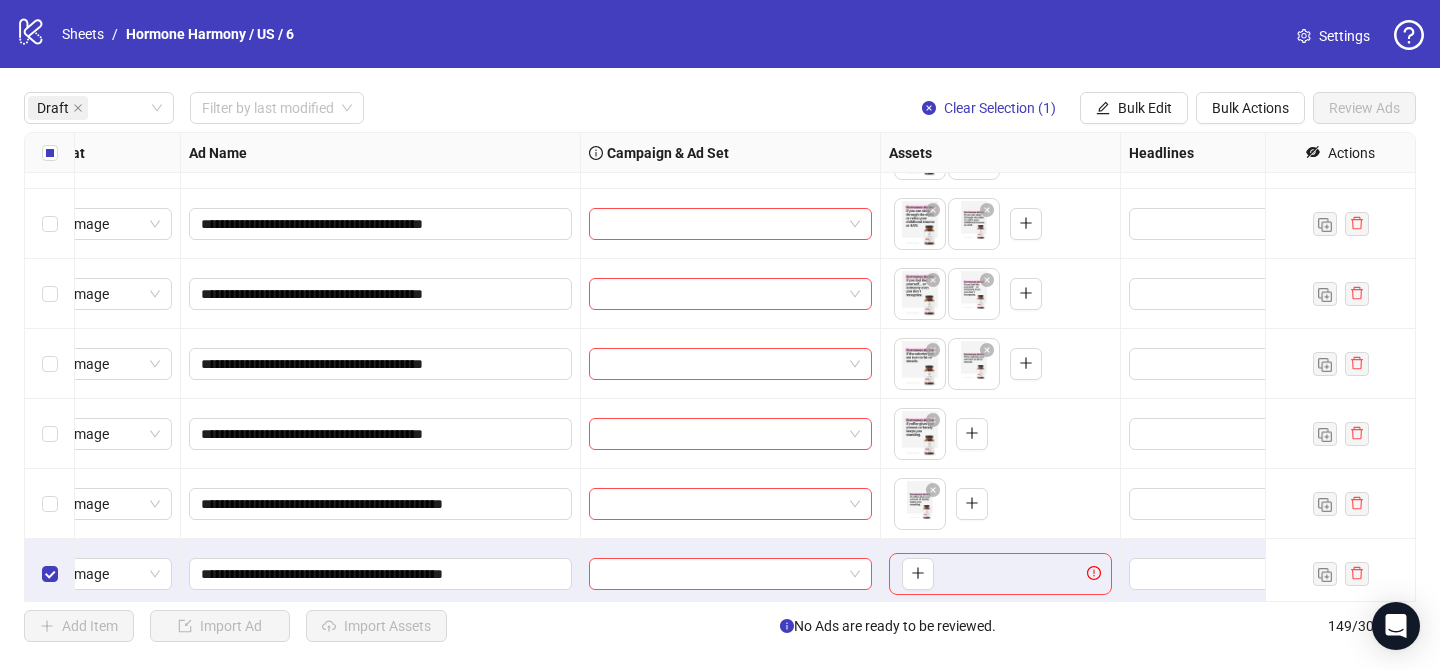 scroll, scrollTop: 2372, scrollLeft: 64, axis: both 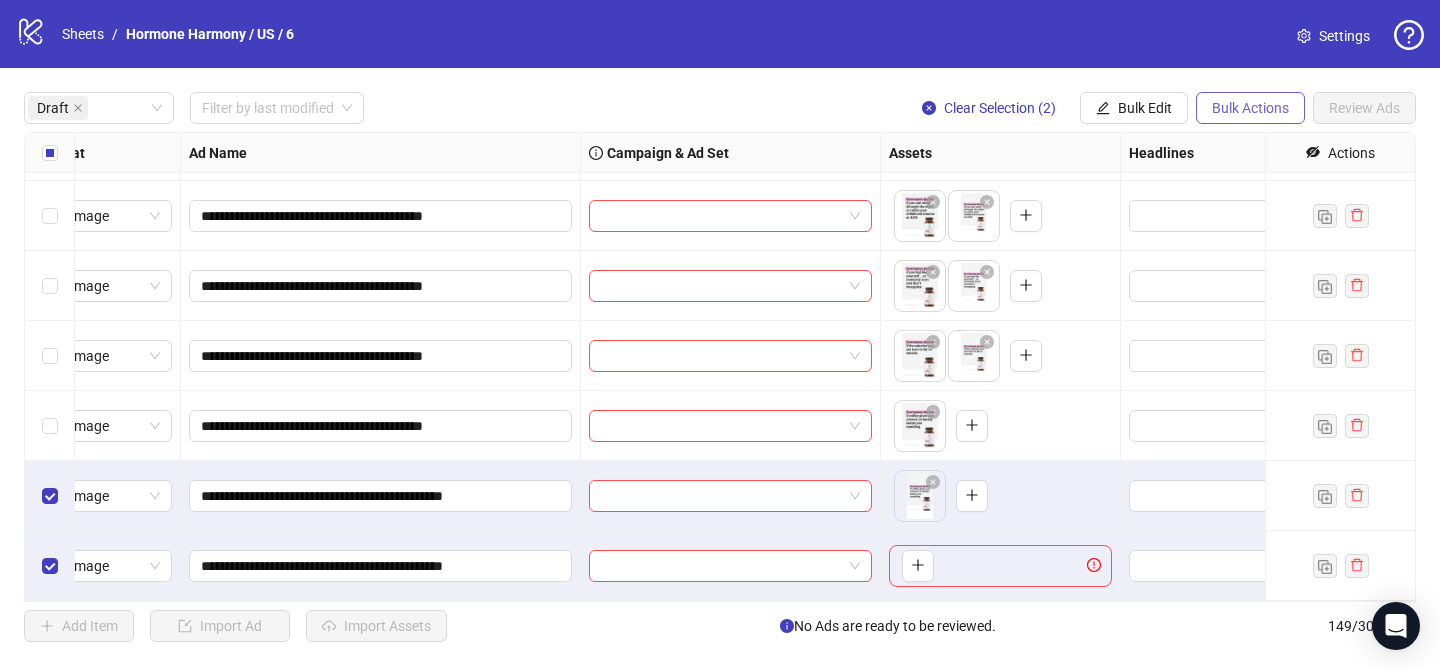 click on "Bulk Actions" at bounding box center (1250, 108) 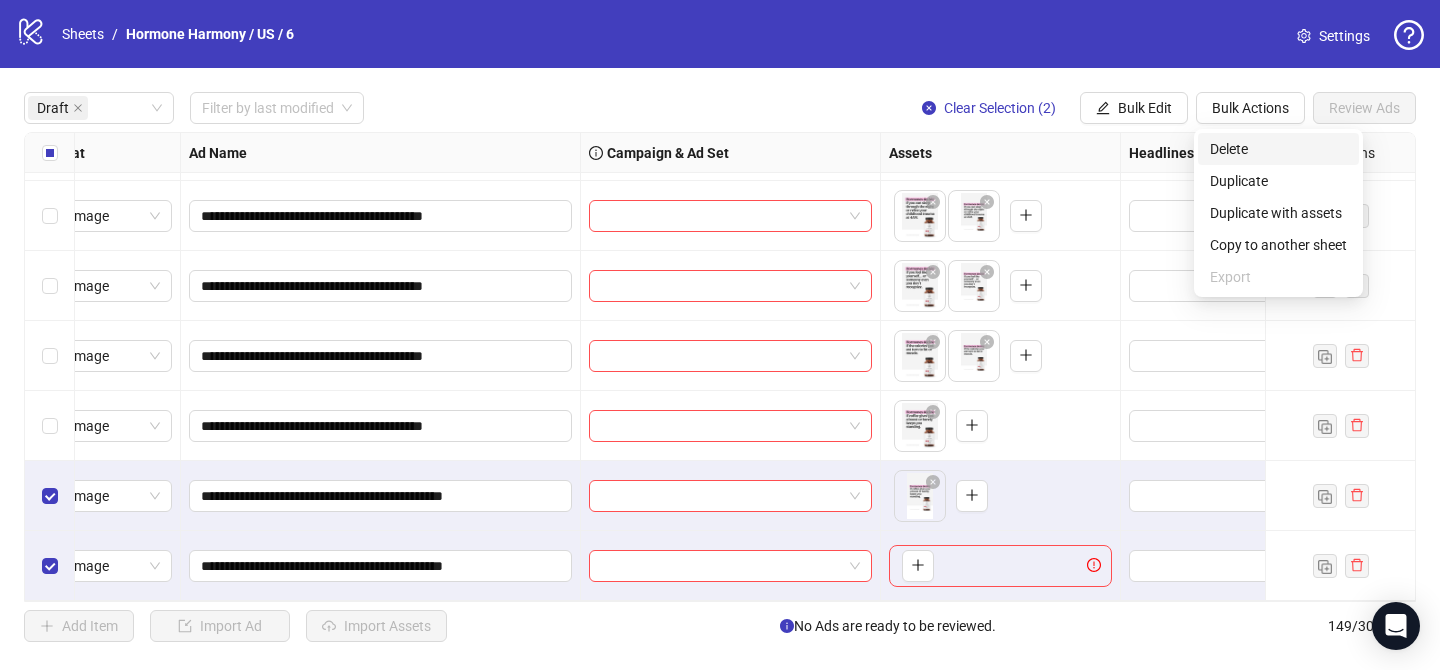 click on "Delete" at bounding box center (1278, 149) 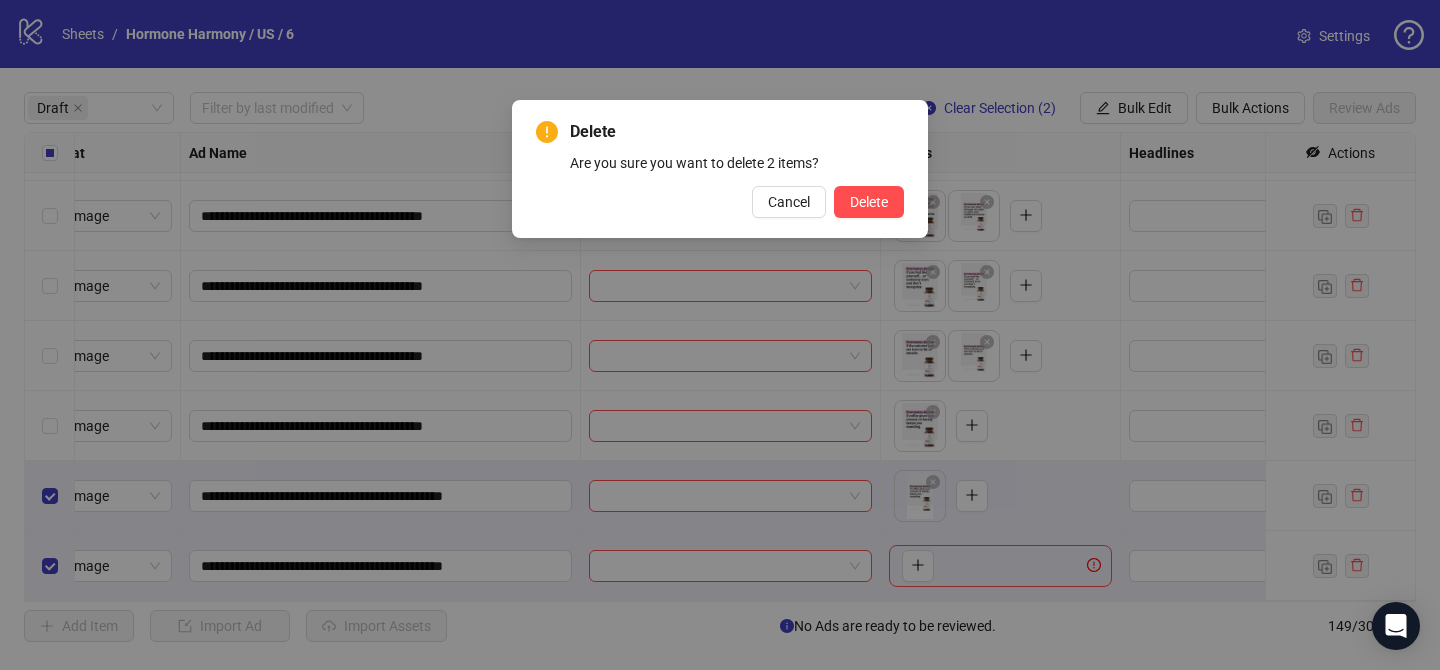 drag, startPoint x: 891, startPoint y: 207, endPoint x: 795, endPoint y: 238, distance: 100.88112 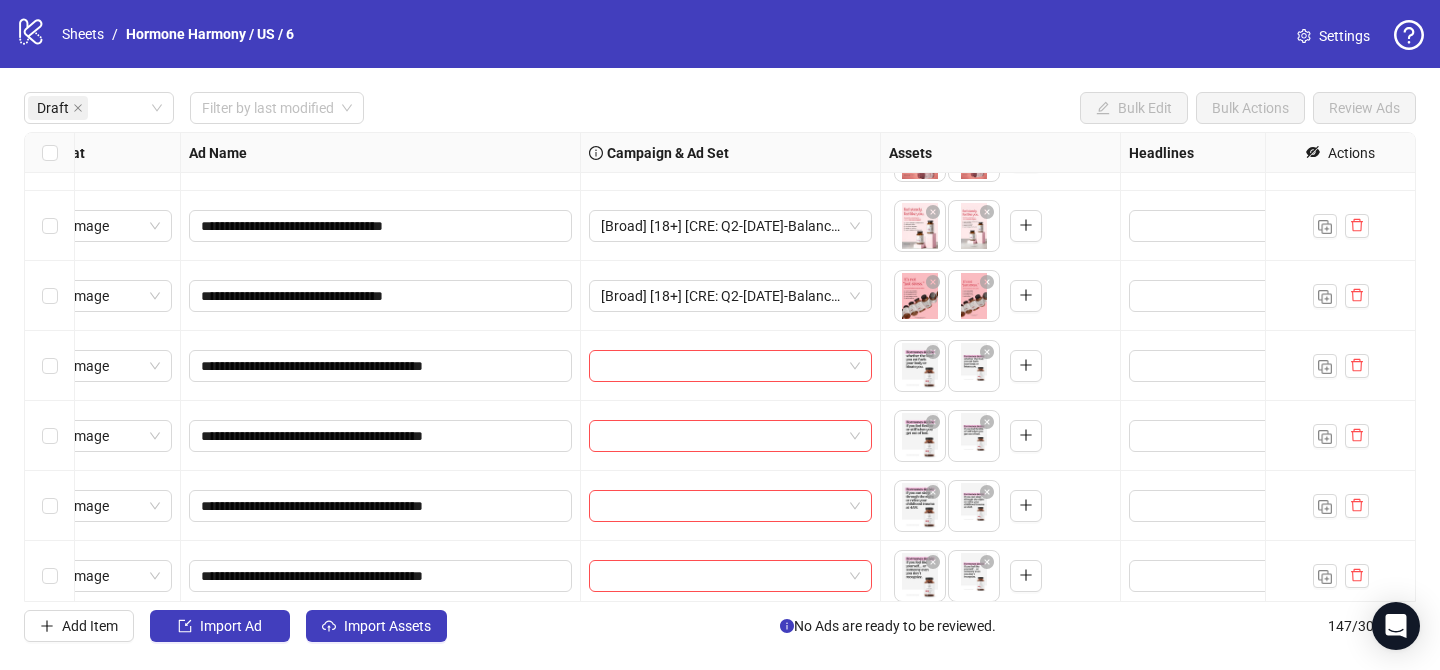 scroll, scrollTop: 2067, scrollLeft: 64, axis: both 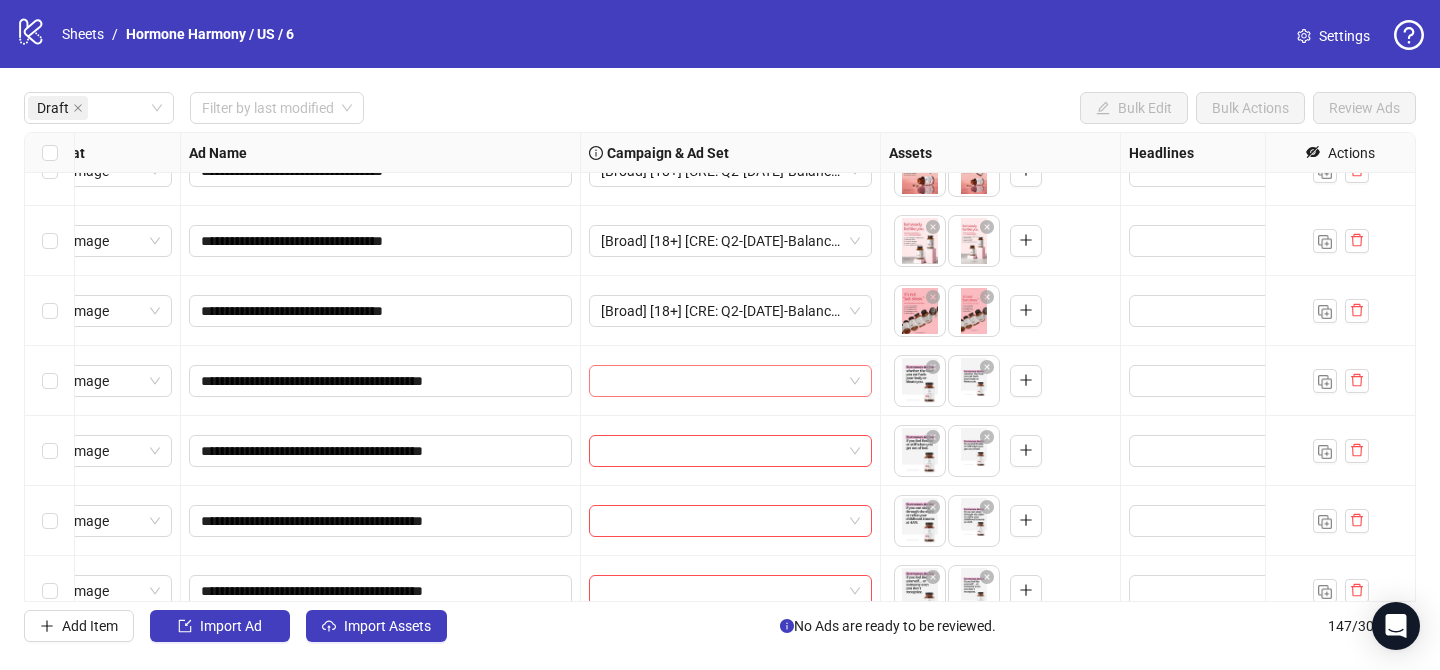 click at bounding box center [721, 381] 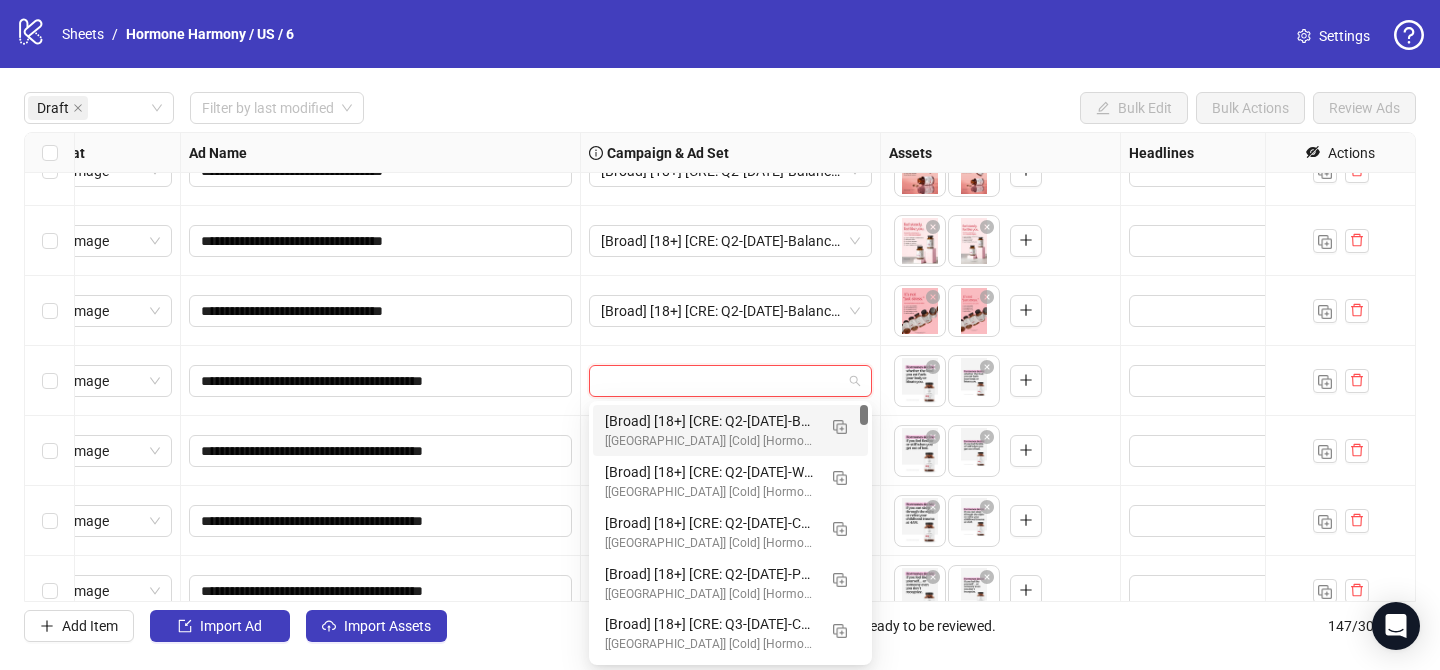 click at bounding box center [840, 427] 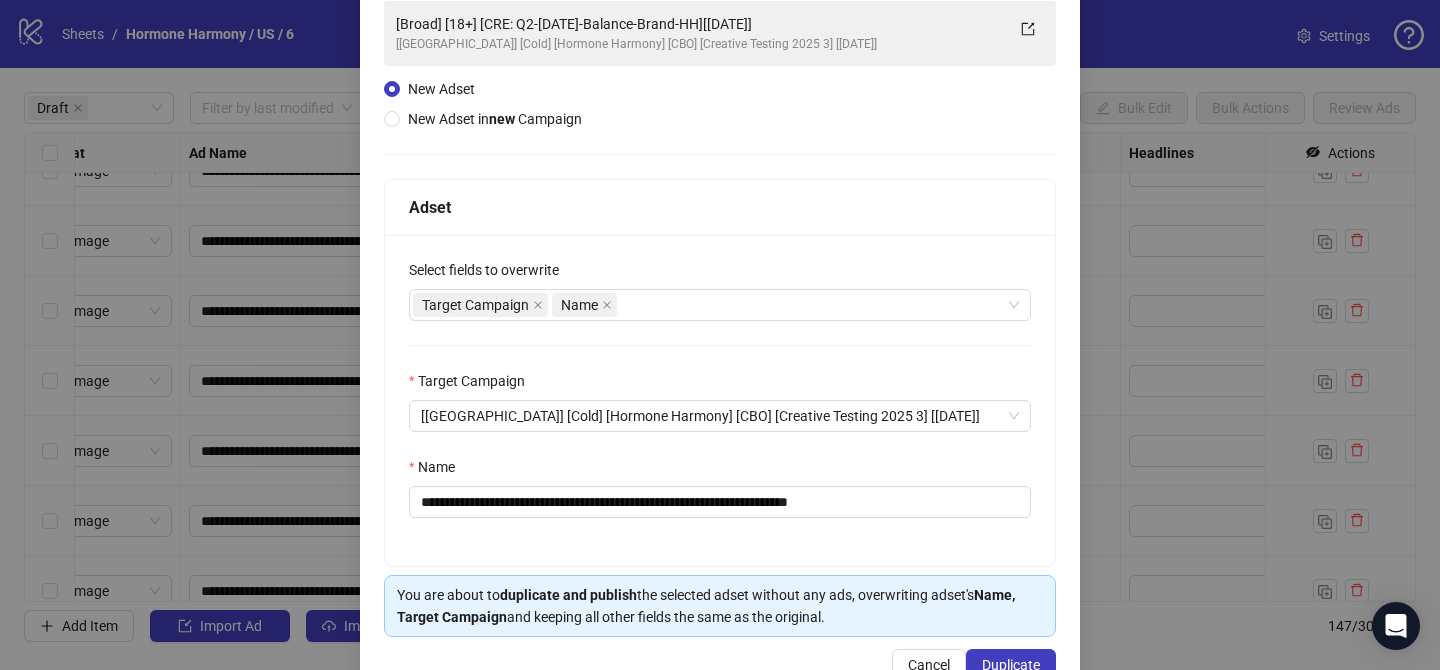 scroll, scrollTop: 207, scrollLeft: 0, axis: vertical 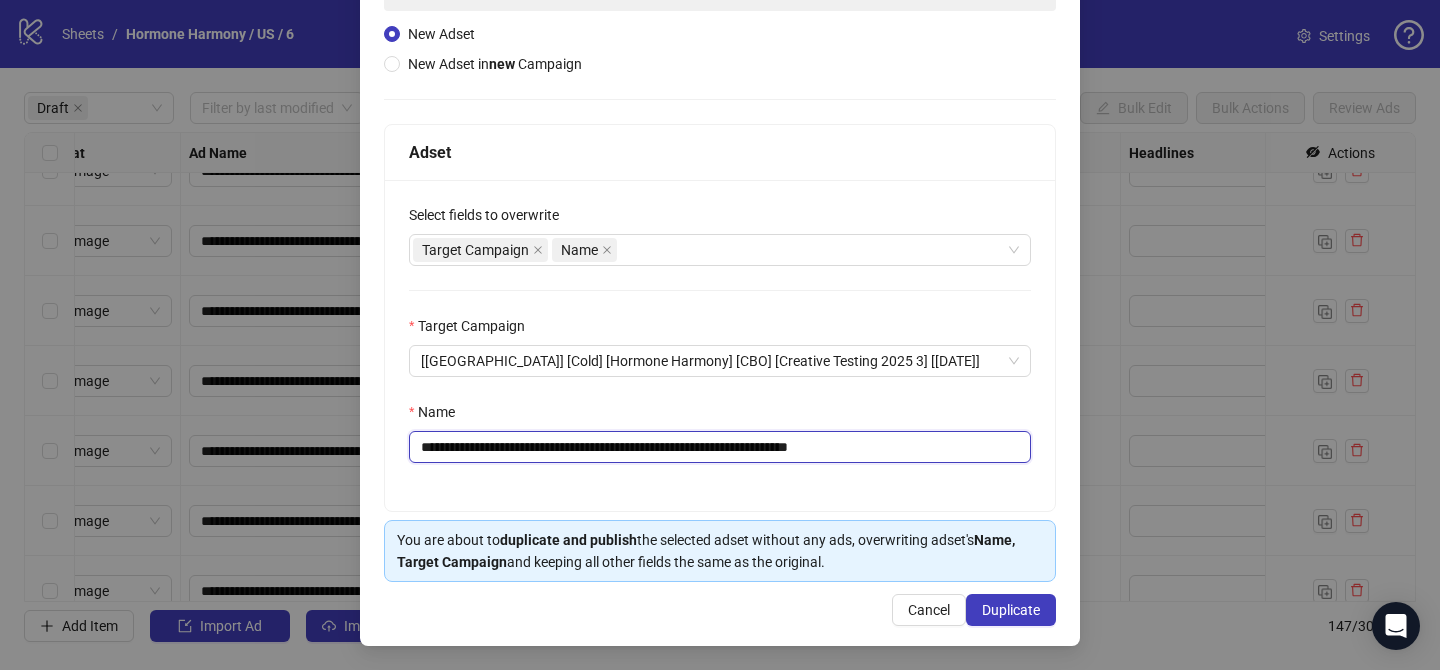 drag, startPoint x: 543, startPoint y: 446, endPoint x: 802, endPoint y: 461, distance: 259.434 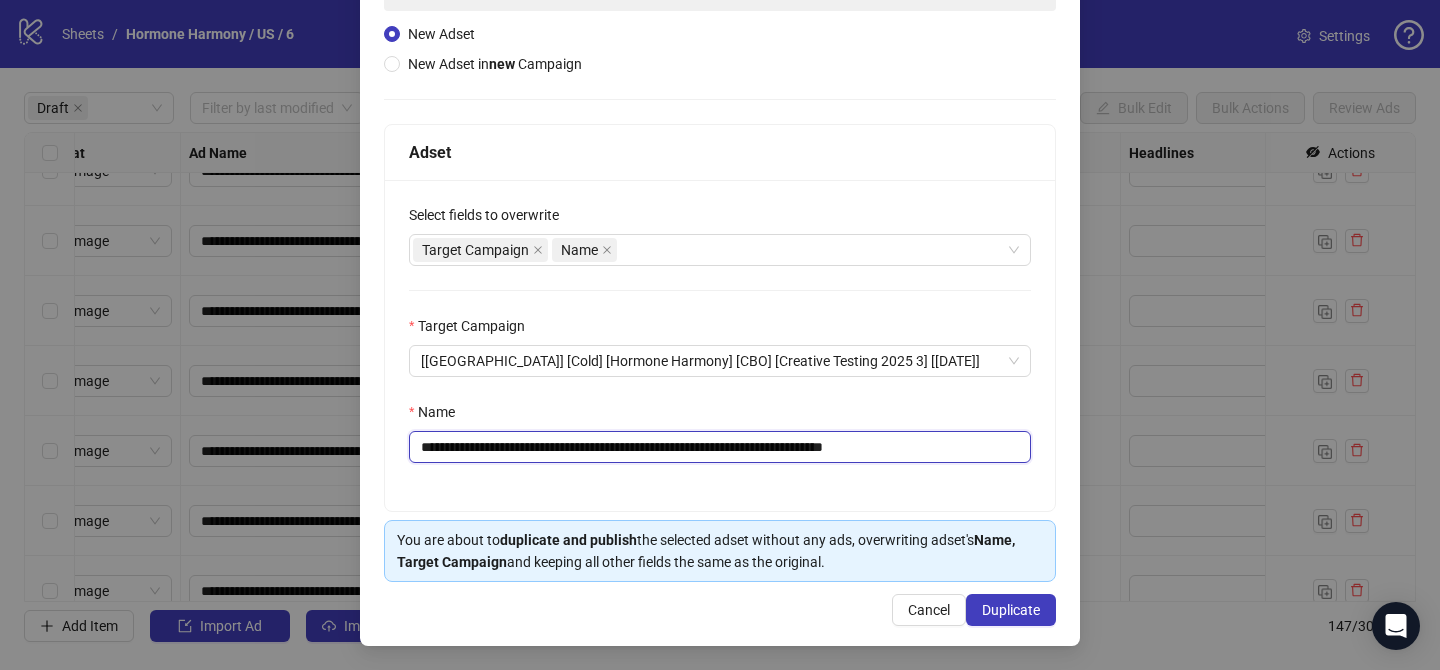 drag, startPoint x: 919, startPoint y: 445, endPoint x: 999, endPoint y: 444, distance: 80.00625 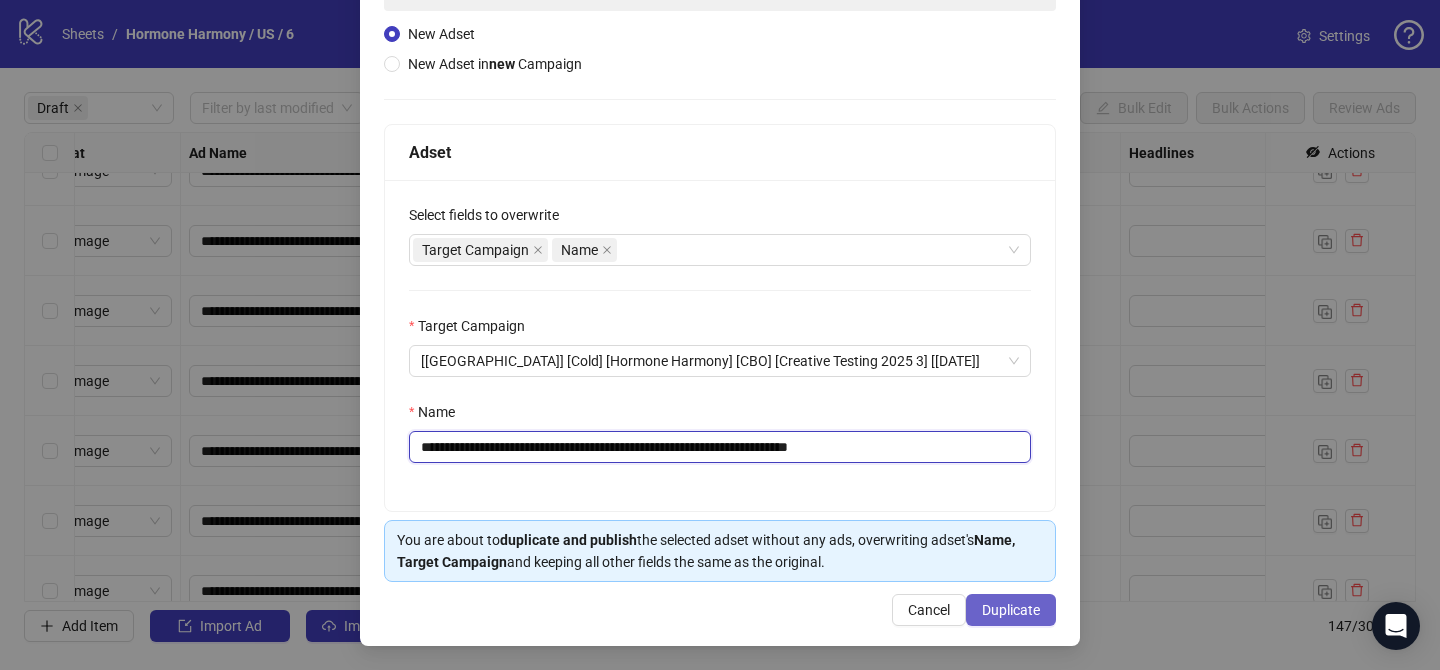 type on "**********" 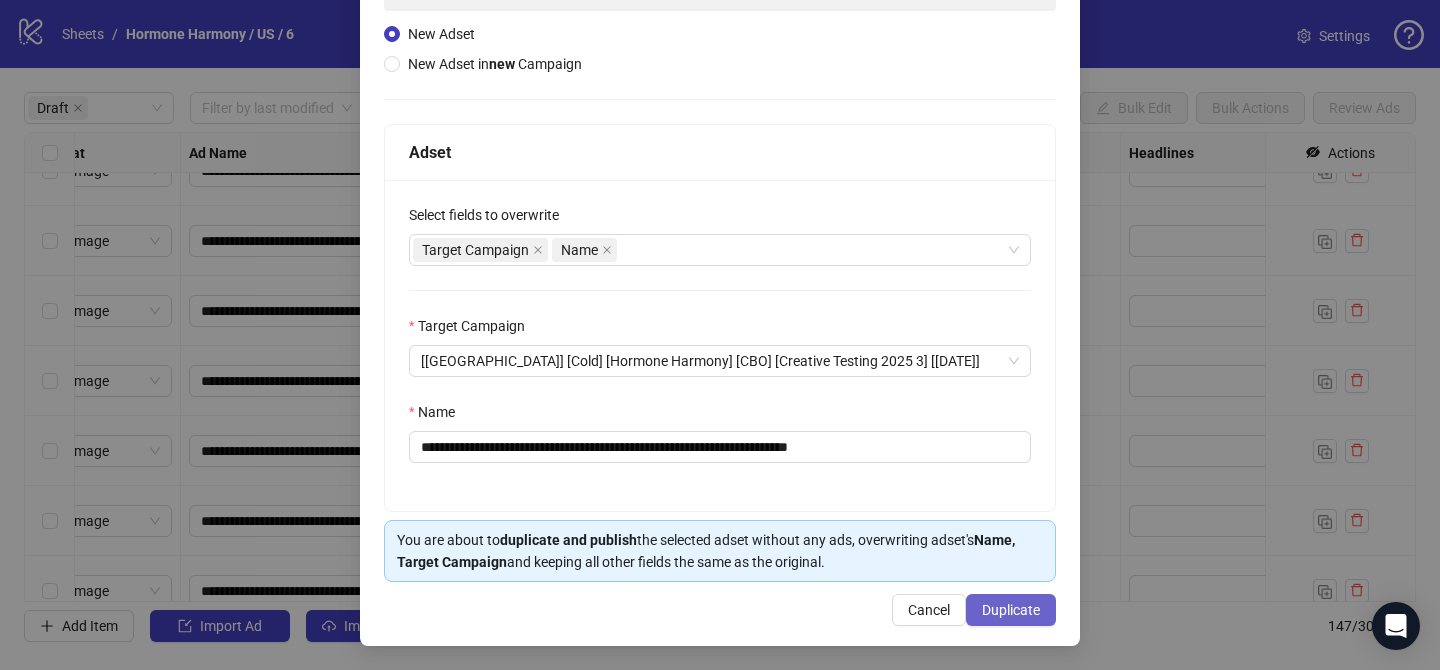 click on "Duplicate" at bounding box center [1011, 610] 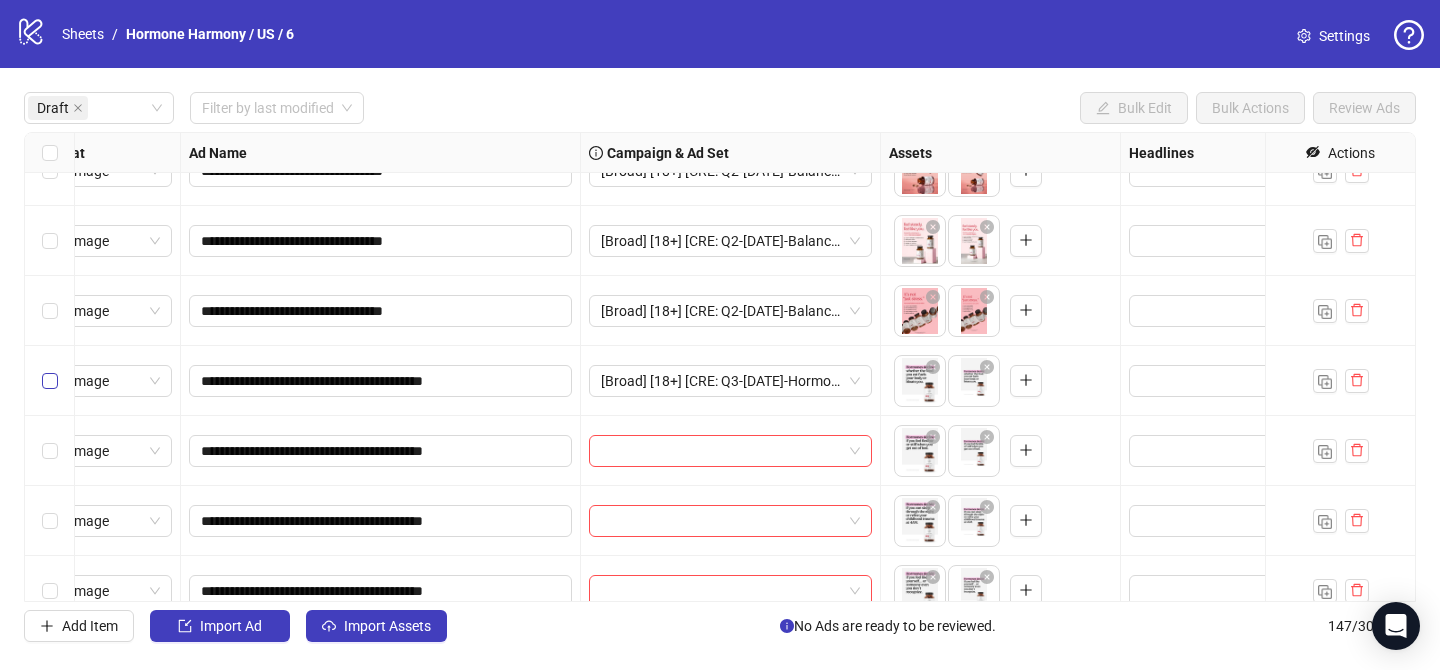 click at bounding box center [50, 381] 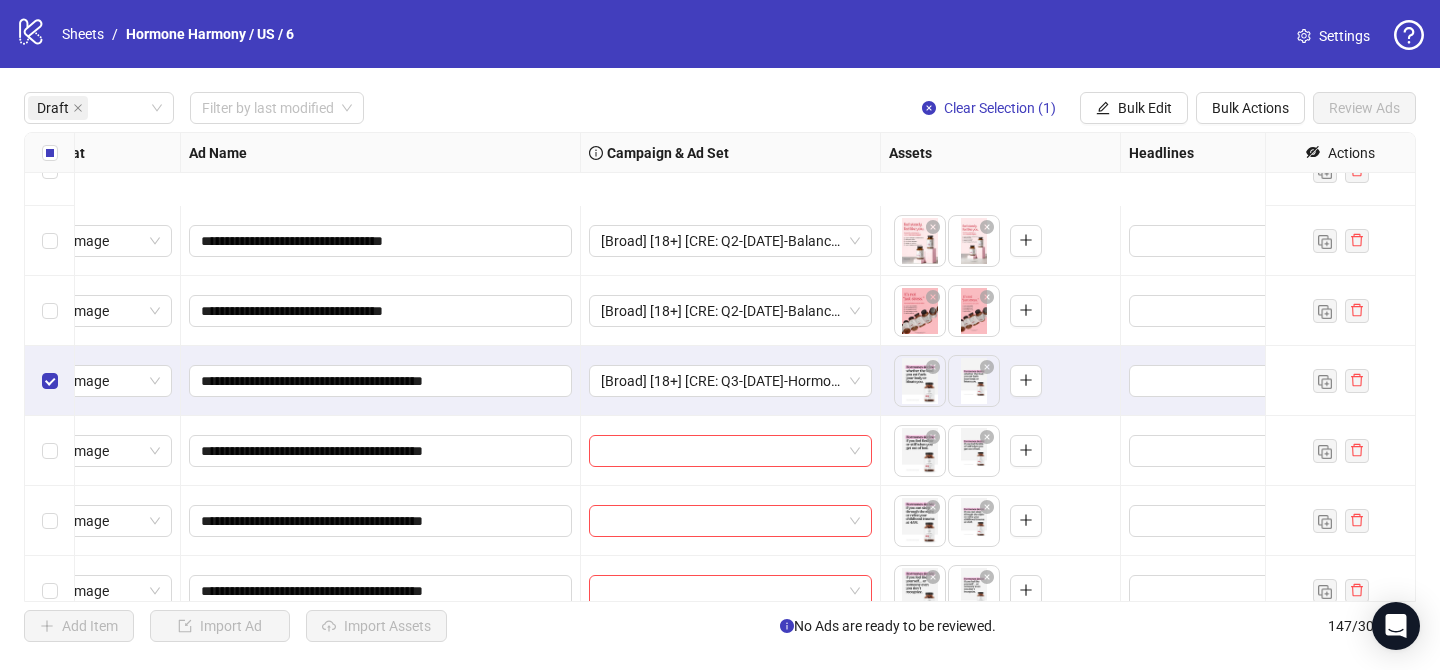 scroll, scrollTop: 2232, scrollLeft: 64, axis: both 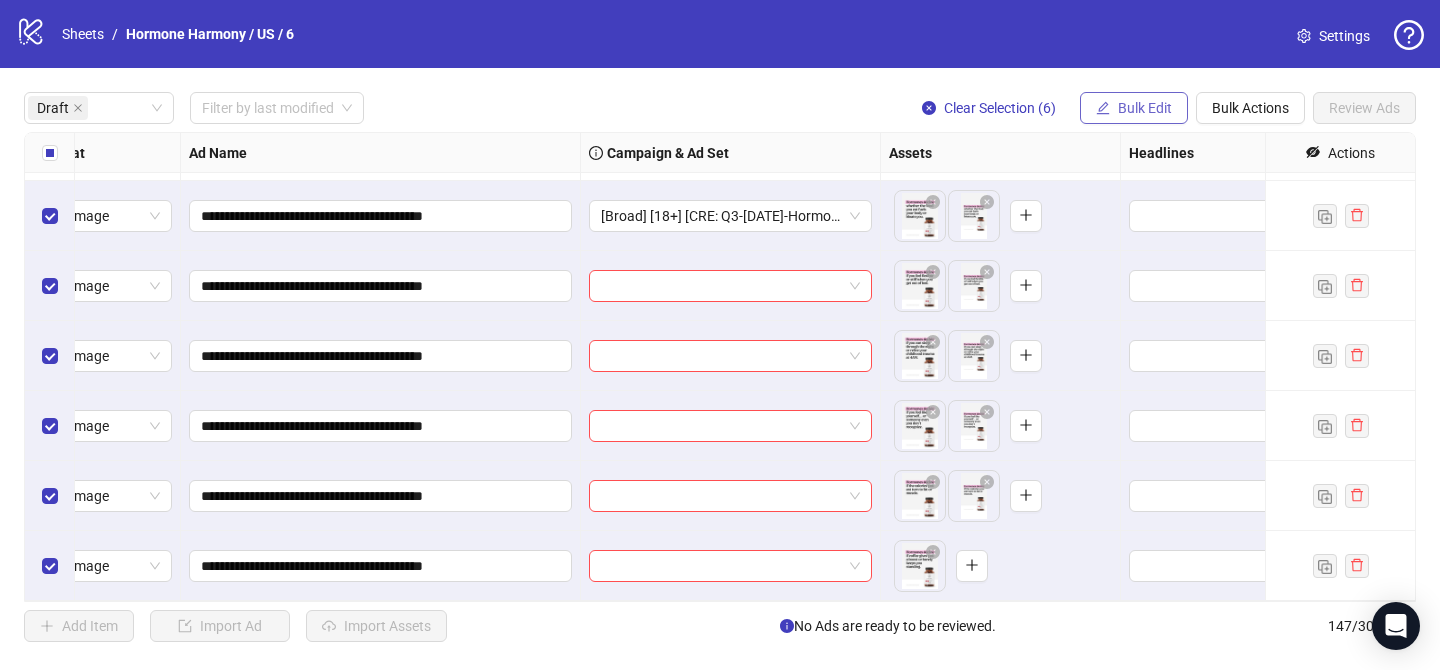 click on "Bulk Edit" at bounding box center (1145, 108) 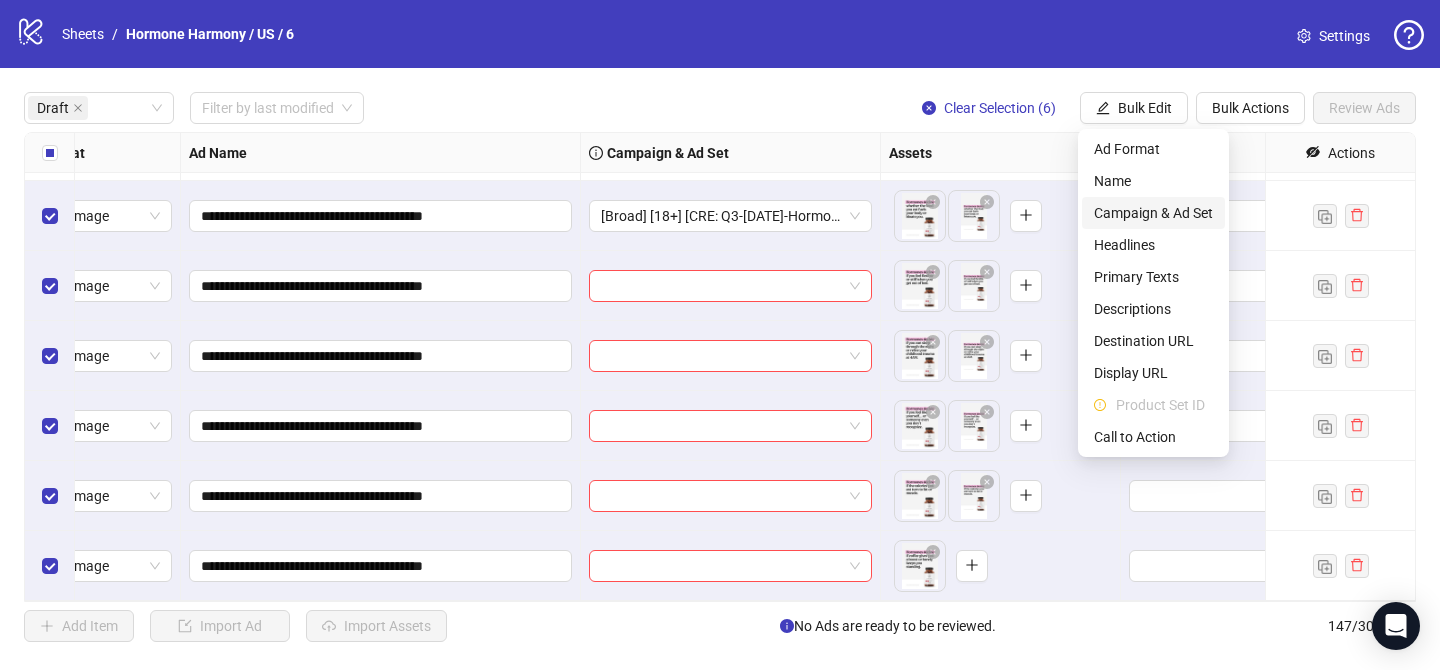 drag, startPoint x: 1182, startPoint y: 207, endPoint x: 1194, endPoint y: 233, distance: 28.635643 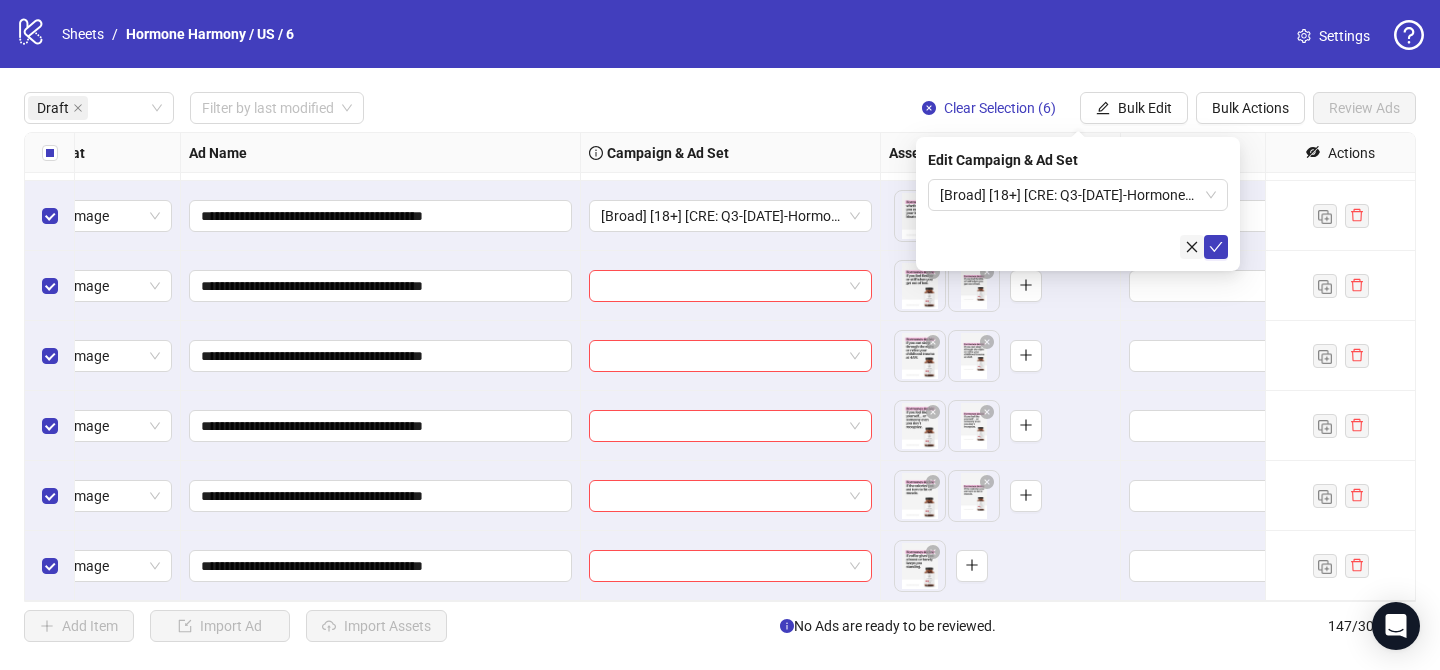 click at bounding box center [1216, 247] 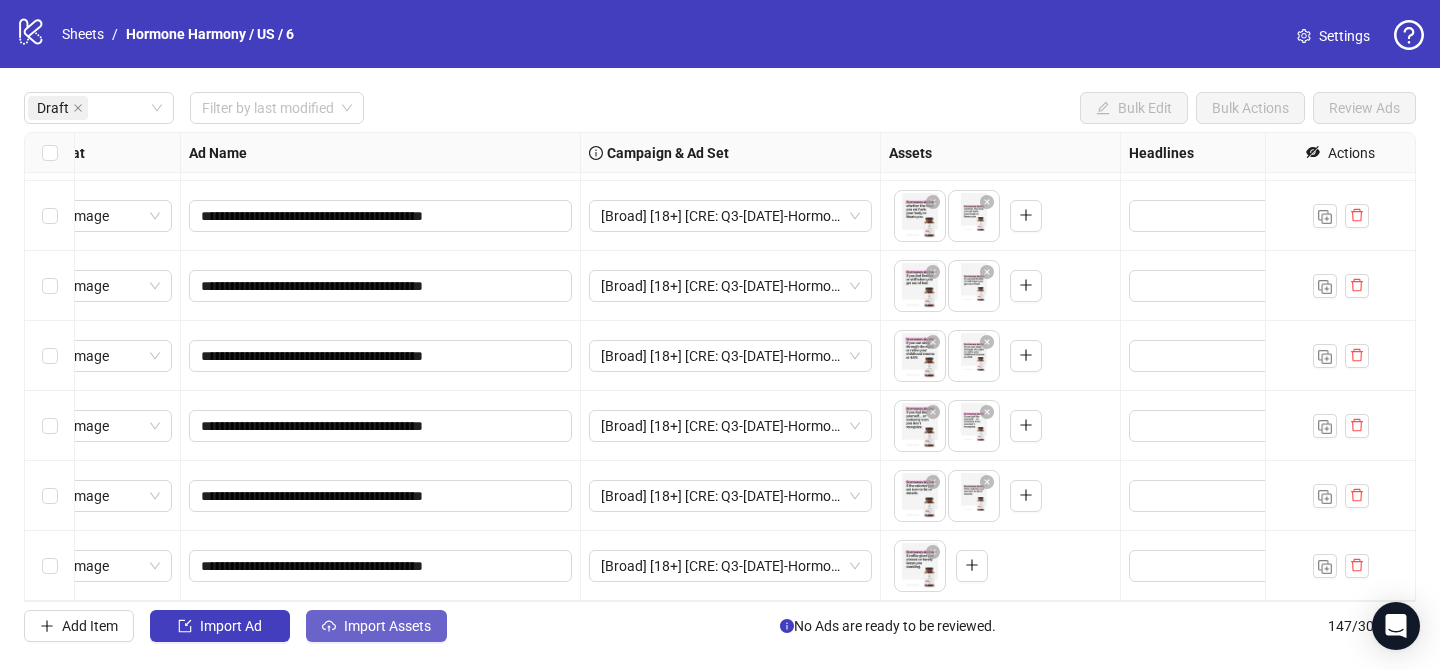click on "Import Assets" at bounding box center [387, 626] 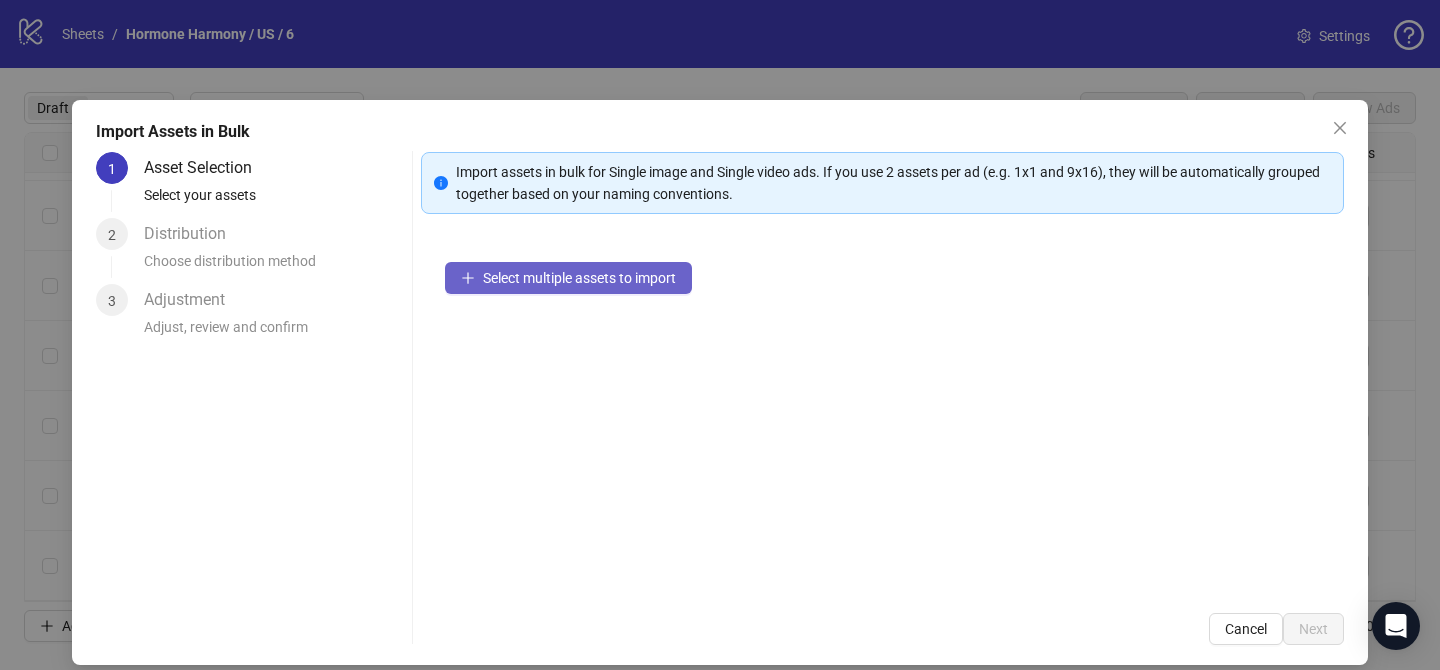 click on "Select multiple assets to import" at bounding box center [579, 278] 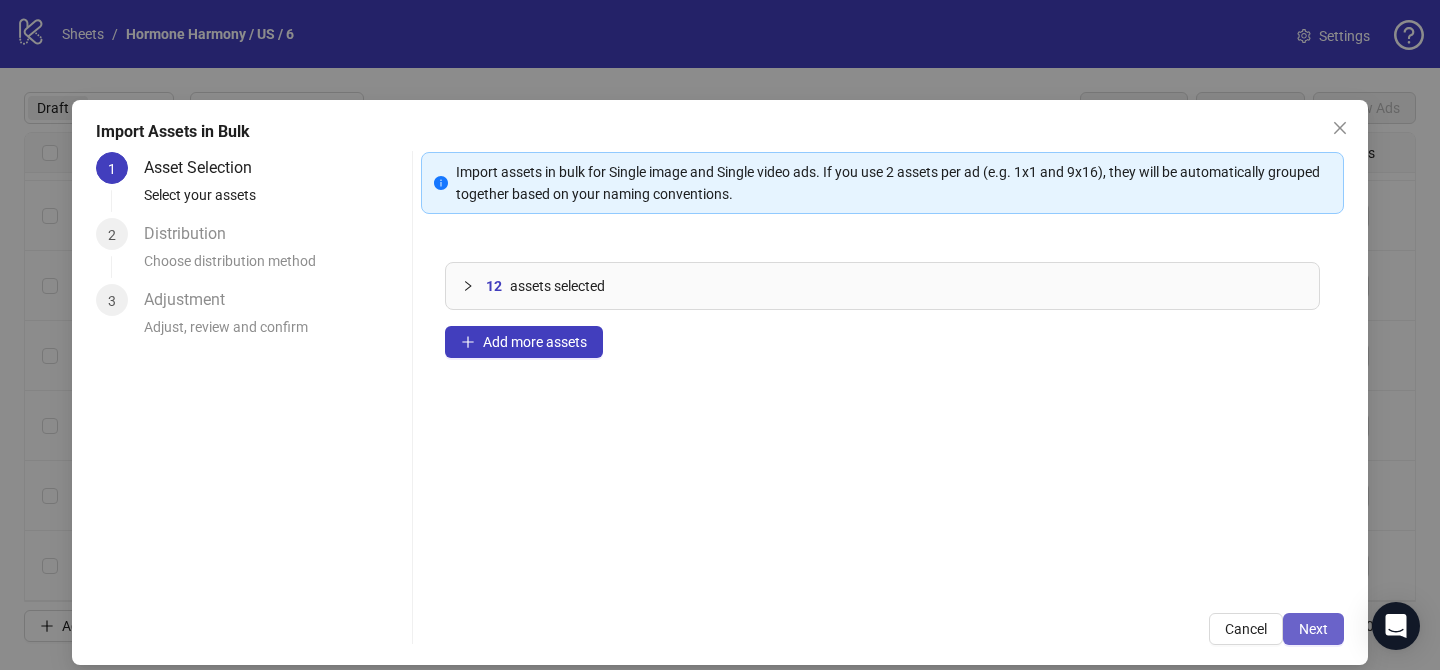 click on "Next" at bounding box center (1313, 629) 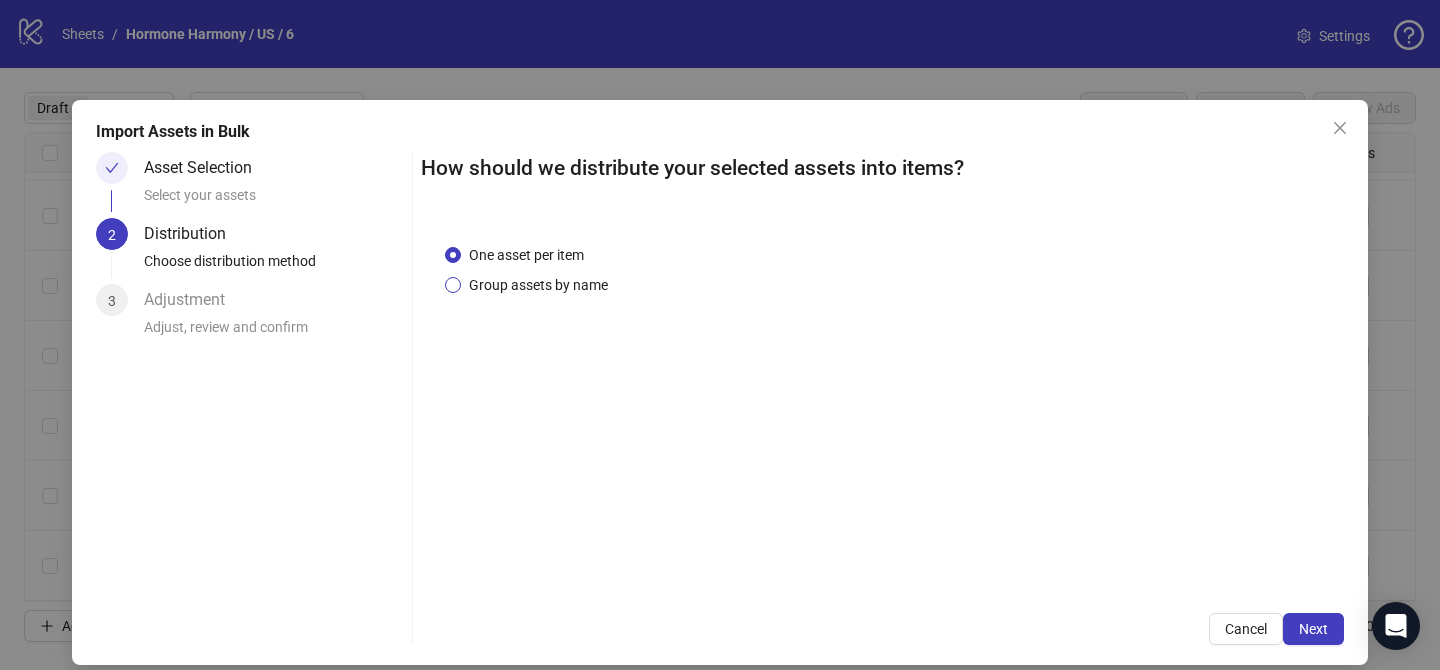 click on "Group assets by name" at bounding box center [538, 285] 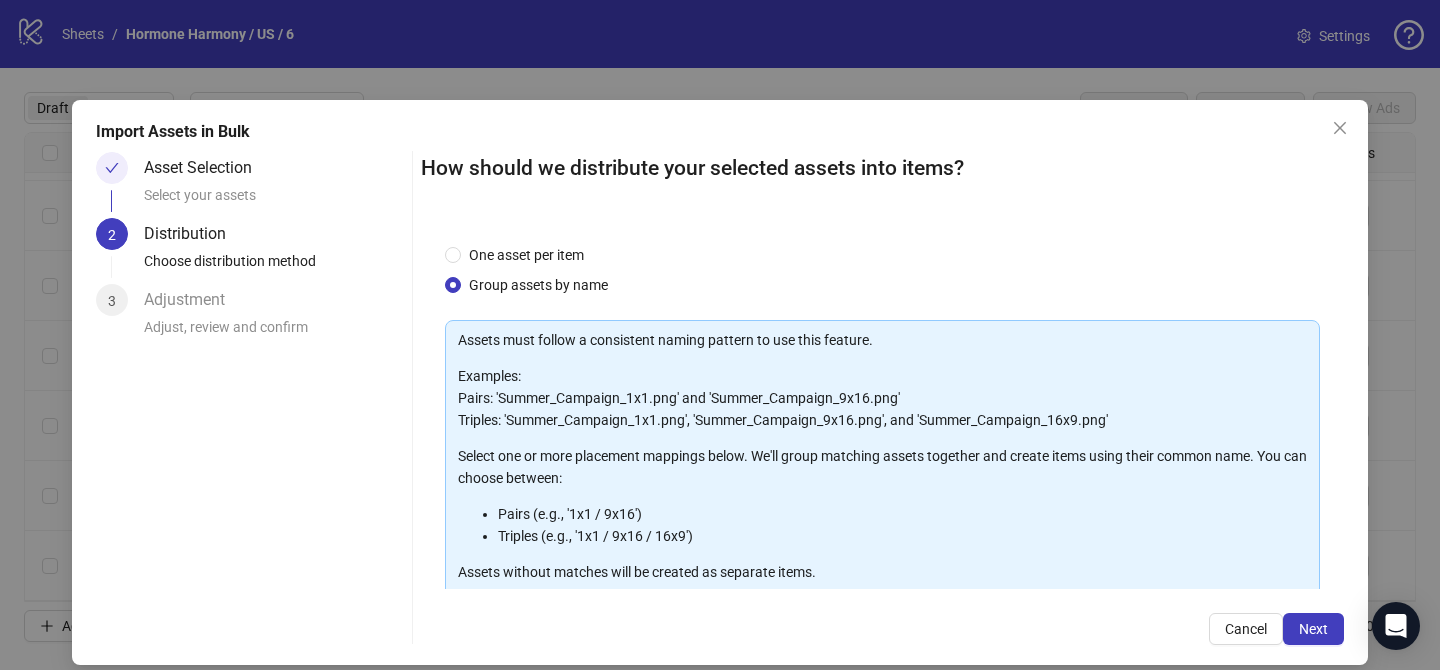scroll, scrollTop: 216, scrollLeft: 0, axis: vertical 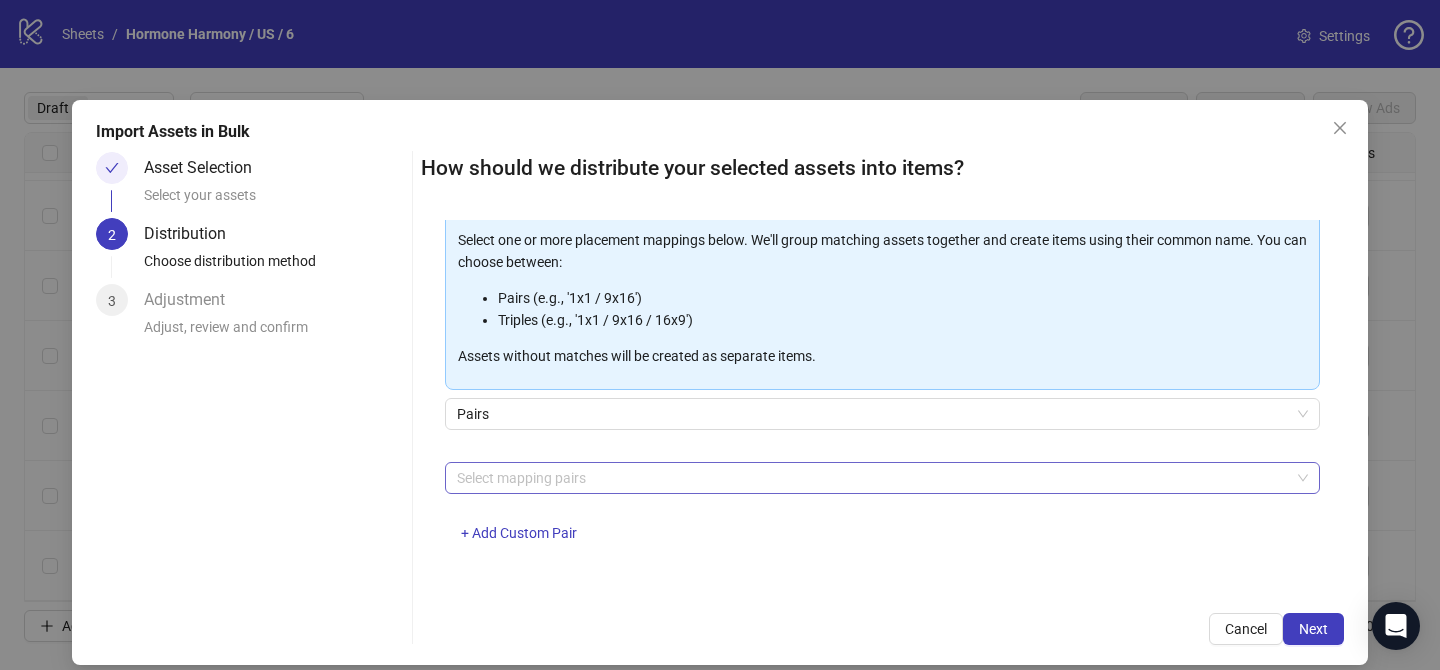 click at bounding box center [872, 478] 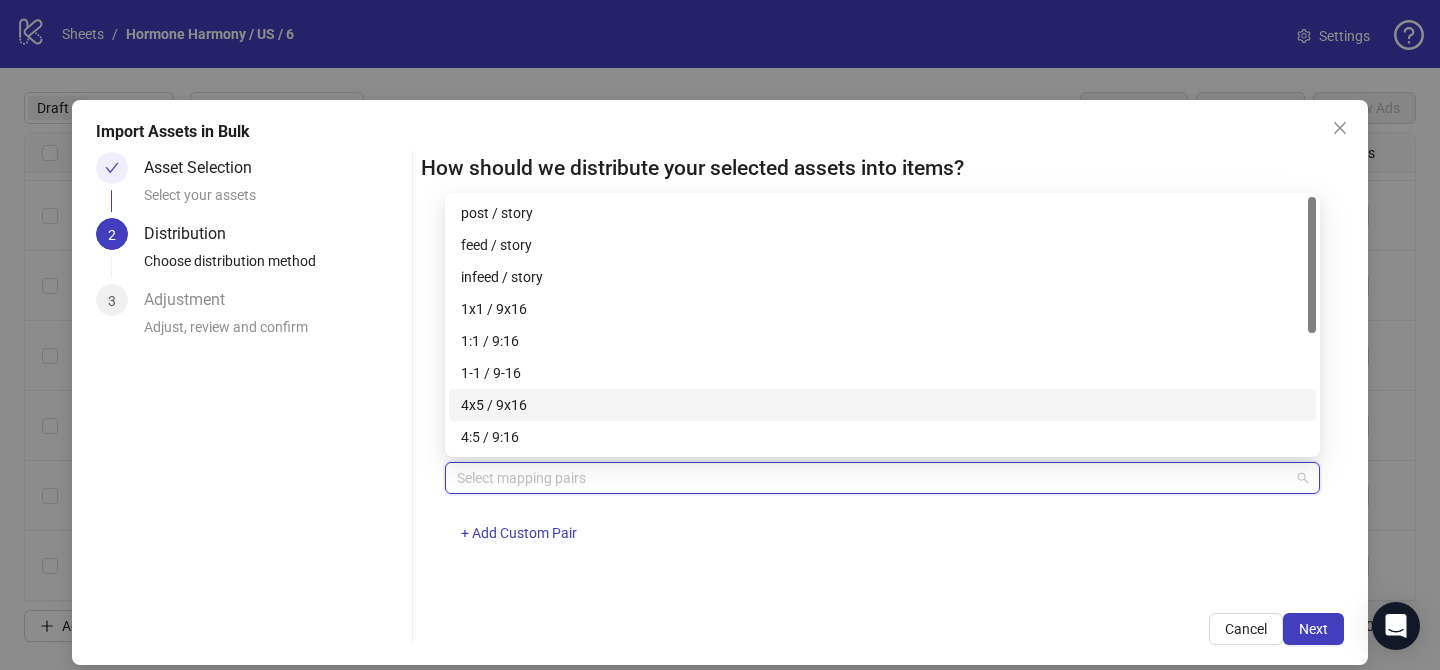 drag, startPoint x: 546, startPoint y: 409, endPoint x: 648, endPoint y: 415, distance: 102.176315 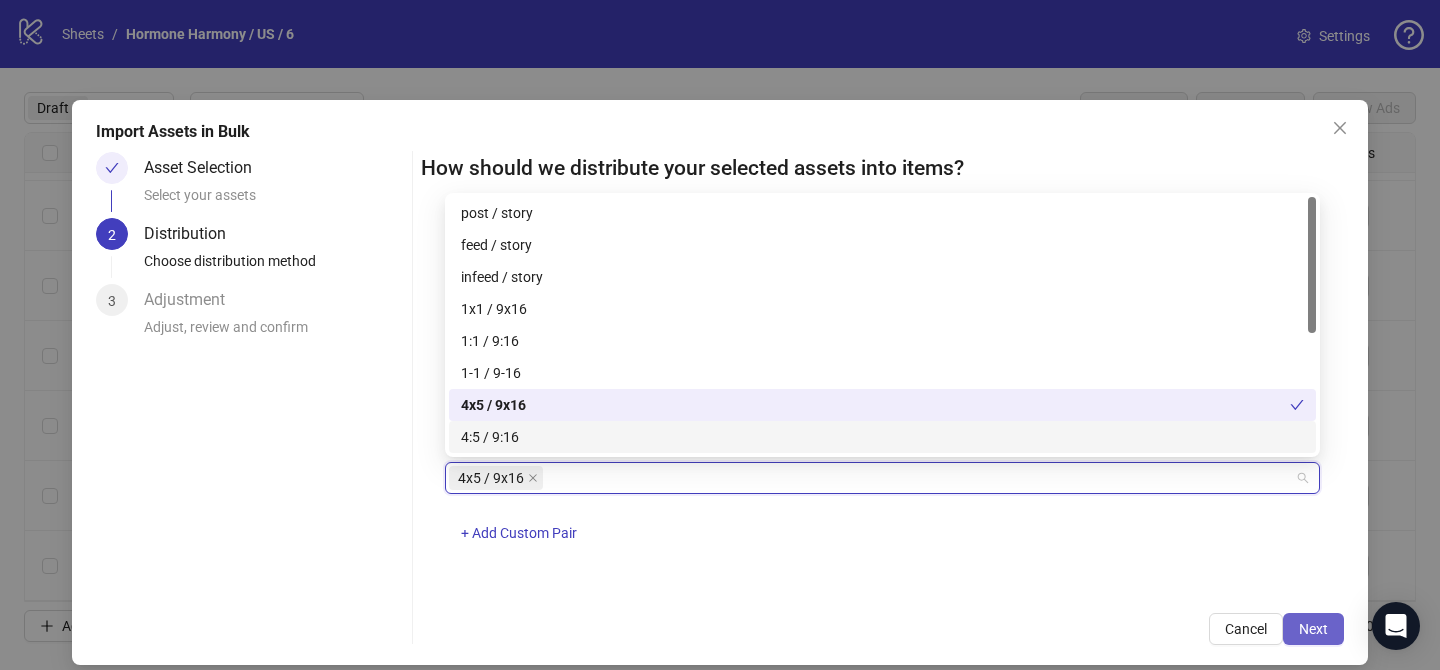 click on "Next" at bounding box center [1313, 629] 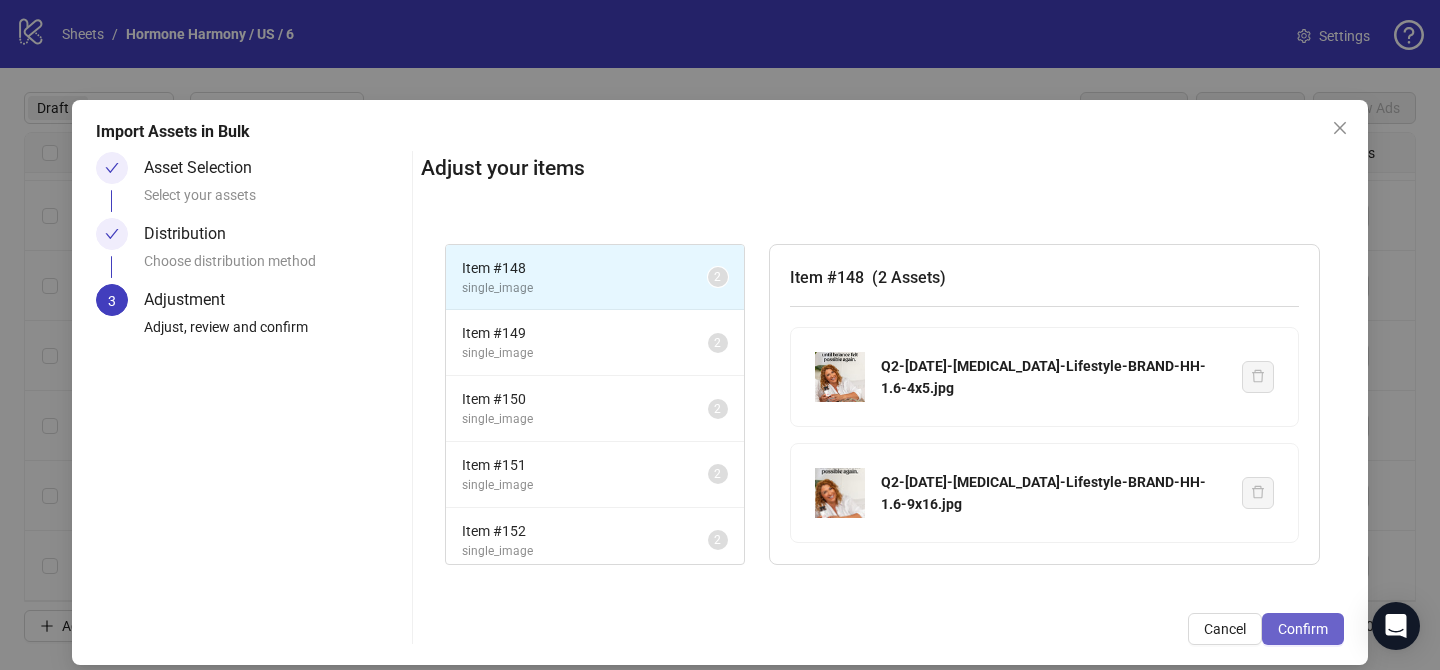 click on "Confirm" at bounding box center [1303, 629] 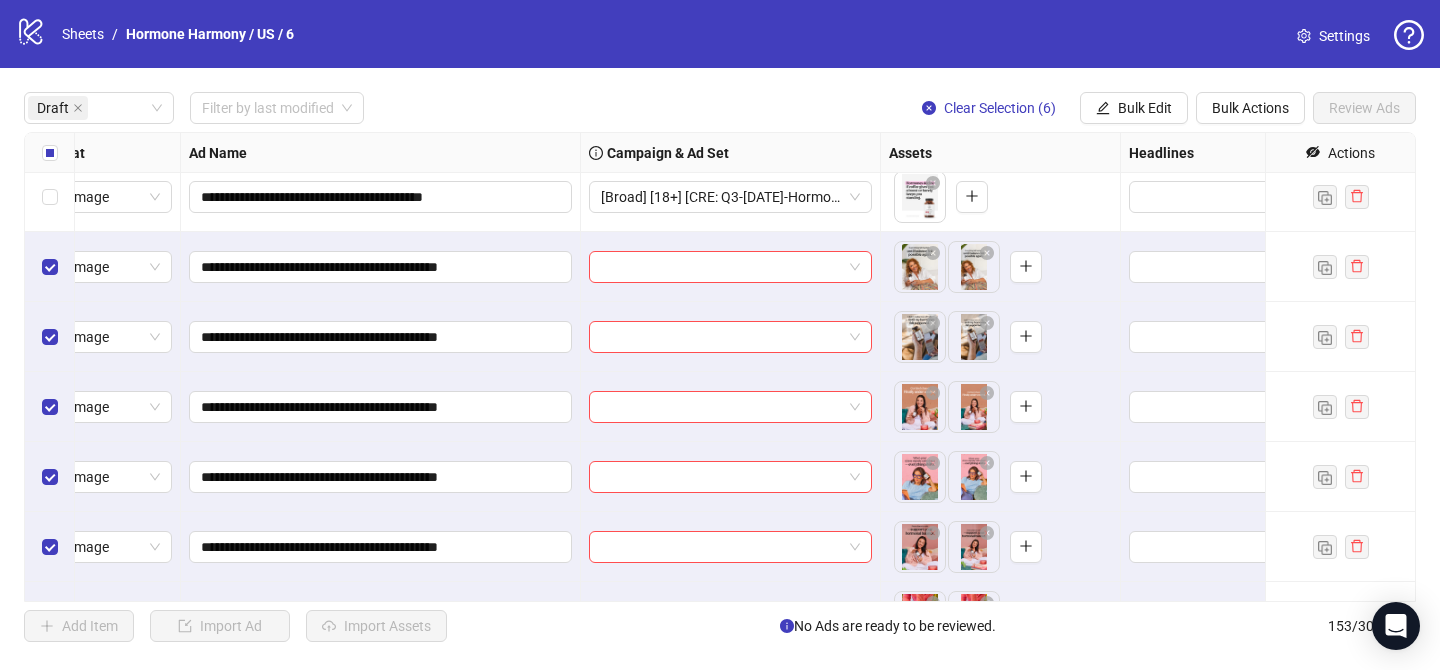 scroll, scrollTop: 2652, scrollLeft: 64, axis: both 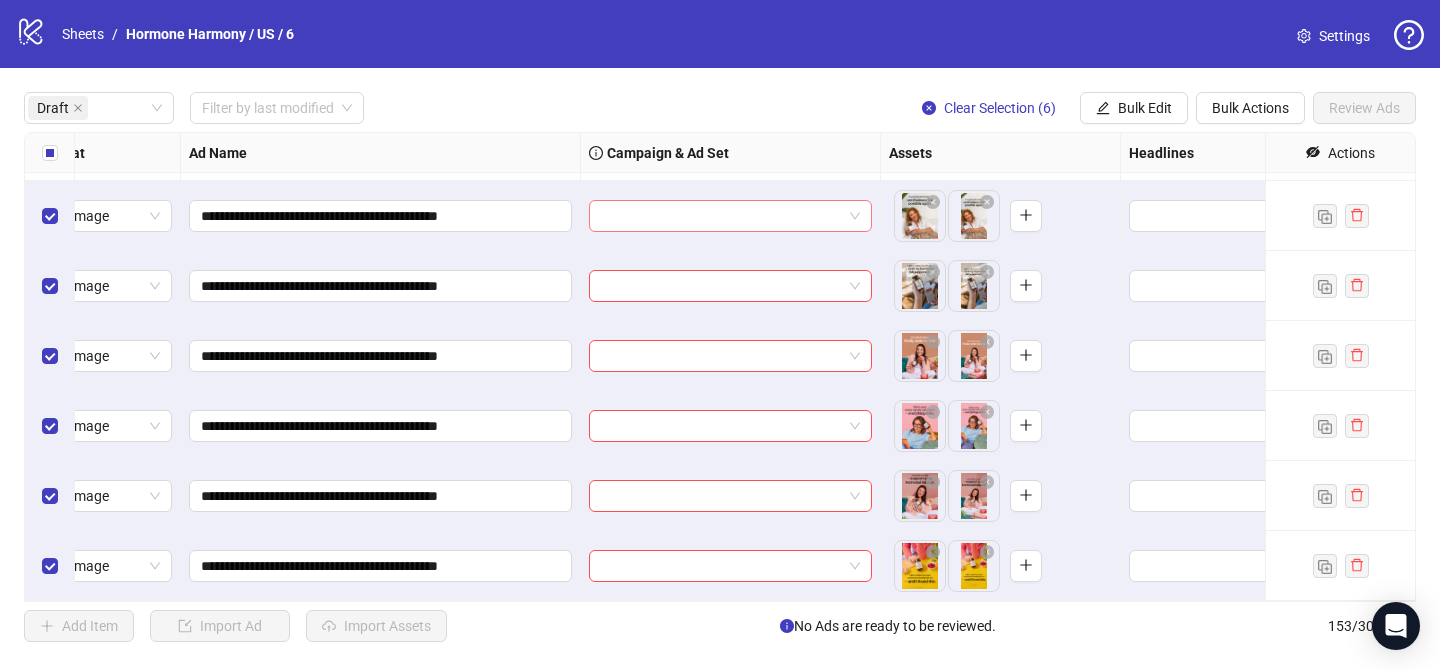 click at bounding box center [721, 216] 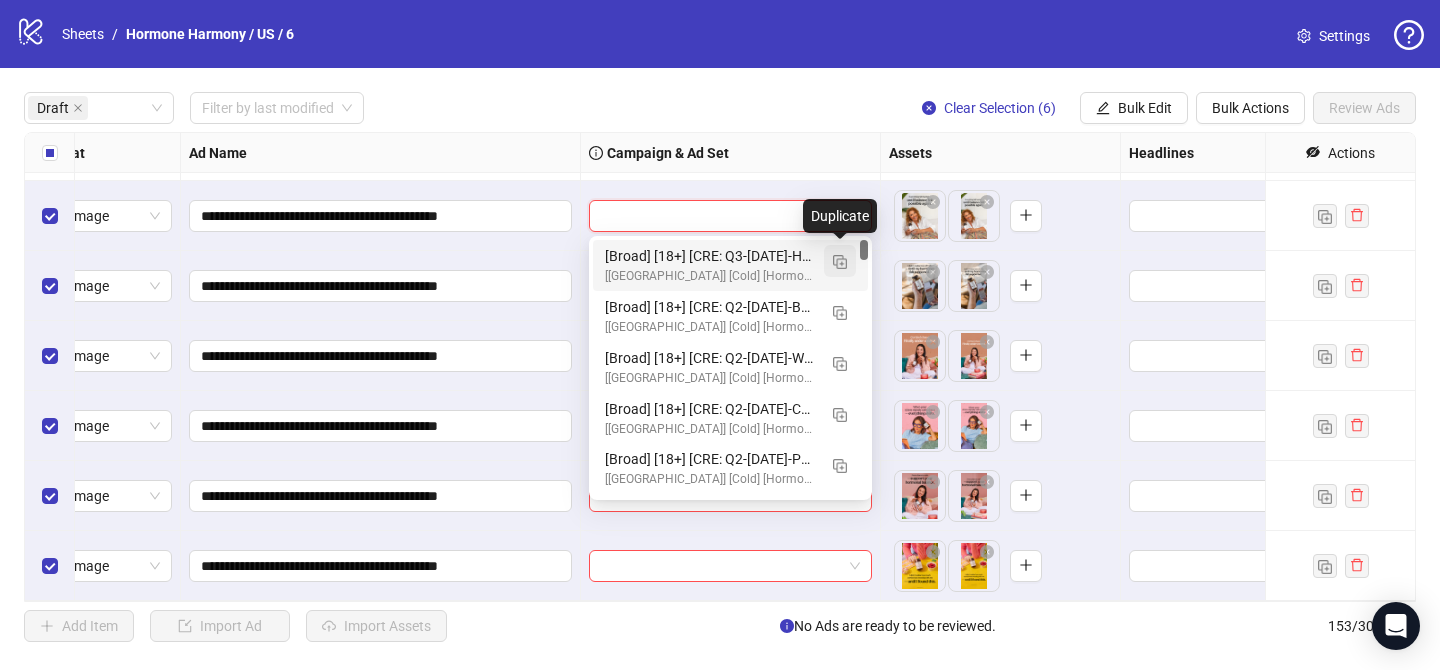 click at bounding box center [840, 262] 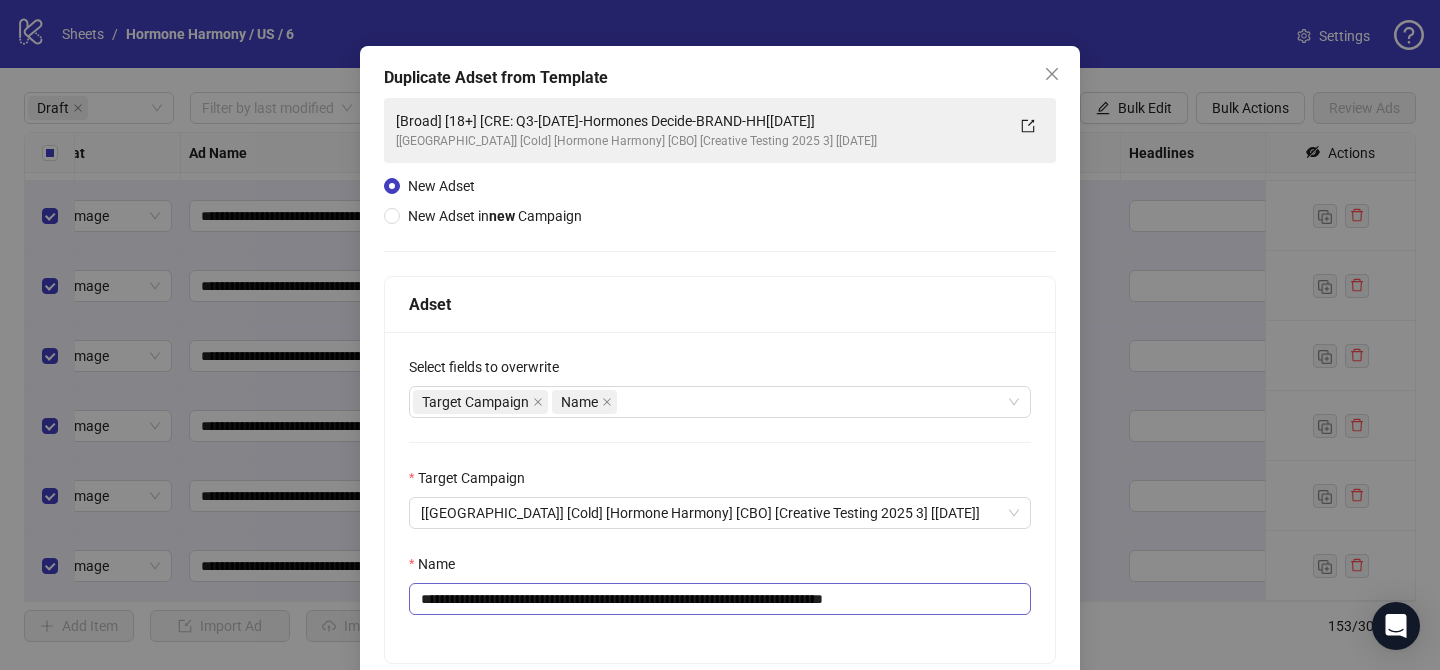 scroll, scrollTop: 108, scrollLeft: 0, axis: vertical 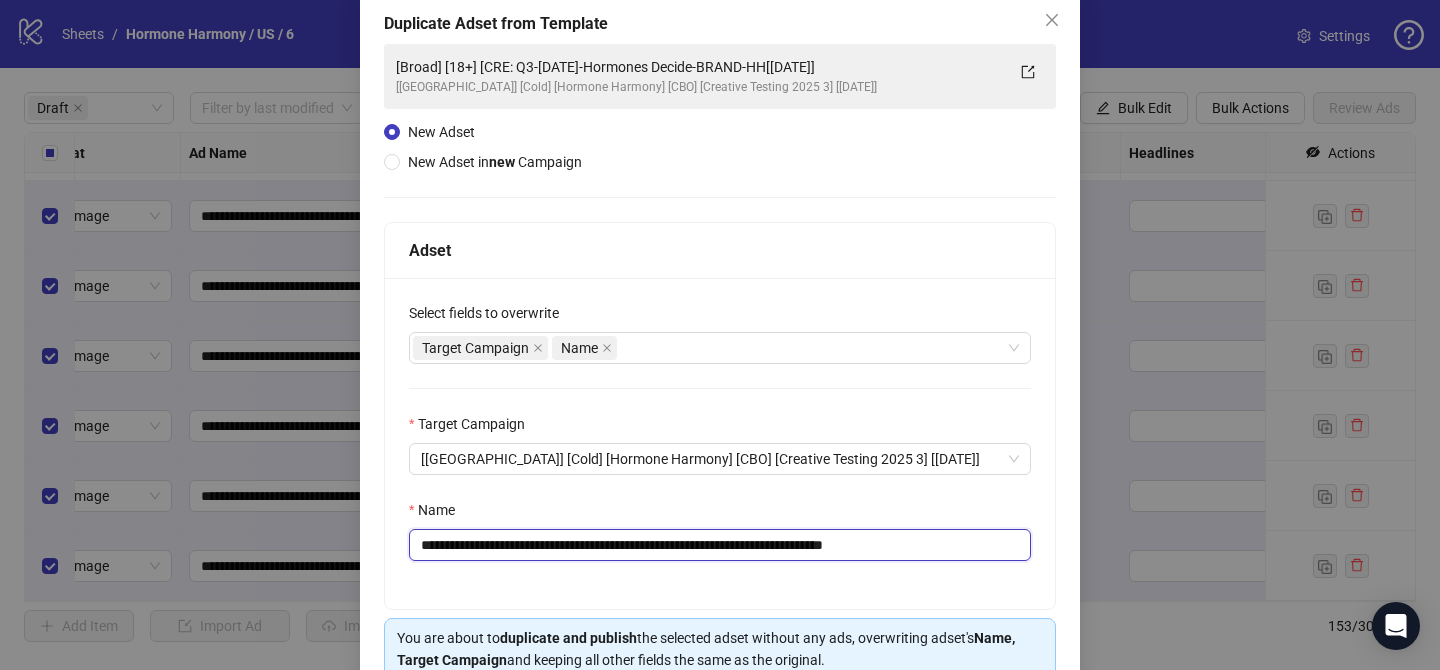 click on "**********" at bounding box center [720, 545] 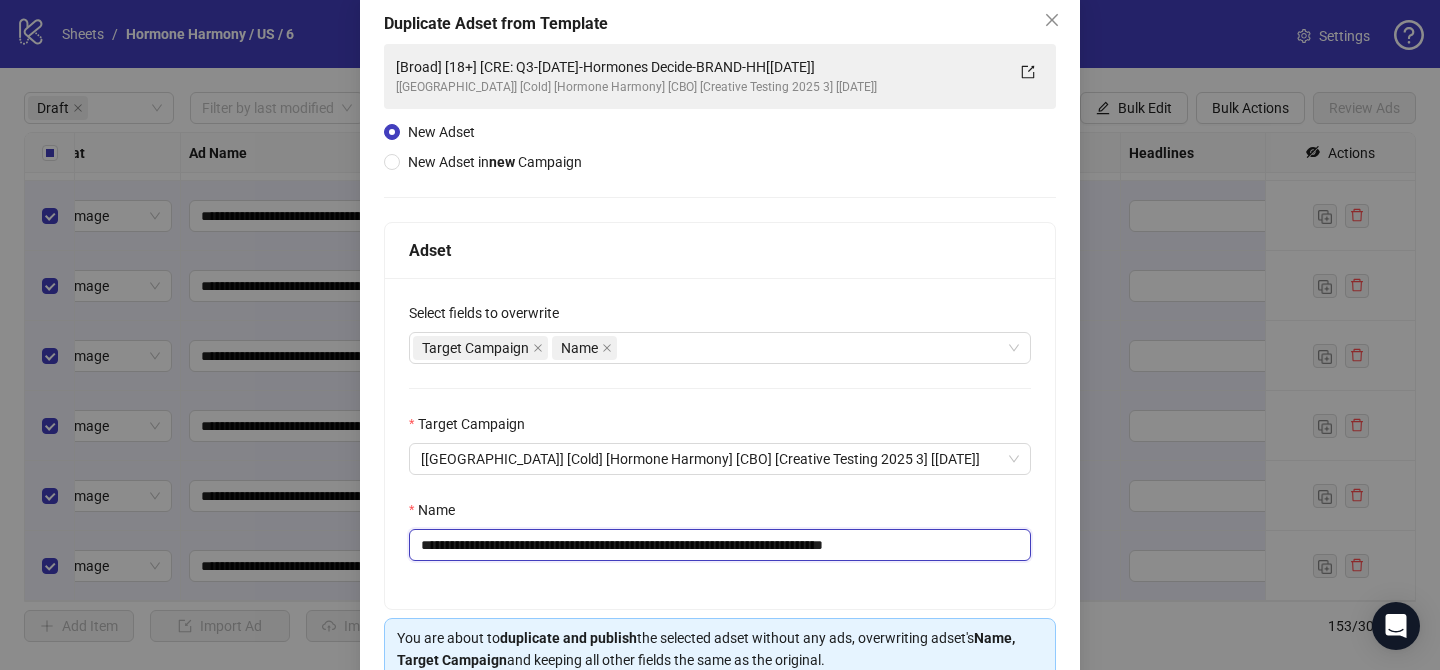 drag, startPoint x: 540, startPoint y: 546, endPoint x: 828, endPoint y: 544, distance: 288.00696 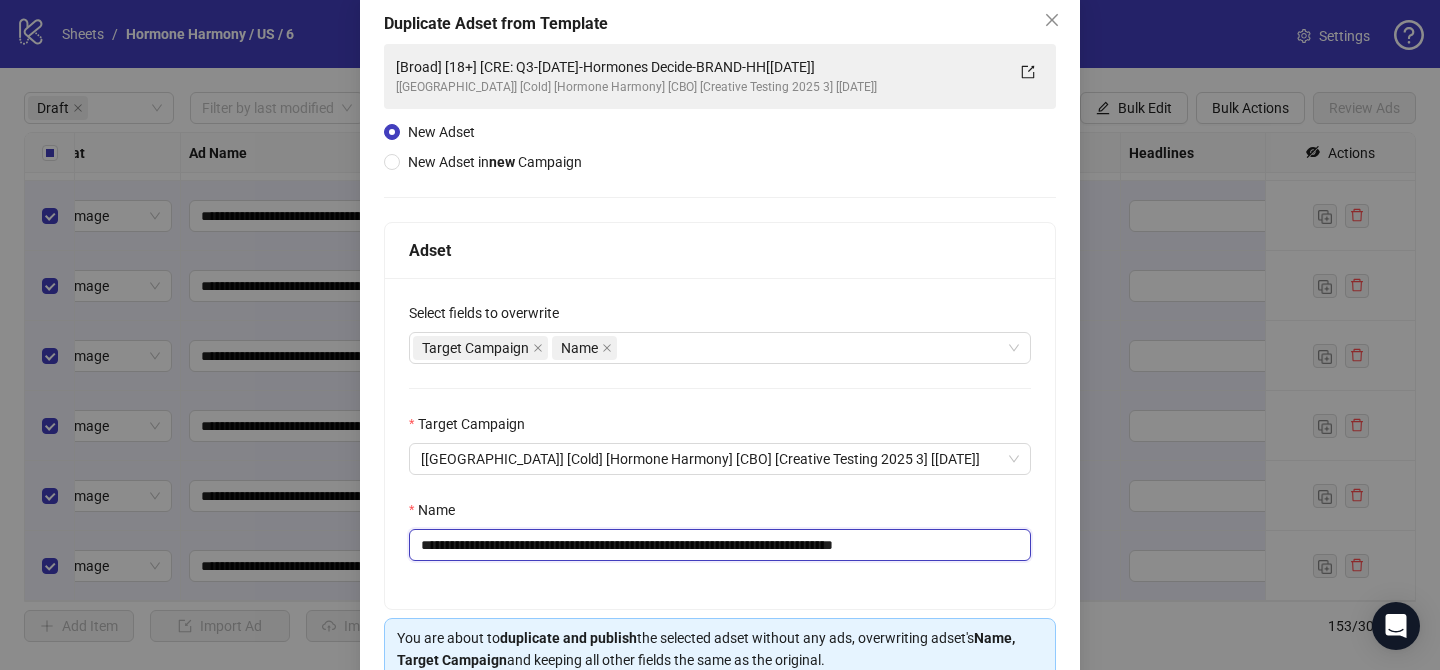 drag, startPoint x: 911, startPoint y: 548, endPoint x: 987, endPoint y: 542, distance: 76.23647 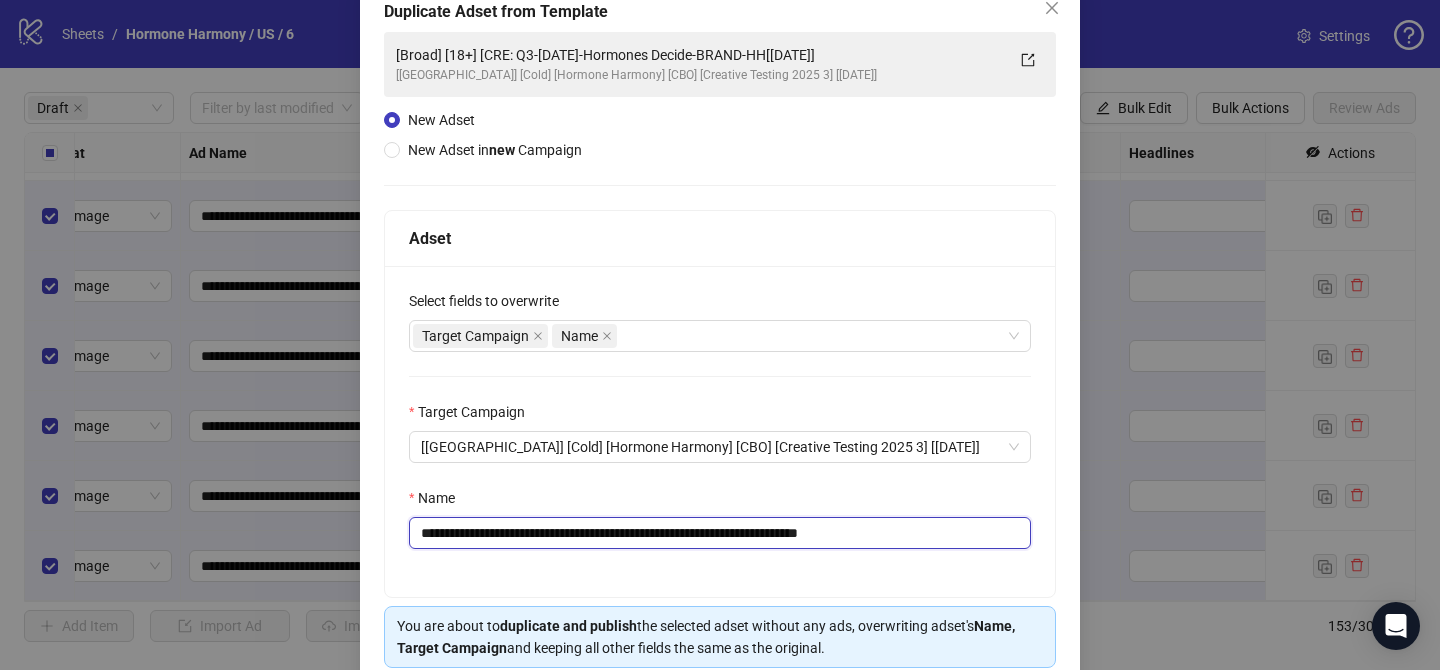 scroll, scrollTop: 207, scrollLeft: 0, axis: vertical 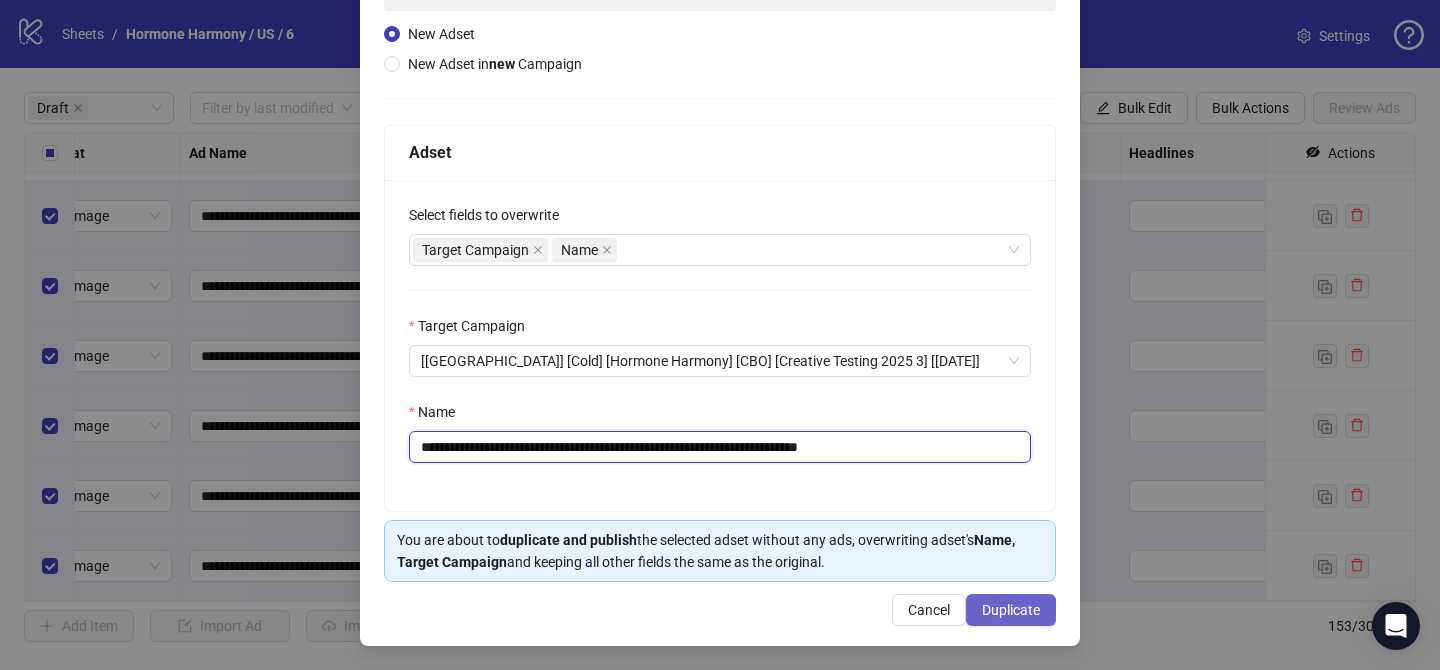type on "**********" 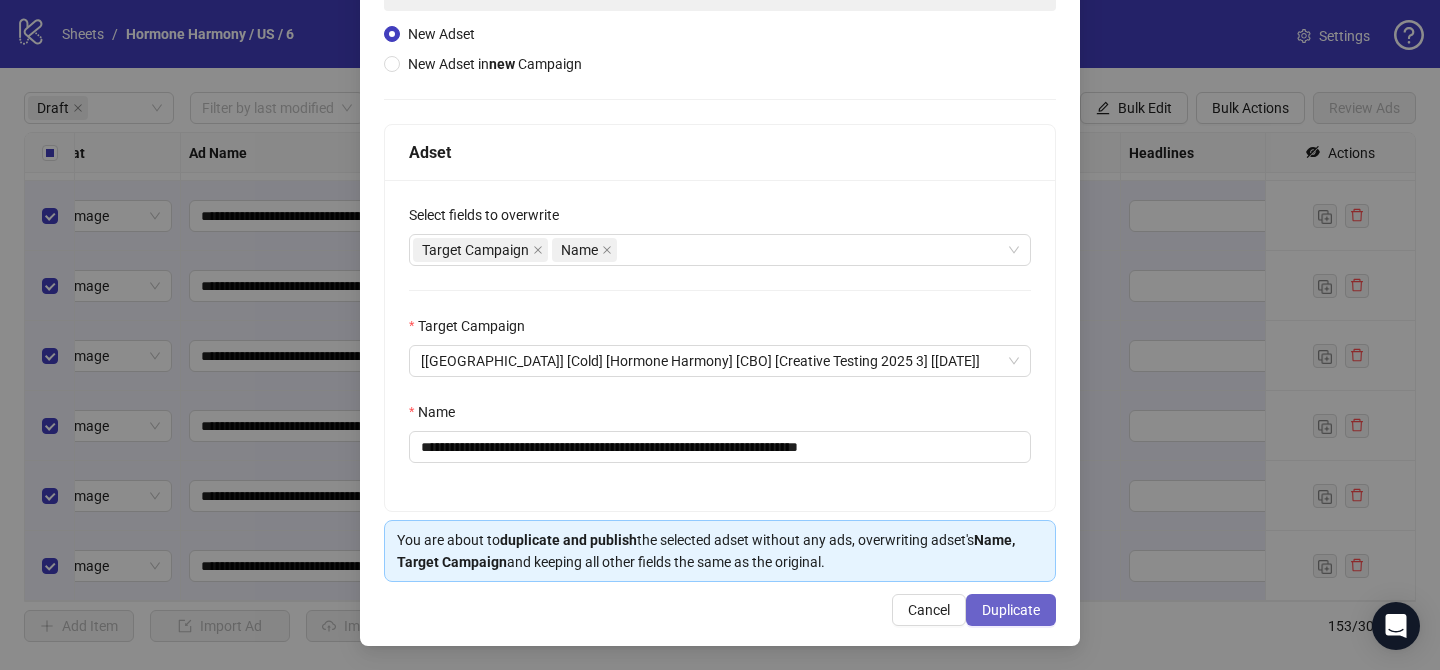 click on "Duplicate" at bounding box center (1011, 610) 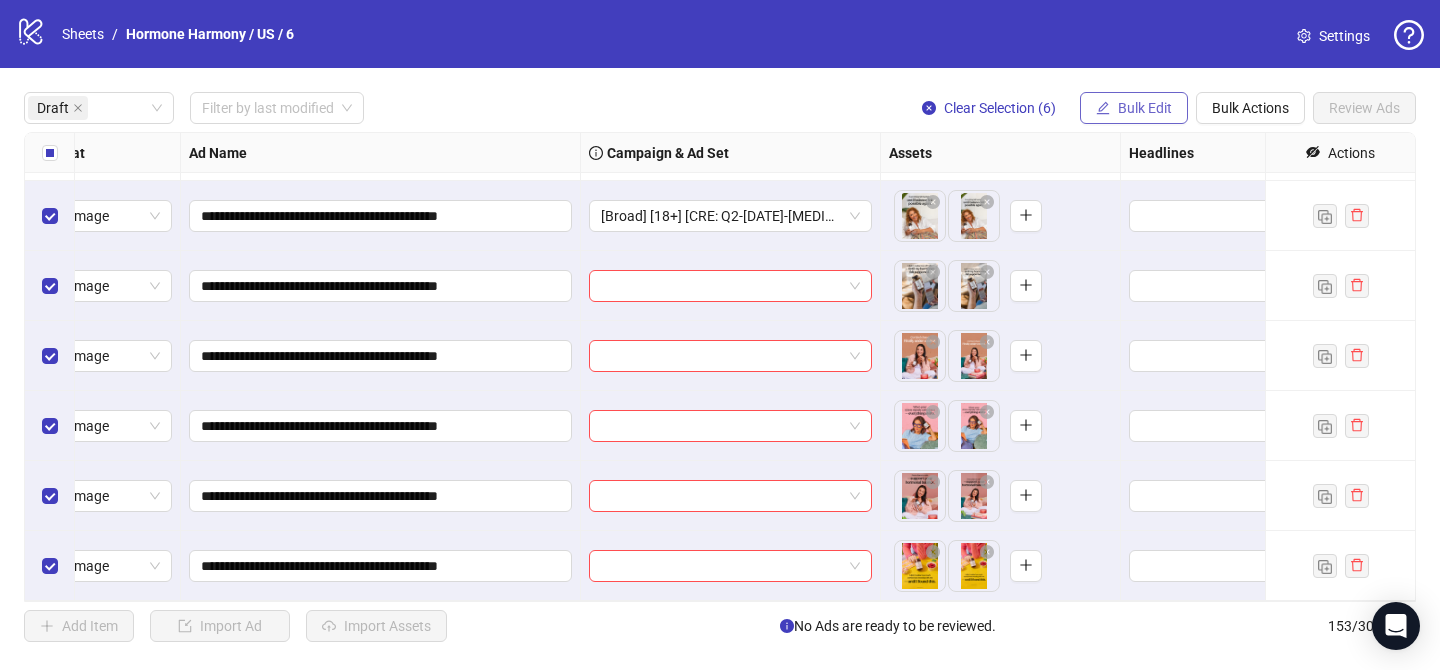 click on "Bulk Edit" at bounding box center (1145, 108) 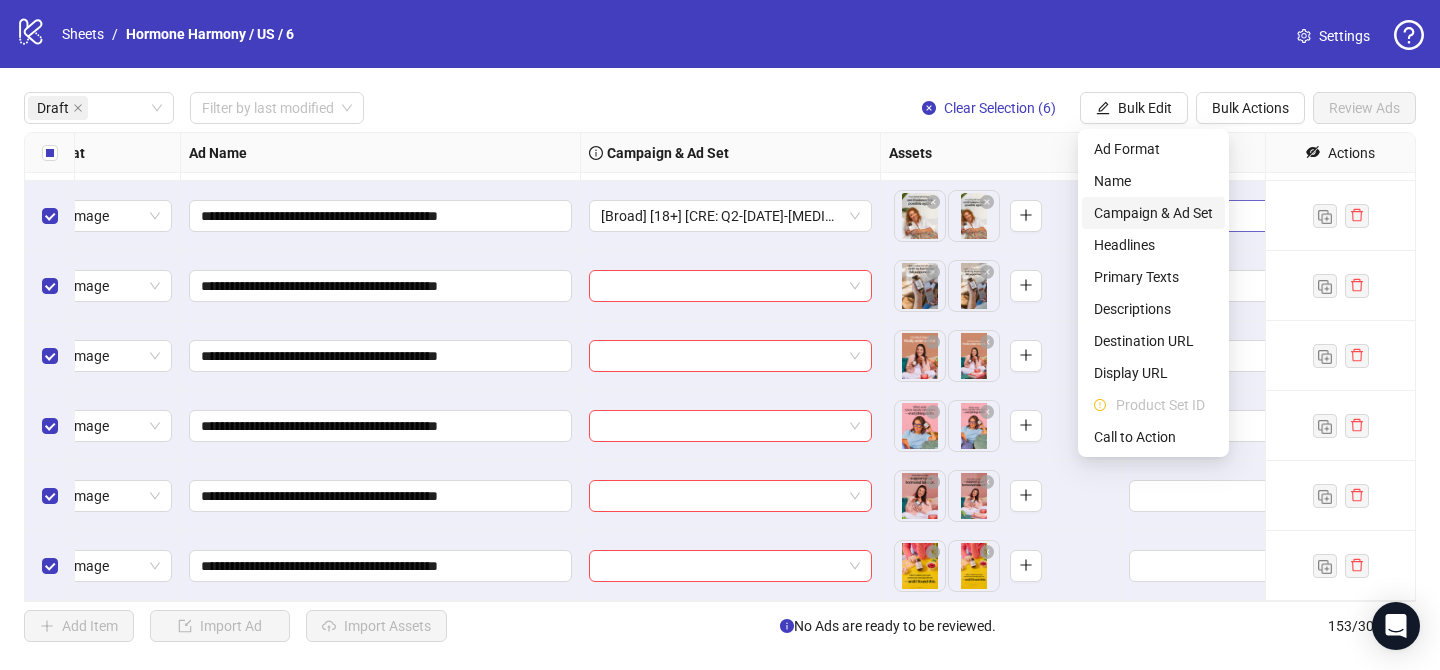 click on "Campaign & Ad Set" at bounding box center (1153, 213) 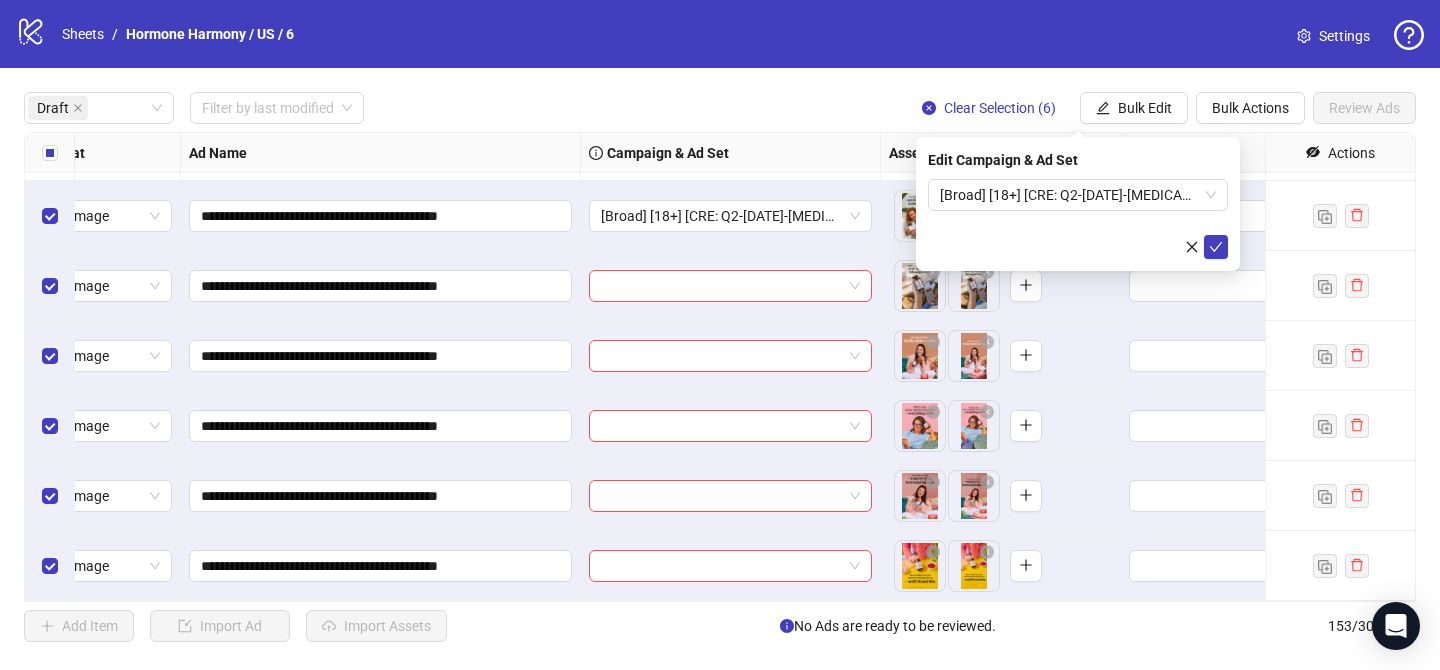 drag, startPoint x: 1211, startPoint y: 254, endPoint x: 841, endPoint y: 268, distance: 370.26477 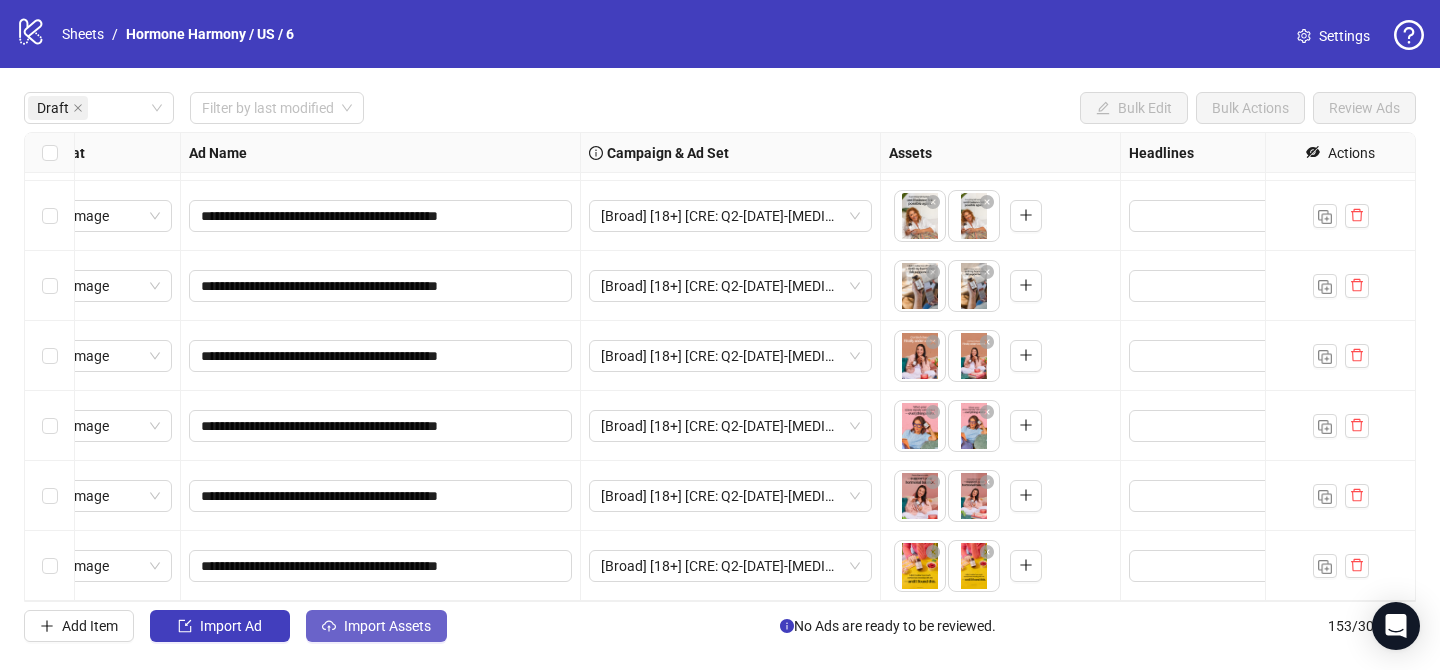 click on "Import Assets" at bounding box center [376, 626] 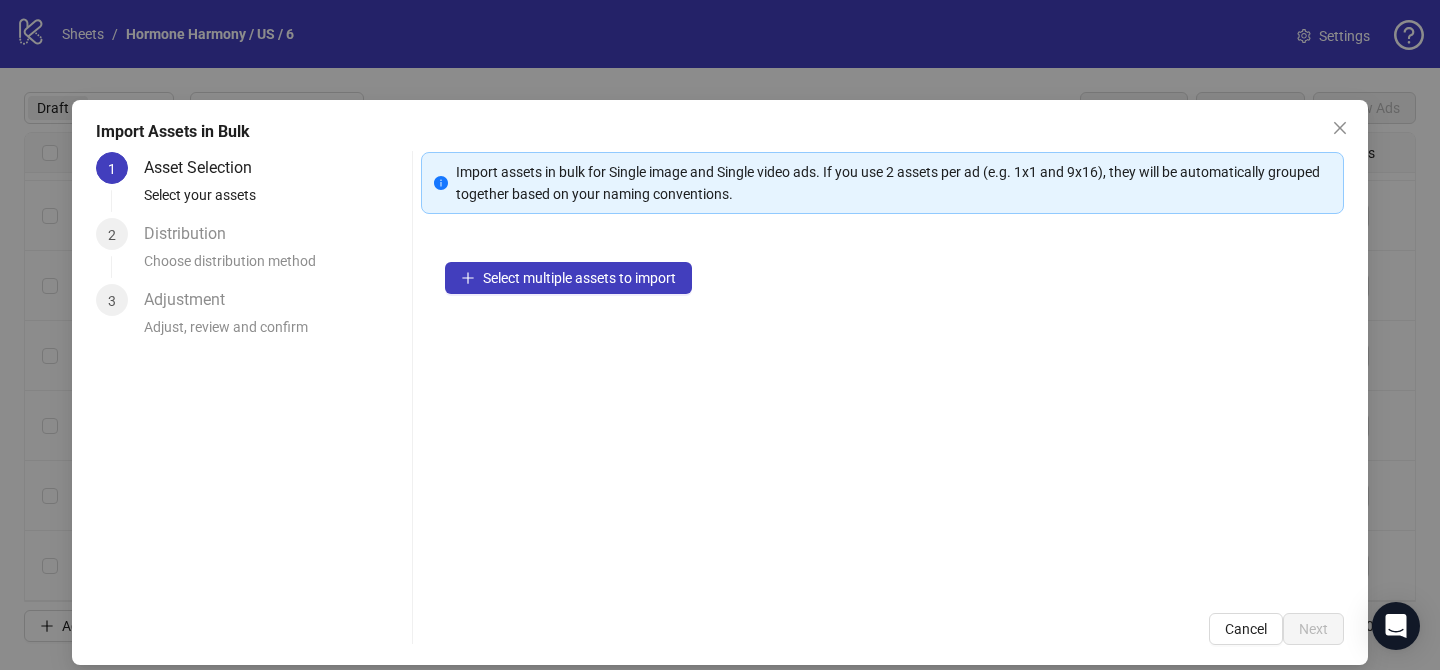 click on "Select multiple assets to import" at bounding box center [882, 413] 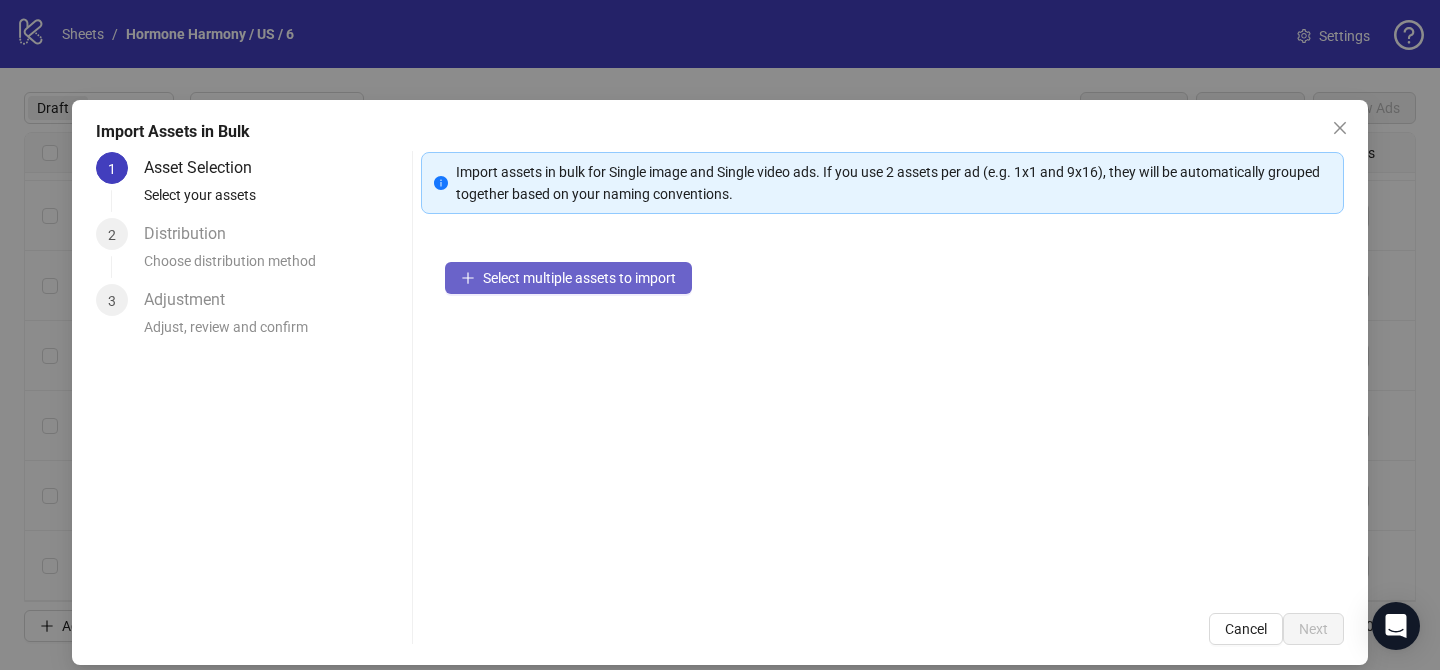 click on "Select multiple assets to import" at bounding box center [568, 278] 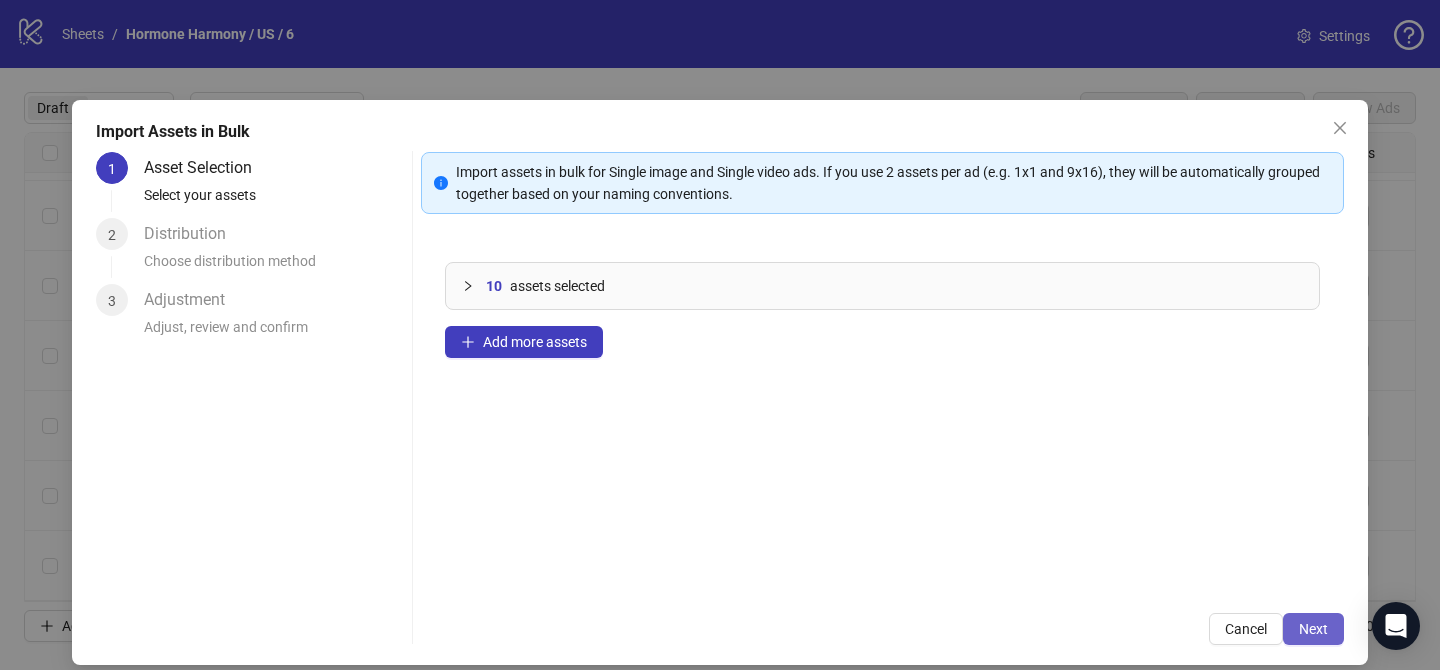 click on "Next" at bounding box center [1313, 629] 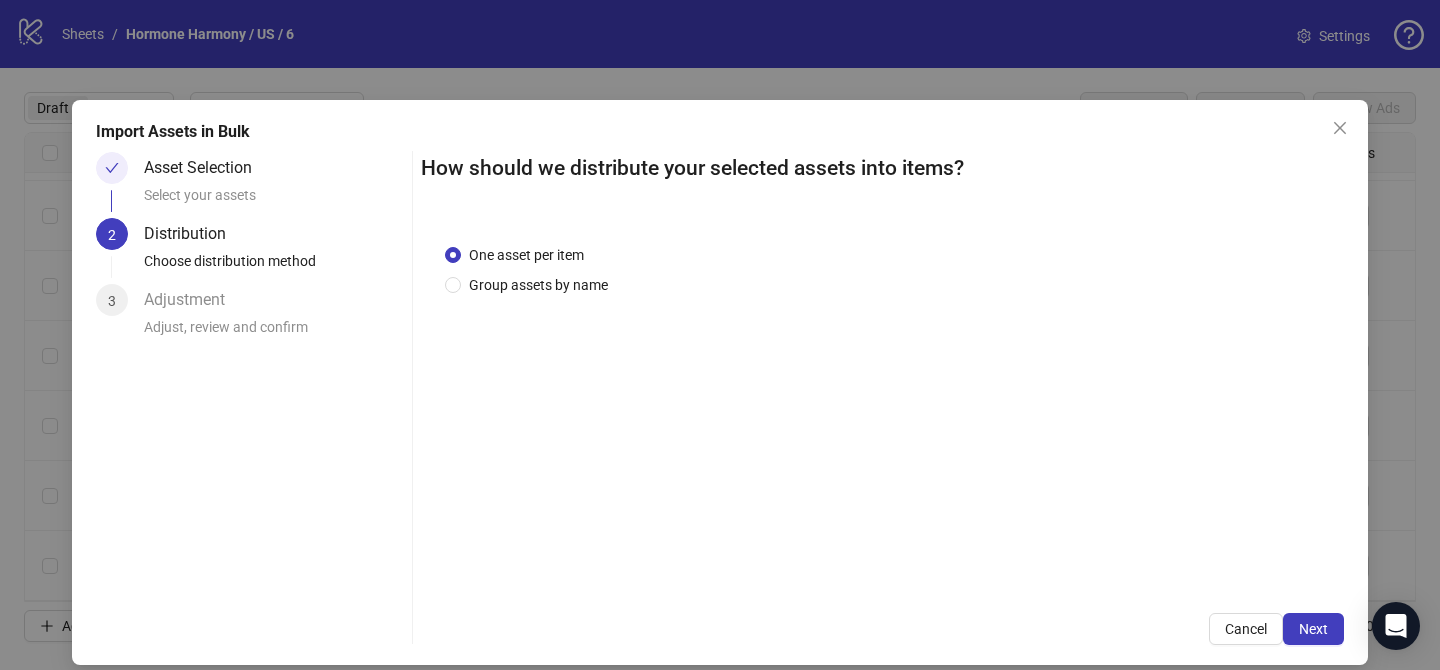 drag, startPoint x: 560, startPoint y: 287, endPoint x: 557, endPoint y: 317, distance: 30.149628 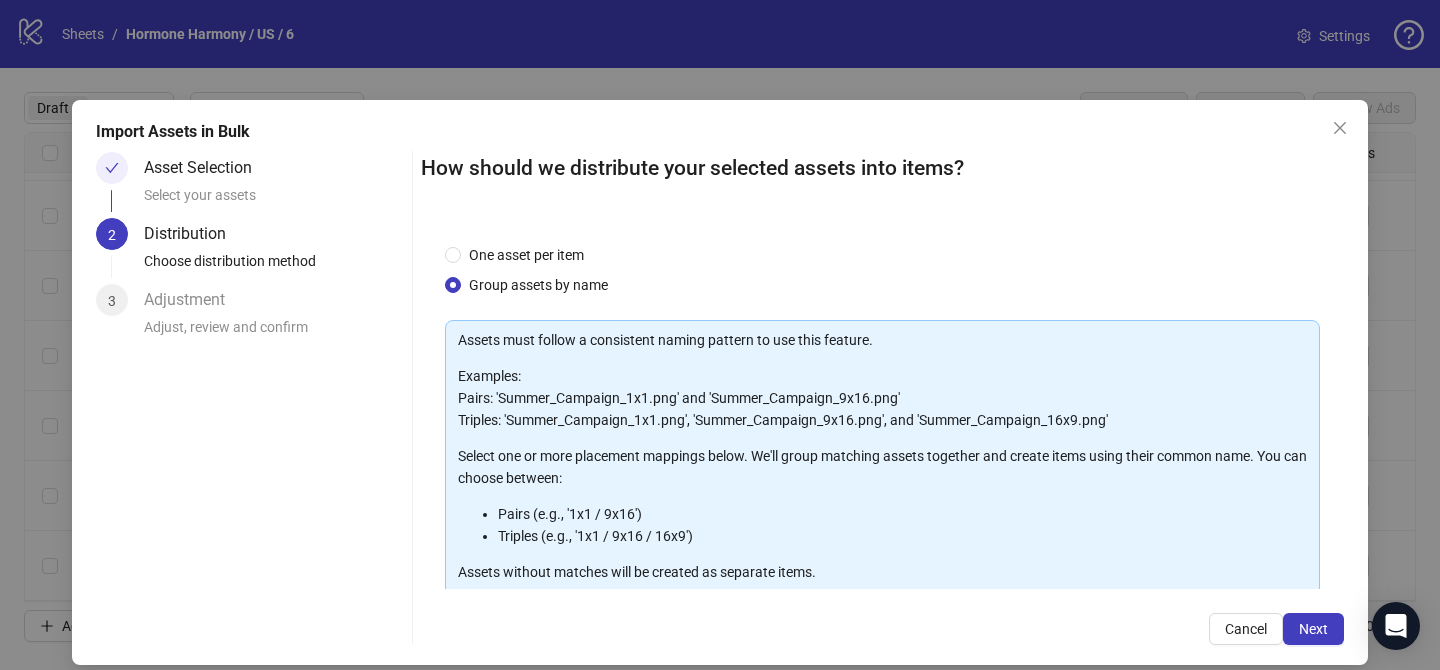 scroll, scrollTop: 216, scrollLeft: 0, axis: vertical 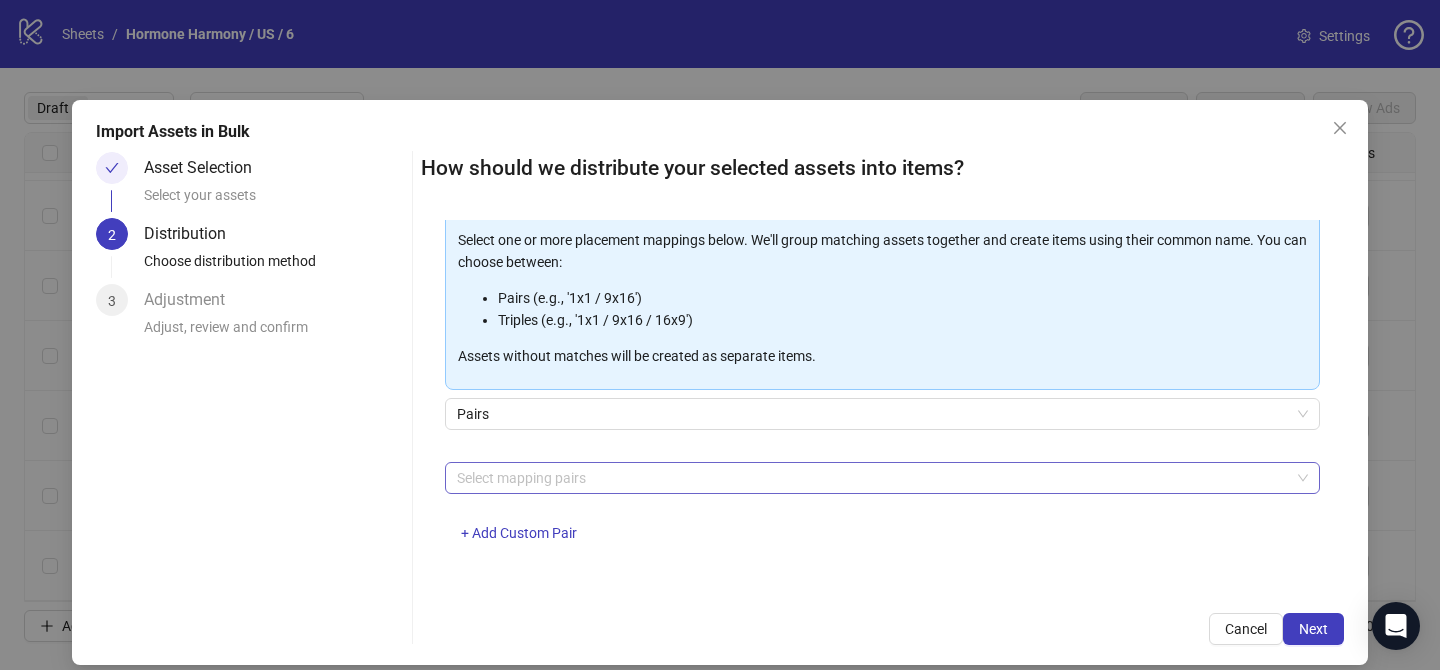 click at bounding box center [872, 478] 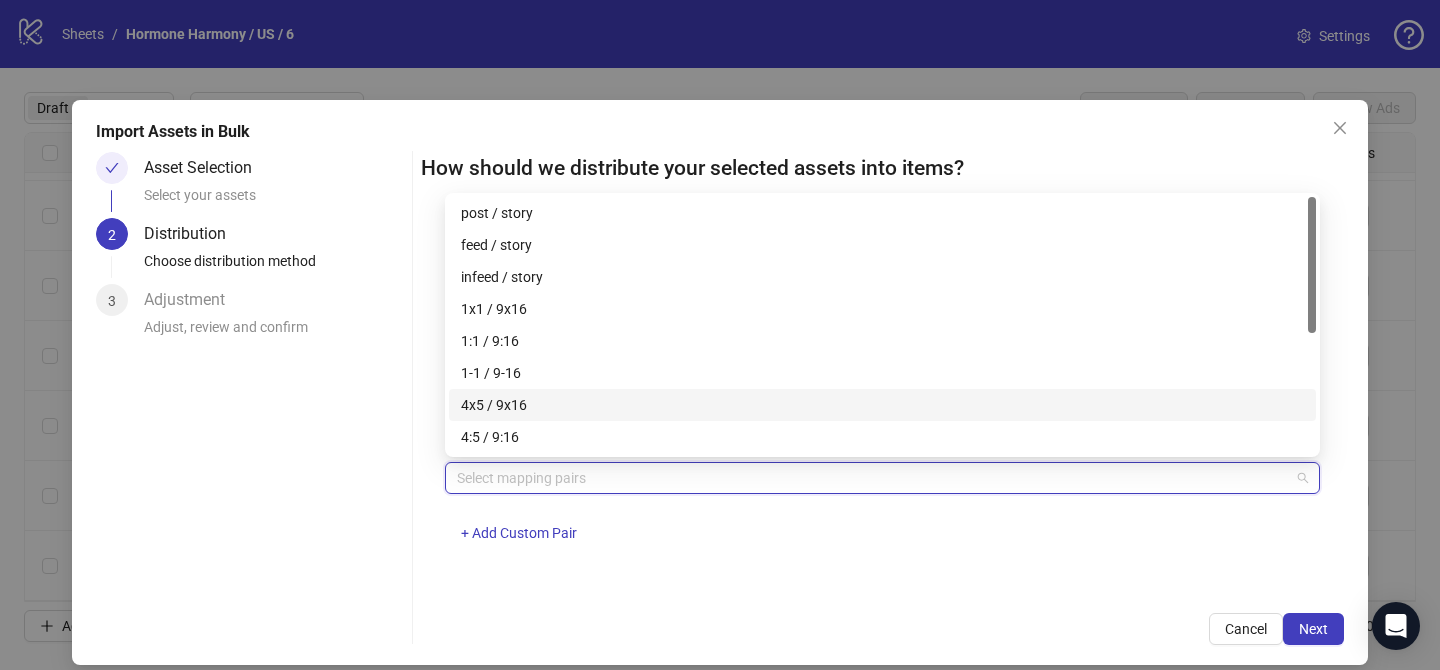 drag, startPoint x: 547, startPoint y: 405, endPoint x: 611, endPoint y: 418, distance: 65.30697 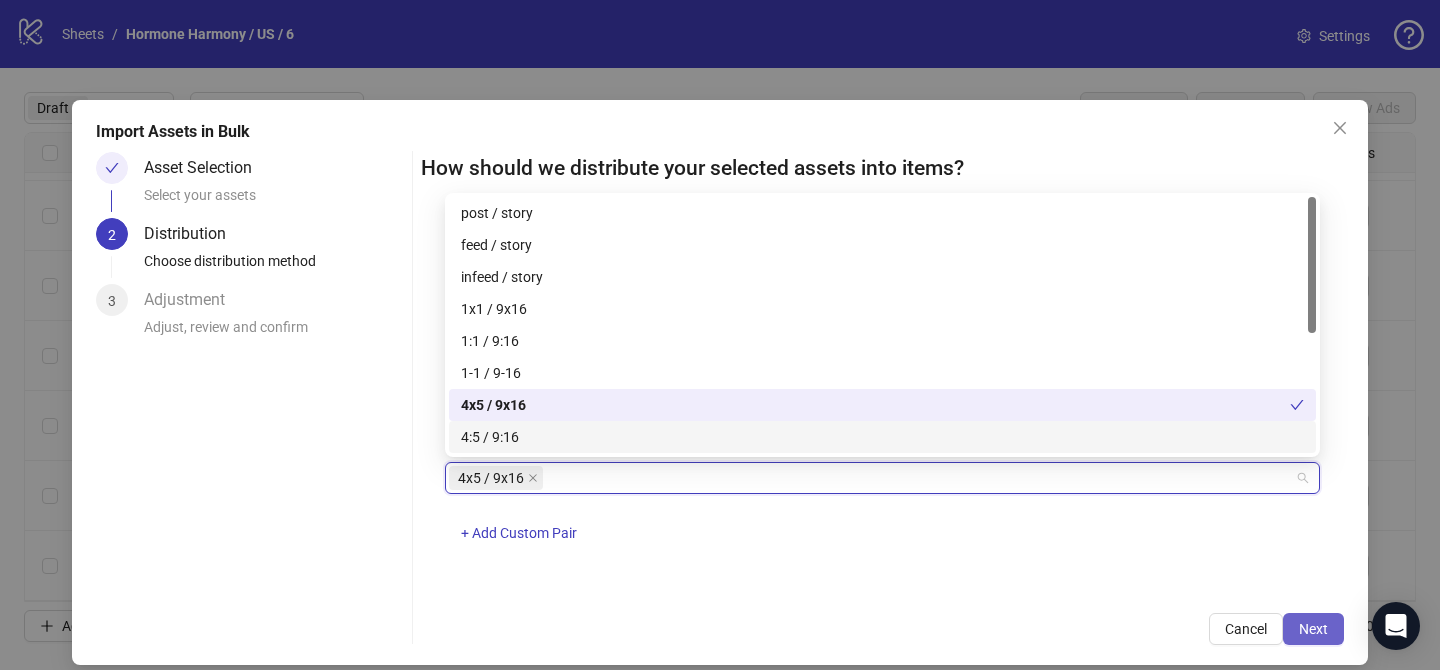 click on "Next" at bounding box center (1313, 629) 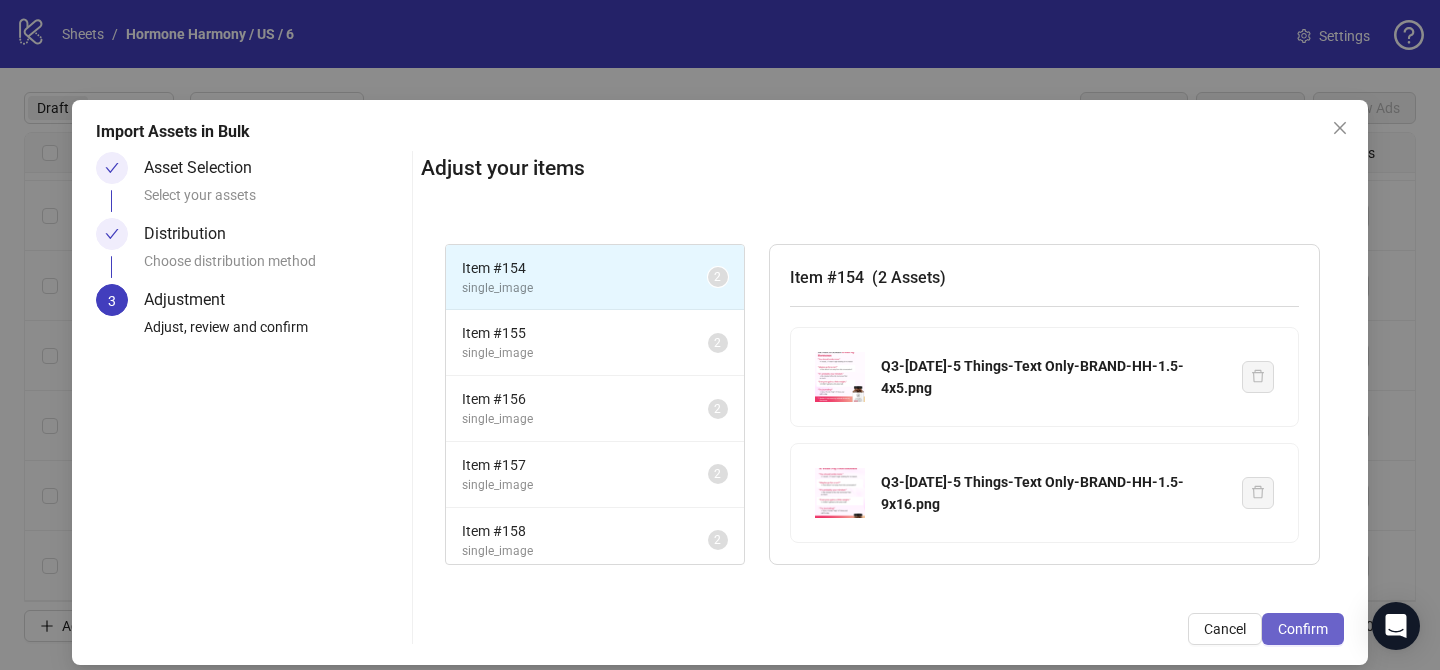click on "Confirm" at bounding box center [1303, 629] 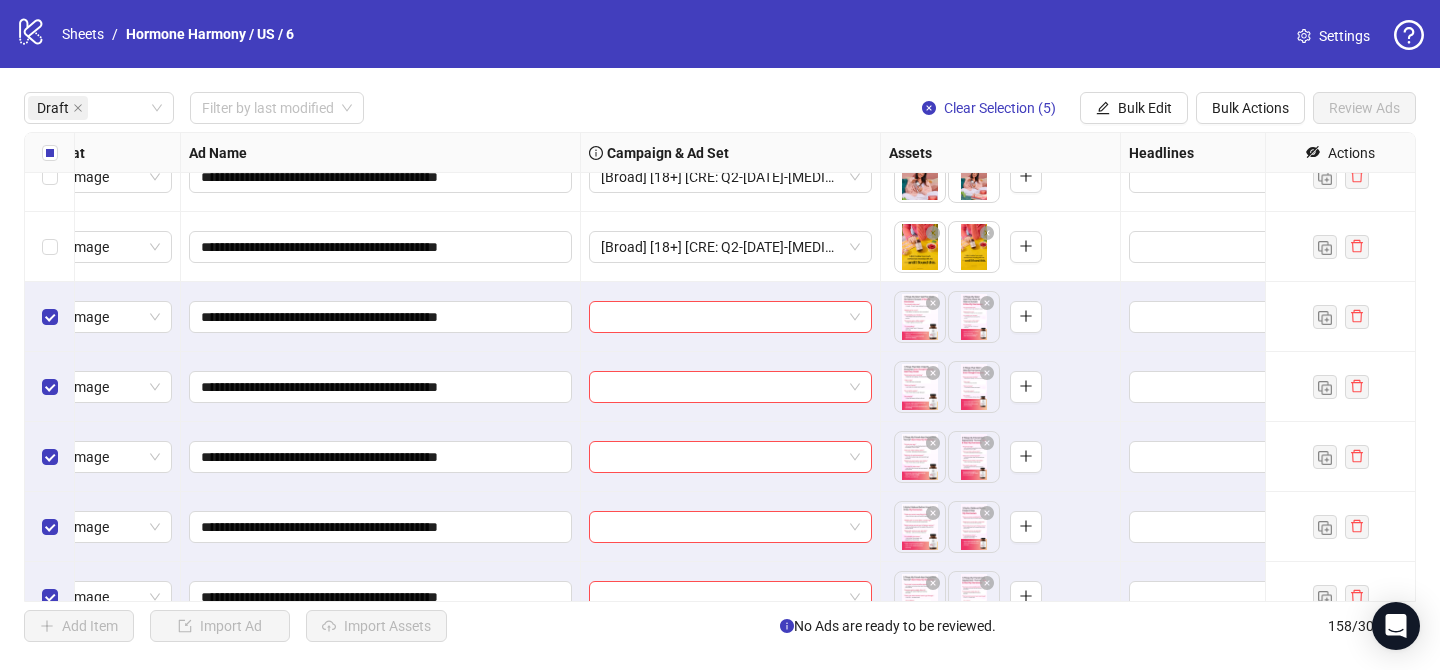scroll, scrollTop: 3002, scrollLeft: 64, axis: both 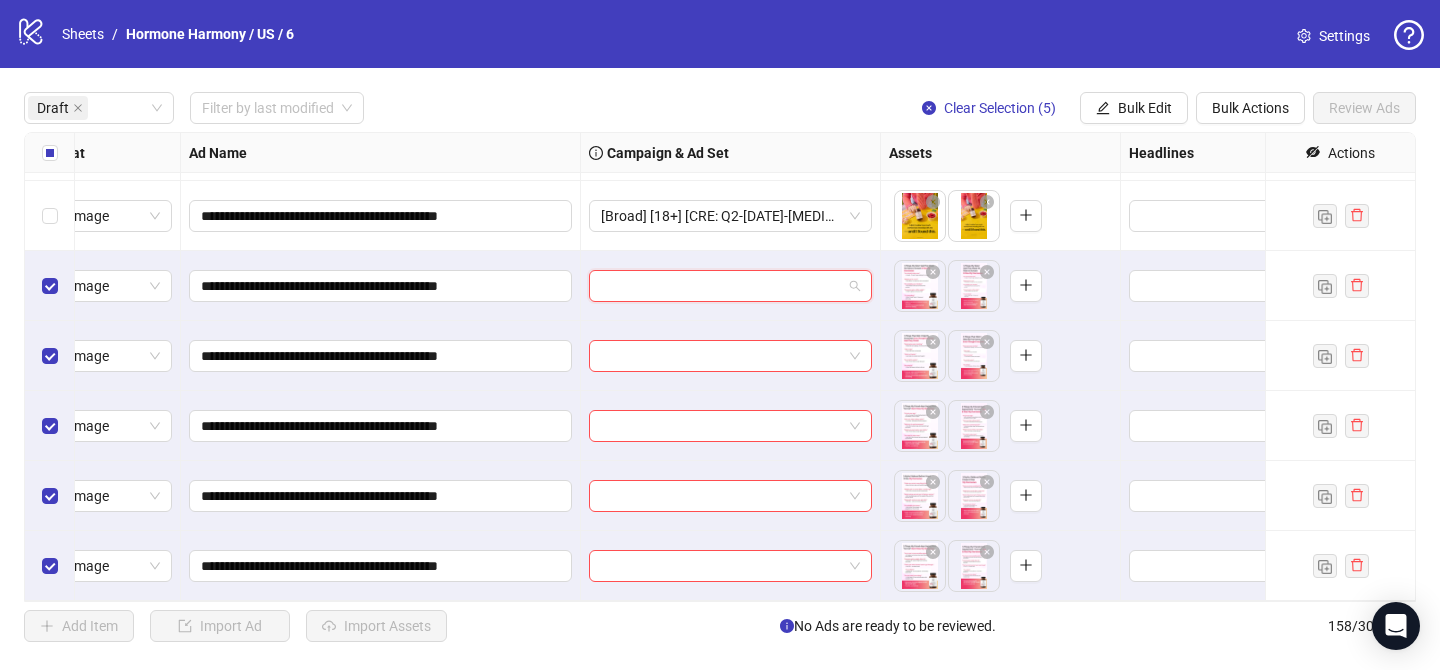 click at bounding box center [721, 286] 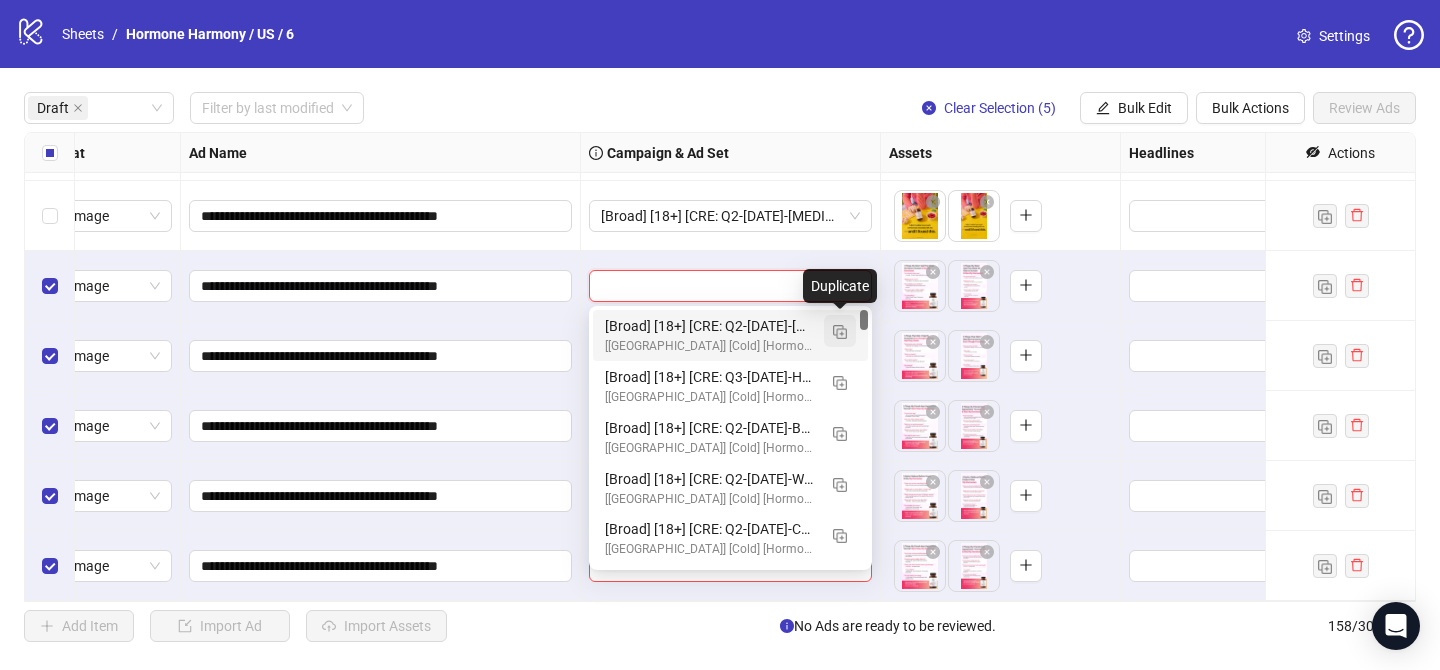 click at bounding box center [840, 332] 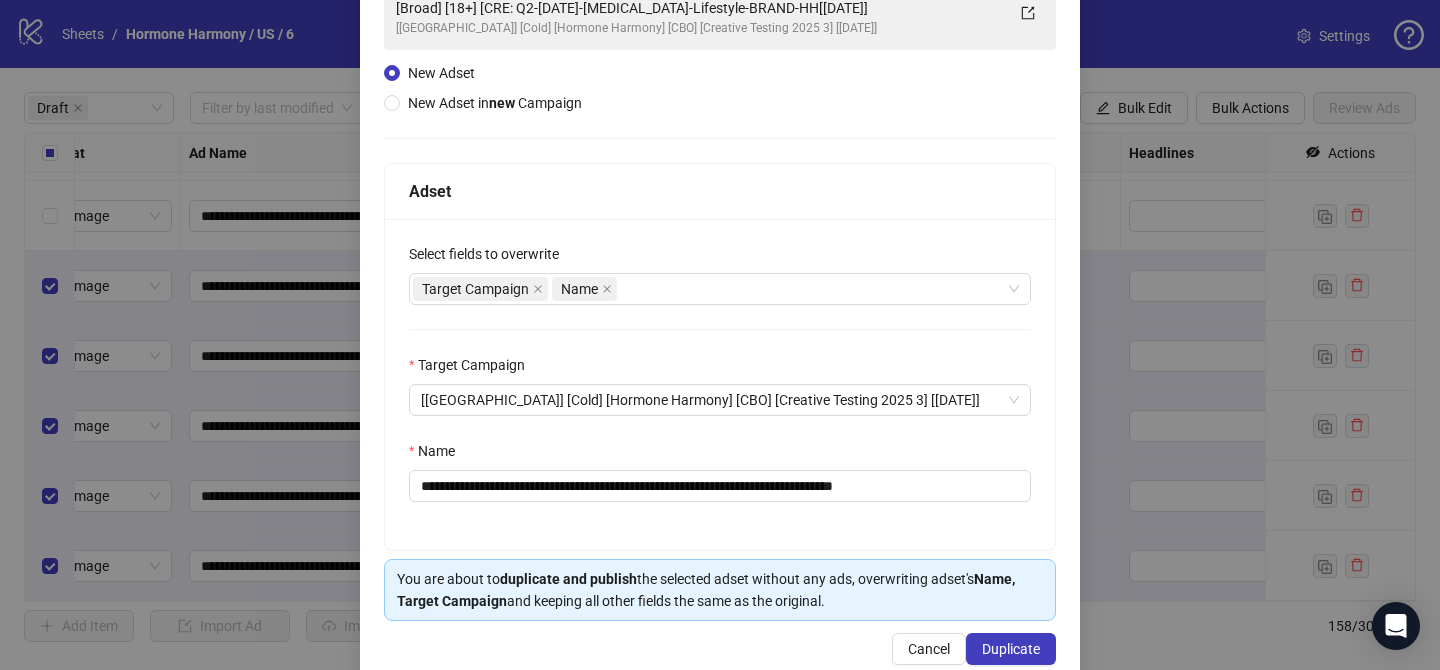 scroll, scrollTop: 207, scrollLeft: 0, axis: vertical 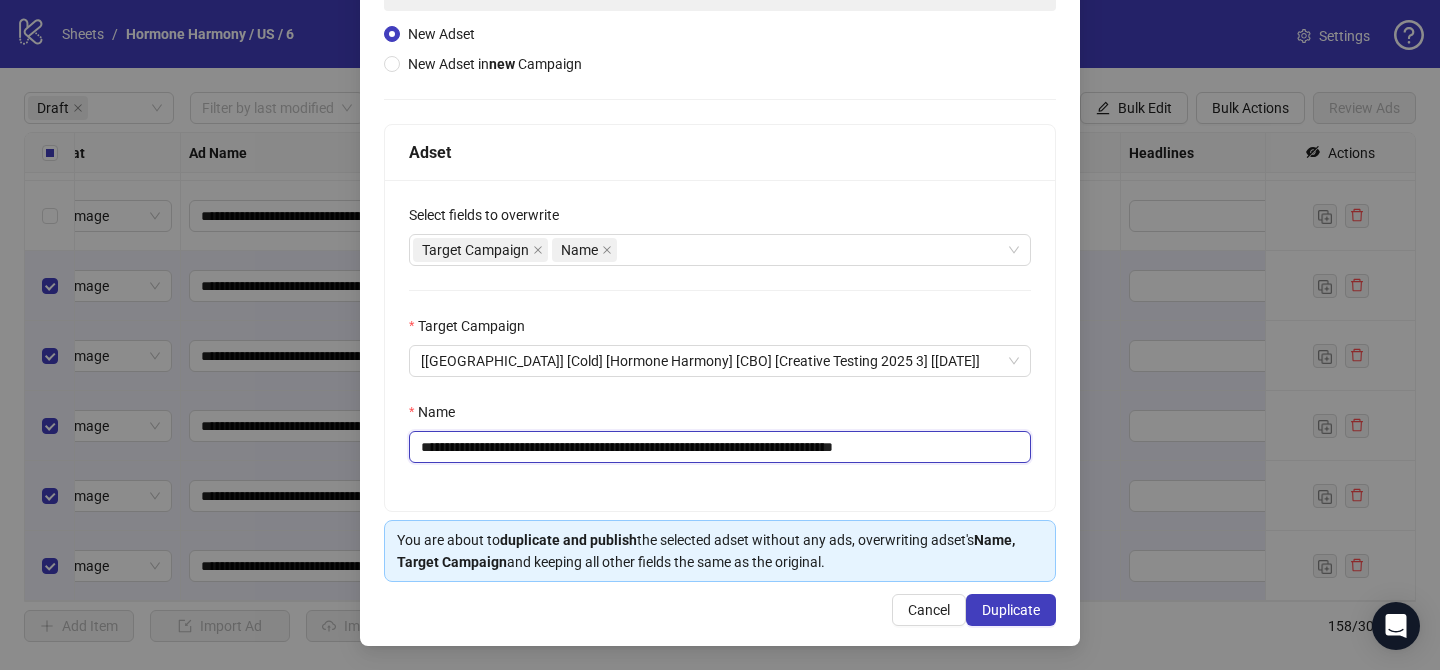 drag, startPoint x: 541, startPoint y: 445, endPoint x: 836, endPoint y: 448, distance: 295.01526 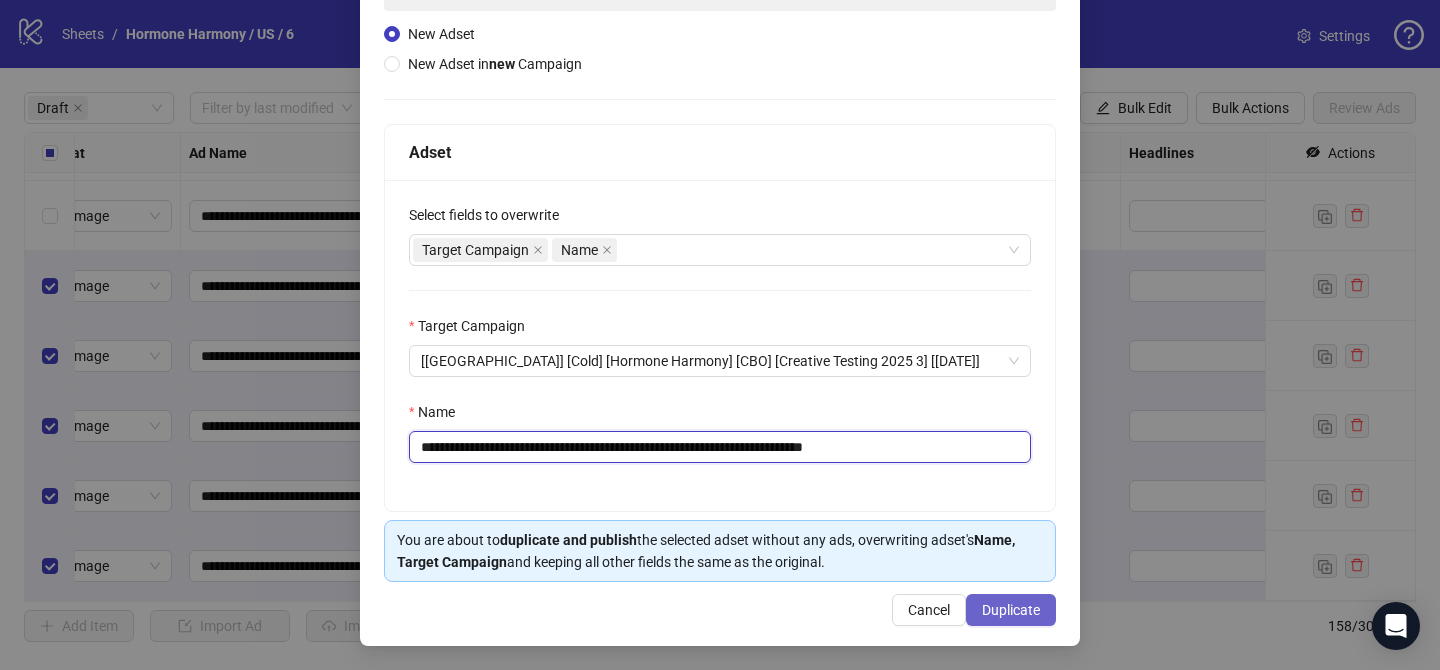 type on "**********" 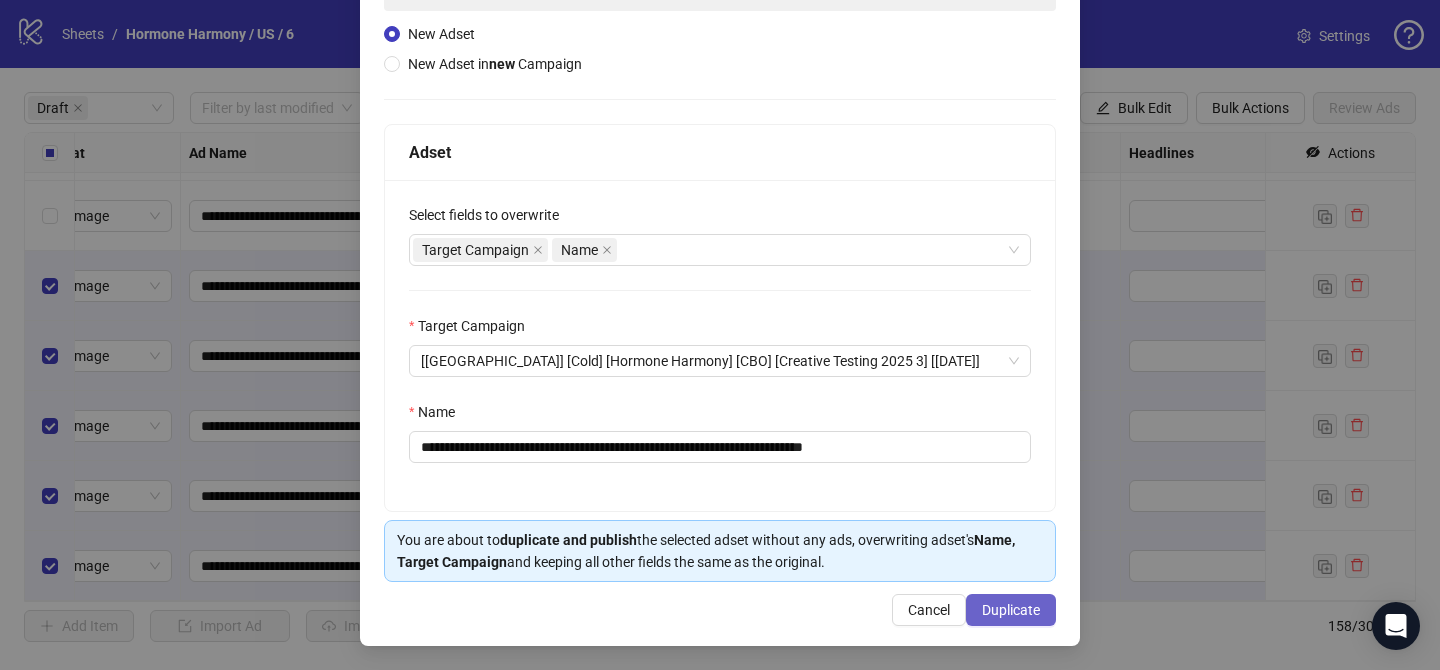 click on "Duplicate" at bounding box center [1011, 610] 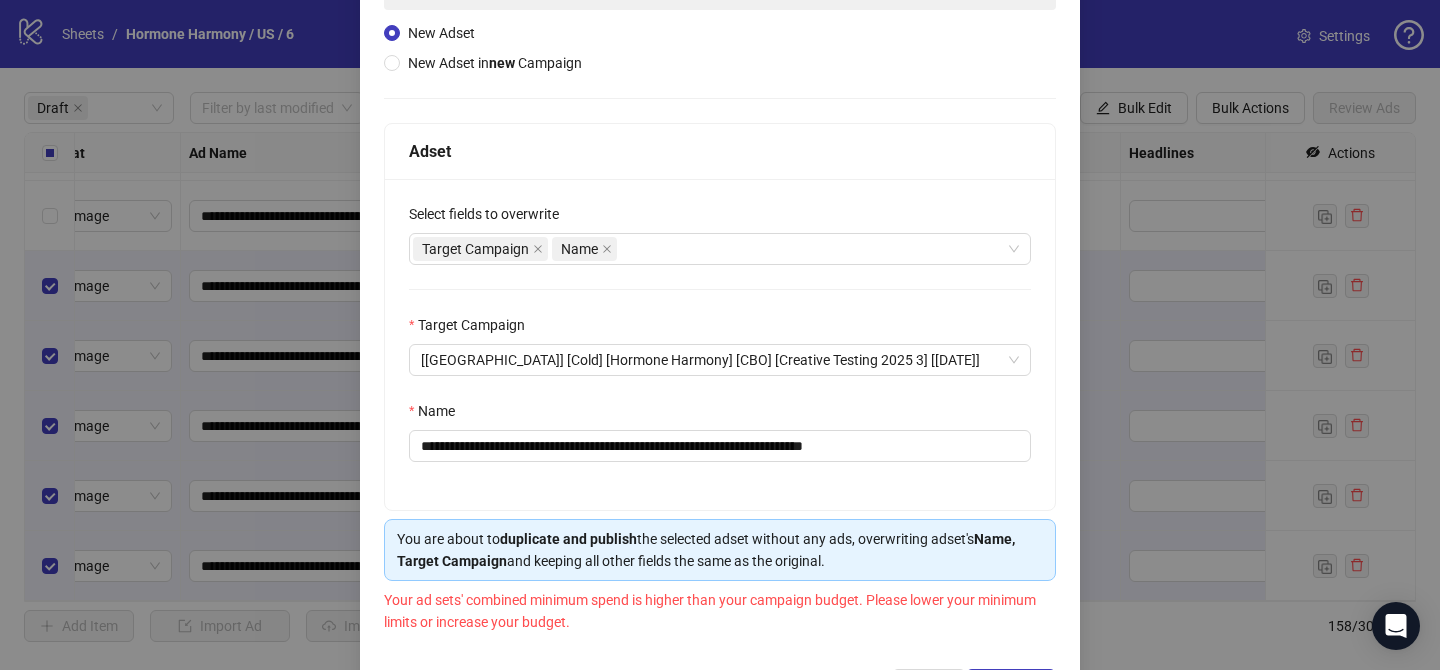 scroll, scrollTop: 283, scrollLeft: 0, axis: vertical 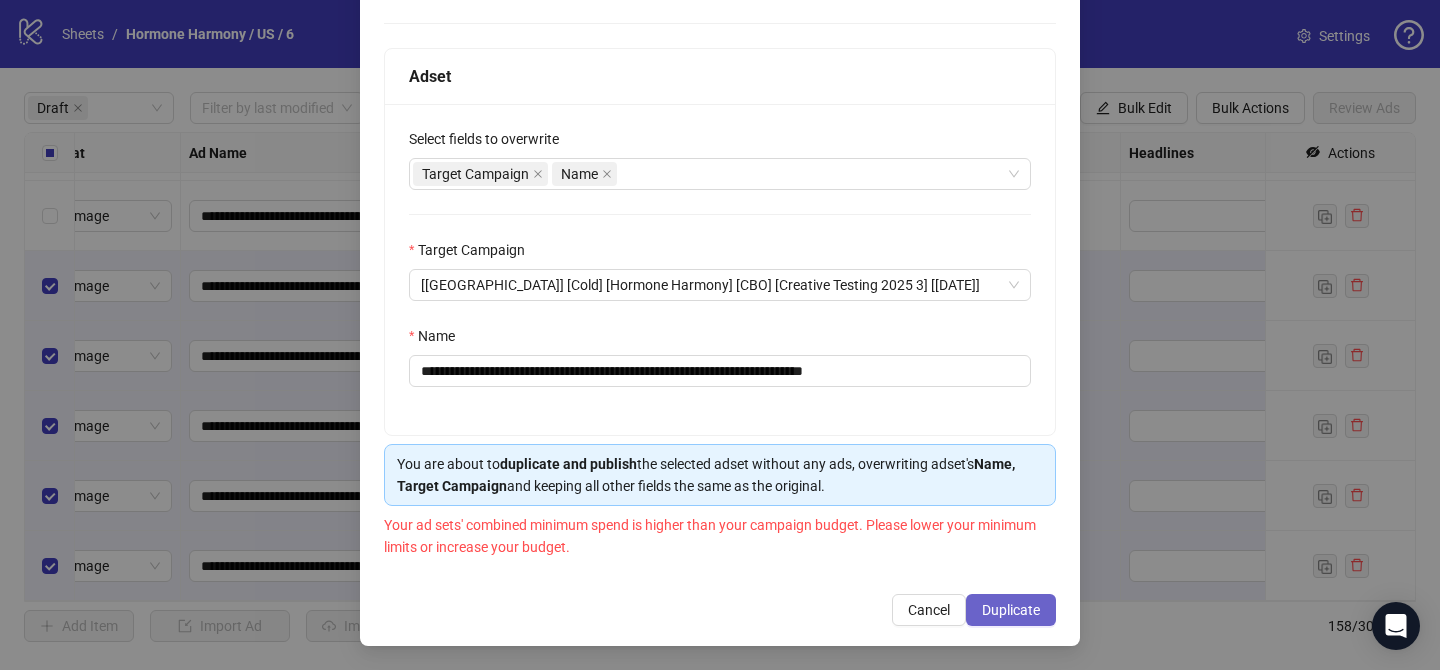 click on "Duplicate" at bounding box center [1011, 610] 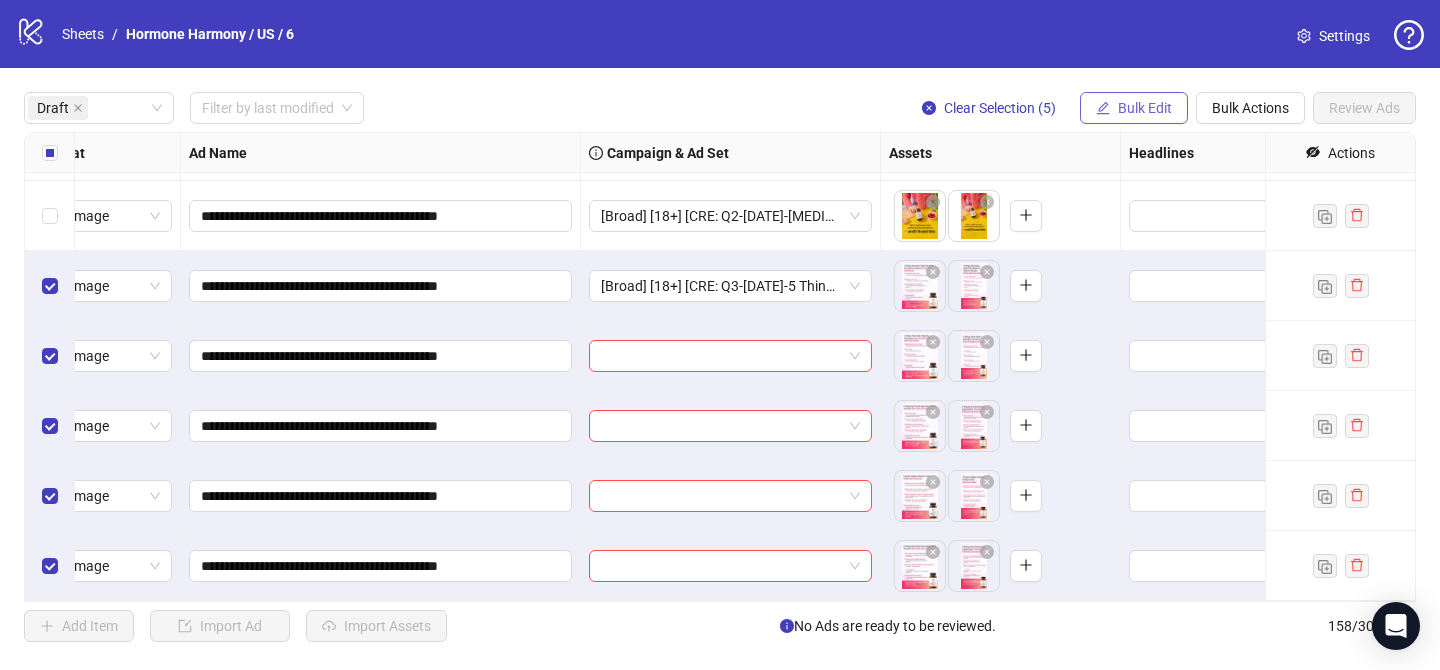 click on "Bulk Edit" at bounding box center (1145, 108) 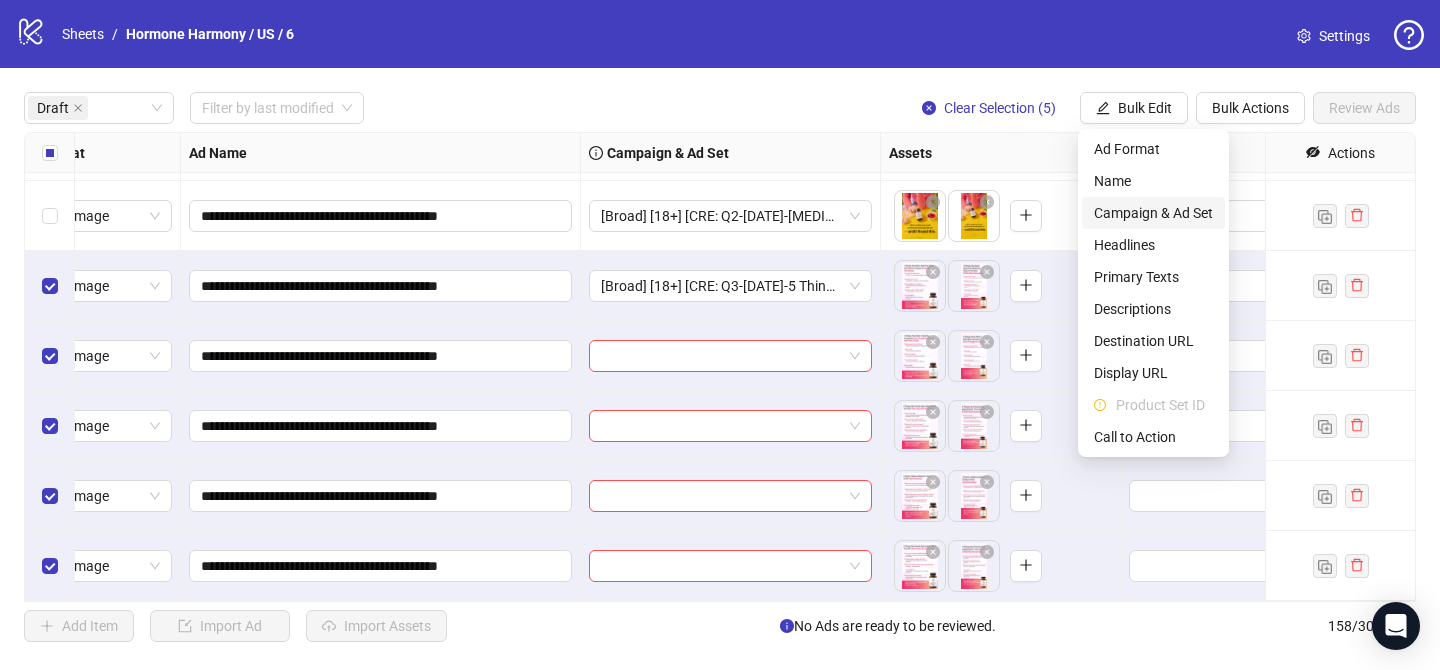 click on "Campaign & Ad Set" at bounding box center [1153, 213] 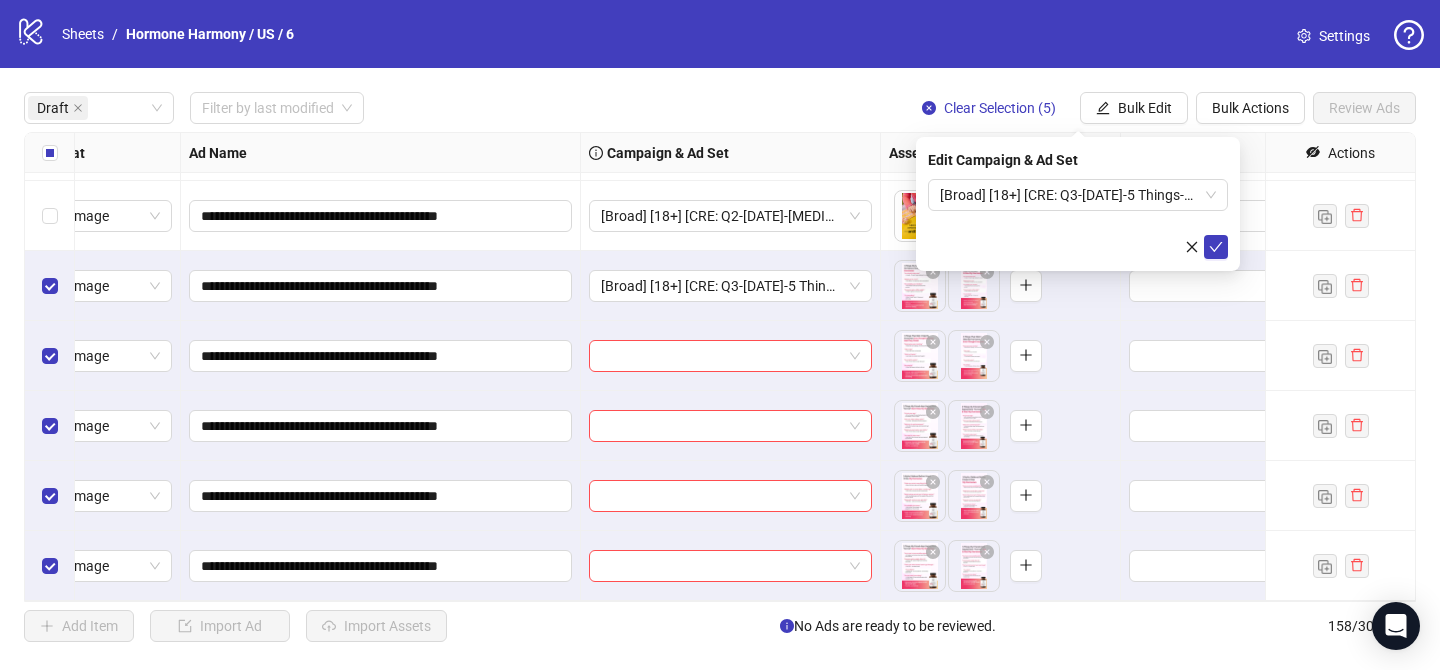 drag, startPoint x: 1216, startPoint y: 245, endPoint x: 976, endPoint y: 244, distance: 240.00209 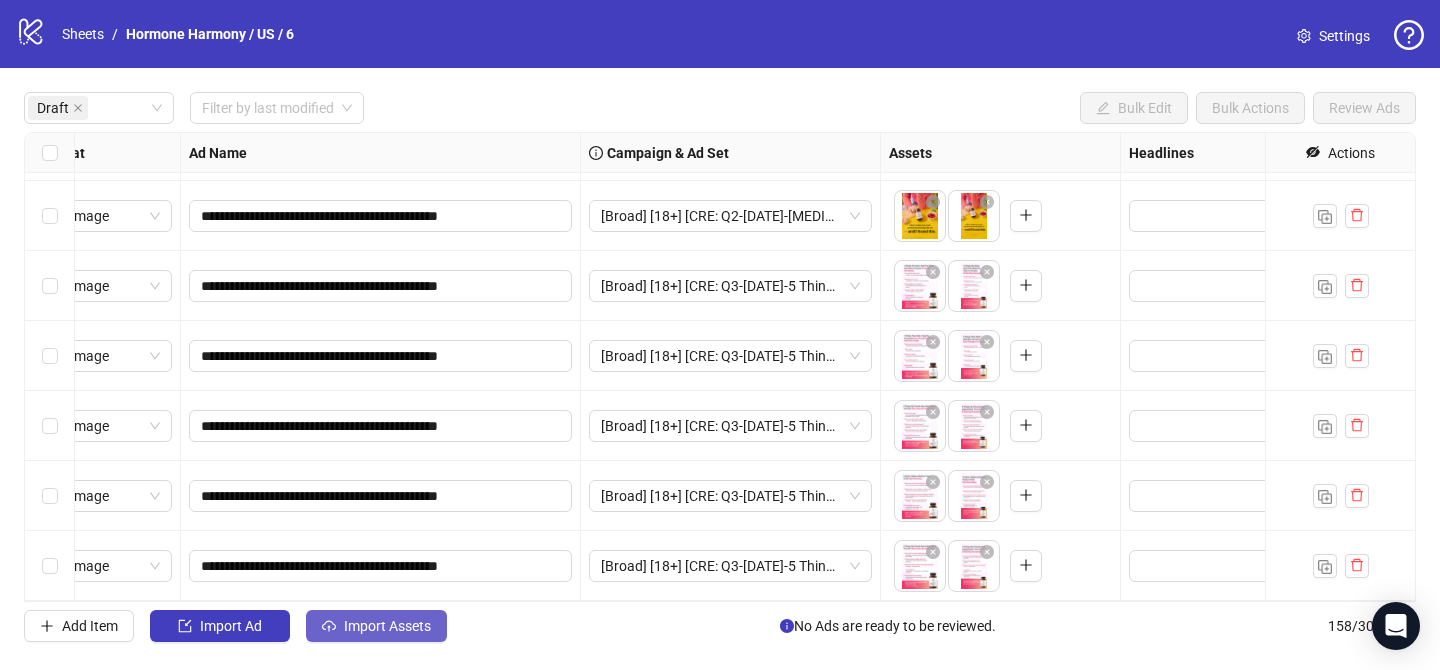 click on "Import Assets" at bounding box center [376, 626] 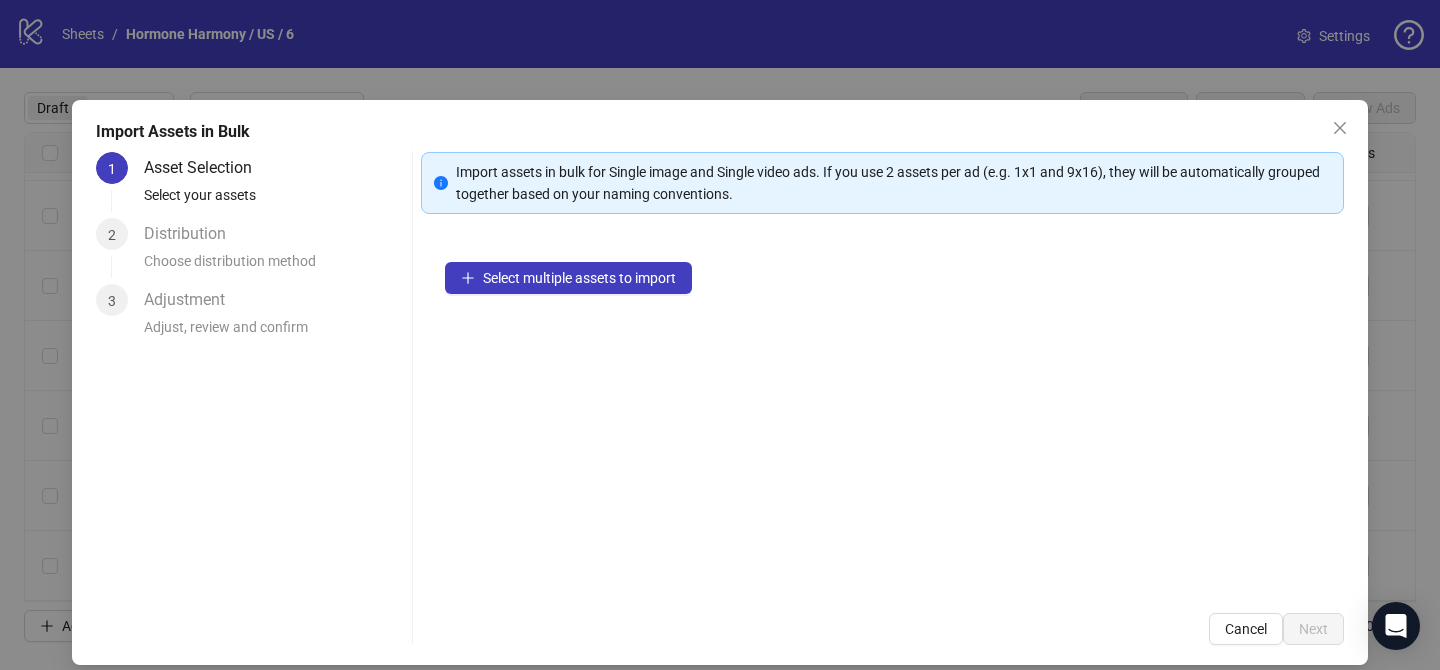 click on "Select multiple assets to import" at bounding box center [882, 413] 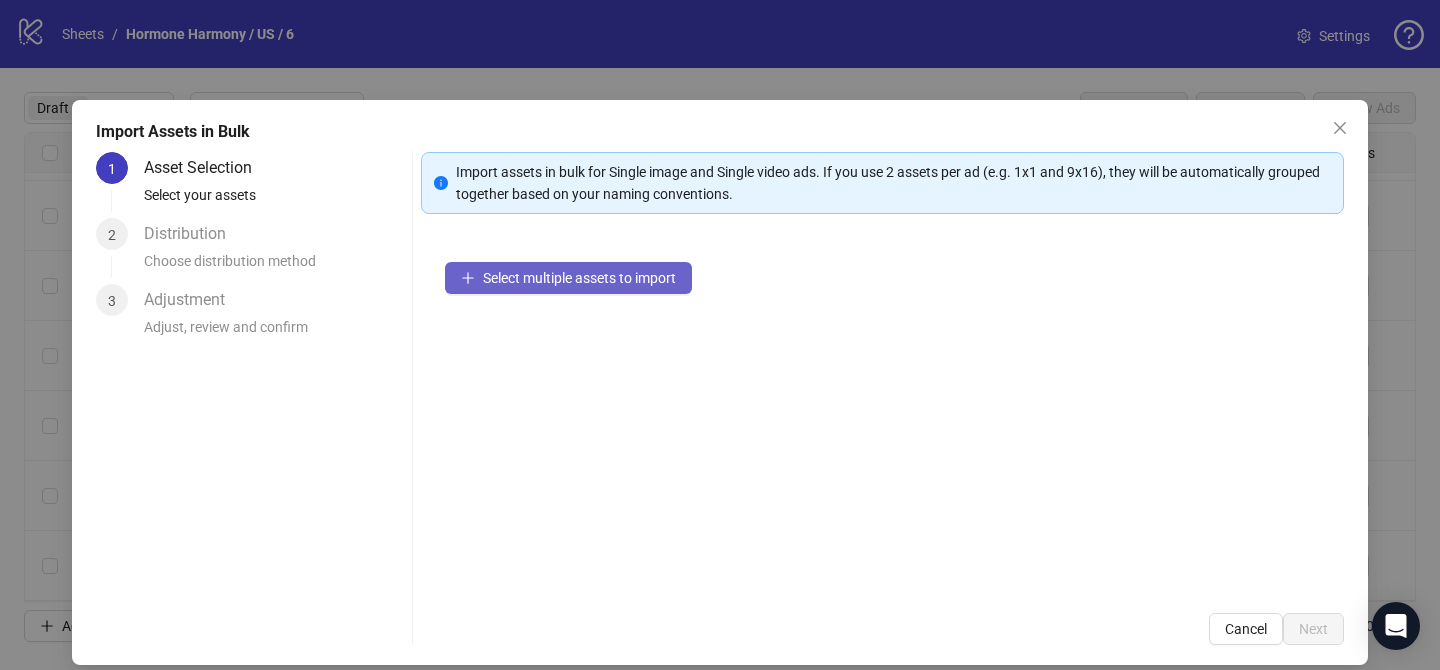 click on "Select multiple assets to import" at bounding box center (568, 278) 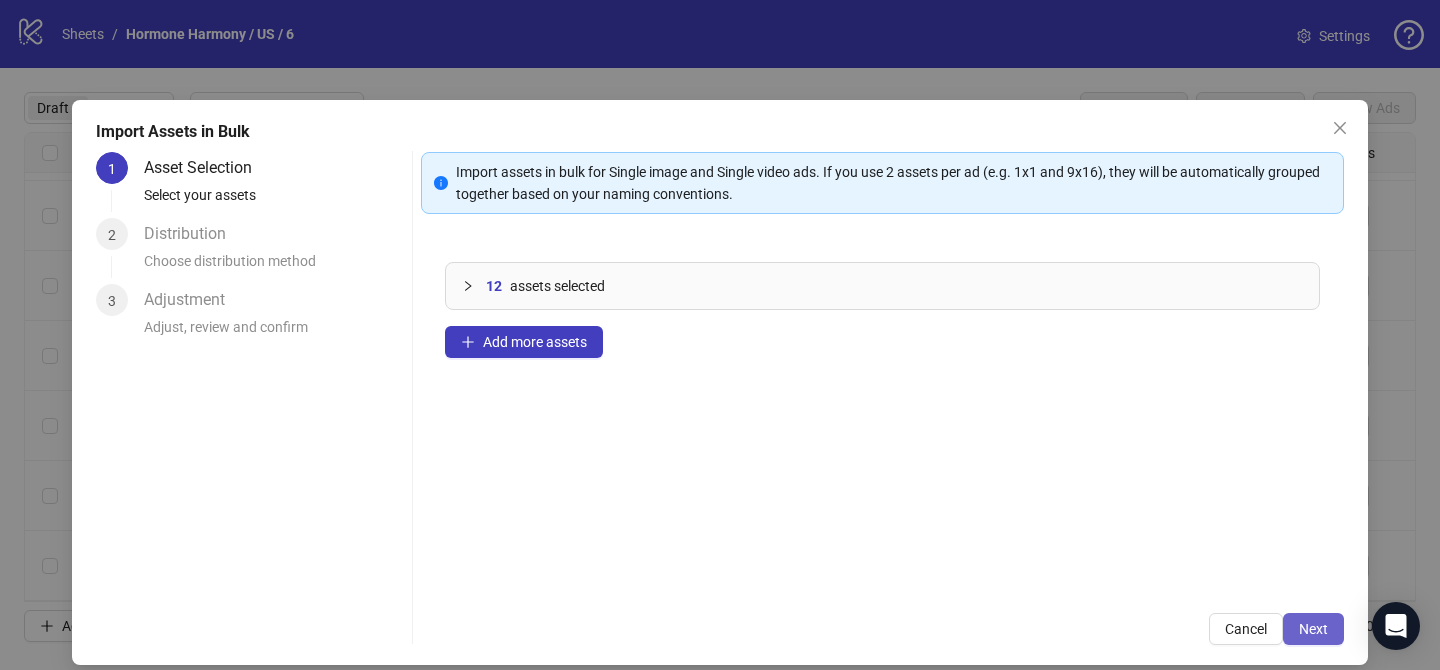 click on "Next" at bounding box center (1313, 629) 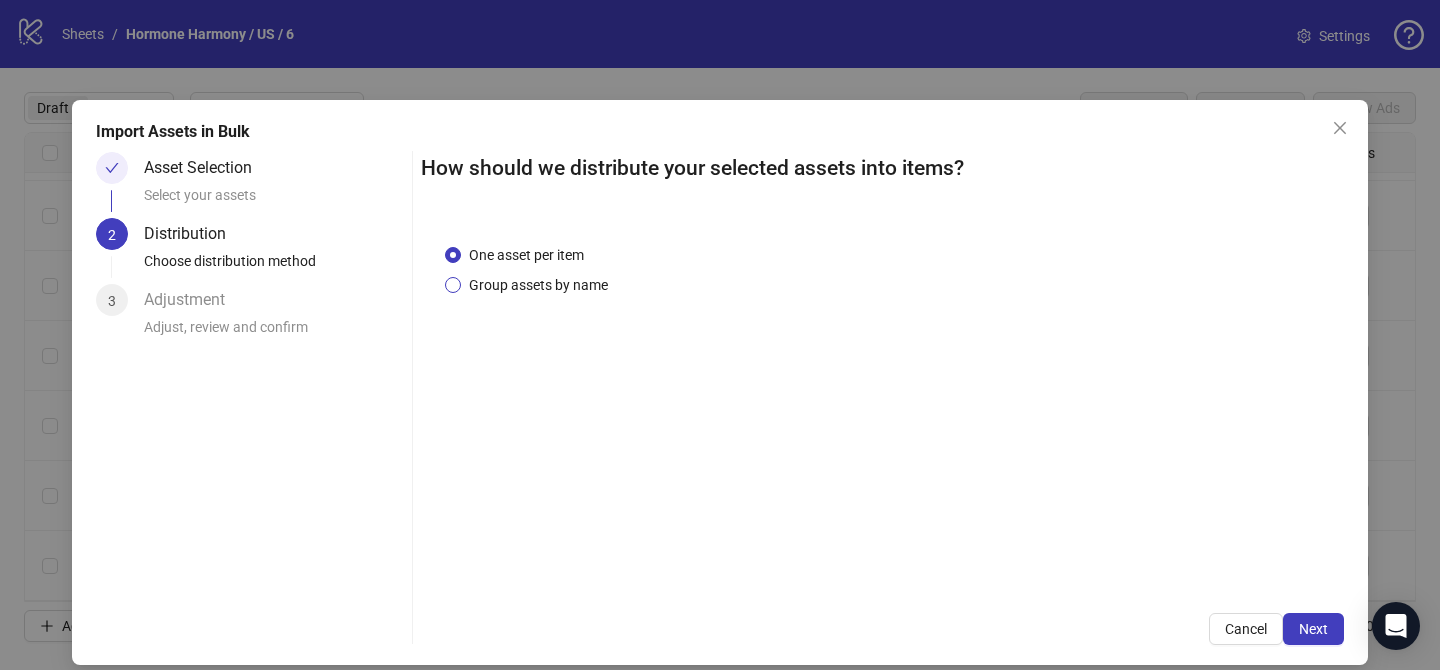 click on "Group assets by name" at bounding box center [538, 285] 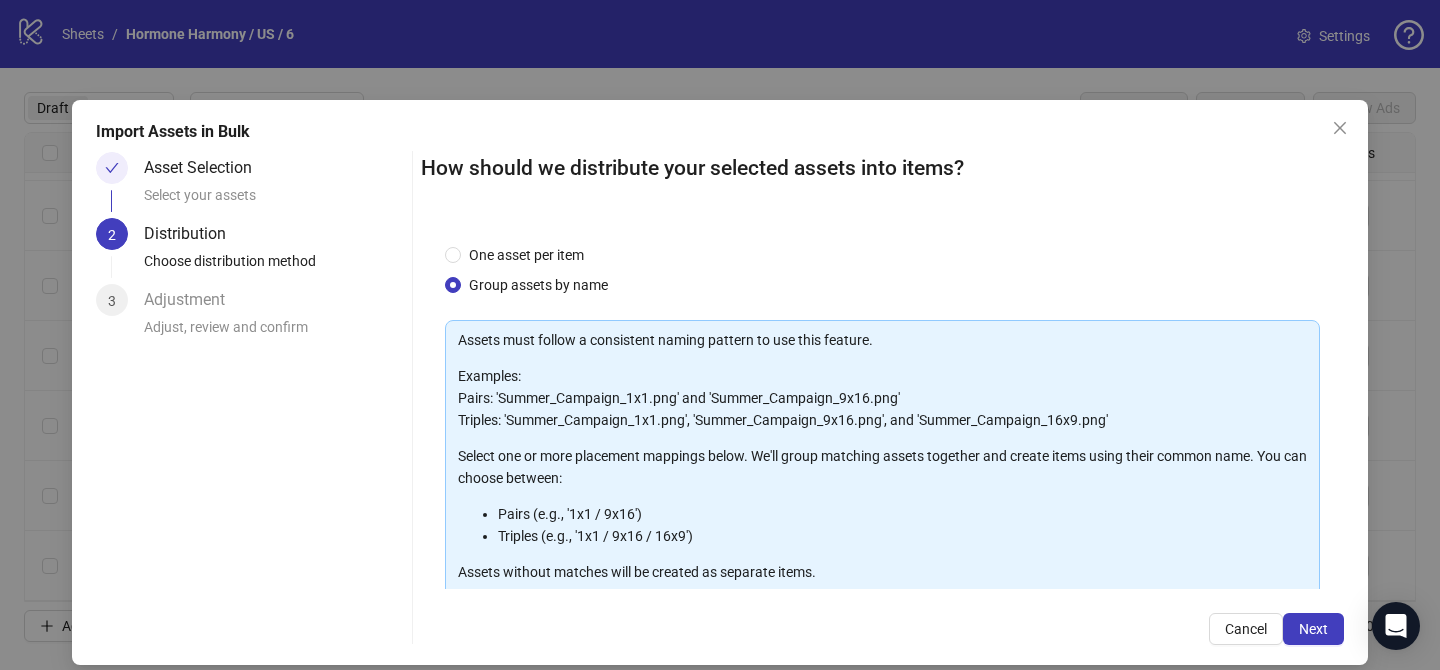 scroll, scrollTop: 216, scrollLeft: 0, axis: vertical 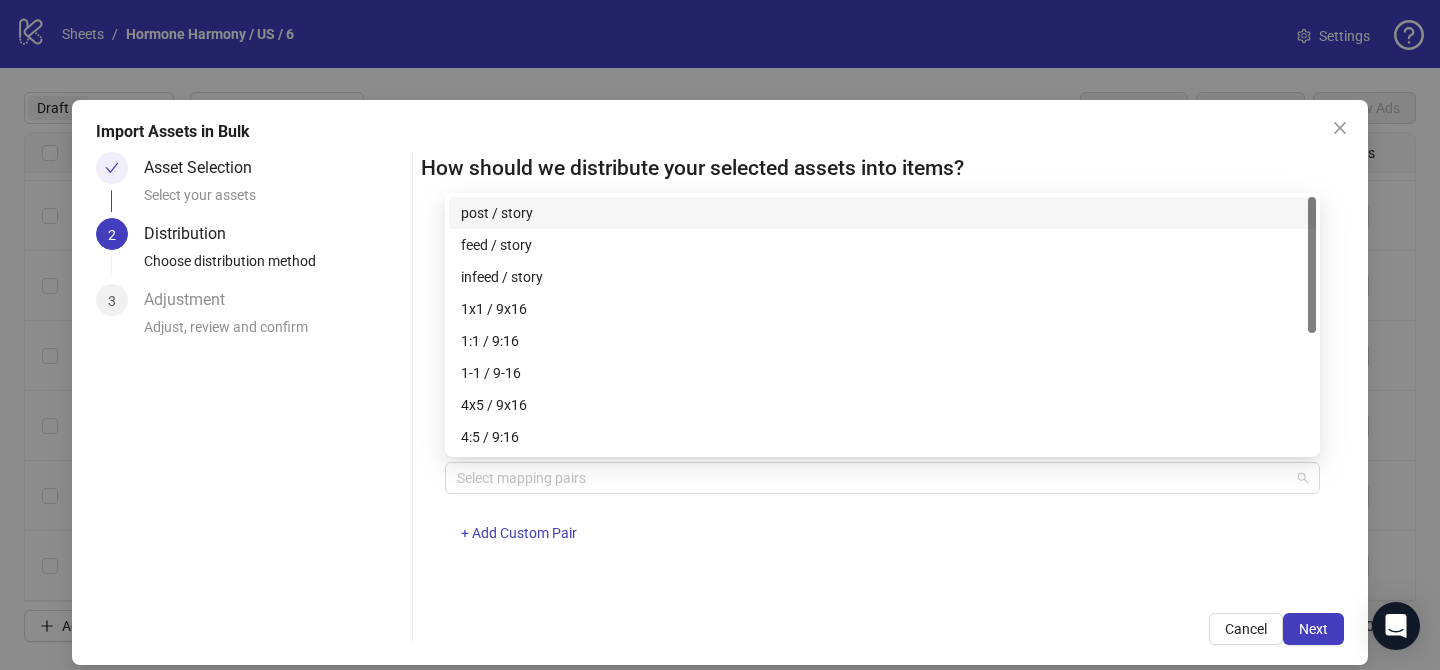 drag, startPoint x: 607, startPoint y: 473, endPoint x: 597, endPoint y: 451, distance: 24.166092 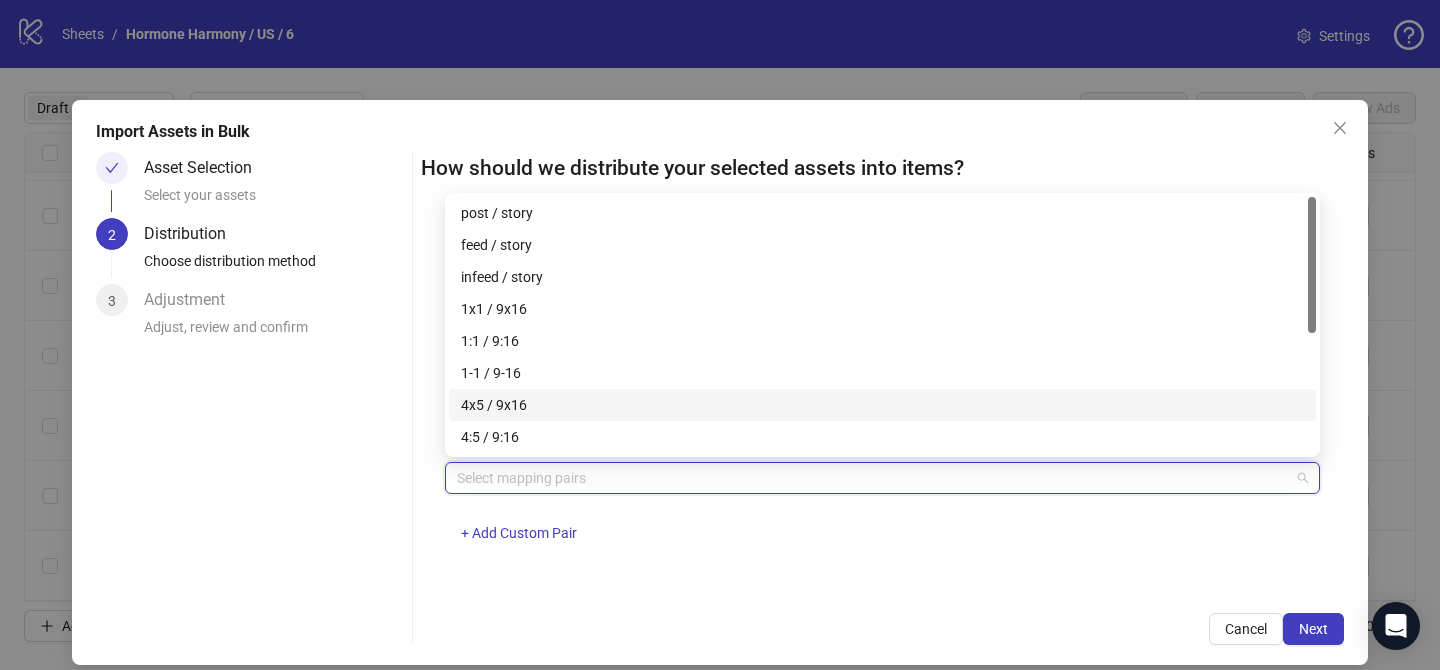 drag, startPoint x: 575, startPoint y: 398, endPoint x: 604, endPoint y: 409, distance: 31.016125 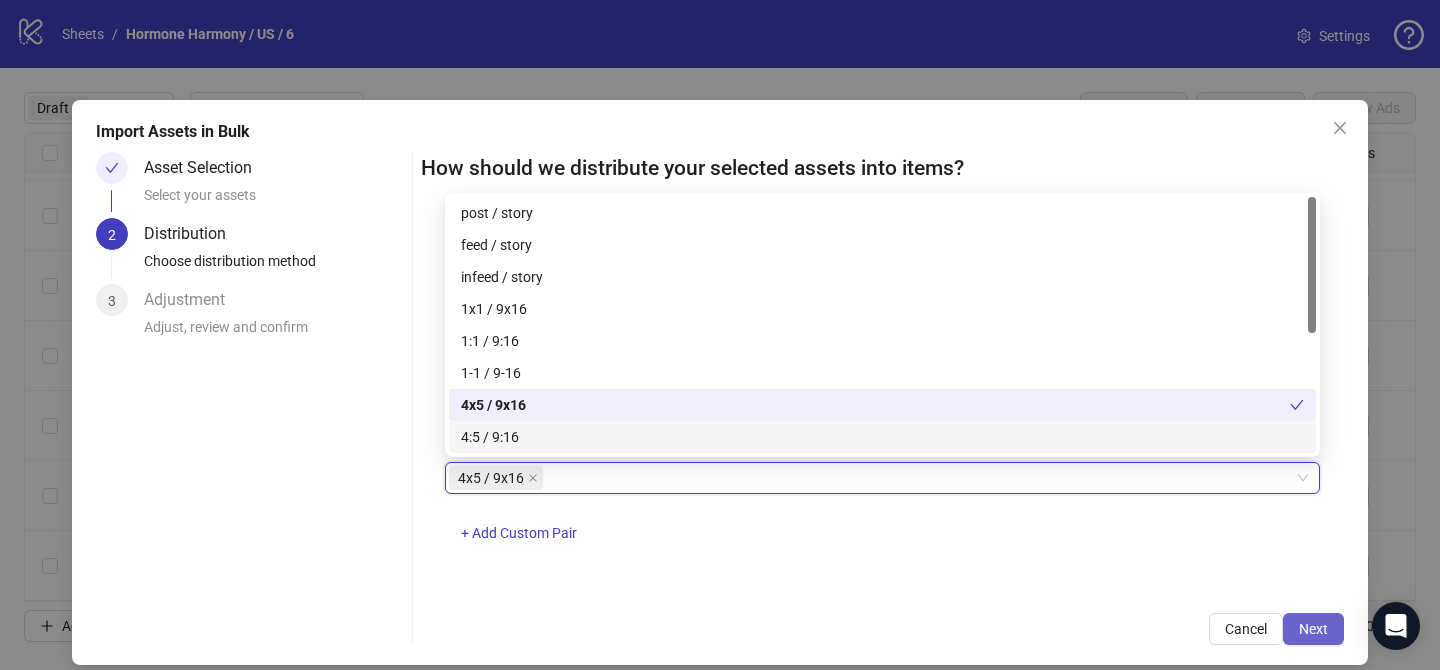 click on "Next" at bounding box center (1313, 629) 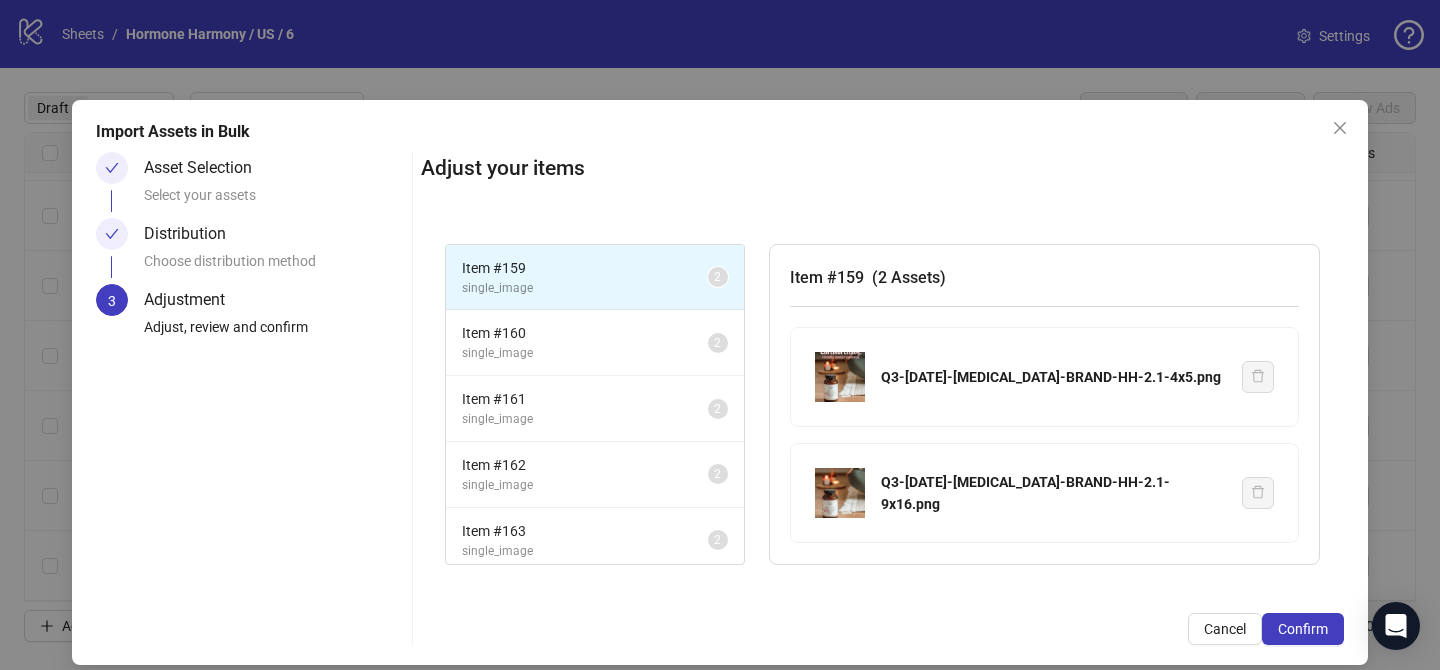 click on "Confirm" at bounding box center [1303, 629] 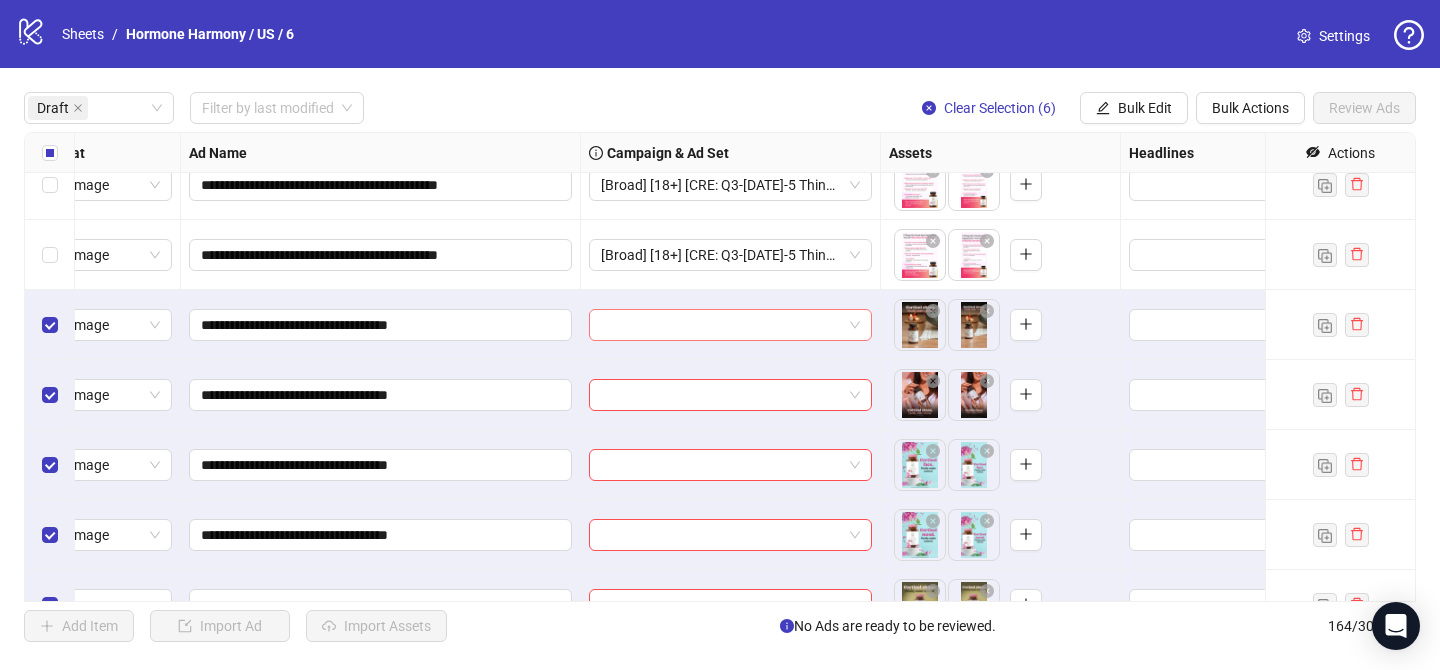 scroll, scrollTop: 3311, scrollLeft: 64, axis: both 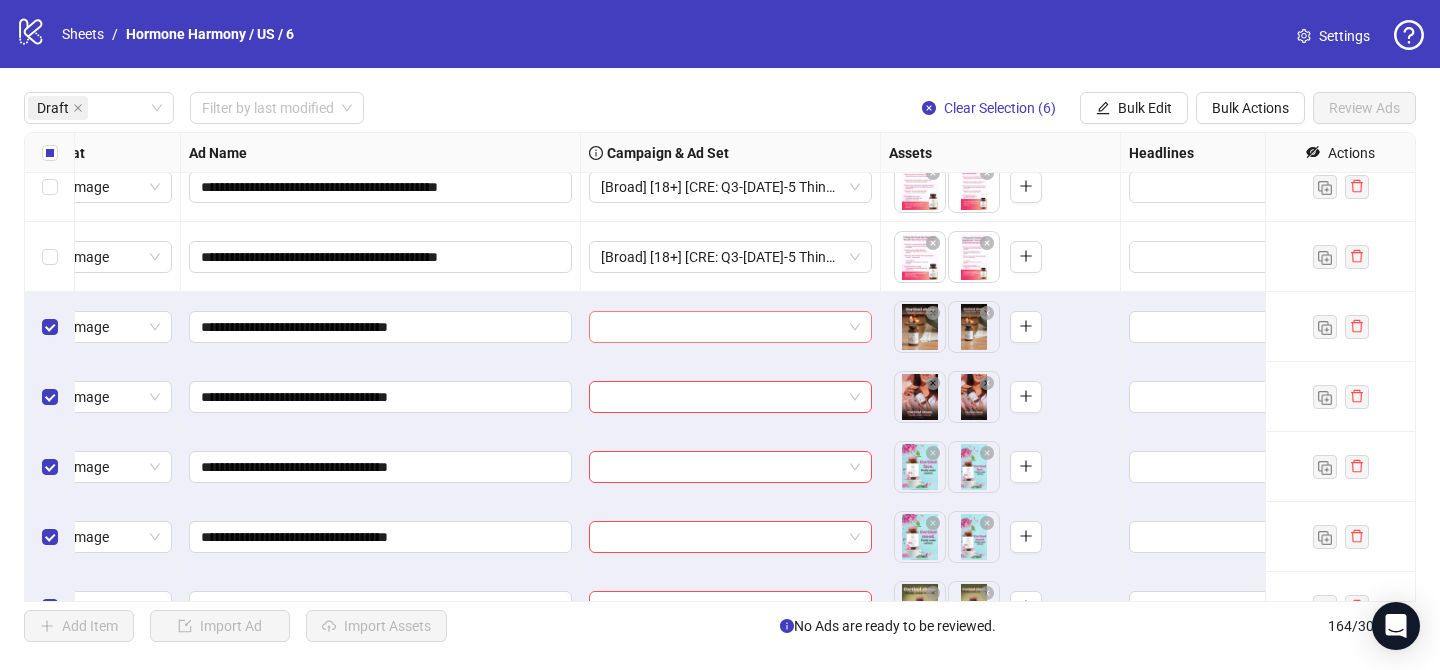 click at bounding box center [721, 327] 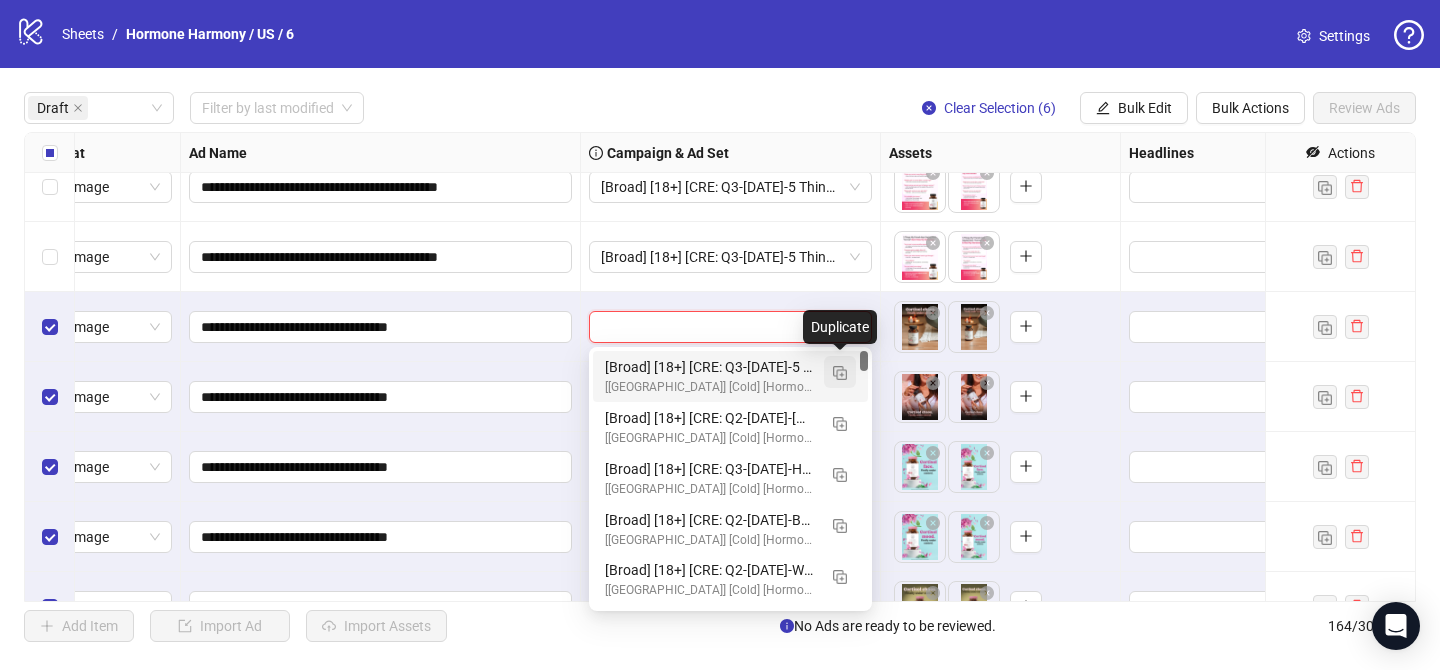click at bounding box center (840, 372) 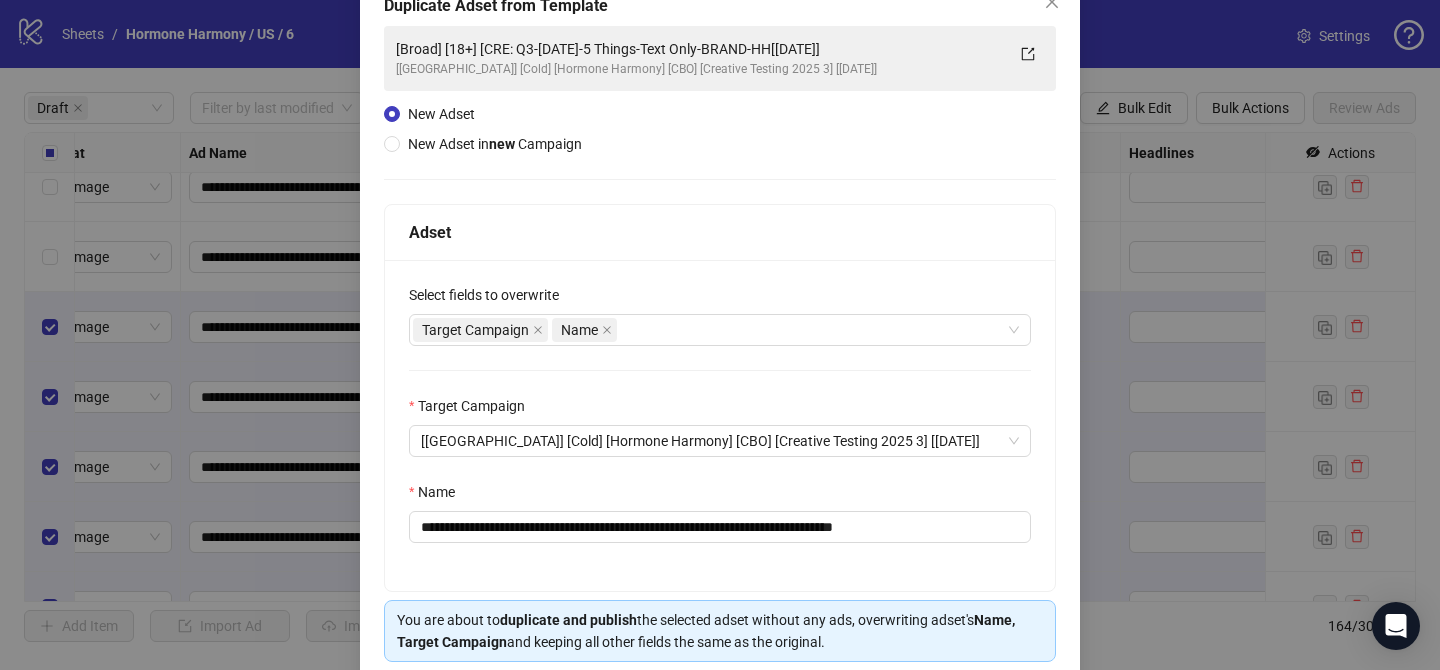 scroll, scrollTop: 160, scrollLeft: 0, axis: vertical 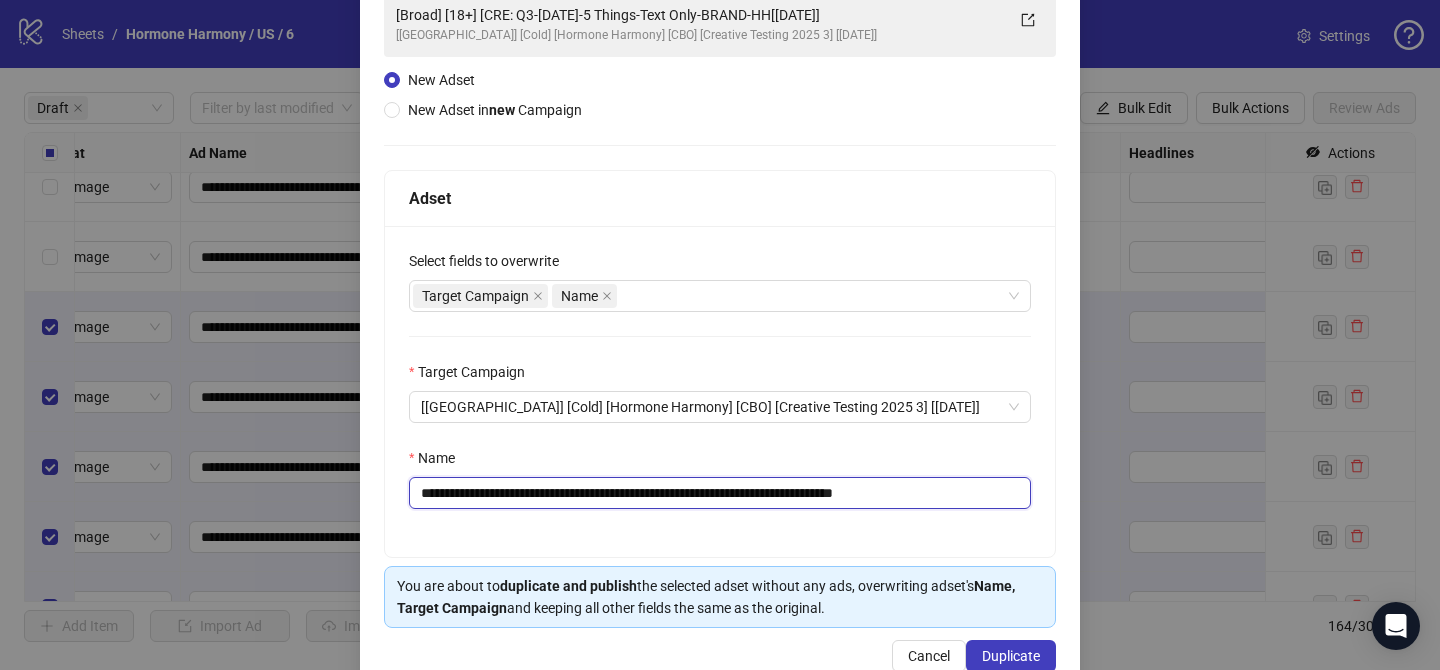 drag, startPoint x: 543, startPoint y: 493, endPoint x: 827, endPoint y: 491, distance: 284.00705 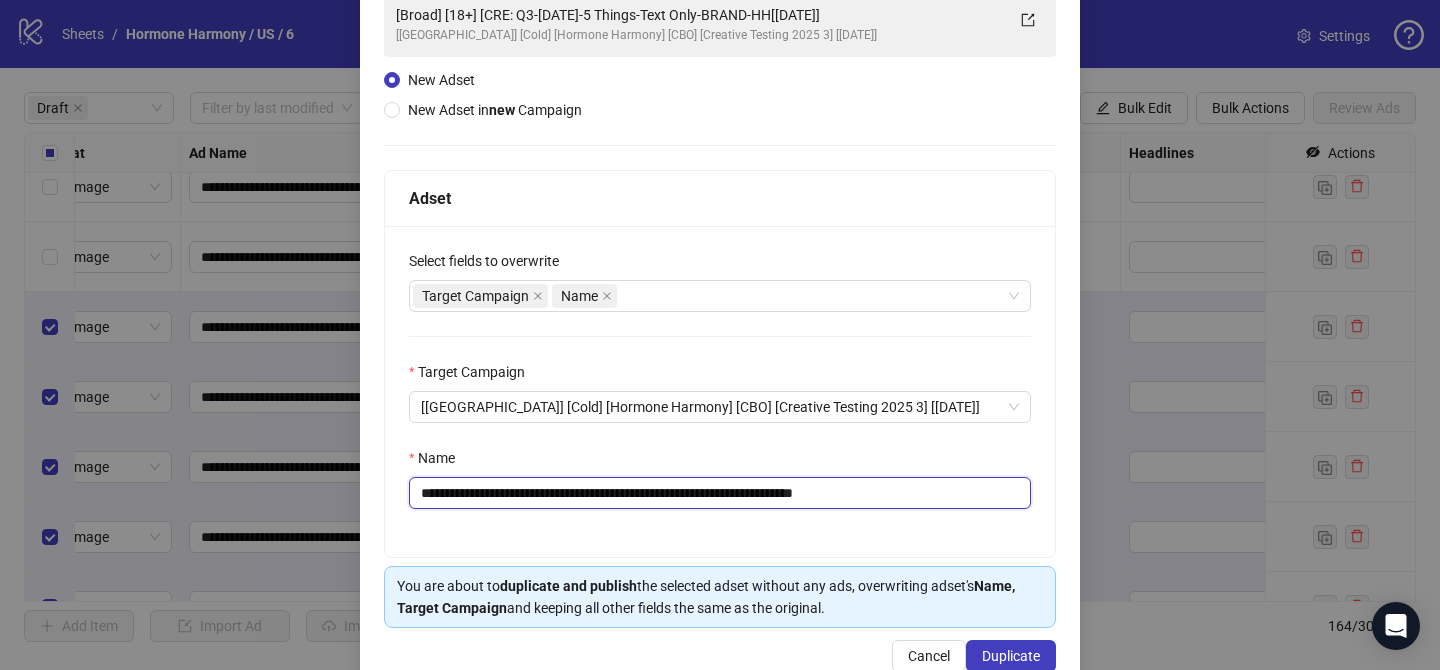 drag, startPoint x: 861, startPoint y: 496, endPoint x: 961, endPoint y: 504, distance: 100.31949 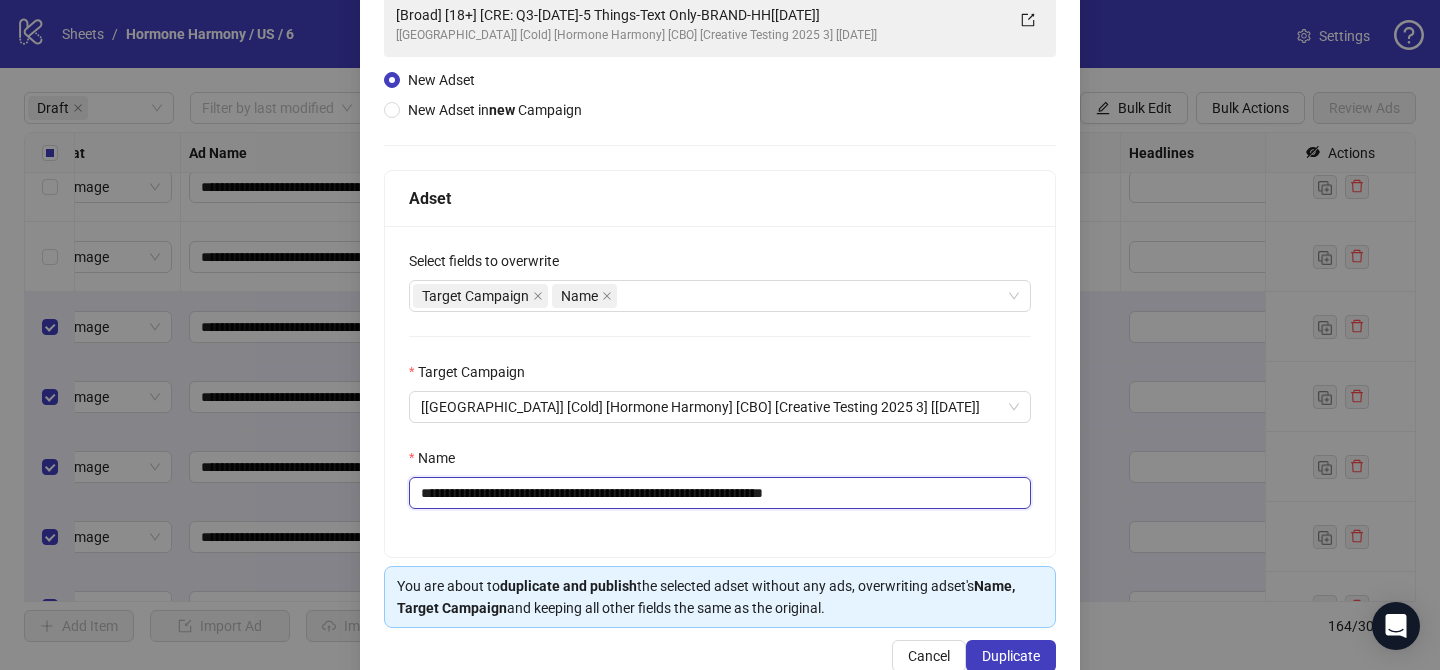 scroll, scrollTop: 207, scrollLeft: 0, axis: vertical 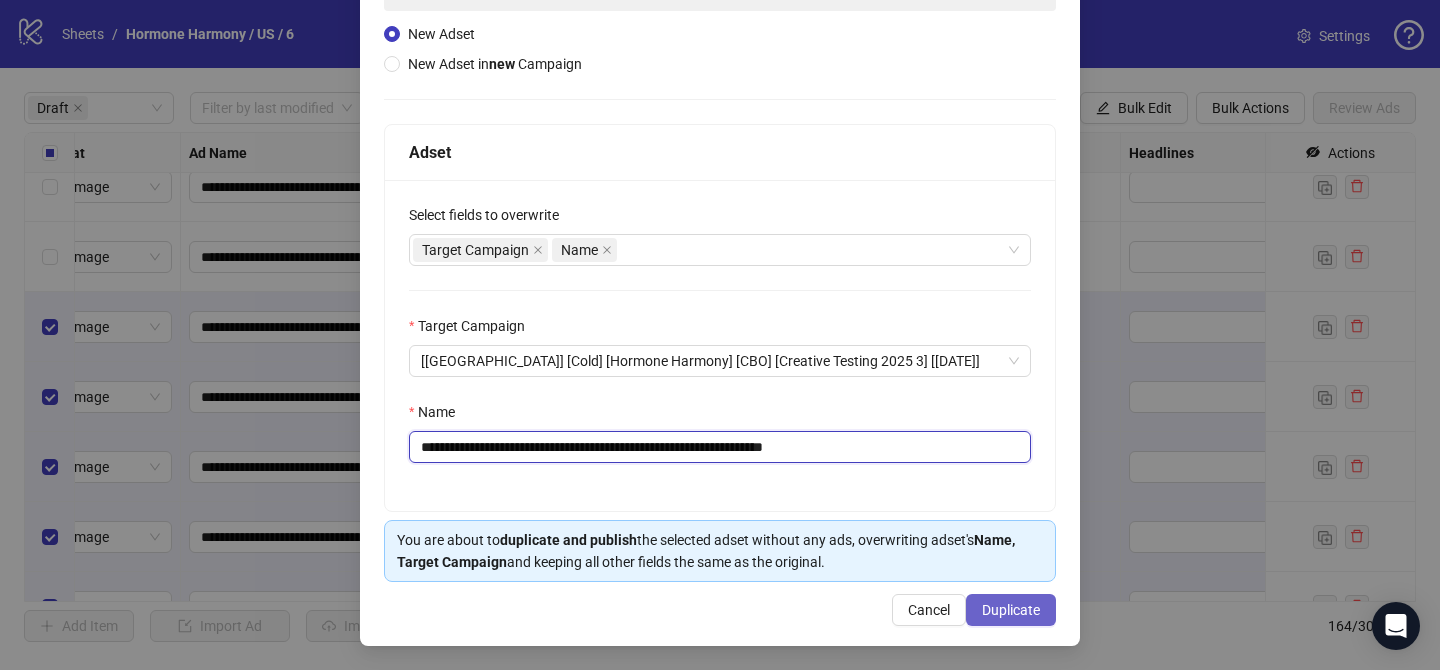 type on "**********" 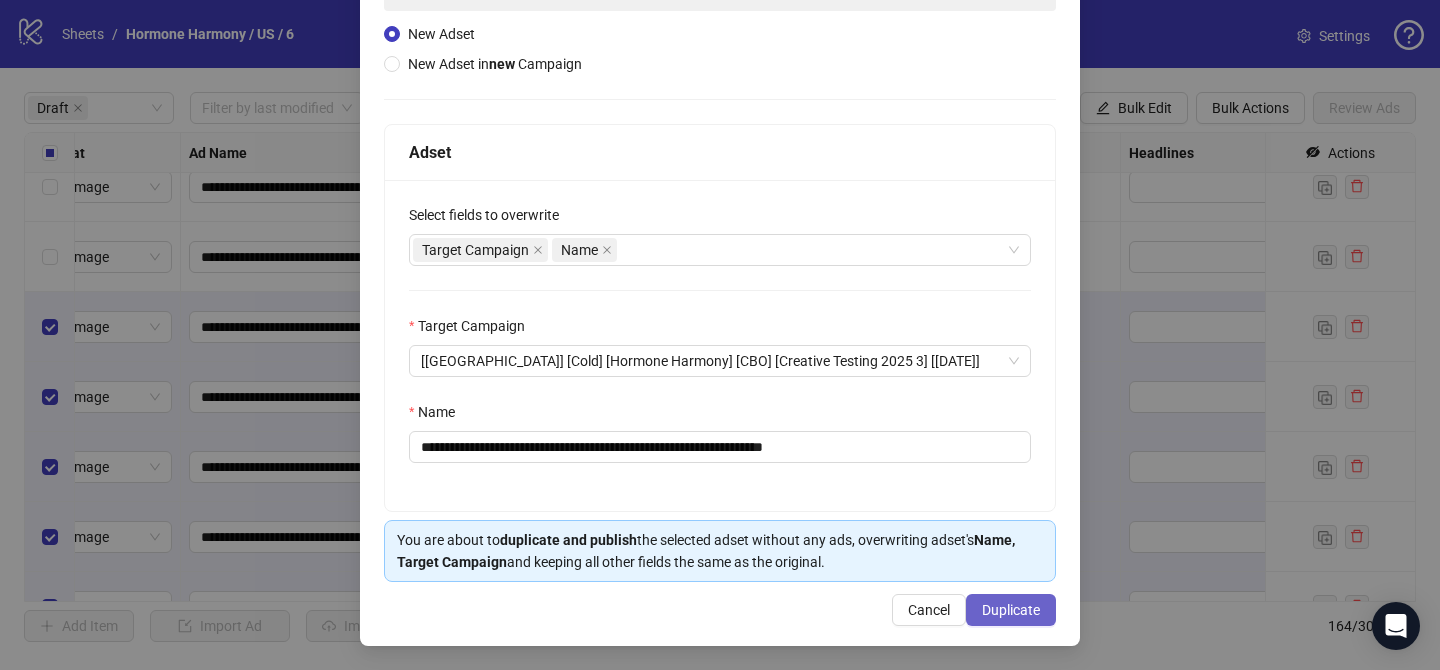 click on "Duplicate" at bounding box center [1011, 610] 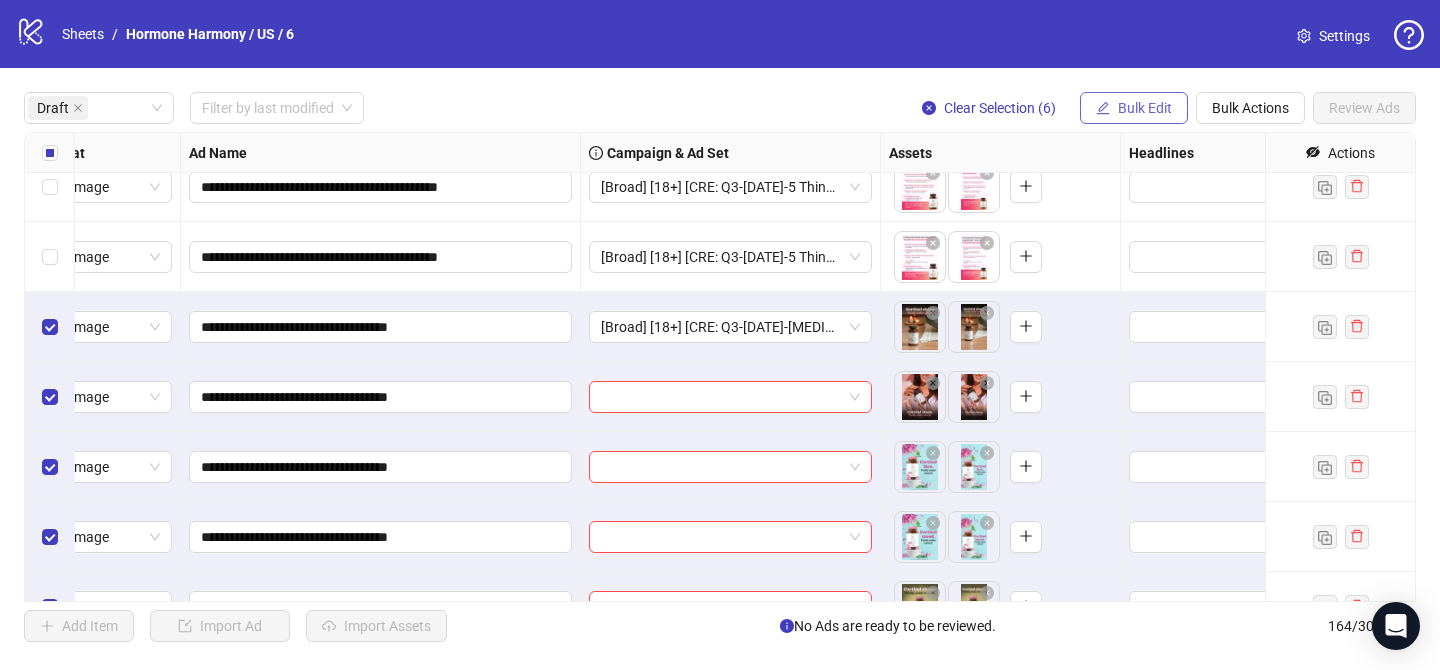 click on "Bulk Edit" at bounding box center [1145, 108] 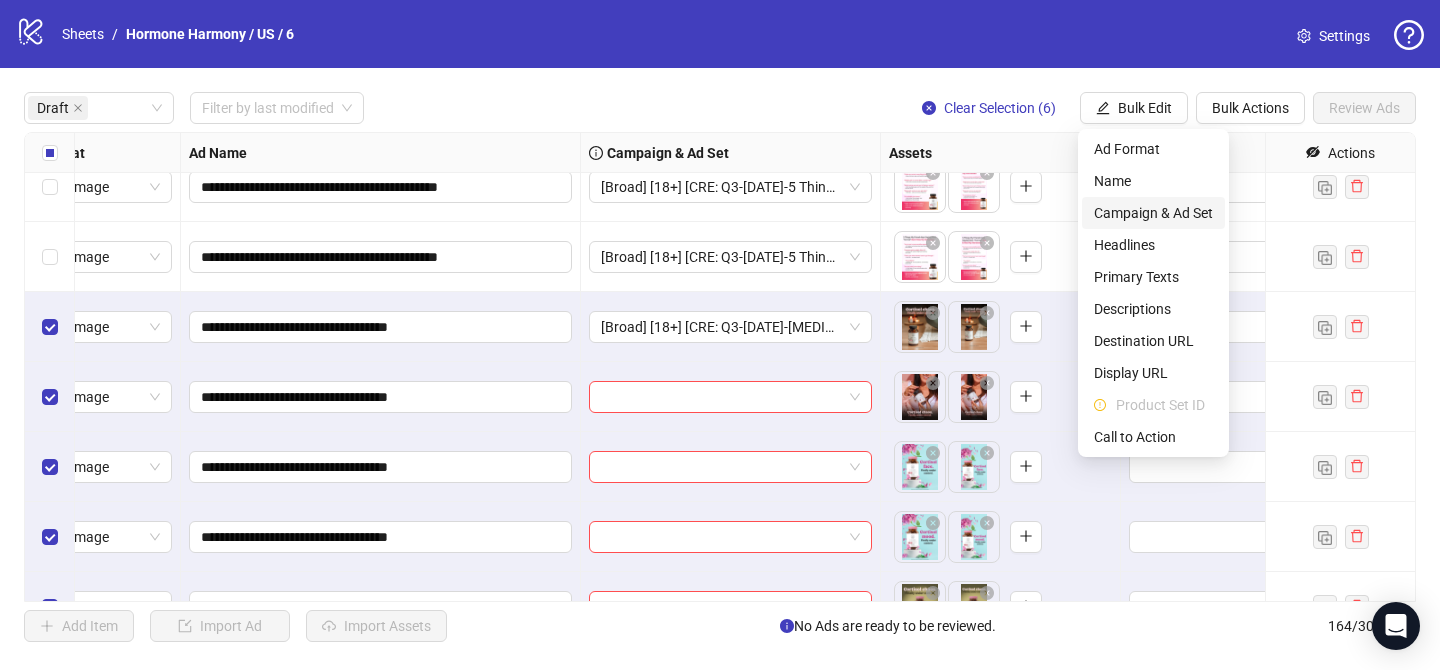 click on "Campaign & Ad Set" at bounding box center [1153, 213] 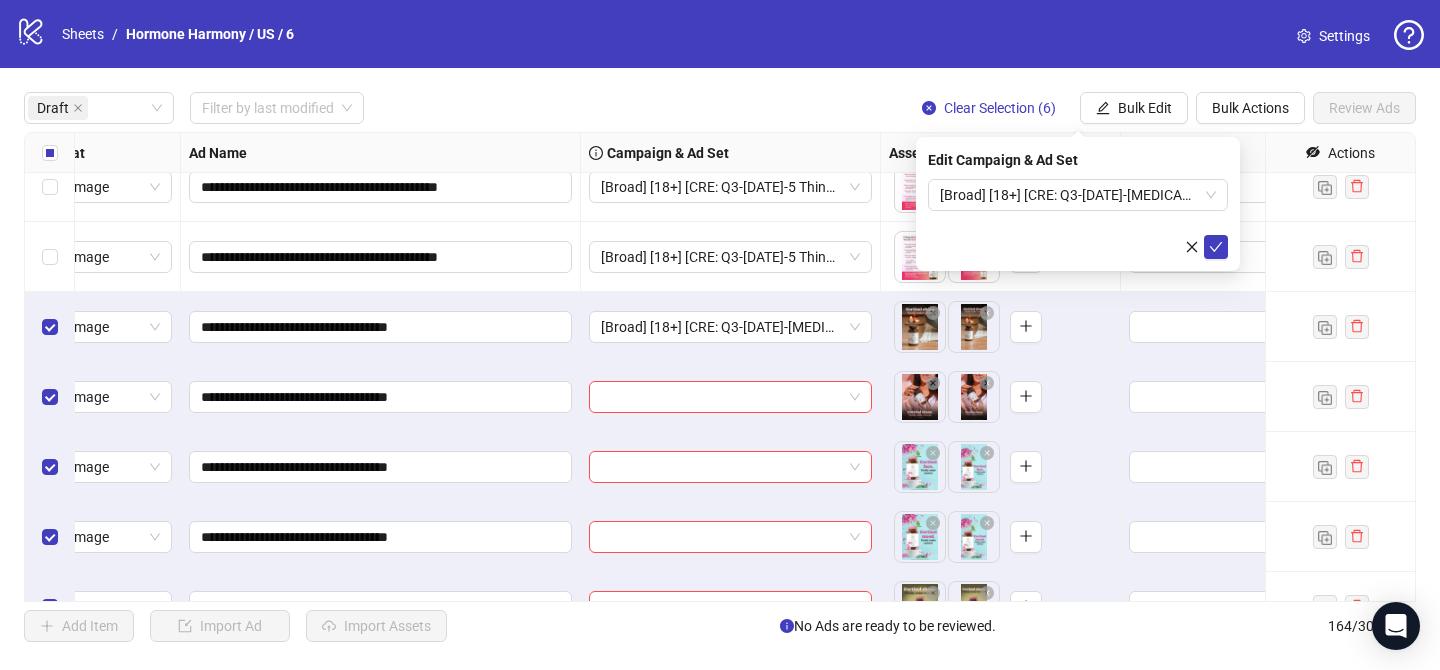 click 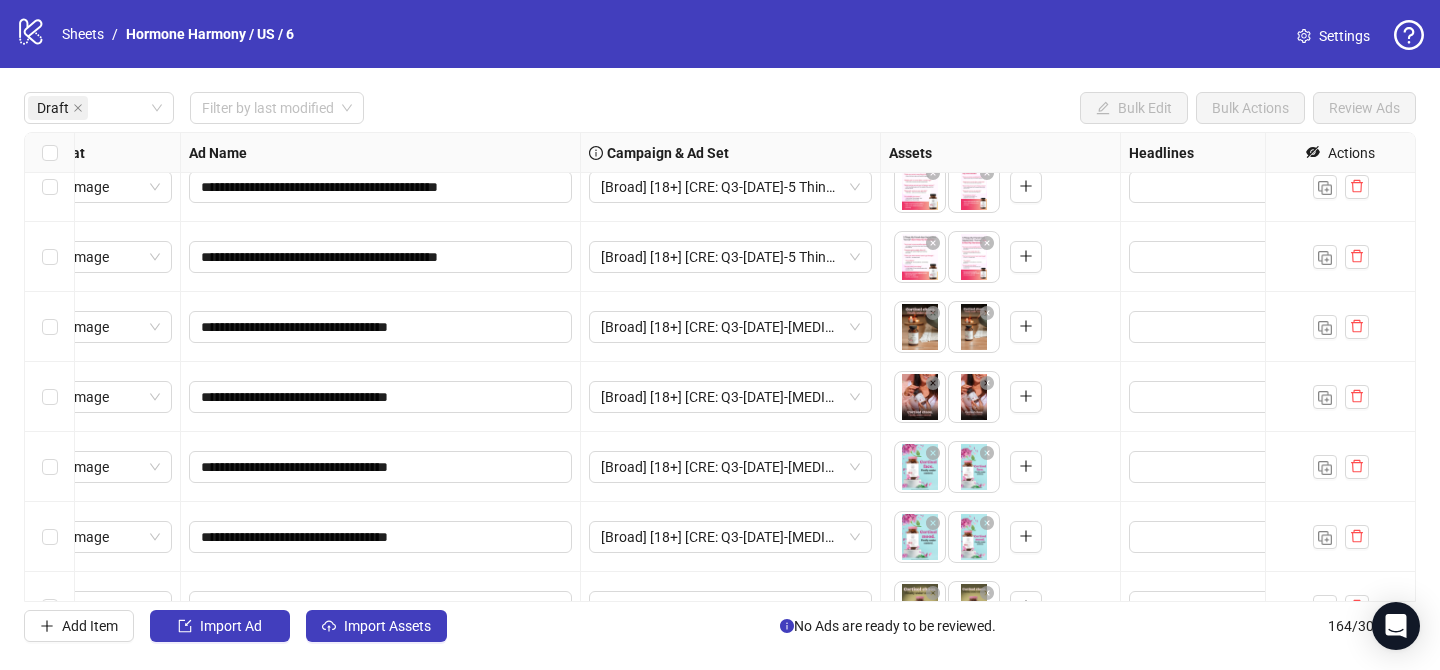 click on "**********" at bounding box center [720, 367] 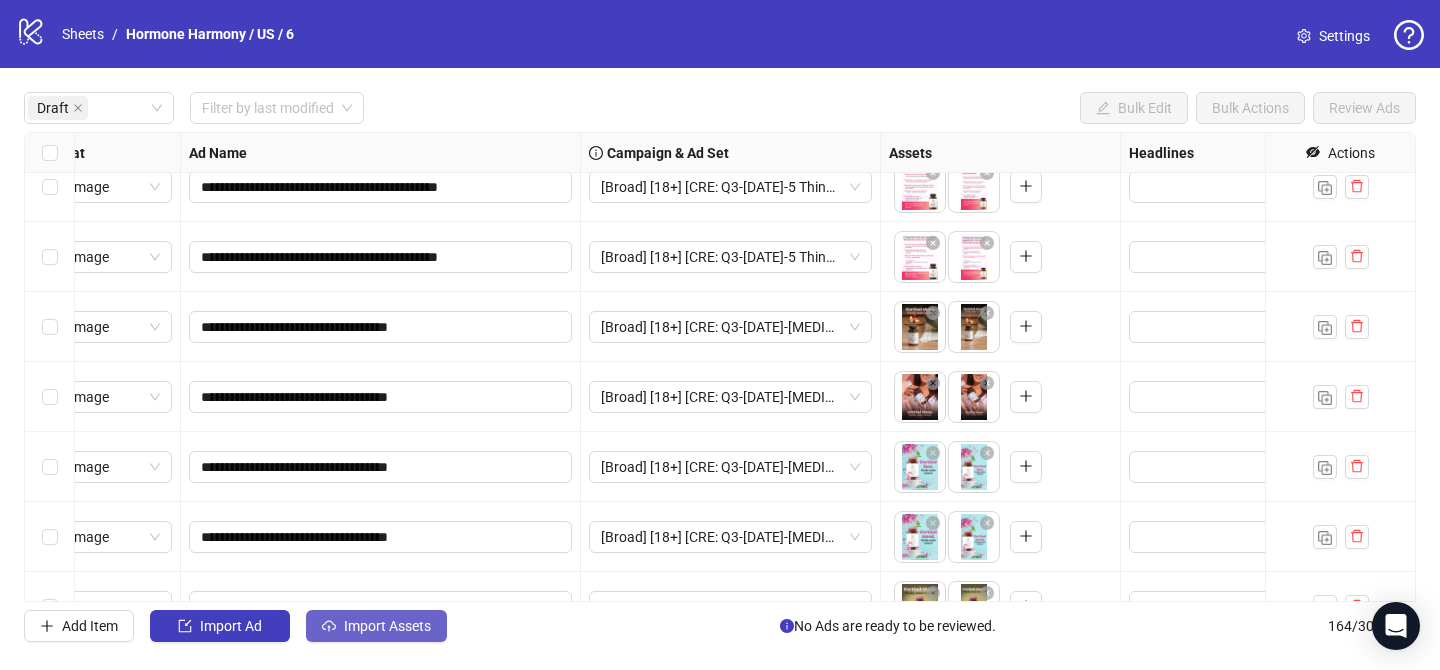 click on "Import Assets" at bounding box center (387, 626) 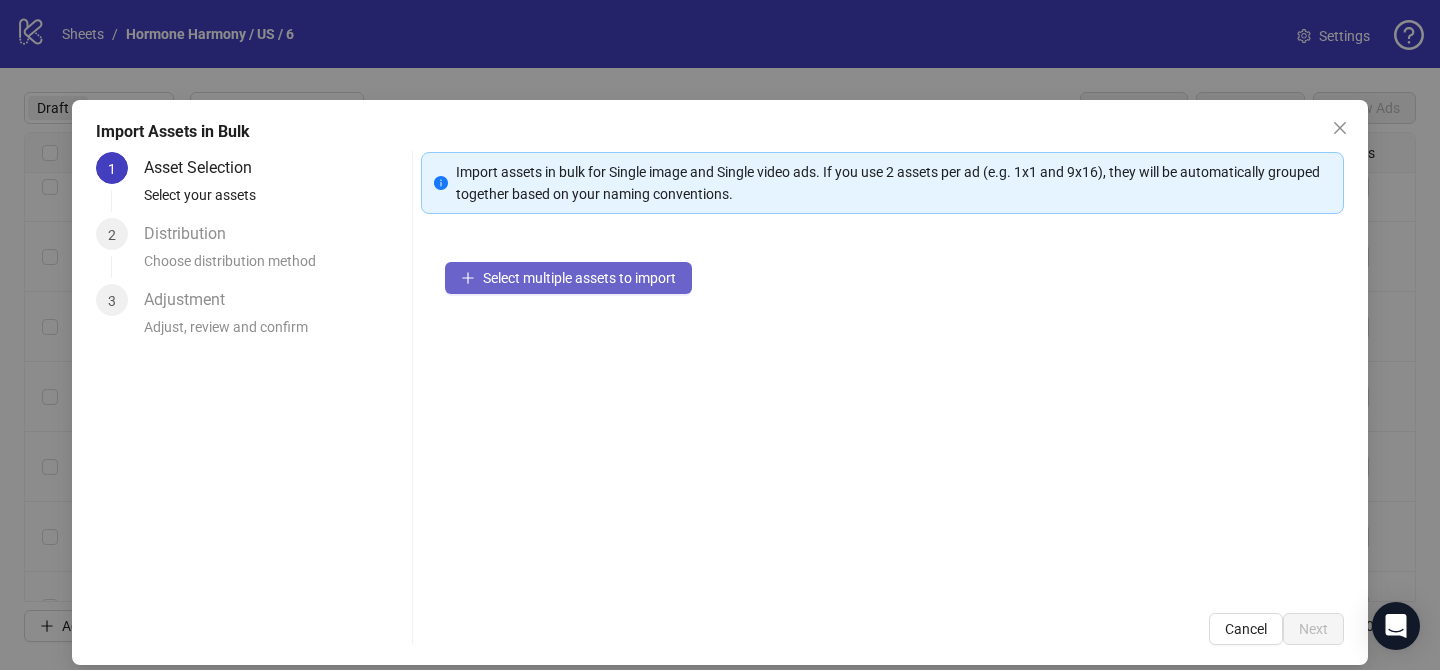 click on "Select multiple assets to import" at bounding box center [568, 278] 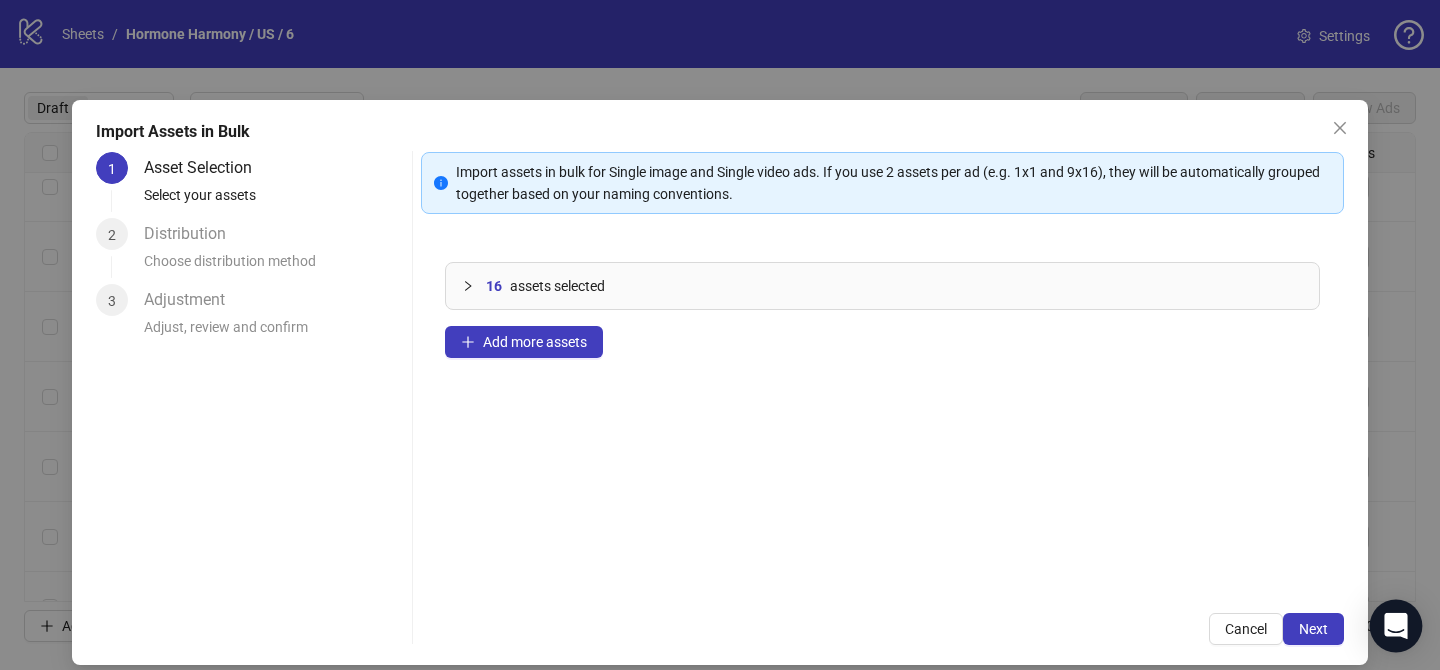 scroll, scrollTop: 19, scrollLeft: 0, axis: vertical 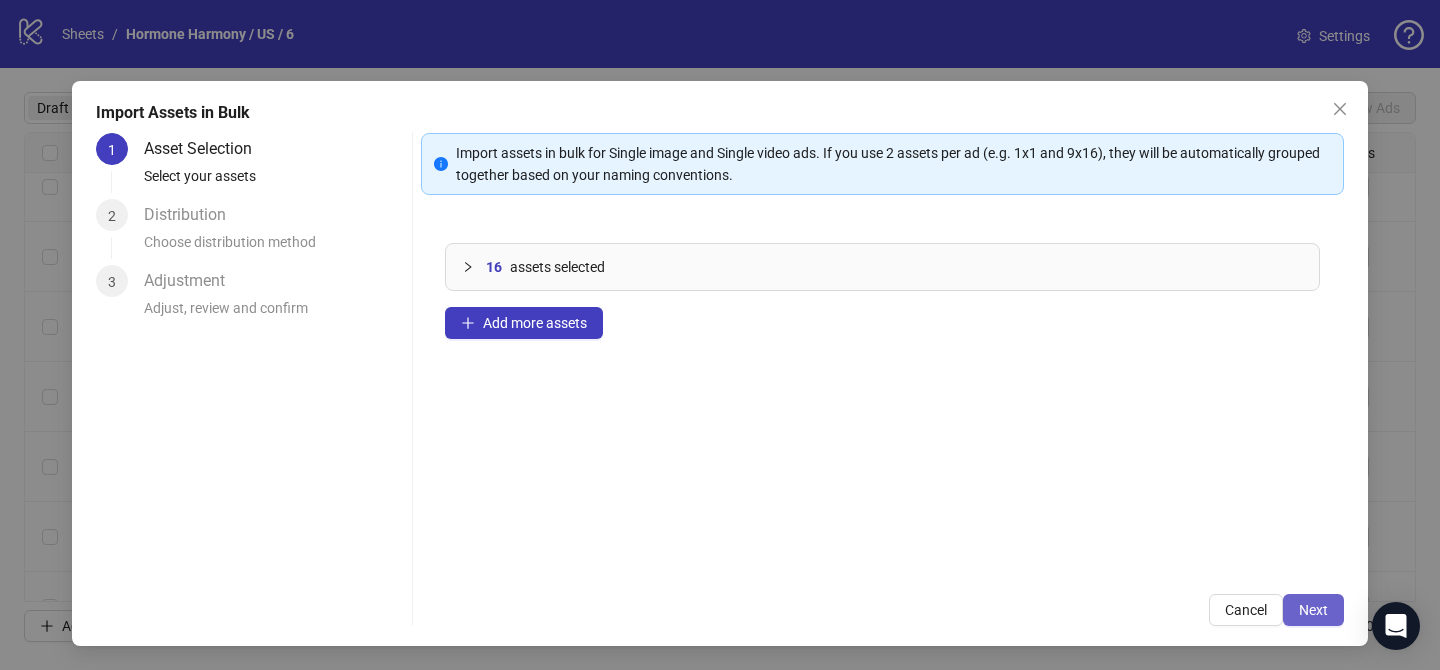 click on "Next" at bounding box center (1313, 610) 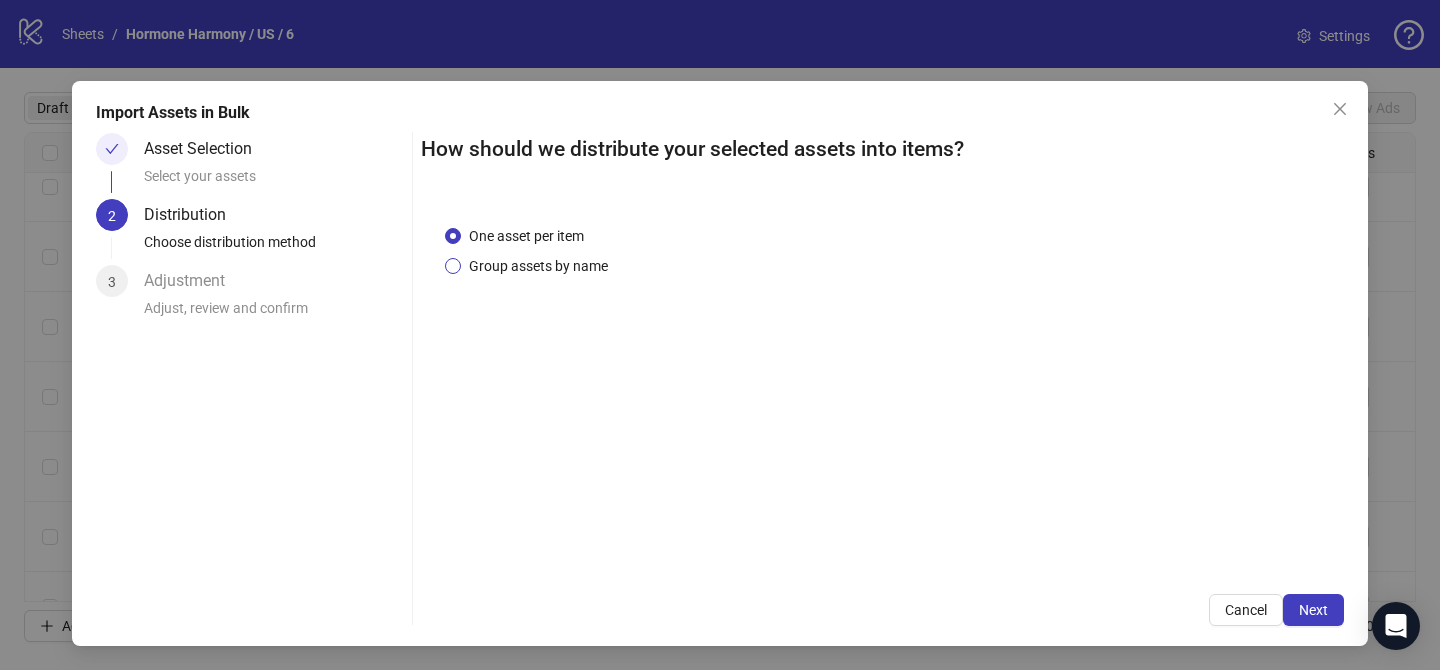 click on "Group assets by name" at bounding box center (538, 266) 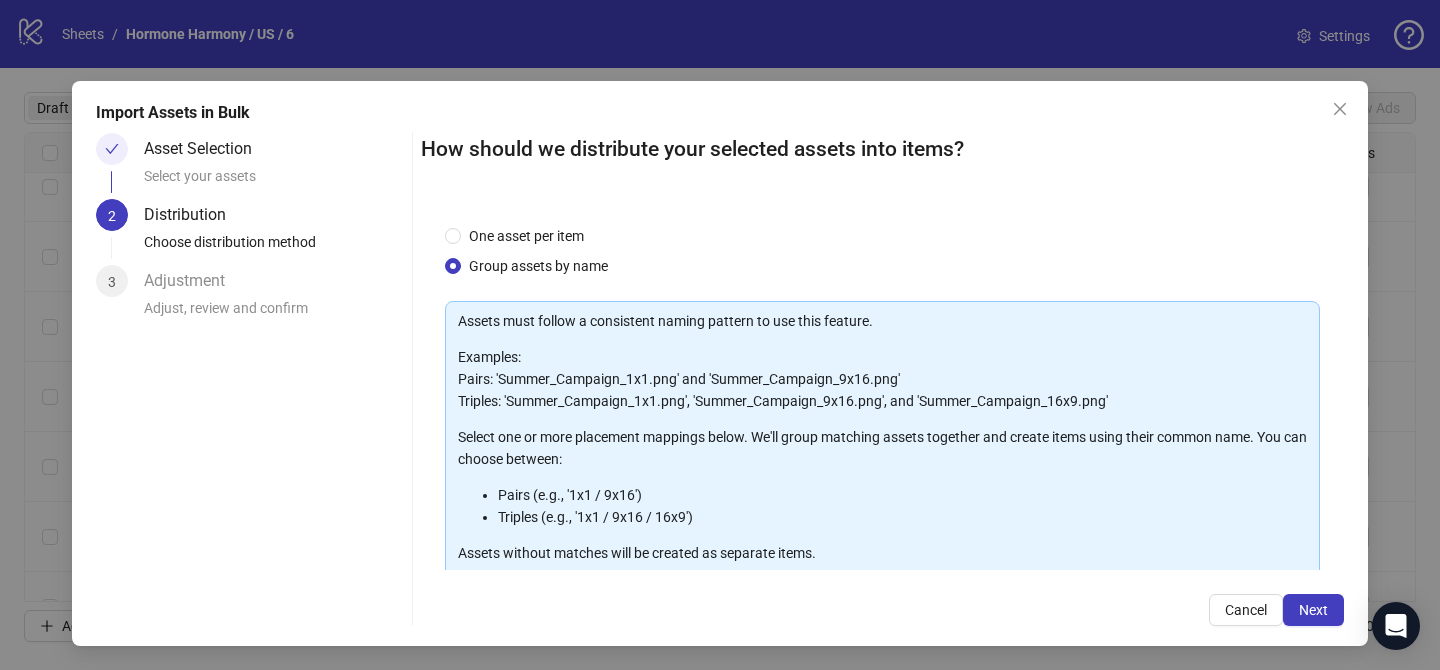 scroll, scrollTop: 216, scrollLeft: 0, axis: vertical 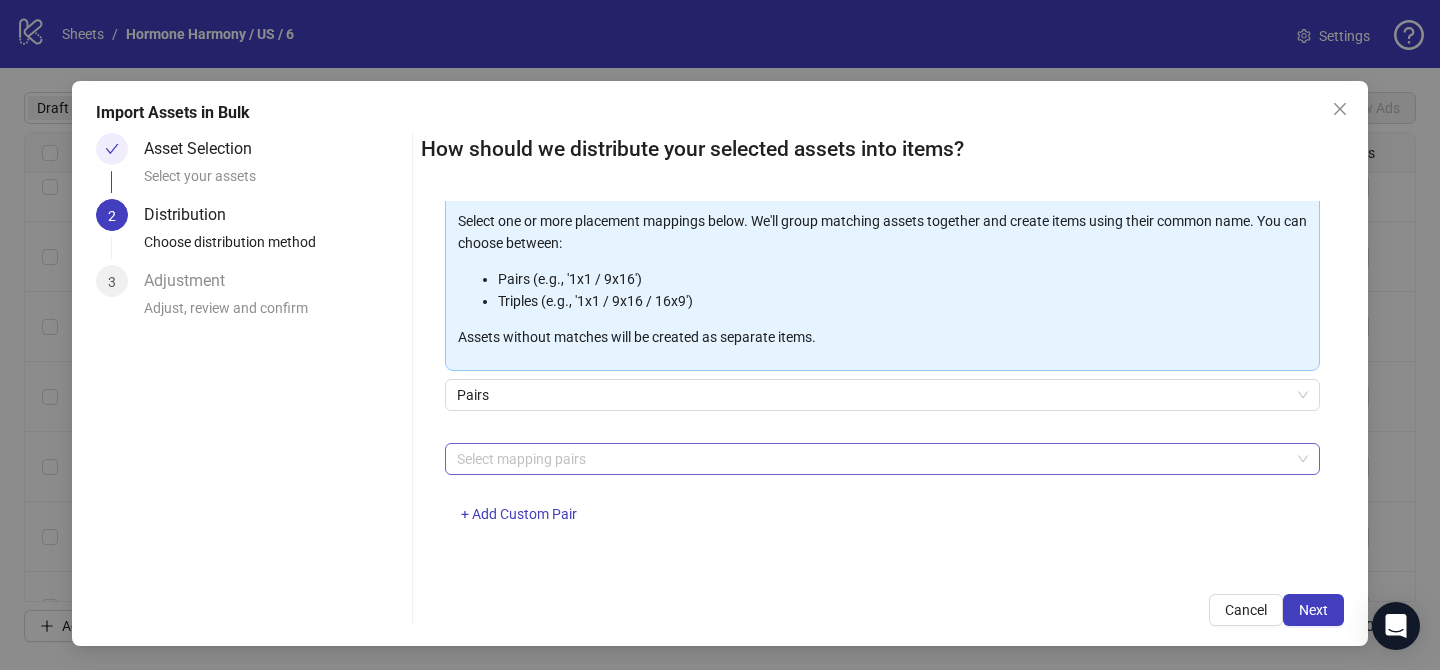 click at bounding box center (872, 459) 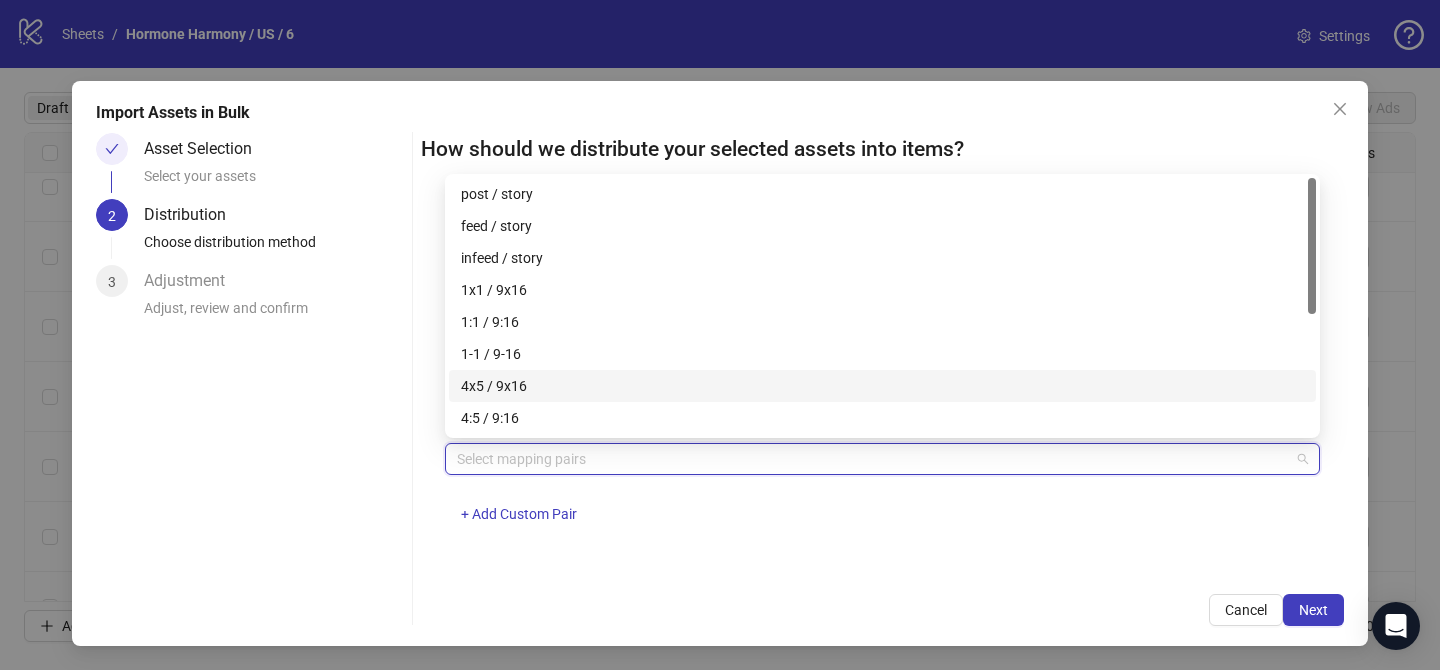 click on "4x5 / 9x16" at bounding box center (882, 386) 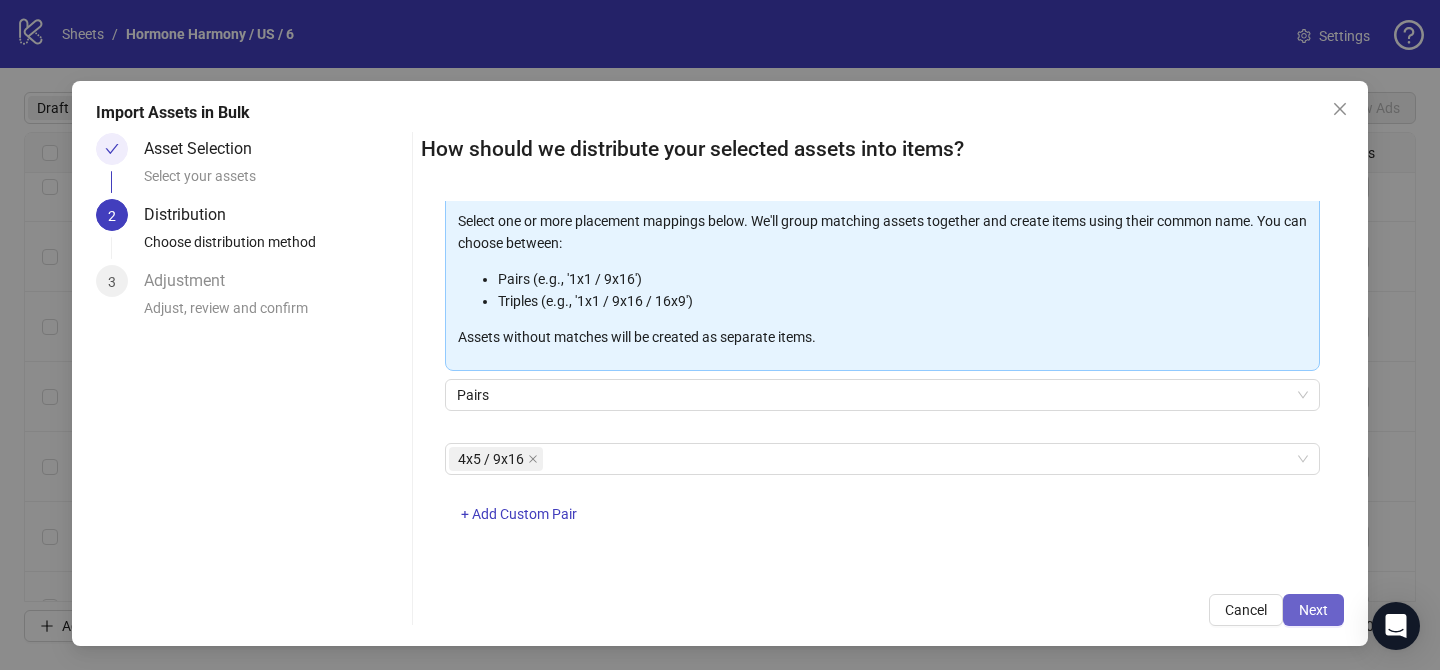 click on "Next" at bounding box center (1313, 610) 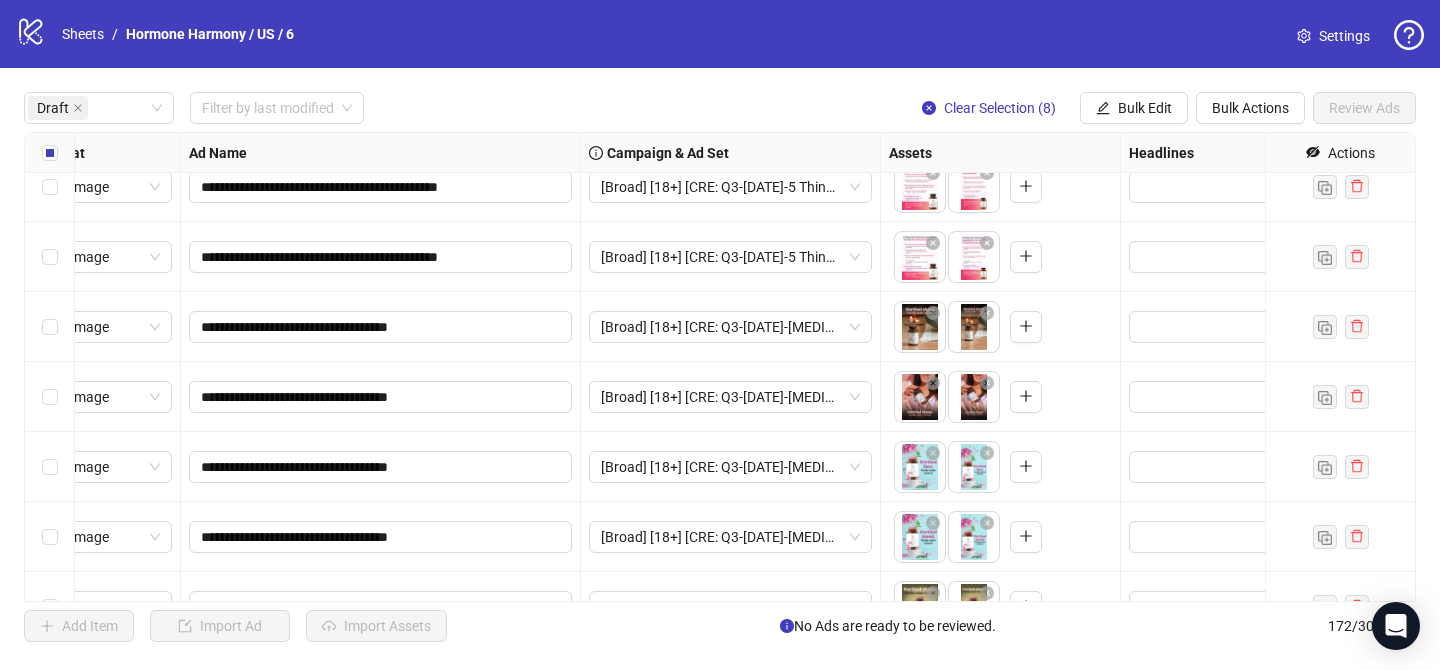 scroll, scrollTop: 3544, scrollLeft: 64, axis: both 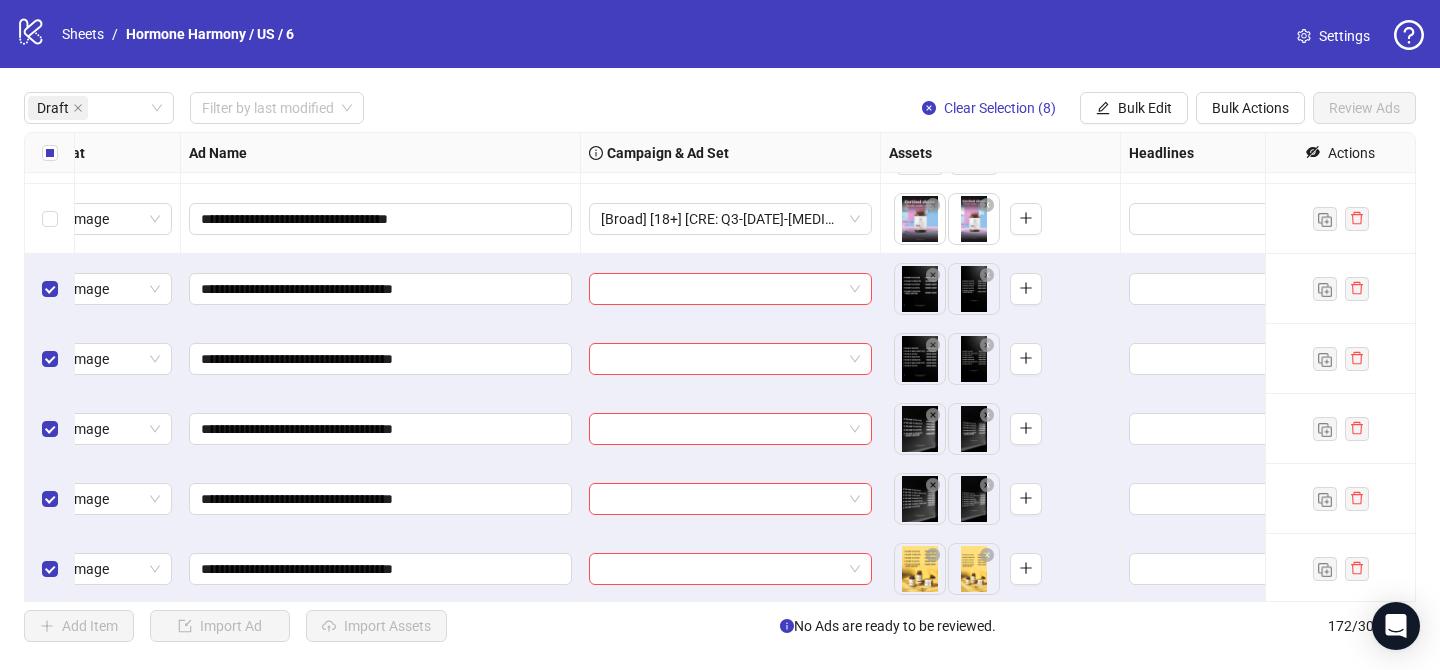 click at bounding box center (721, 289) 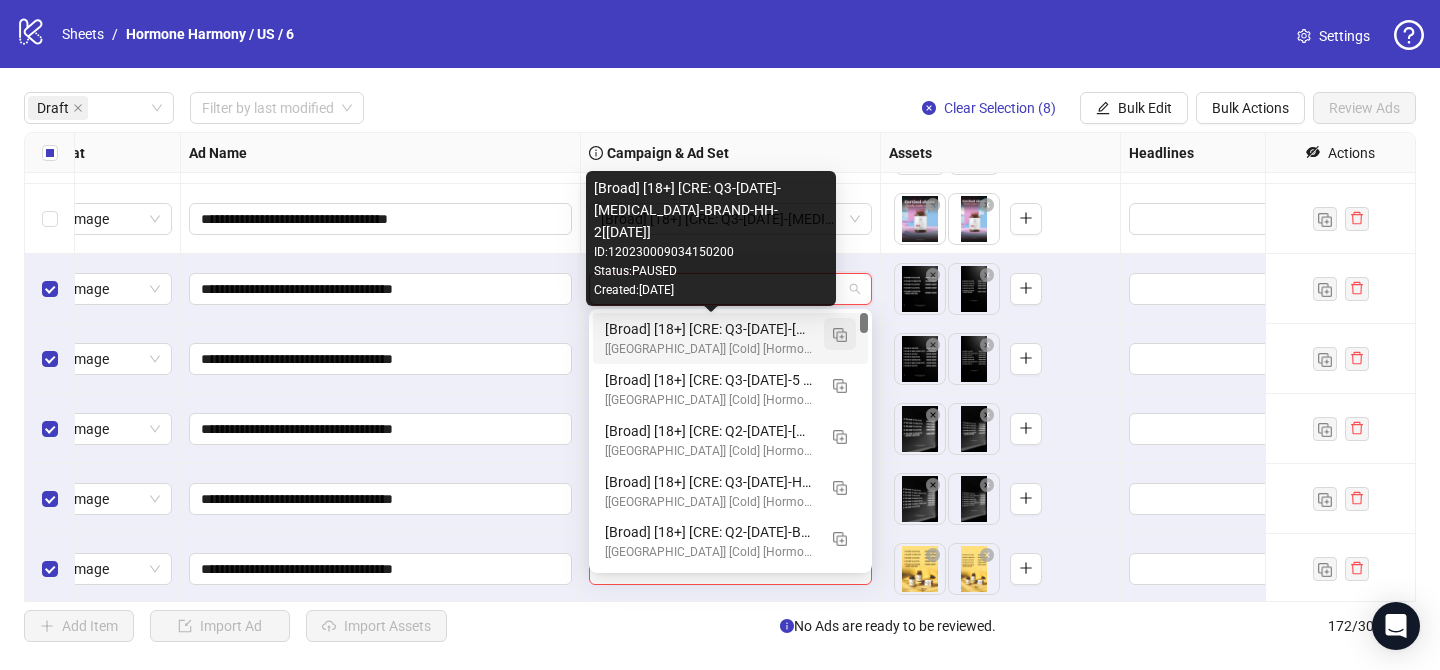 drag, startPoint x: 840, startPoint y: 336, endPoint x: 830, endPoint y: 344, distance: 12.806249 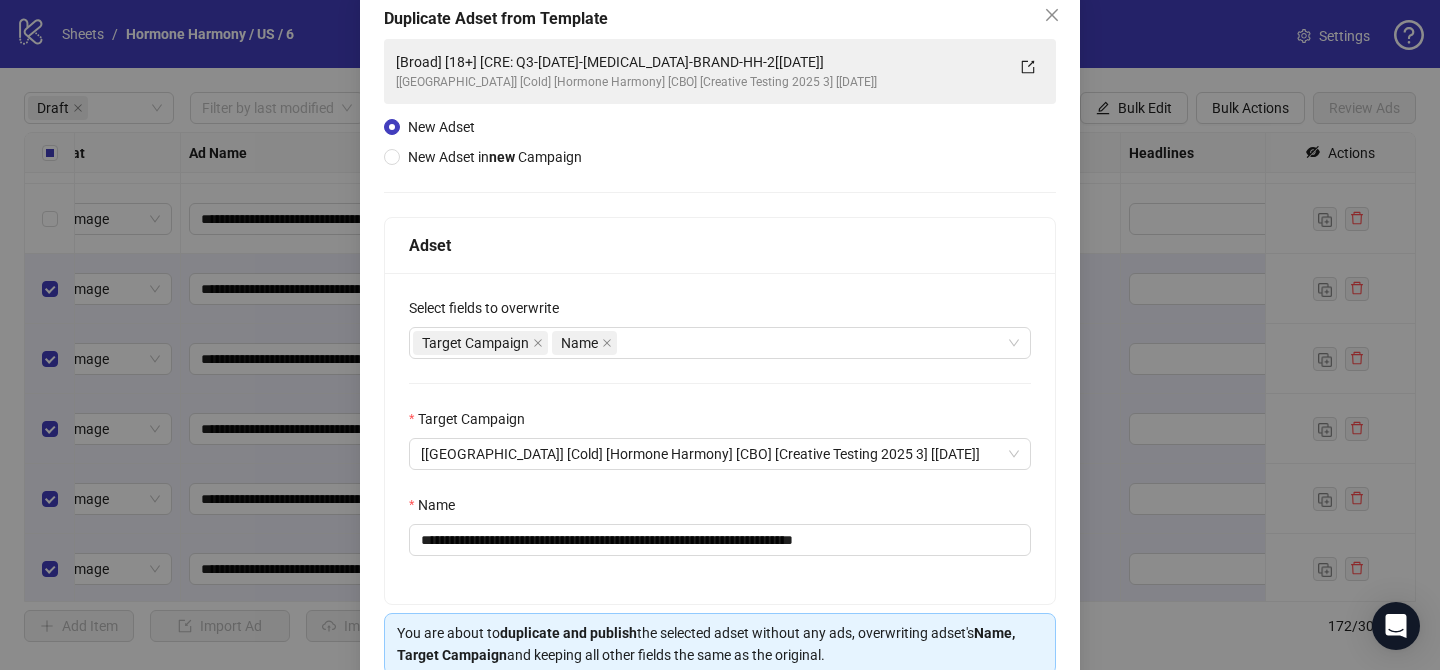 scroll, scrollTop: 146, scrollLeft: 0, axis: vertical 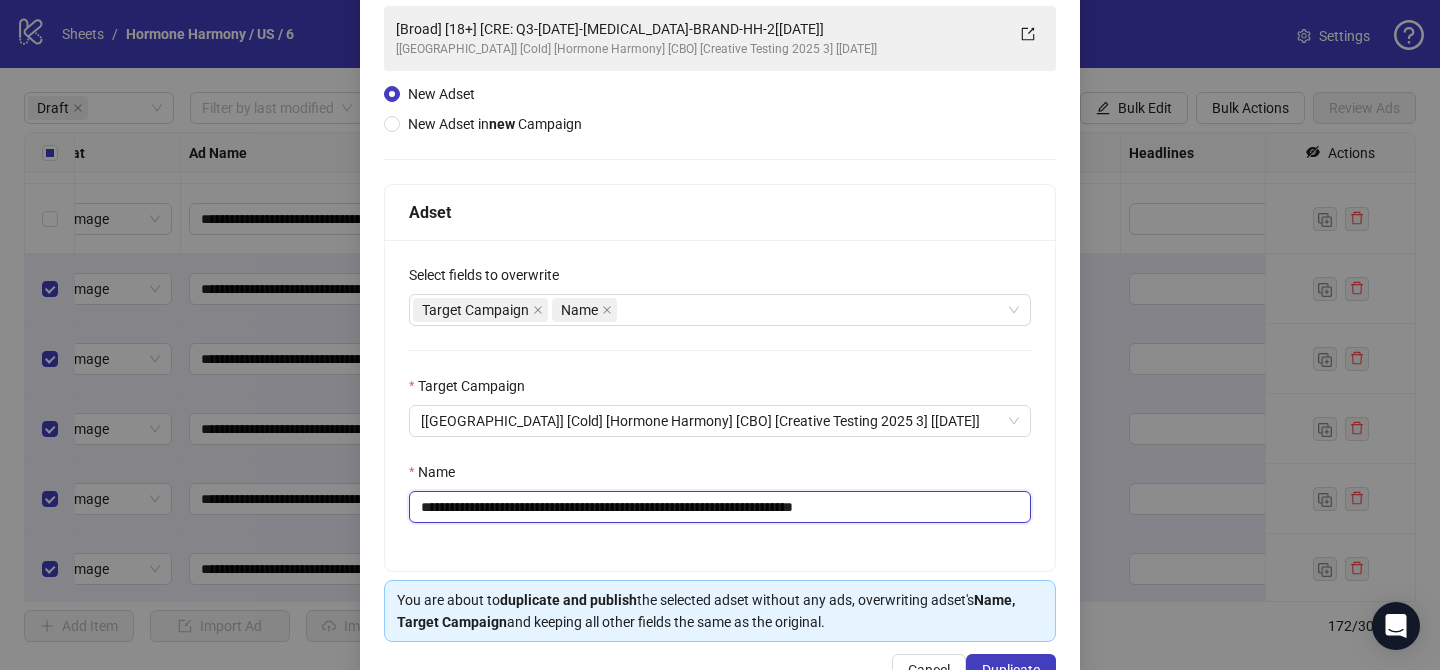 drag, startPoint x: 542, startPoint y: 506, endPoint x: 793, endPoint y: 508, distance: 251.00797 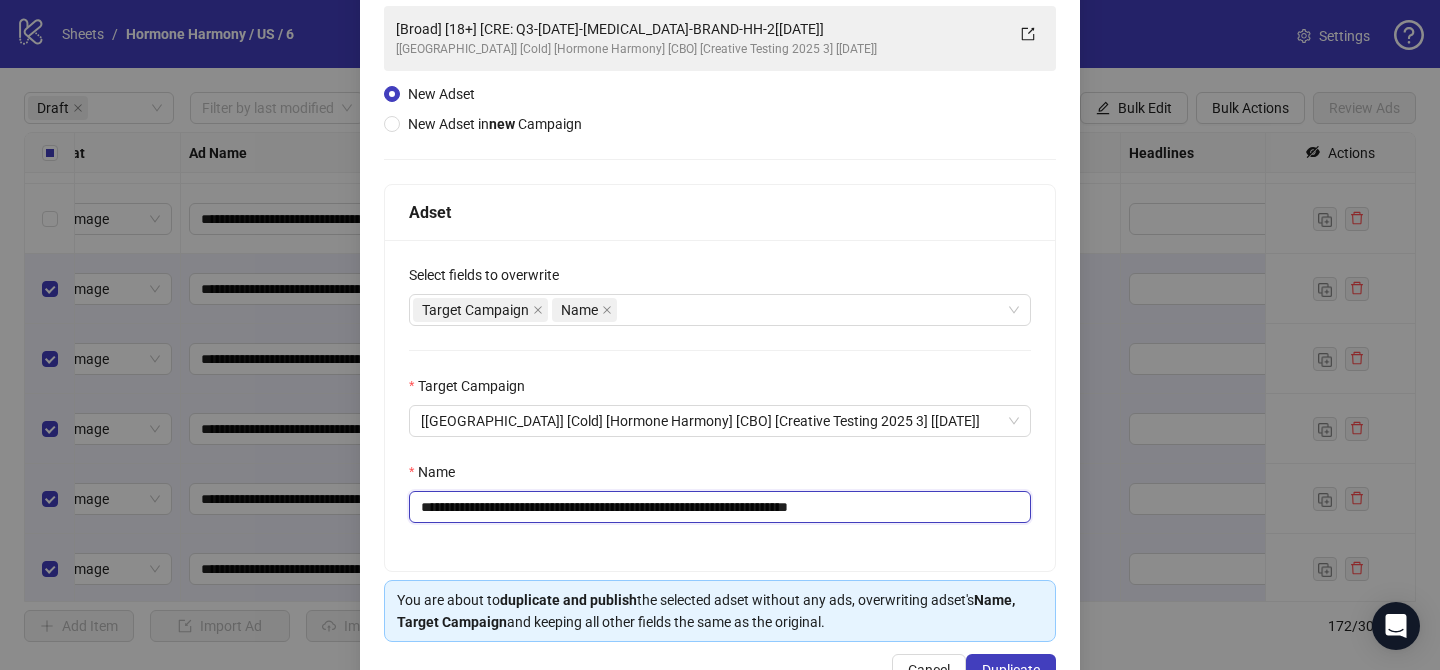 drag, startPoint x: 862, startPoint y: 506, endPoint x: 969, endPoint y: 506, distance: 107 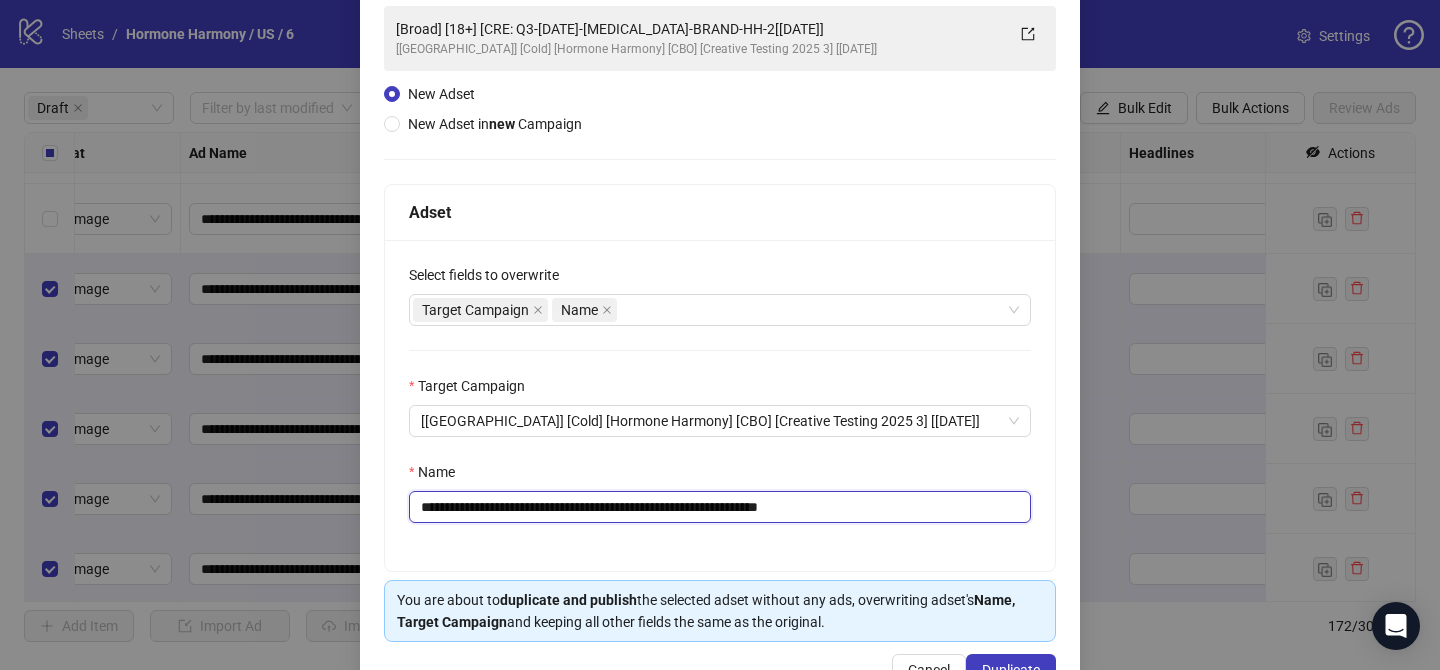 scroll, scrollTop: 207, scrollLeft: 0, axis: vertical 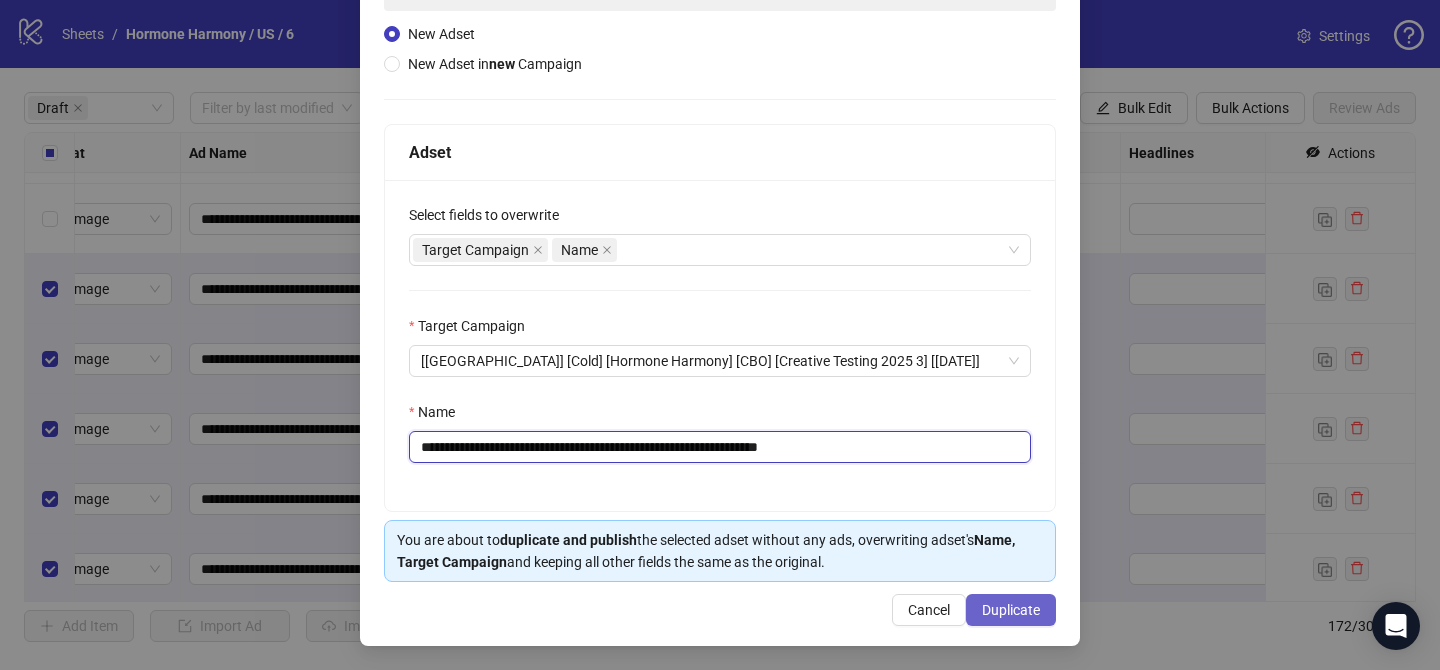 type on "**********" 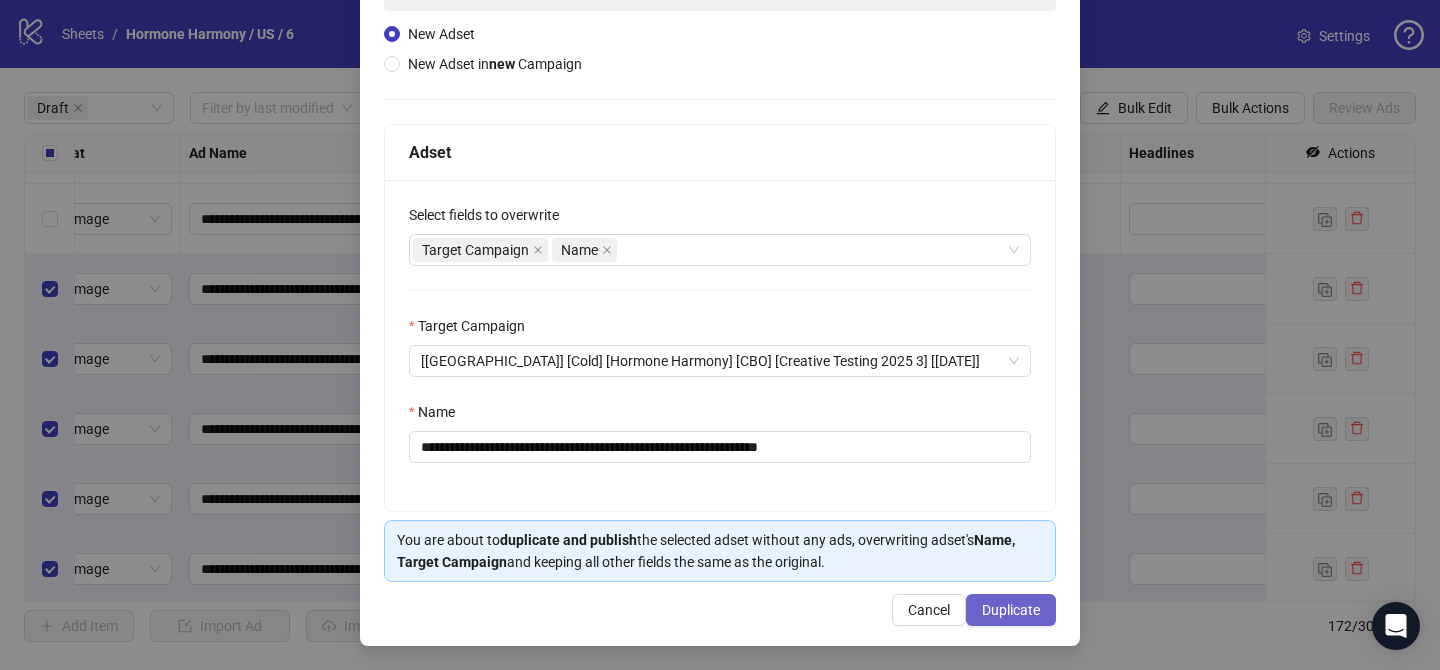click on "Duplicate" at bounding box center [1011, 610] 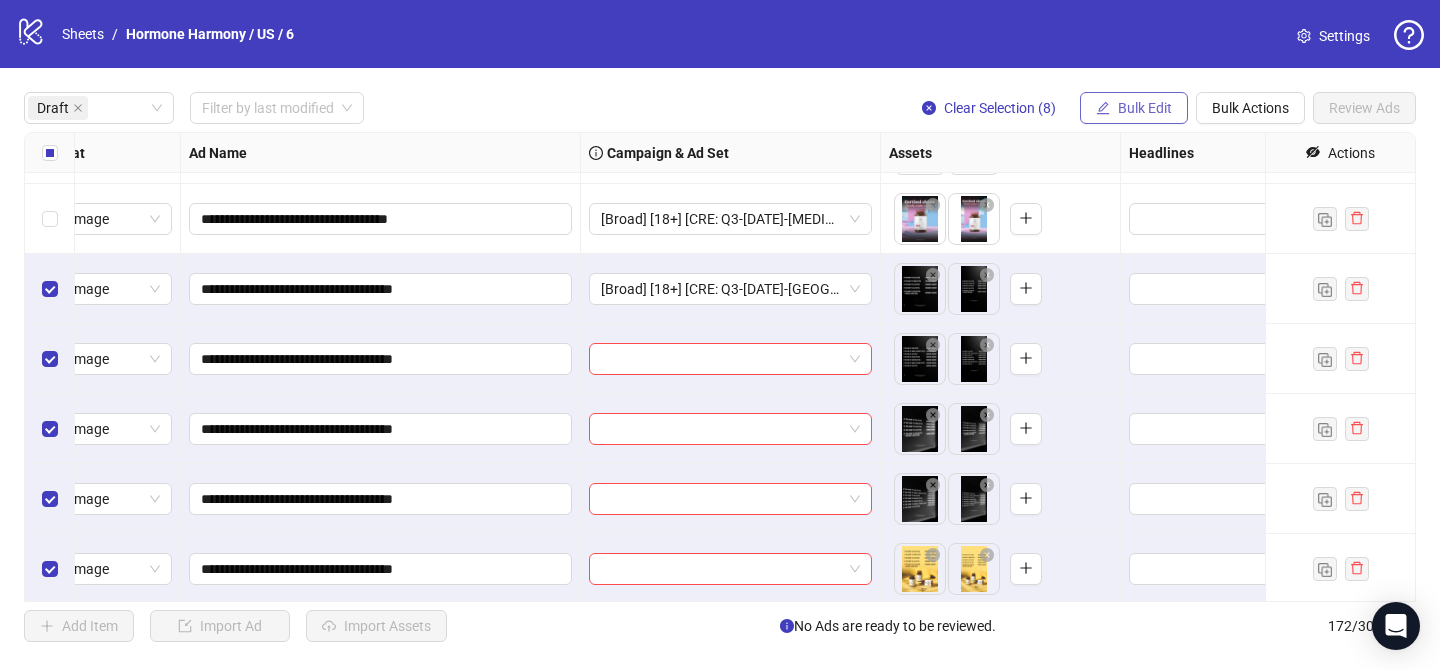 click on "Bulk Edit" at bounding box center [1145, 108] 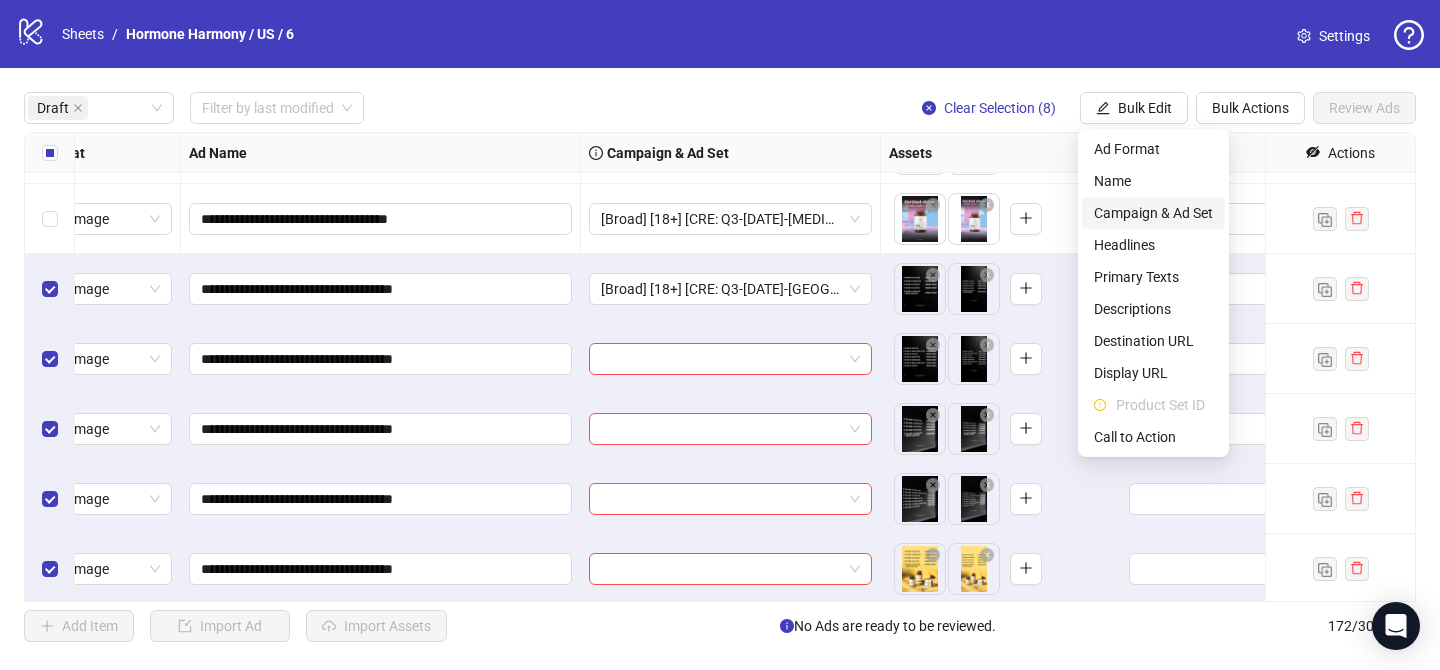 click on "Campaign & Ad Set" at bounding box center (1153, 213) 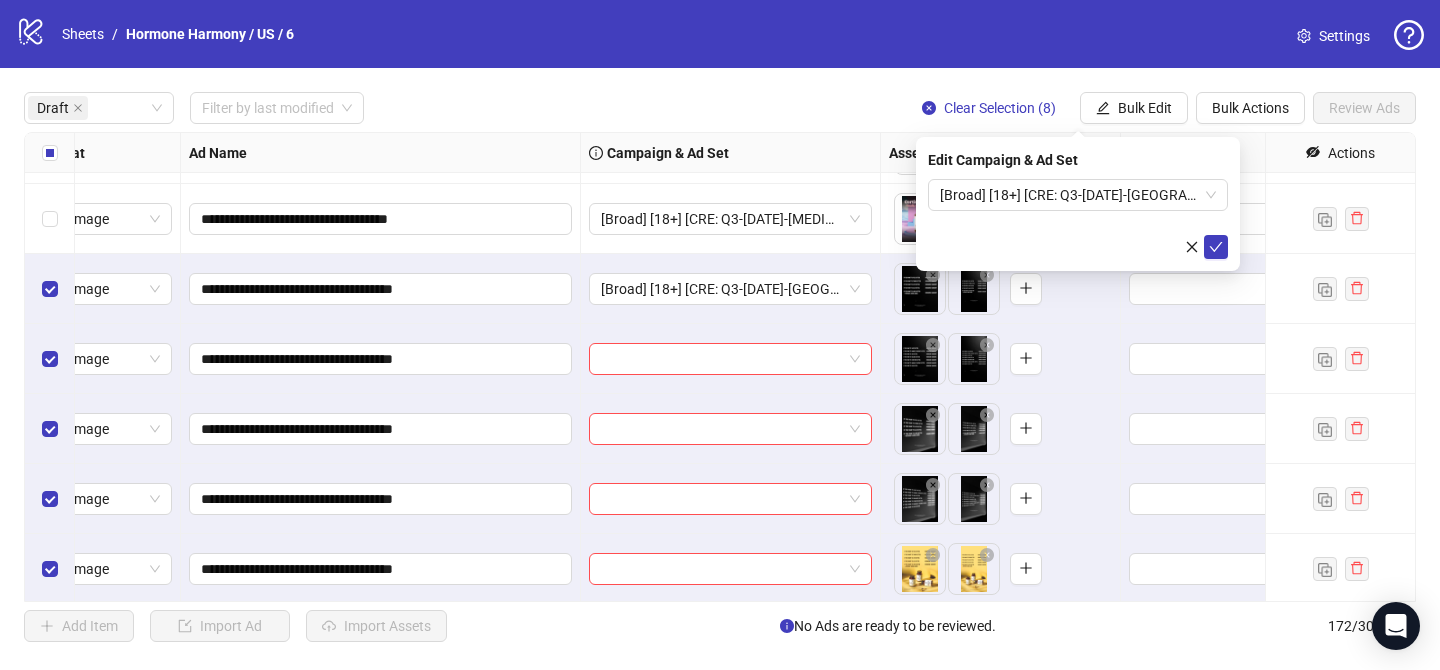 drag, startPoint x: 1213, startPoint y: 248, endPoint x: 1070, endPoint y: 158, distance: 168.9645 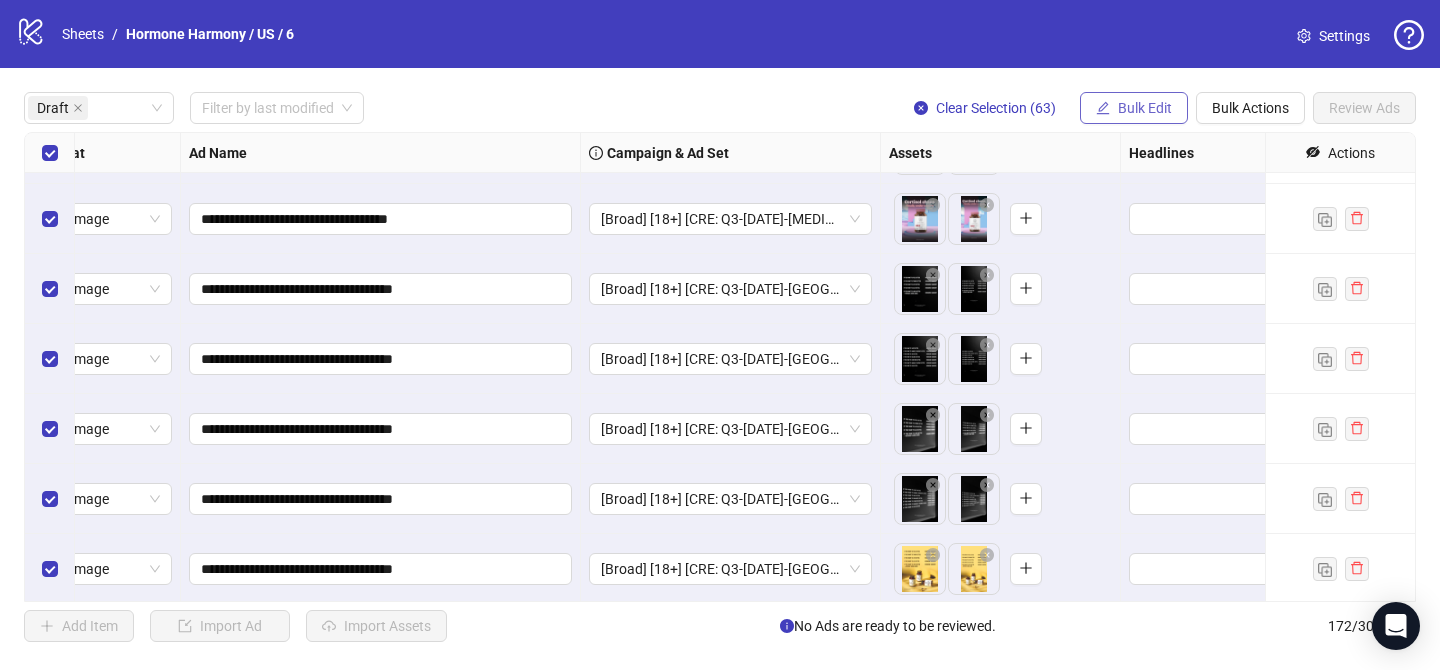 click on "Bulk Edit" at bounding box center [1145, 108] 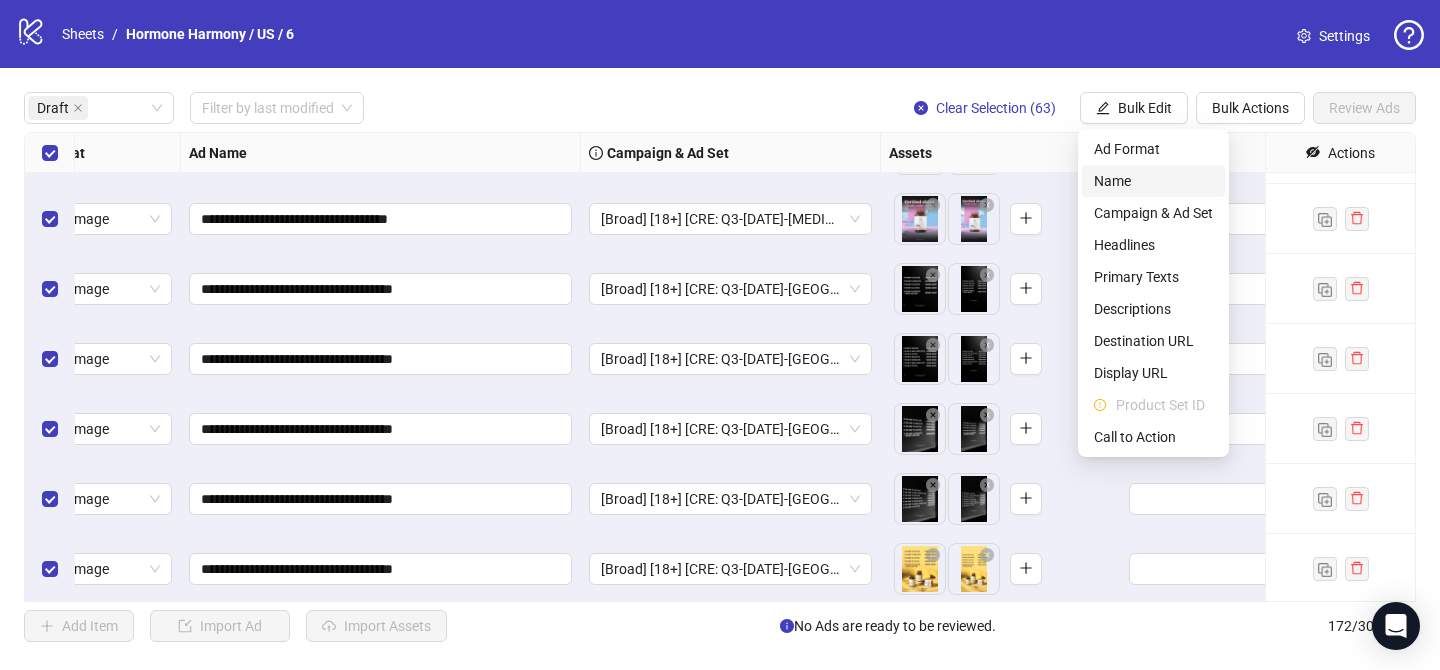 click on "Name" at bounding box center (1153, 181) 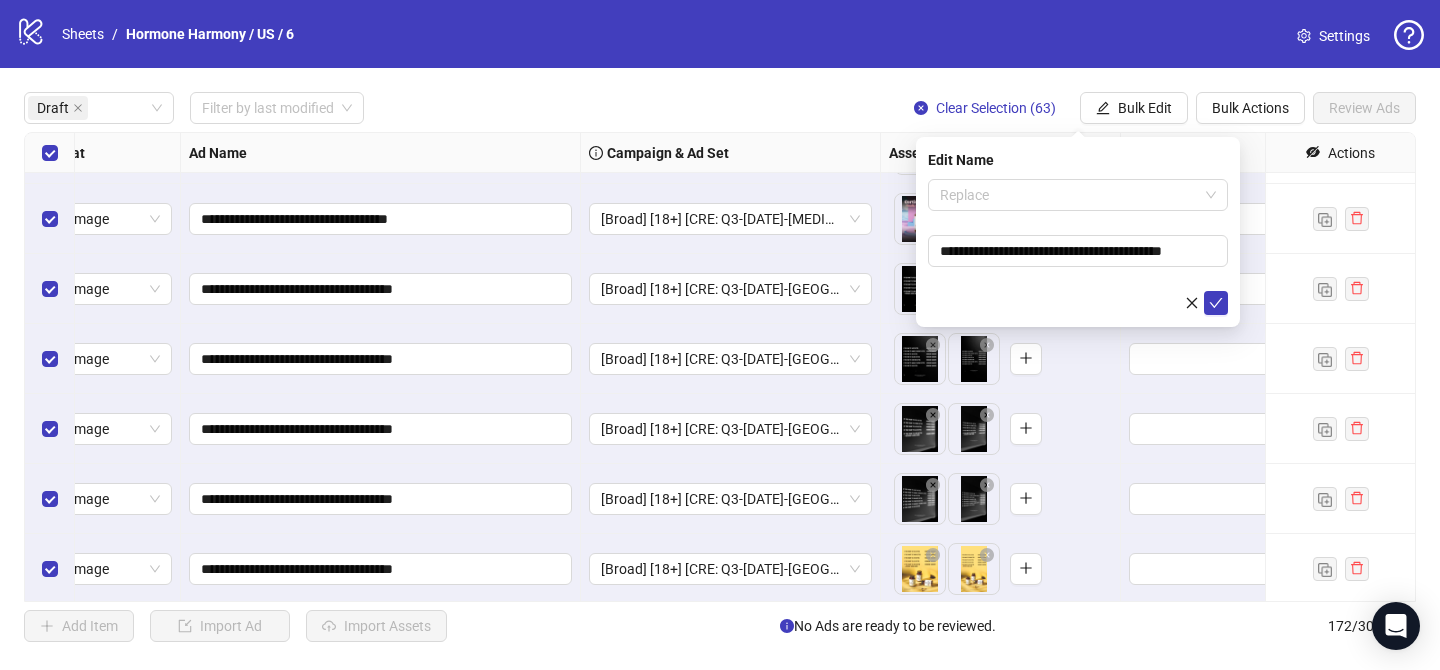 drag, startPoint x: 1024, startPoint y: 200, endPoint x: 1029, endPoint y: 217, distance: 17.720045 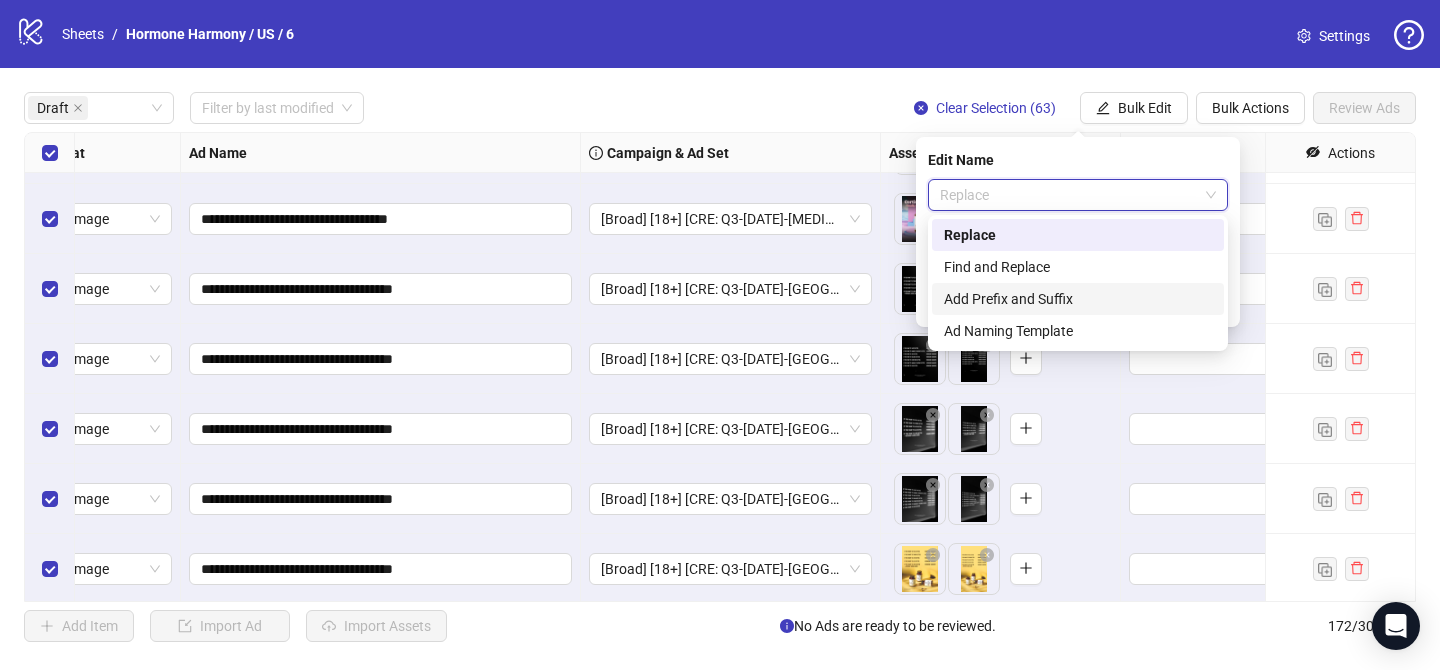 click on "Add Prefix and Suffix" at bounding box center (1078, 299) 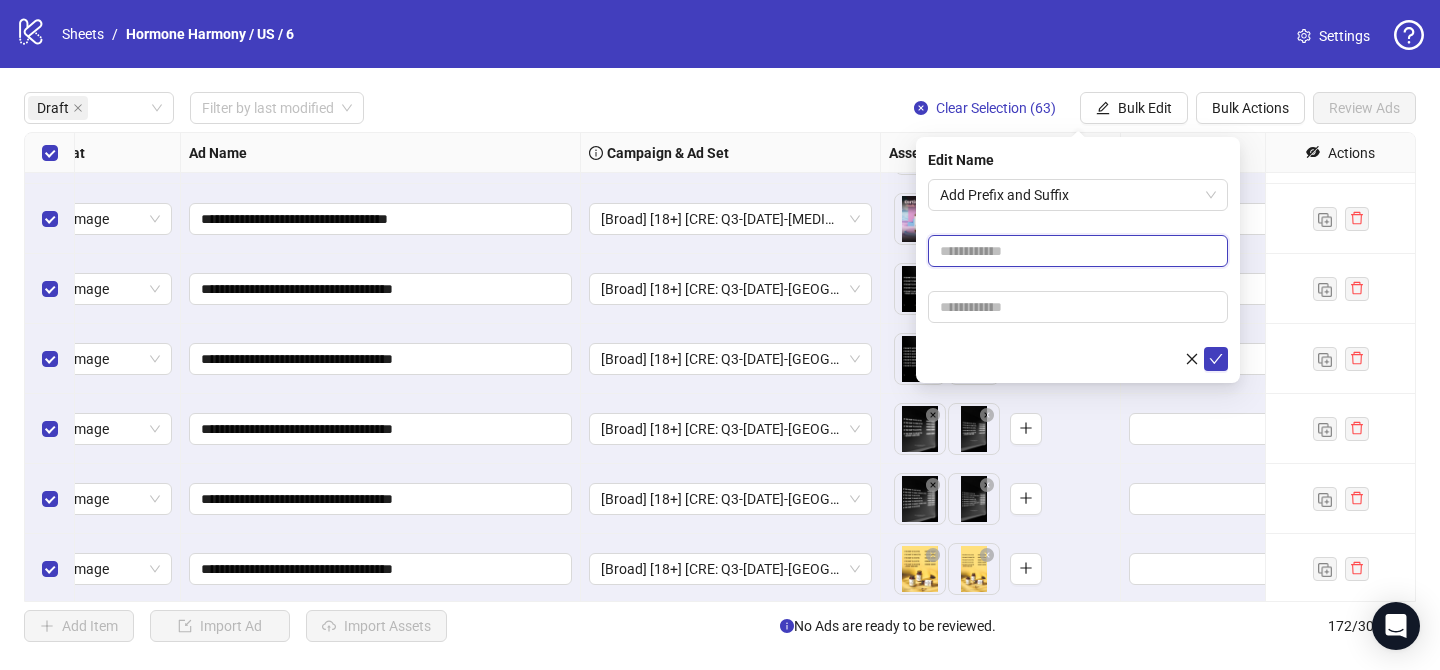 drag, startPoint x: 1037, startPoint y: 257, endPoint x: 963, endPoint y: 43, distance: 226.43321 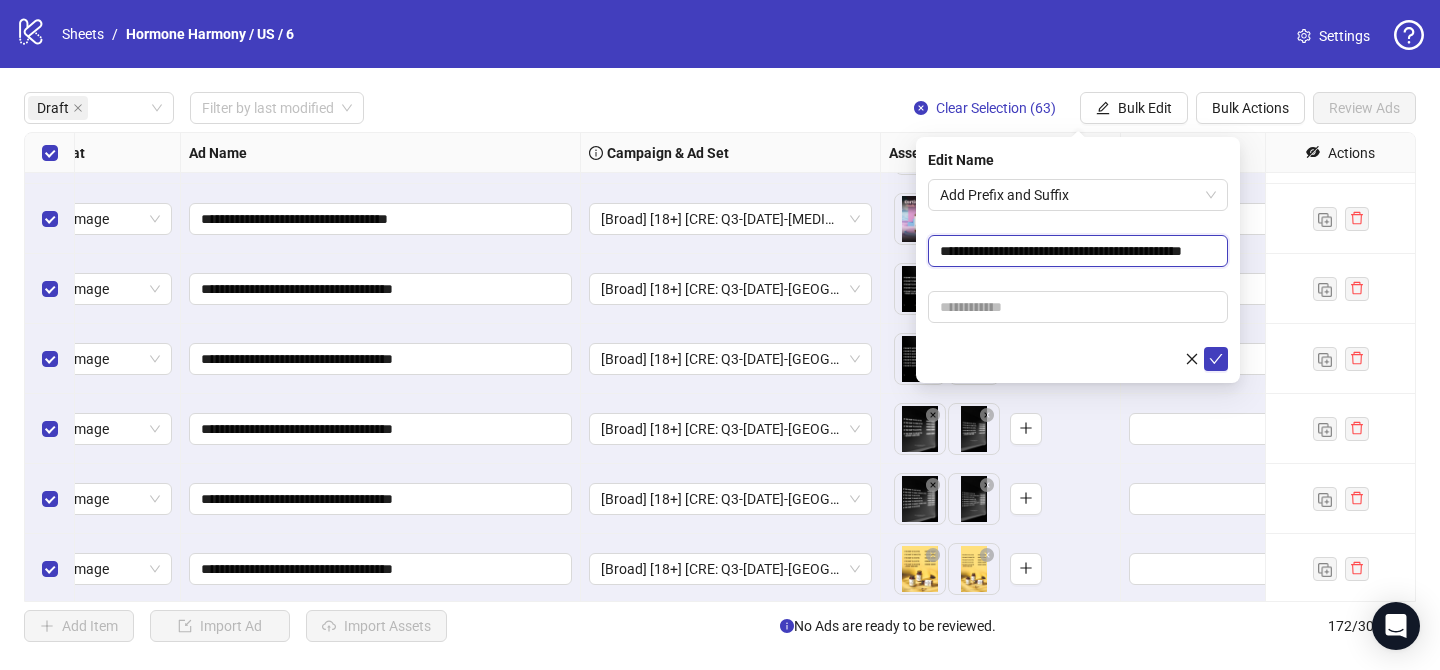 scroll, scrollTop: 0, scrollLeft: 51, axis: horizontal 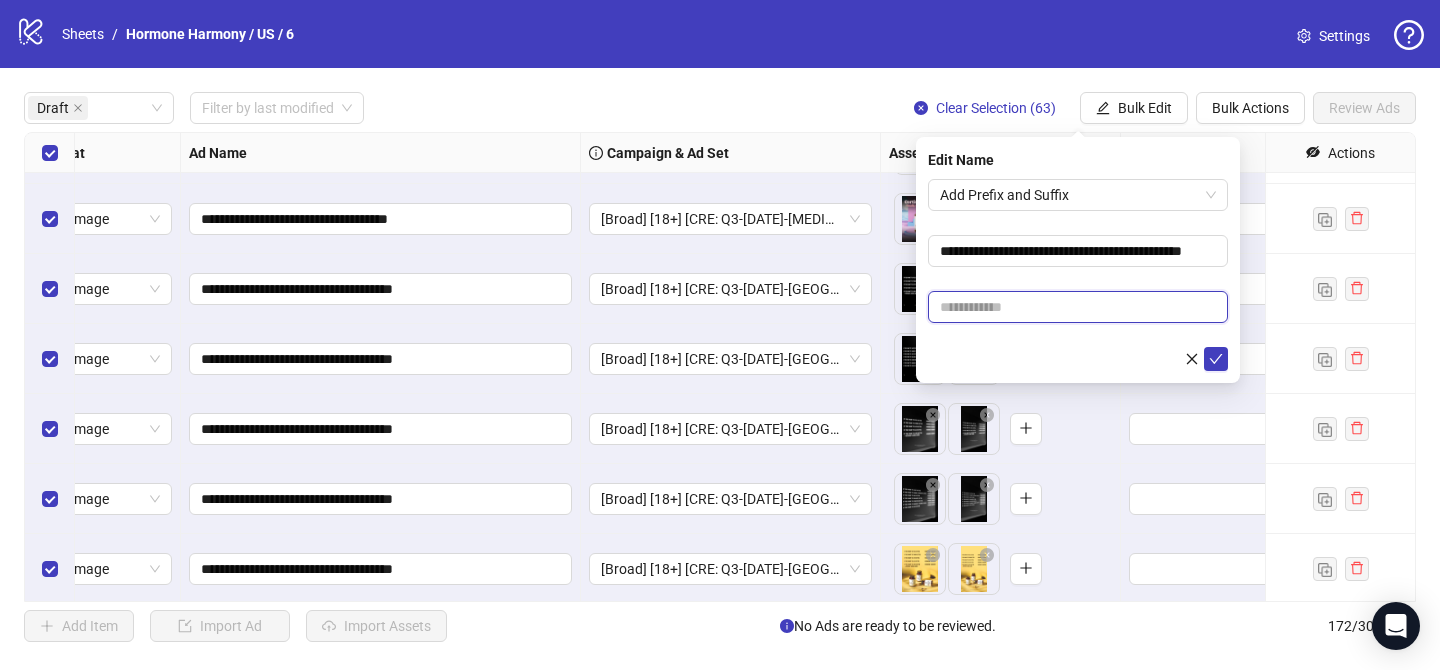 click at bounding box center (1078, 307) 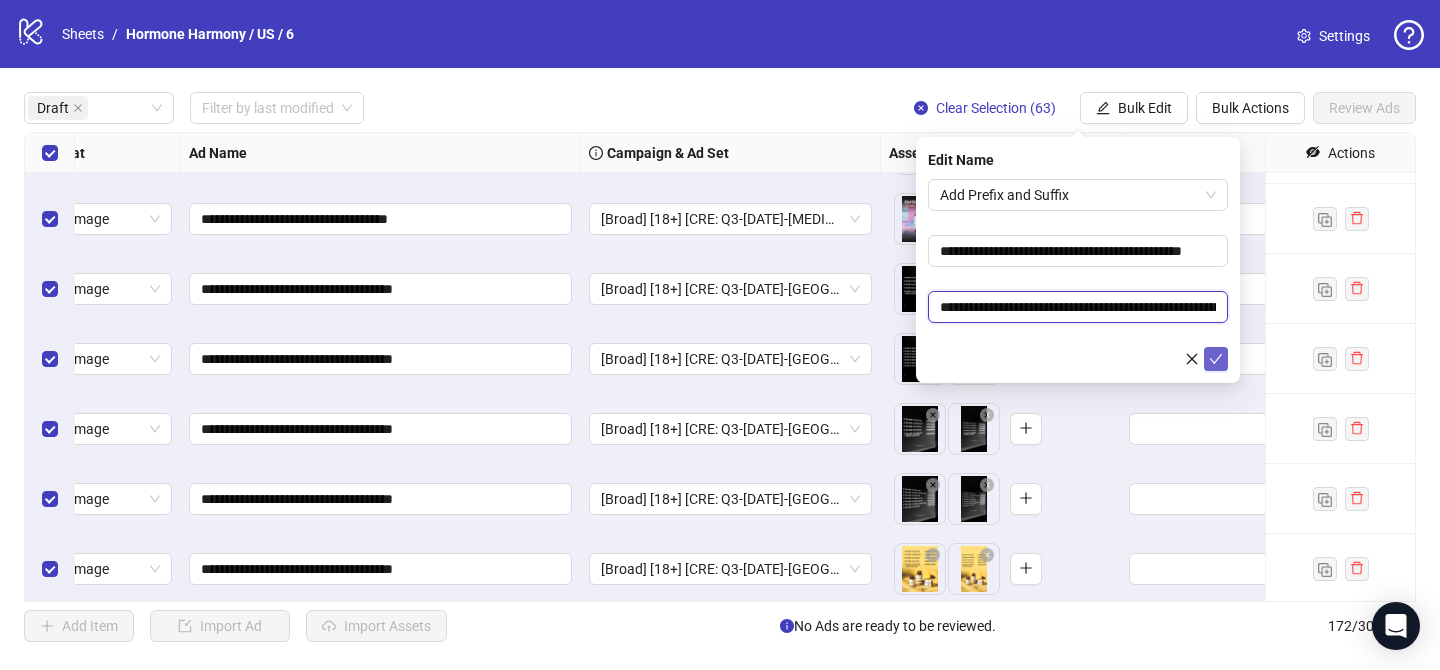 scroll, scrollTop: 0, scrollLeft: 210, axis: horizontal 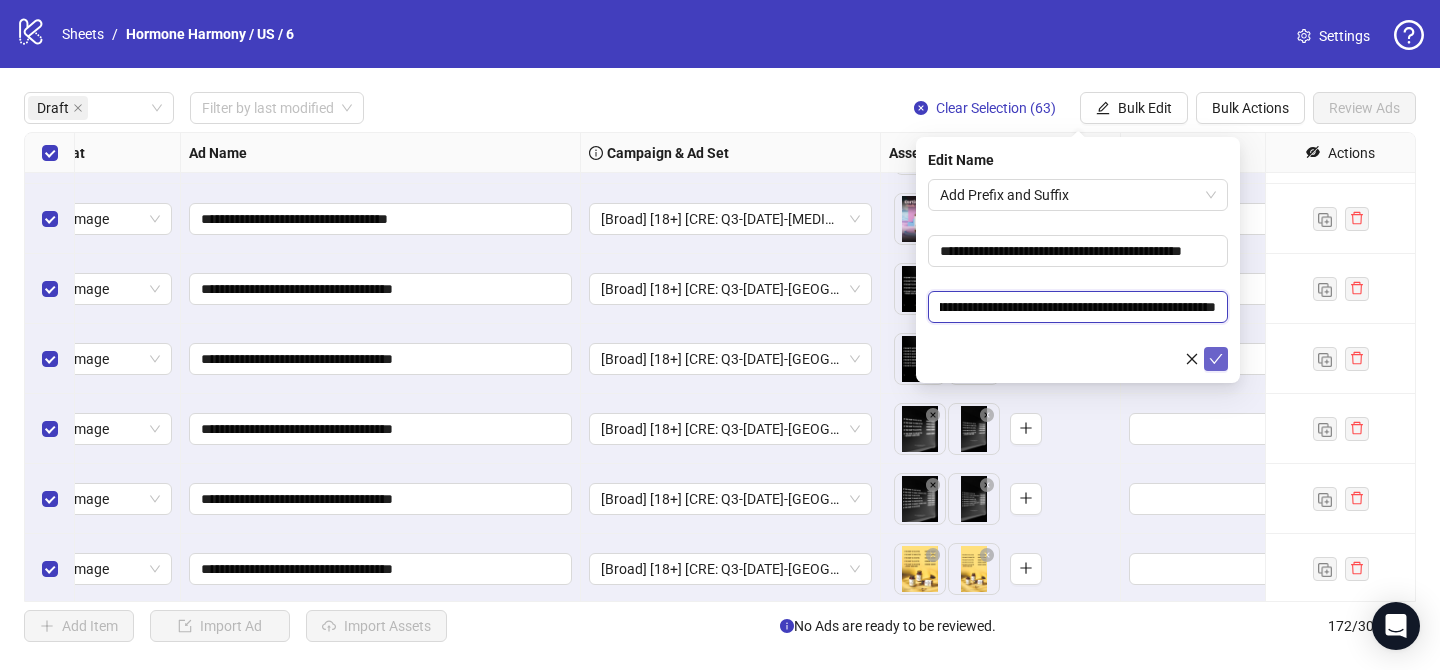 type on "**********" 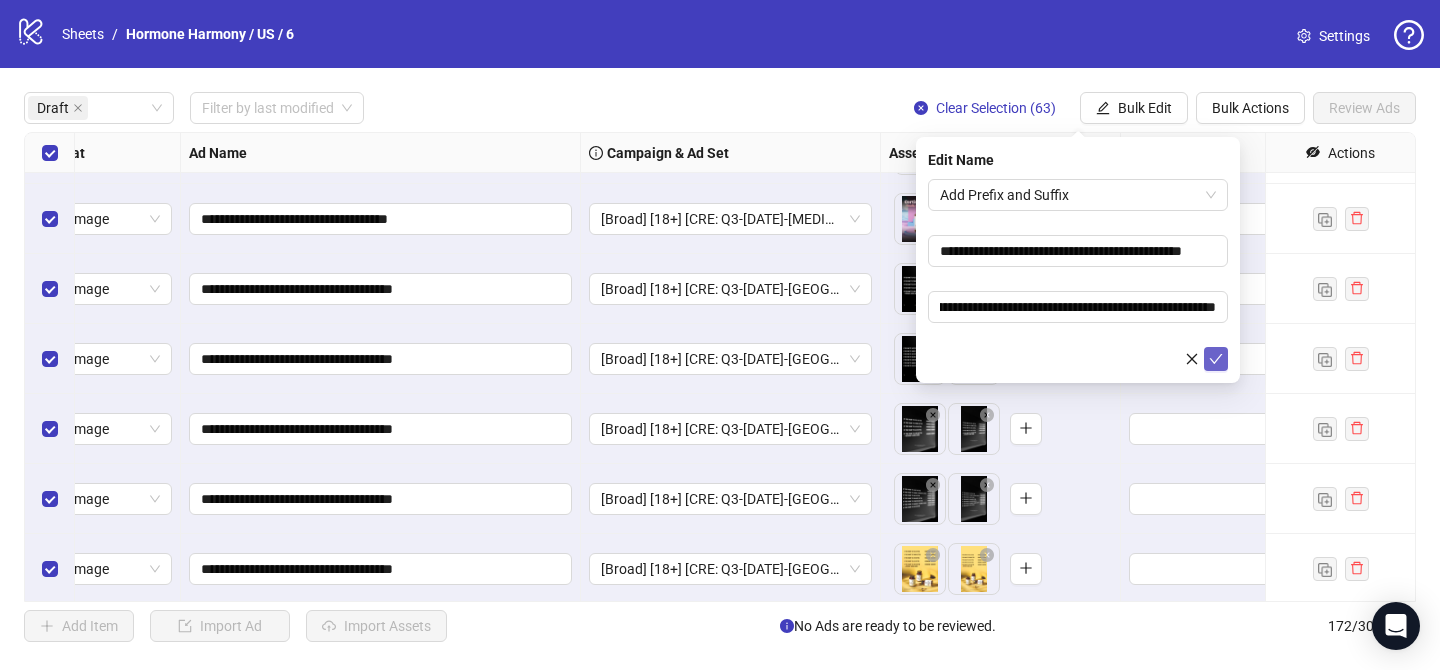 click 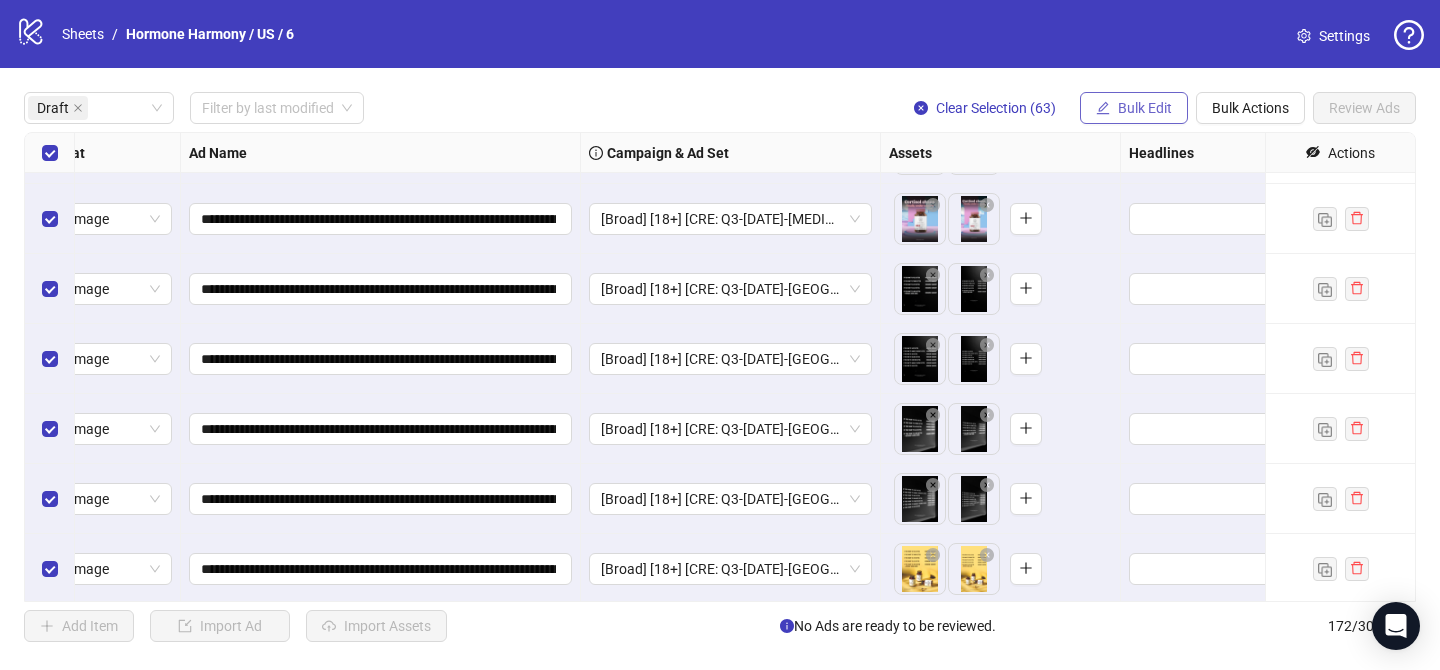 click on "Bulk Edit" at bounding box center (1145, 108) 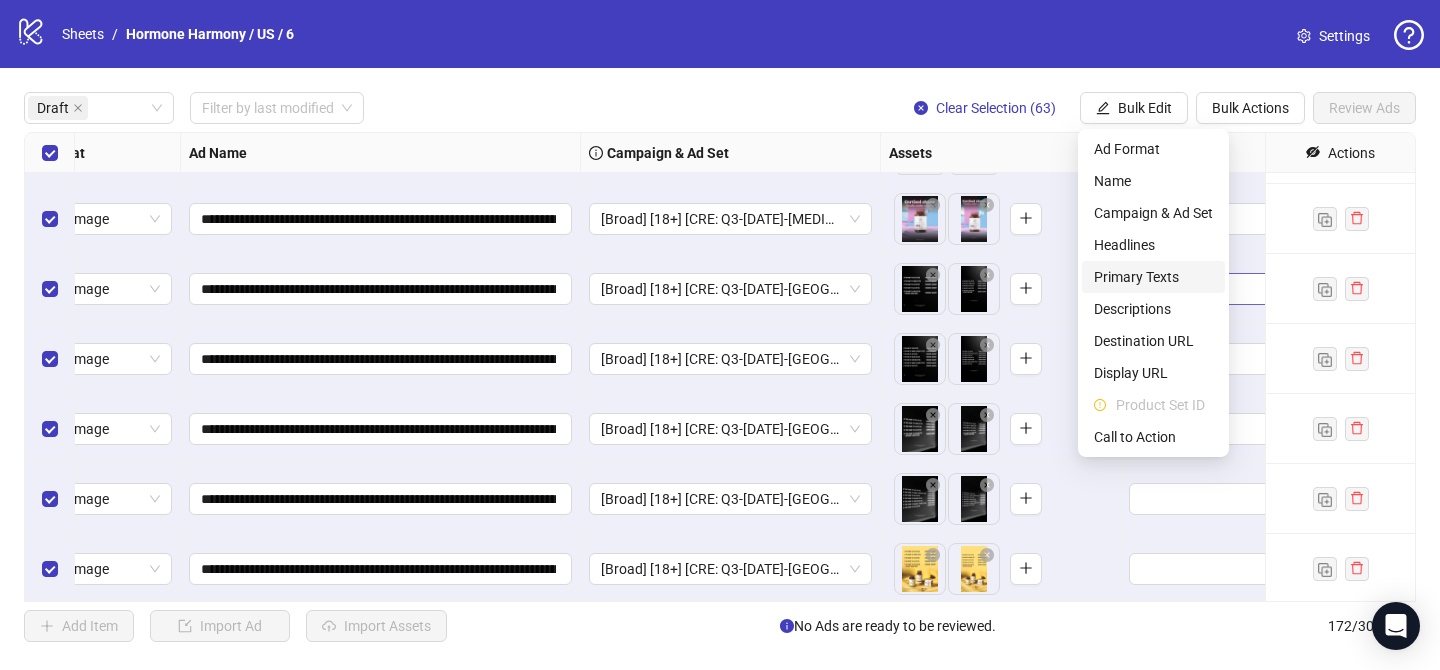 click on "Primary Texts" at bounding box center [1153, 277] 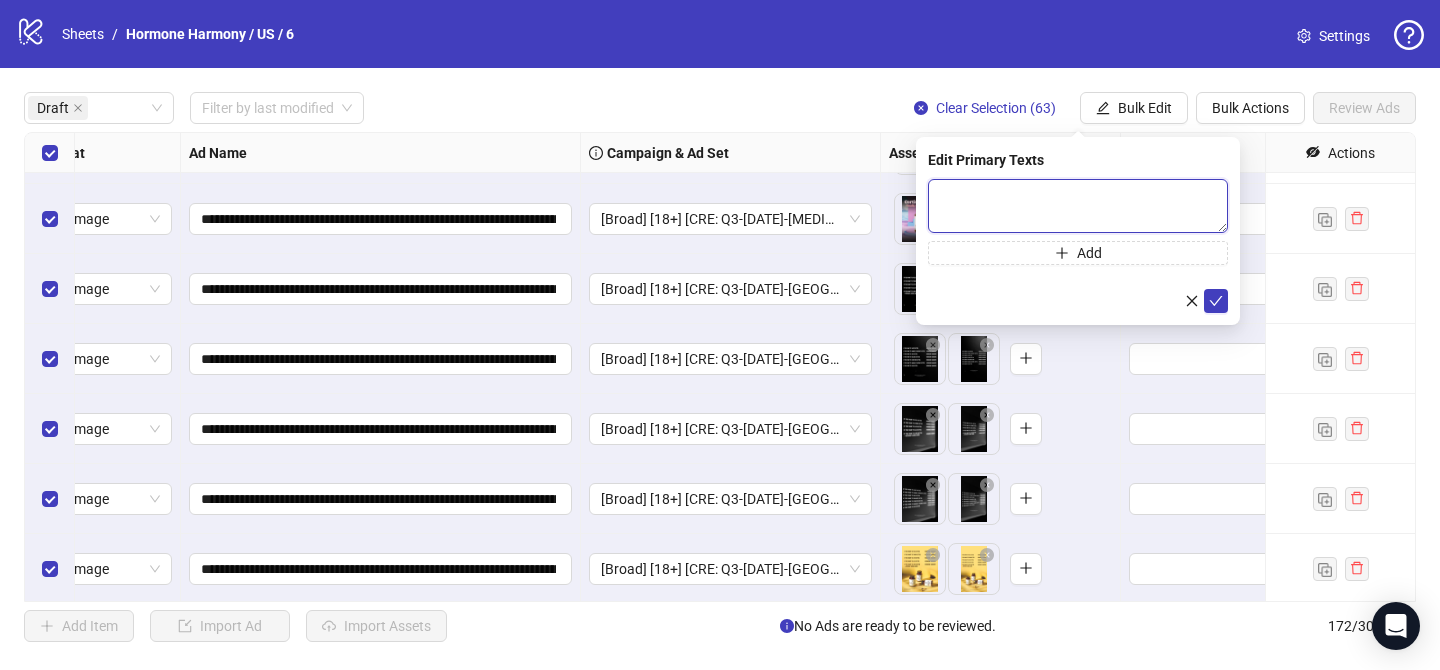 click at bounding box center (1078, 206) 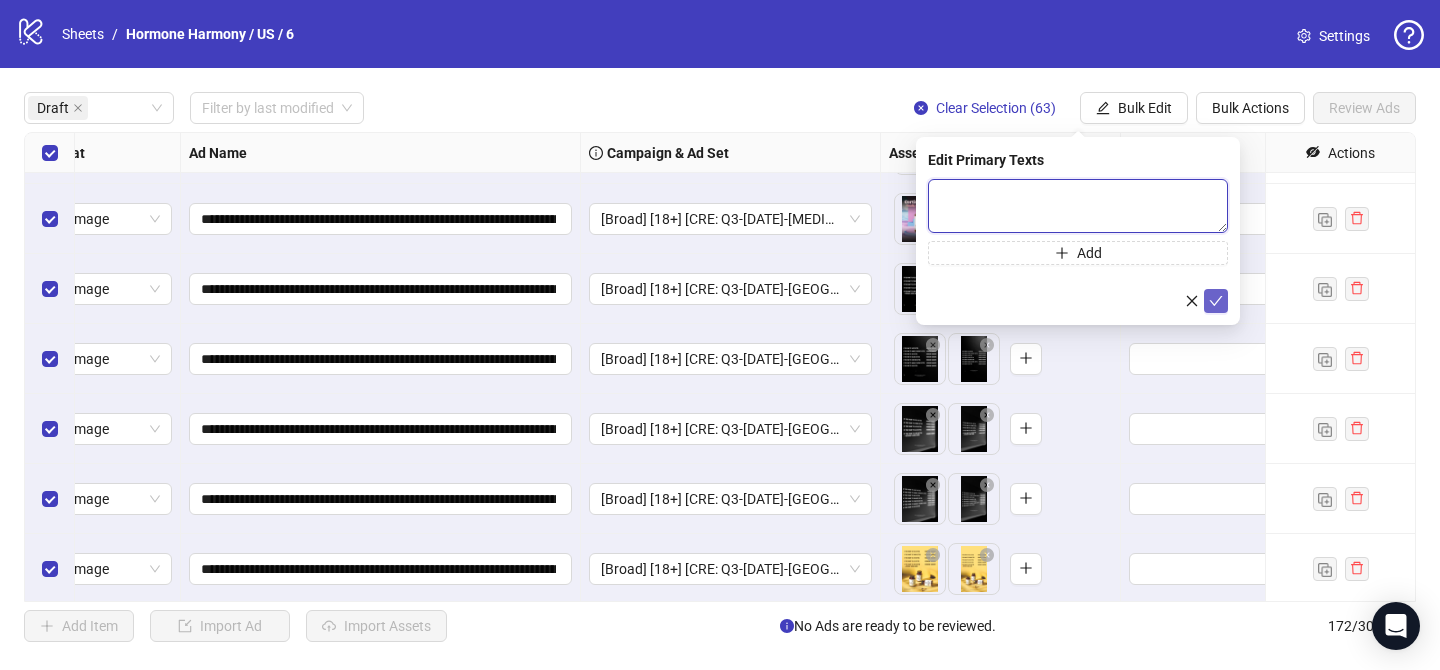 paste on "**********" 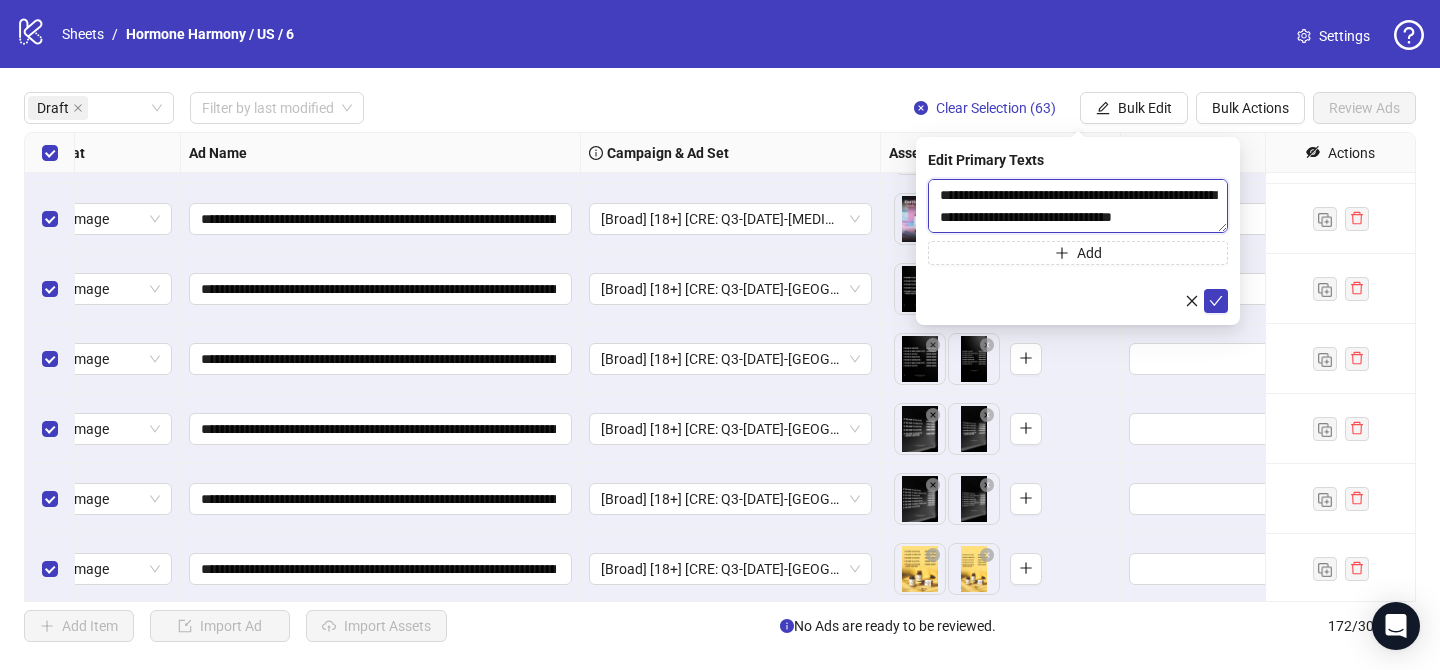 scroll, scrollTop: 675, scrollLeft: 0, axis: vertical 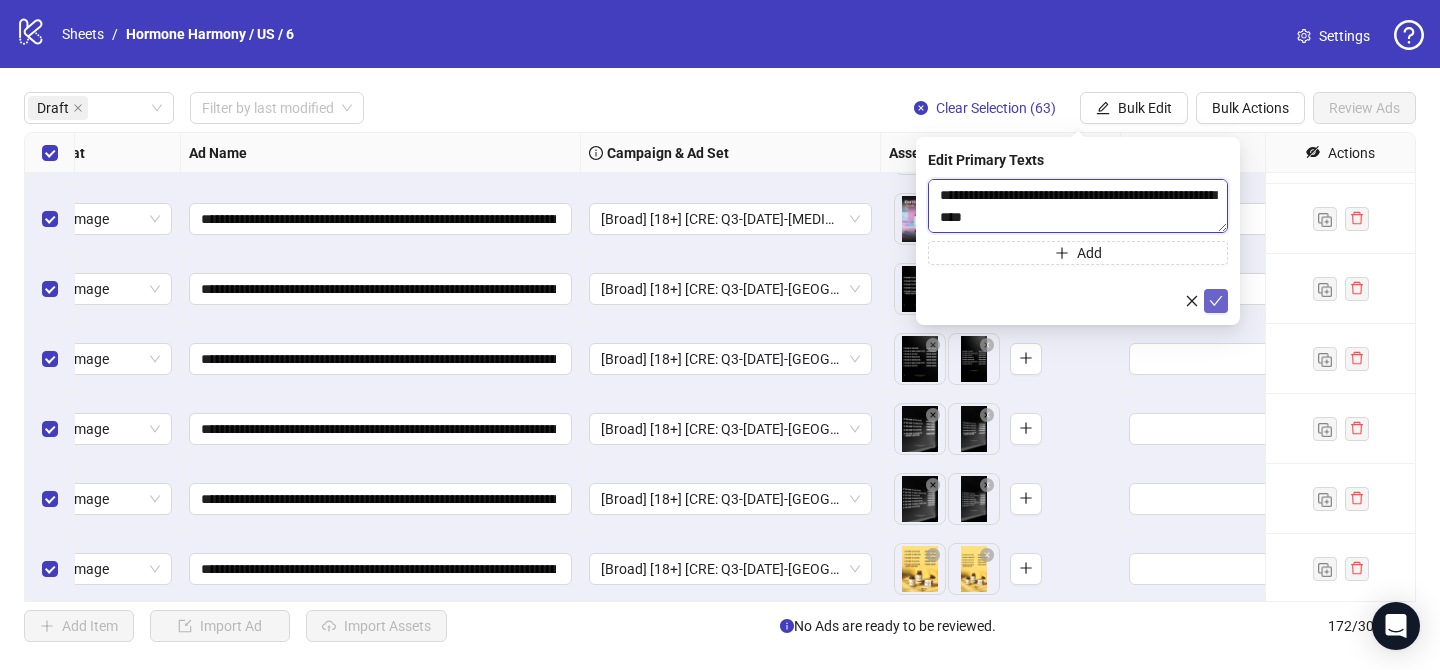 type on "**********" 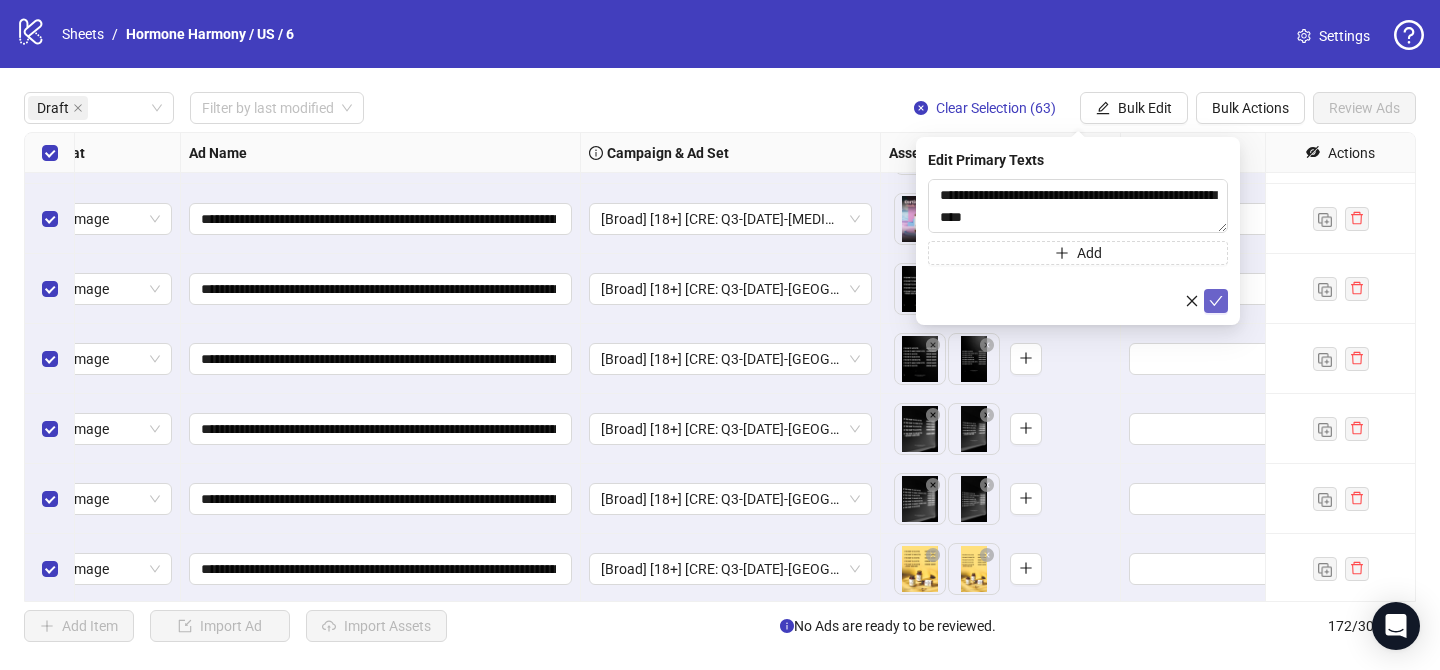 click 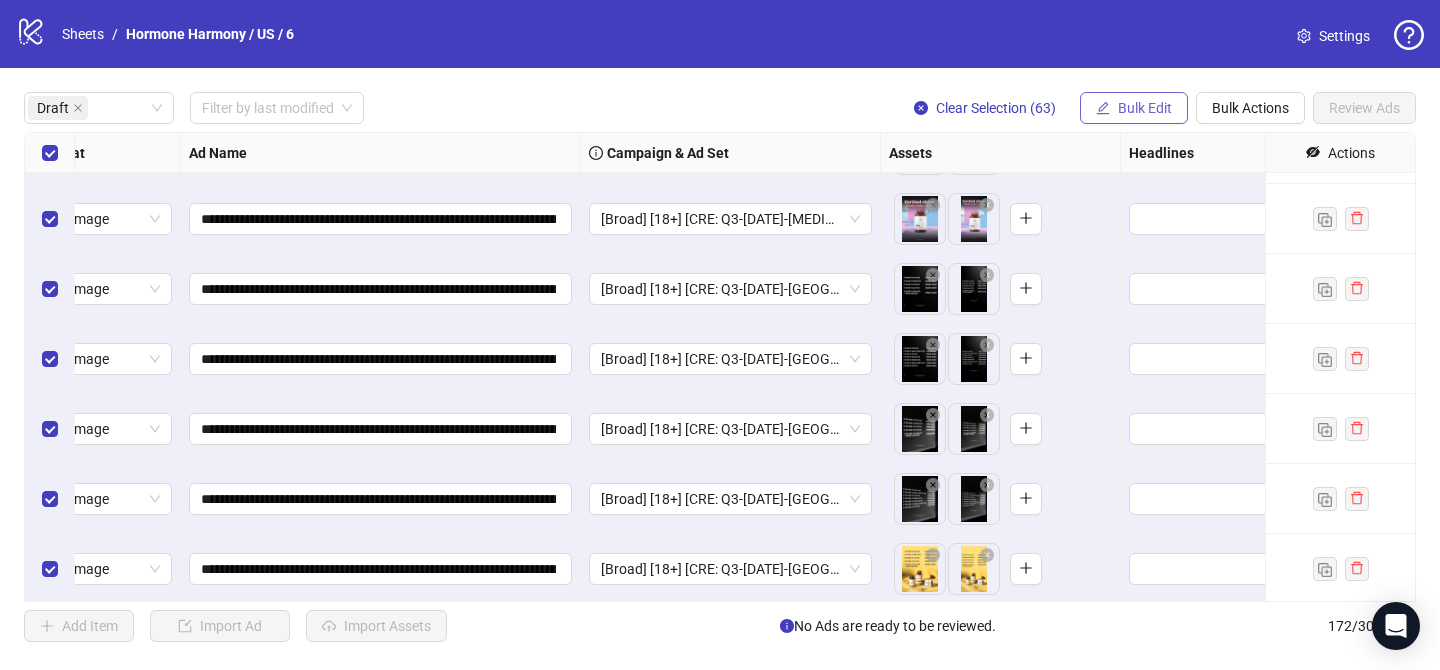 click on "Bulk Edit" at bounding box center [1145, 108] 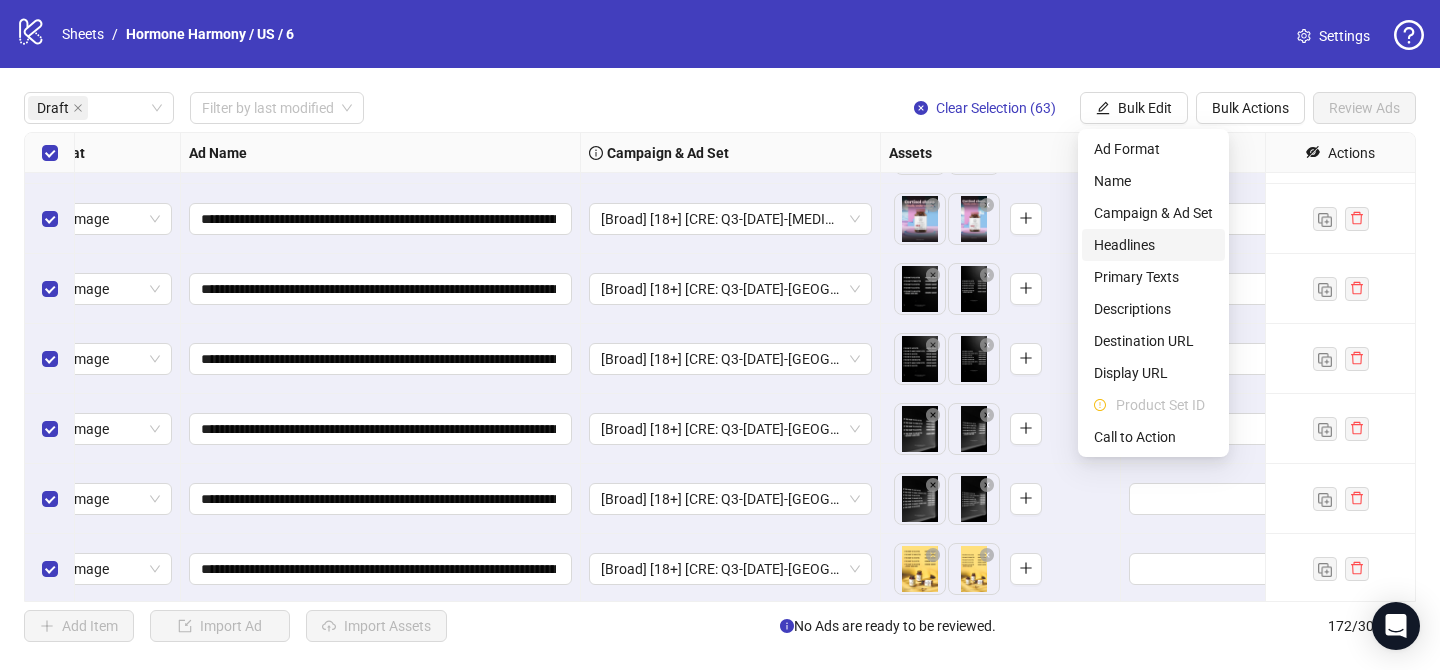click on "Headlines" at bounding box center (1153, 245) 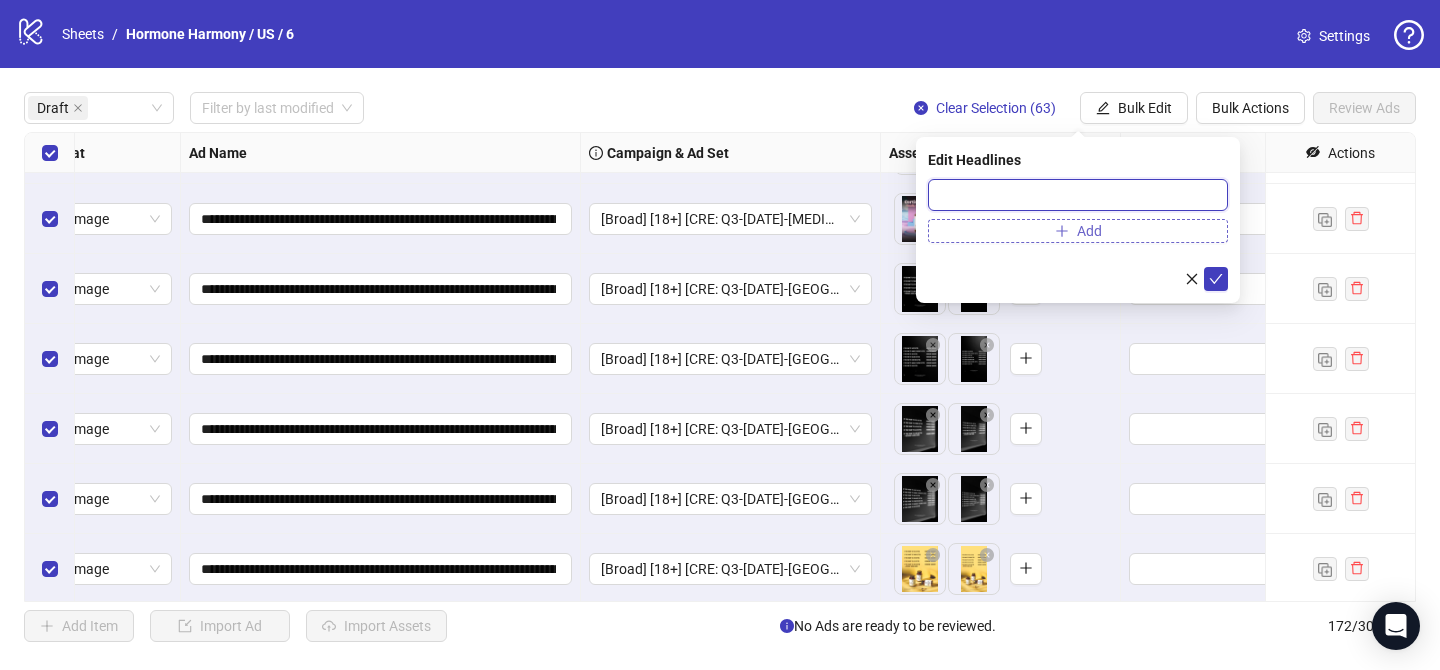 drag, startPoint x: 1184, startPoint y: 199, endPoint x: 1217, endPoint y: 238, distance: 51.088158 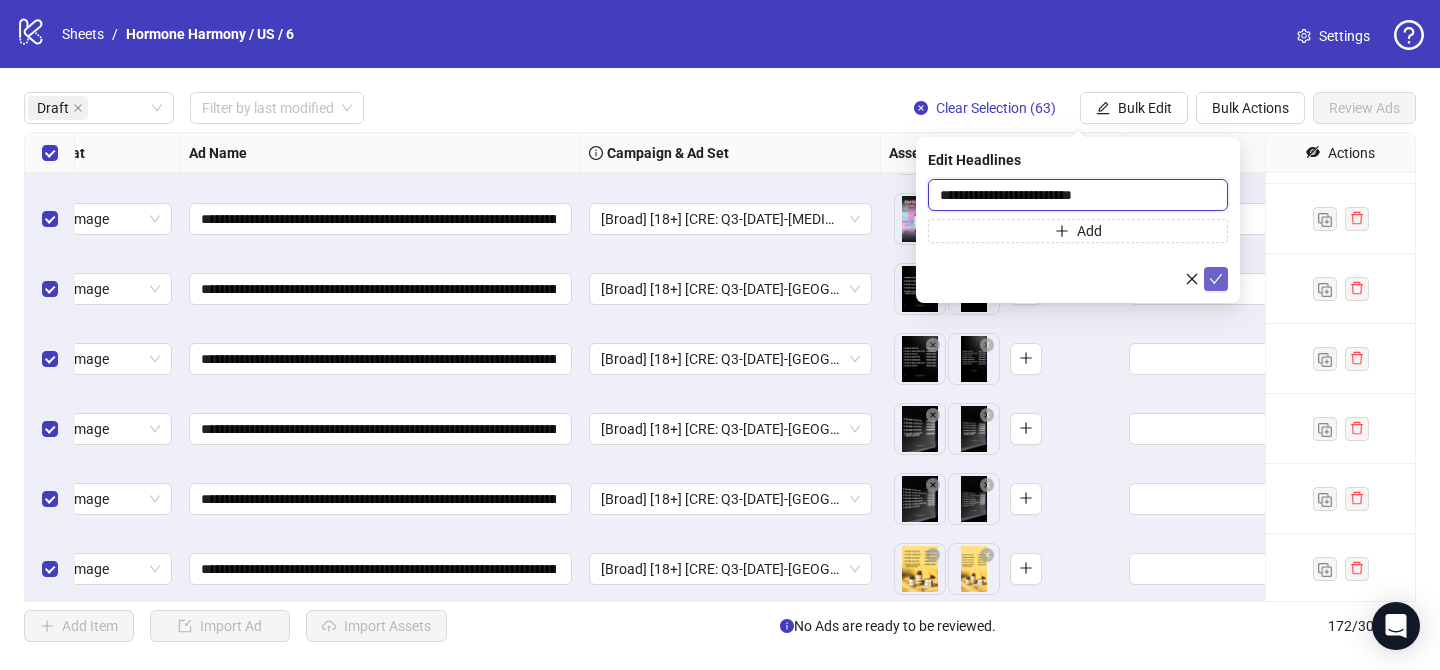 type on "**********" 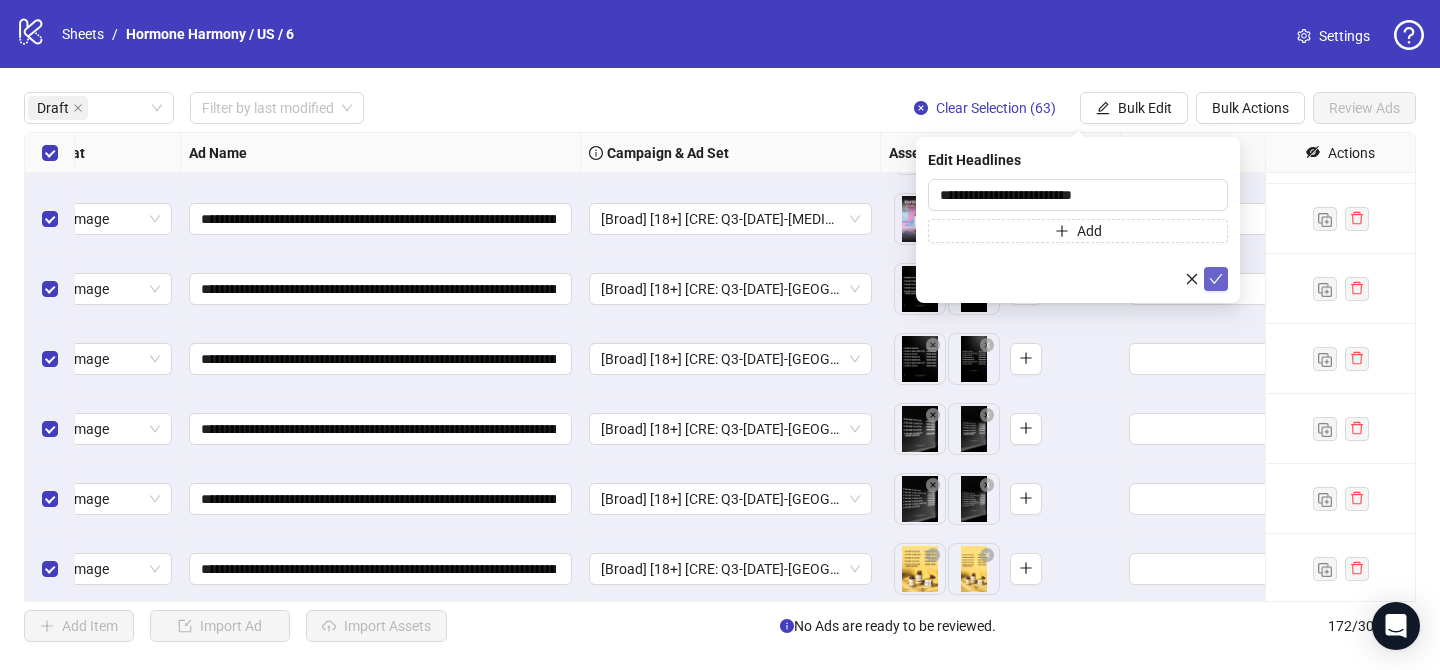 click 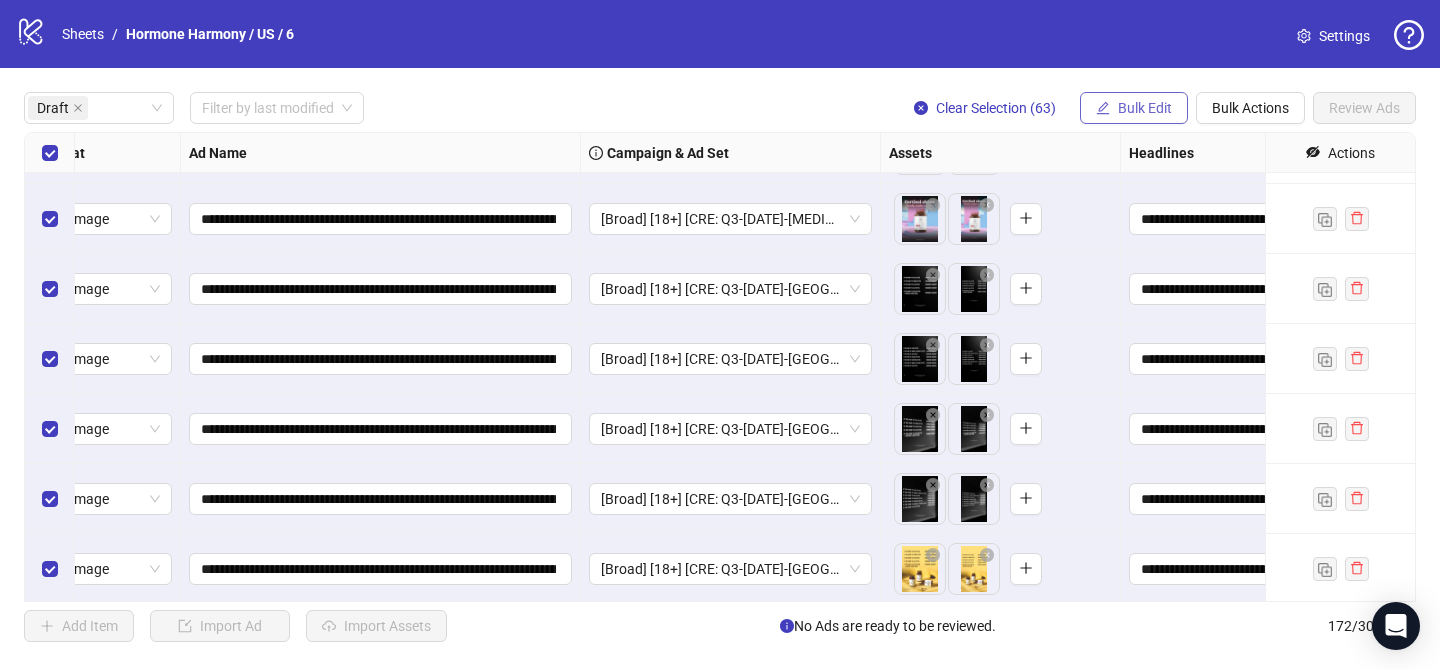 click on "Bulk Edit" at bounding box center (1145, 108) 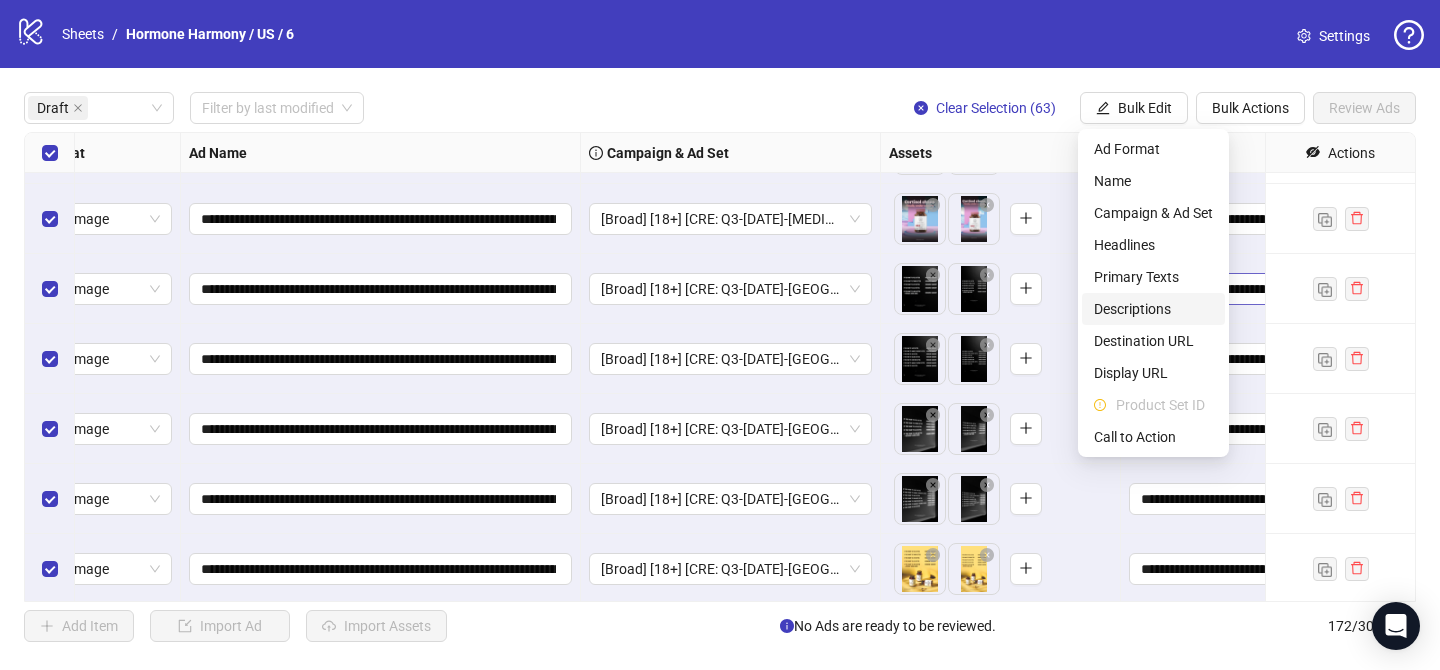 click on "Descriptions" at bounding box center (1153, 309) 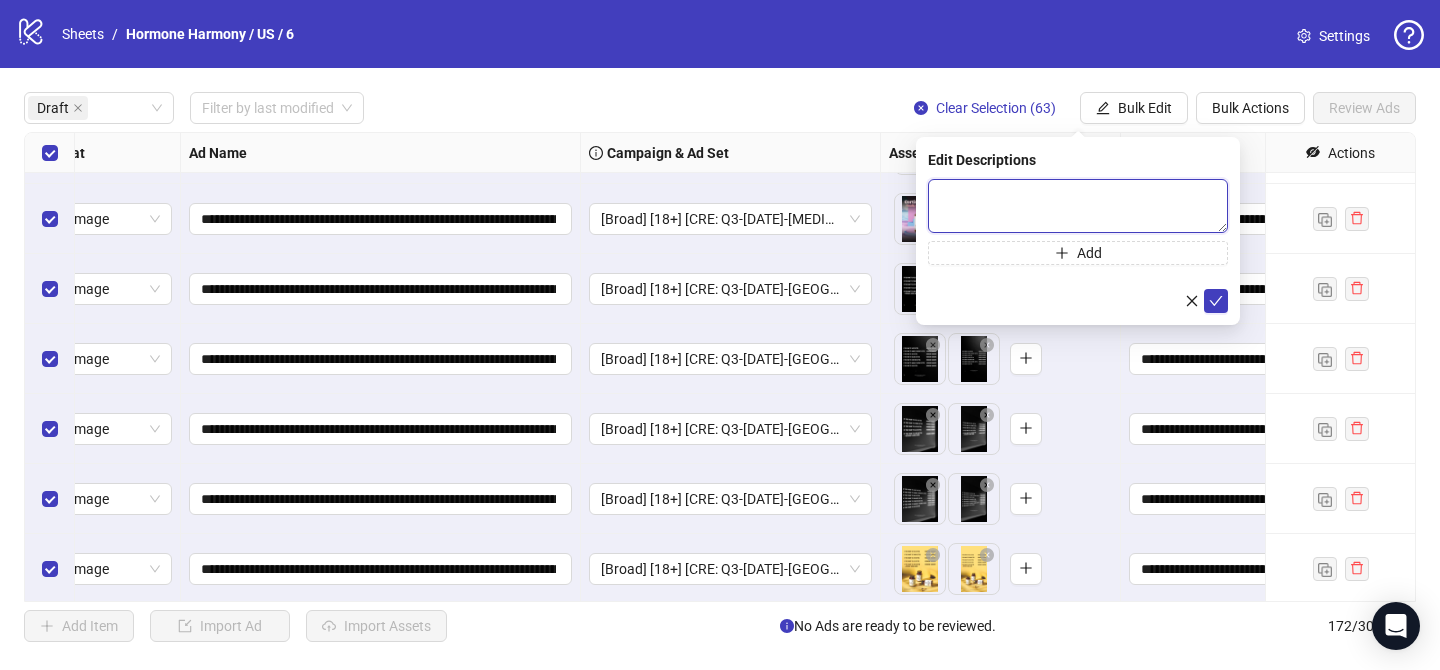 click at bounding box center [1078, 206] 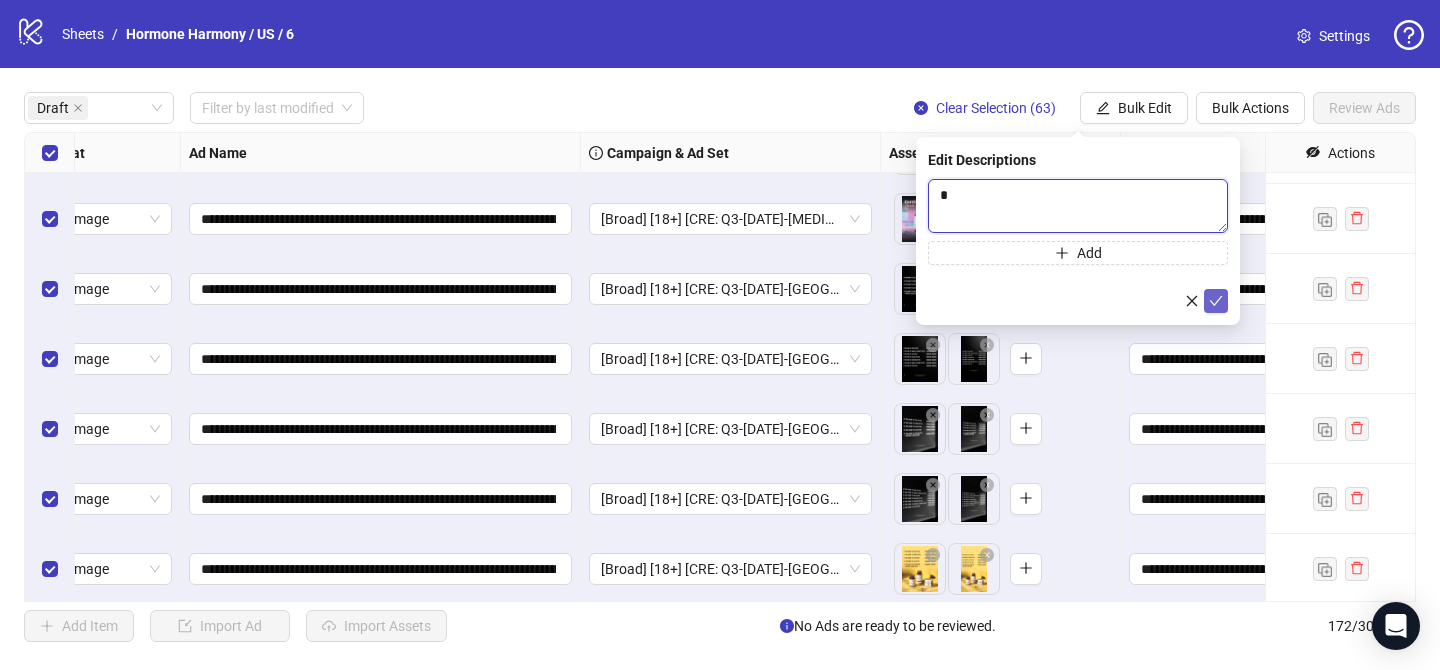 type 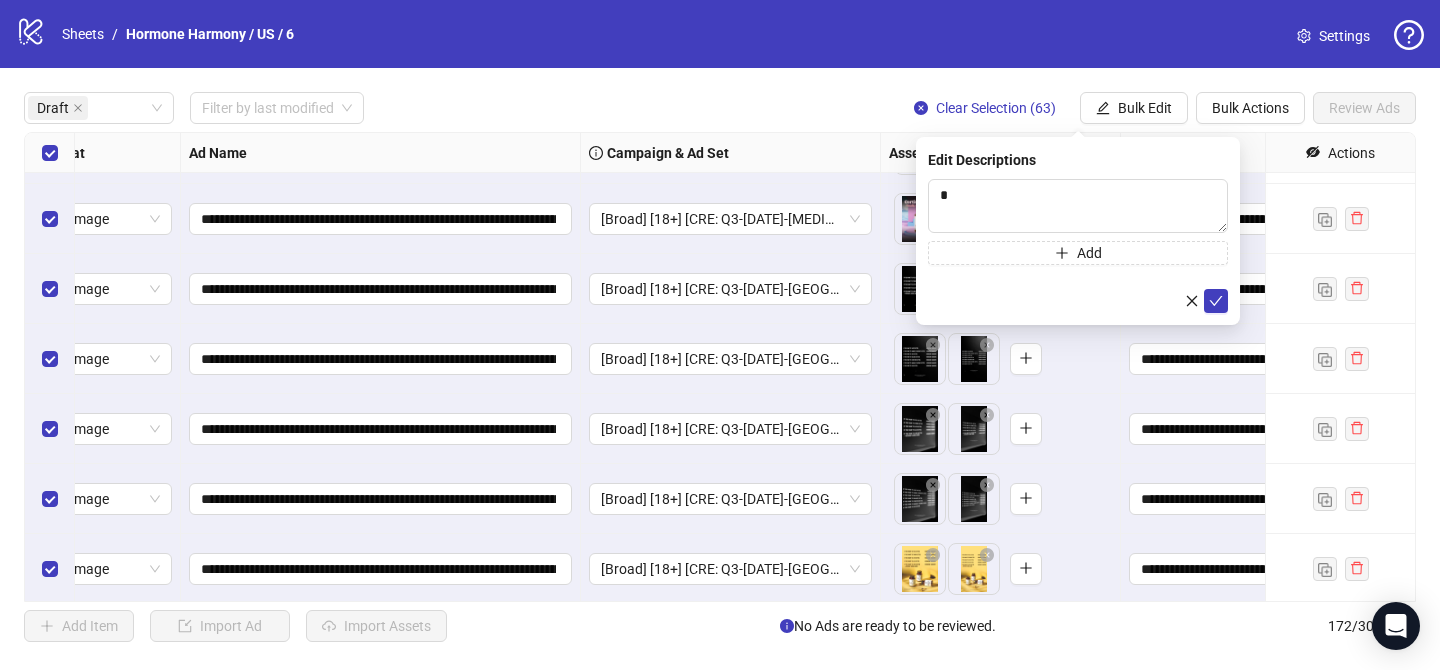 drag, startPoint x: 1223, startPoint y: 299, endPoint x: 942, endPoint y: 40, distance: 382.15442 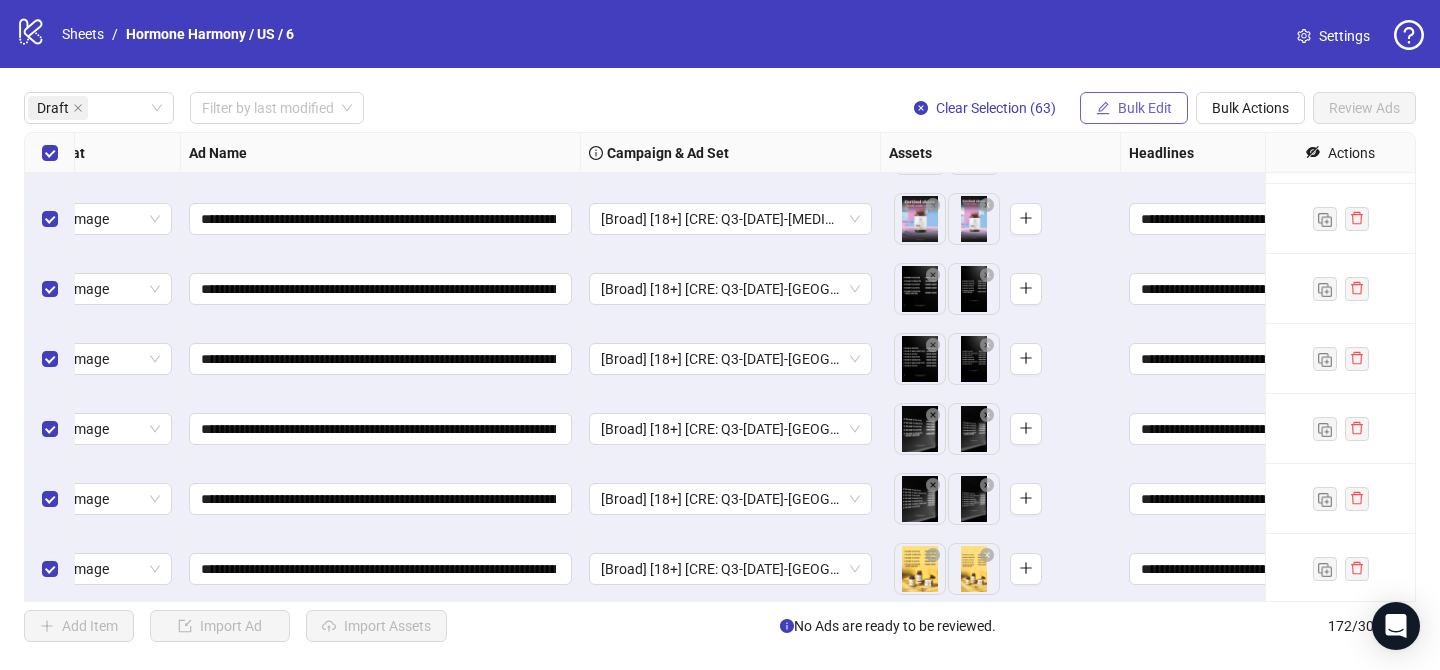 click on "Bulk Edit" at bounding box center (1145, 108) 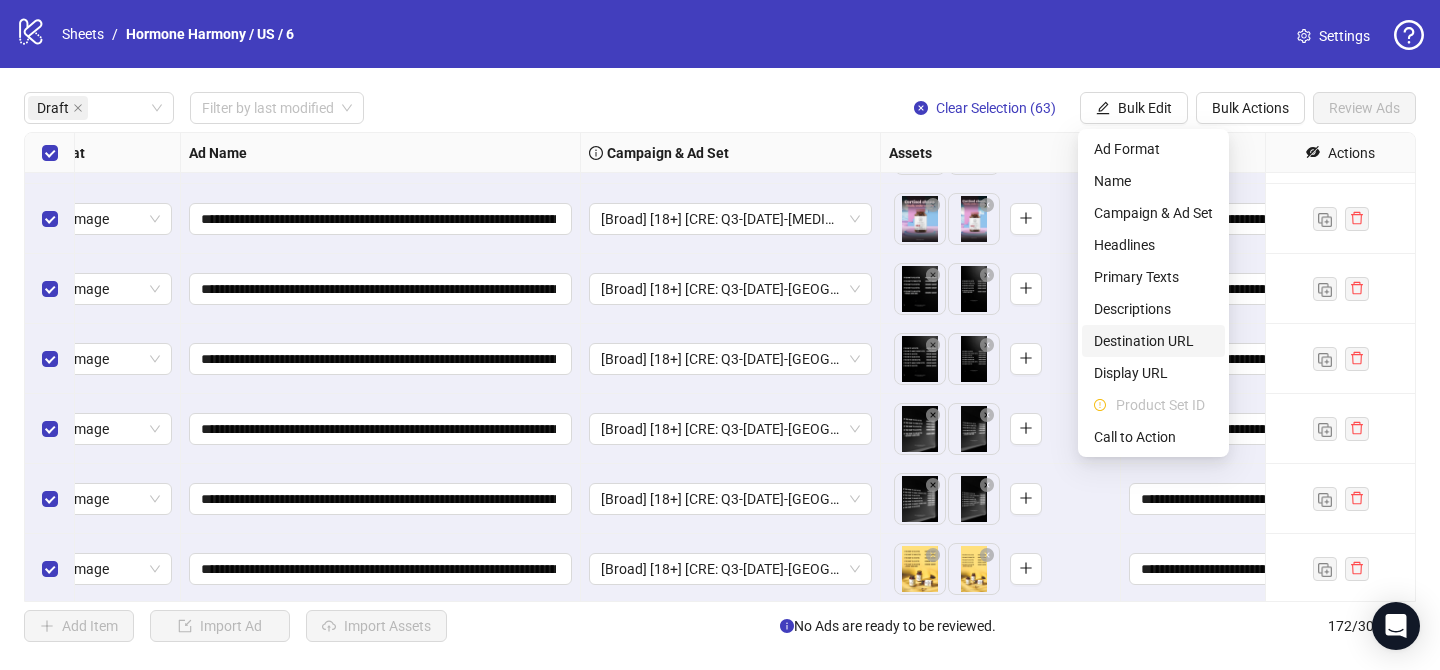 click on "Destination URL" at bounding box center [1153, 341] 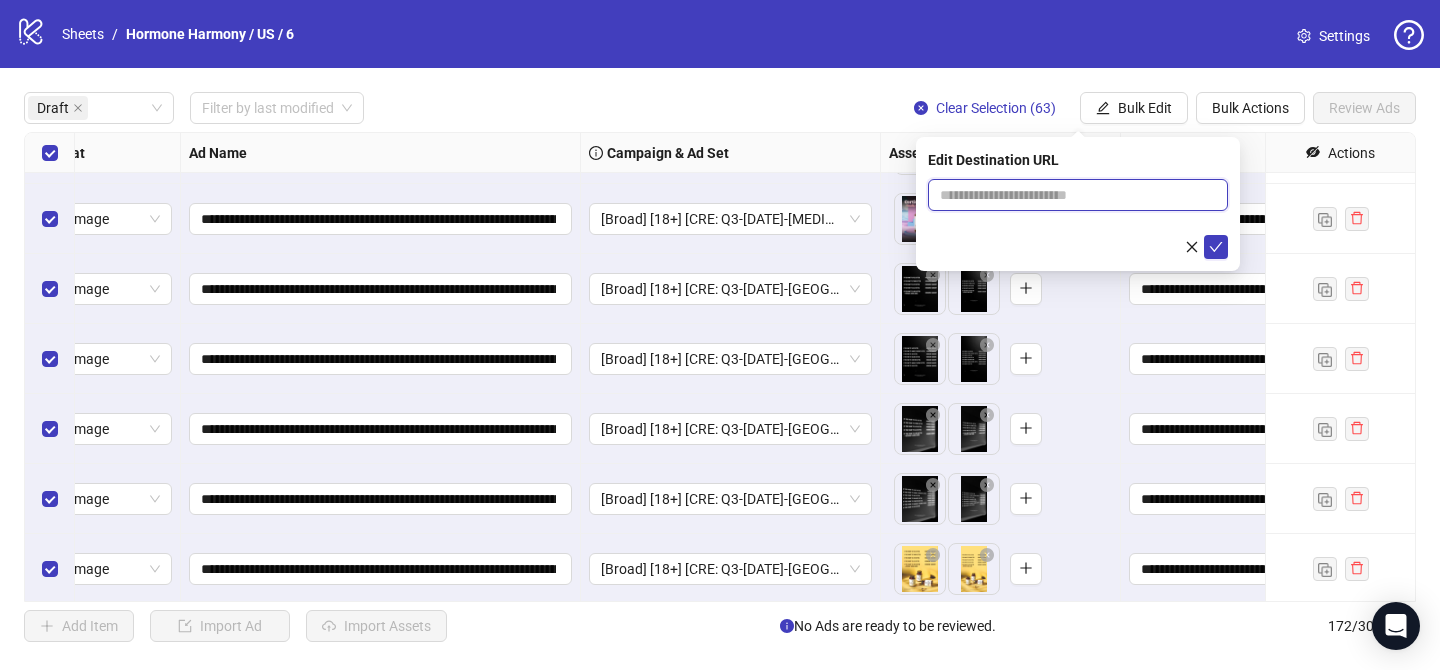 click at bounding box center [1070, 195] 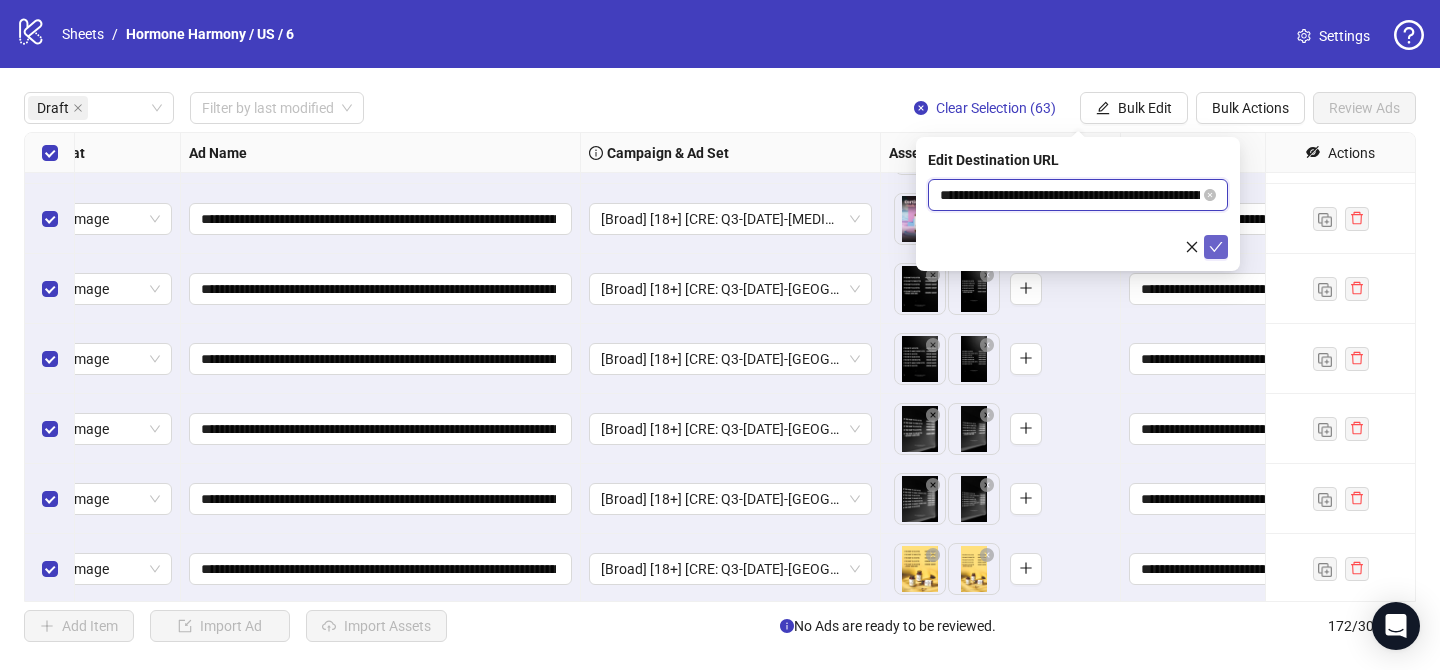 scroll, scrollTop: 0, scrollLeft: 149, axis: horizontal 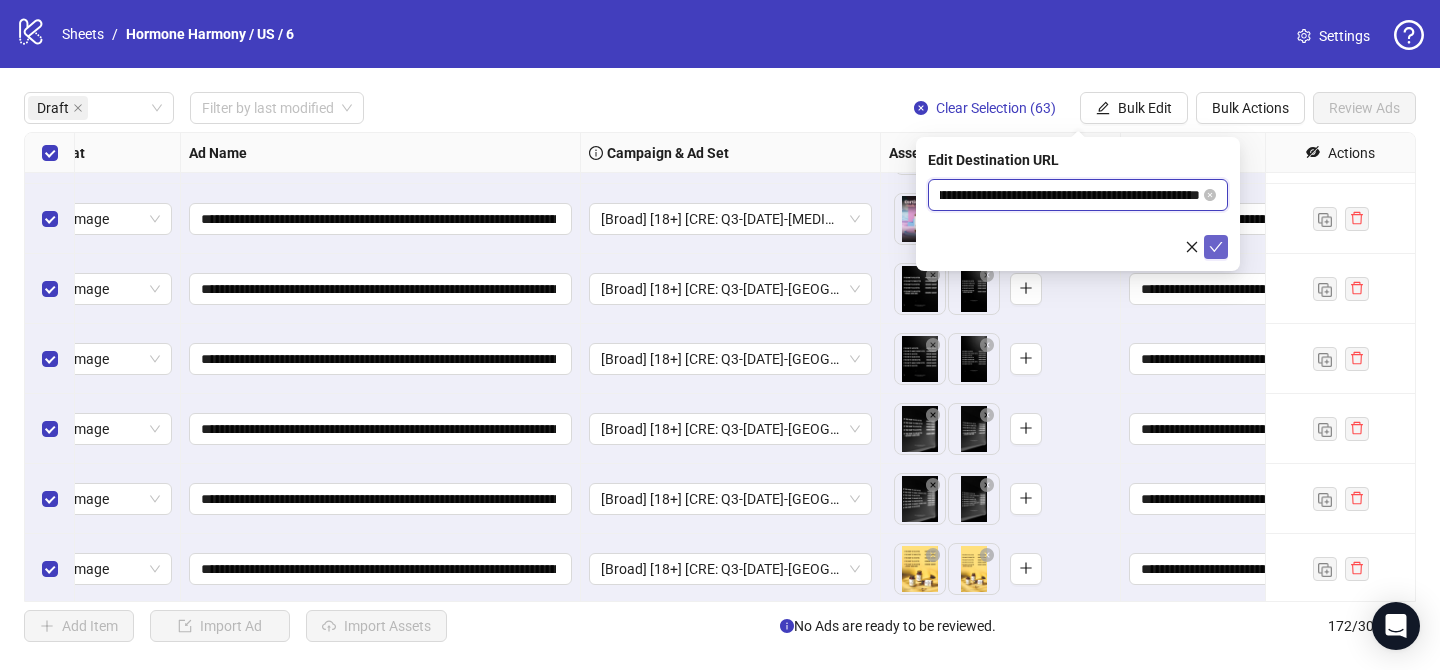 type on "**********" 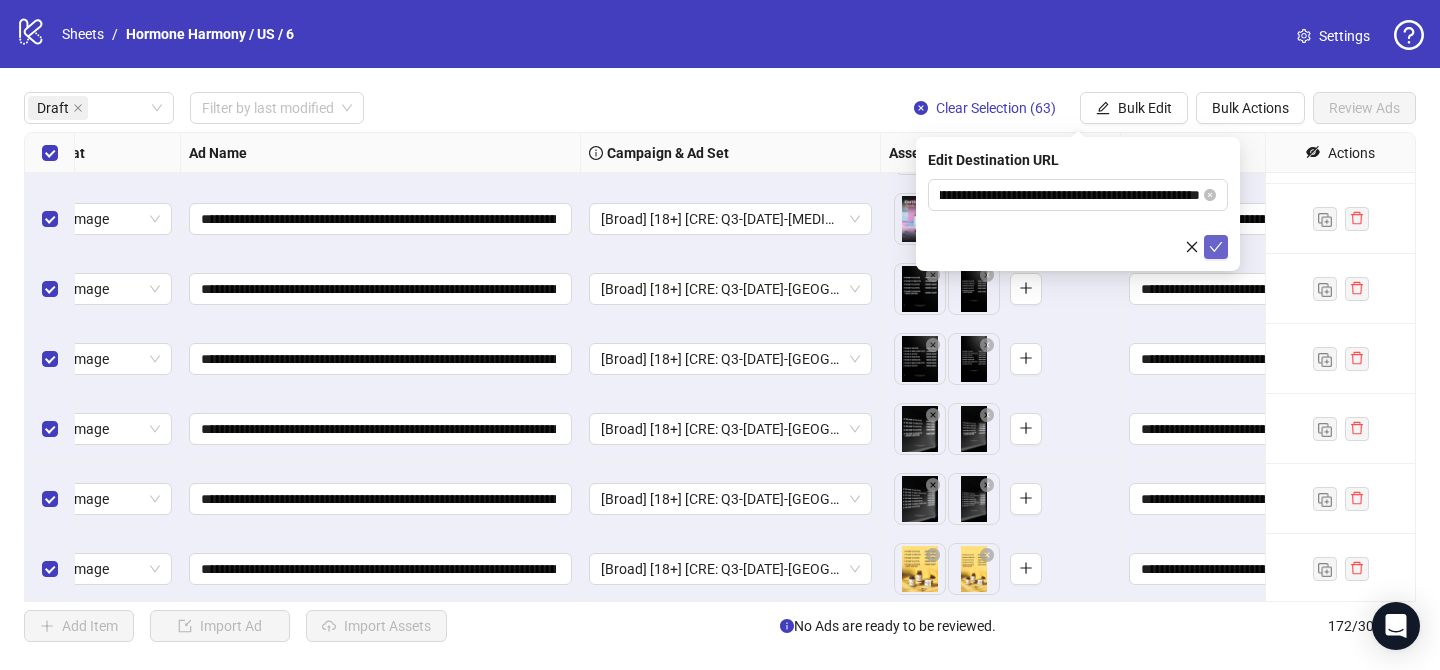 click 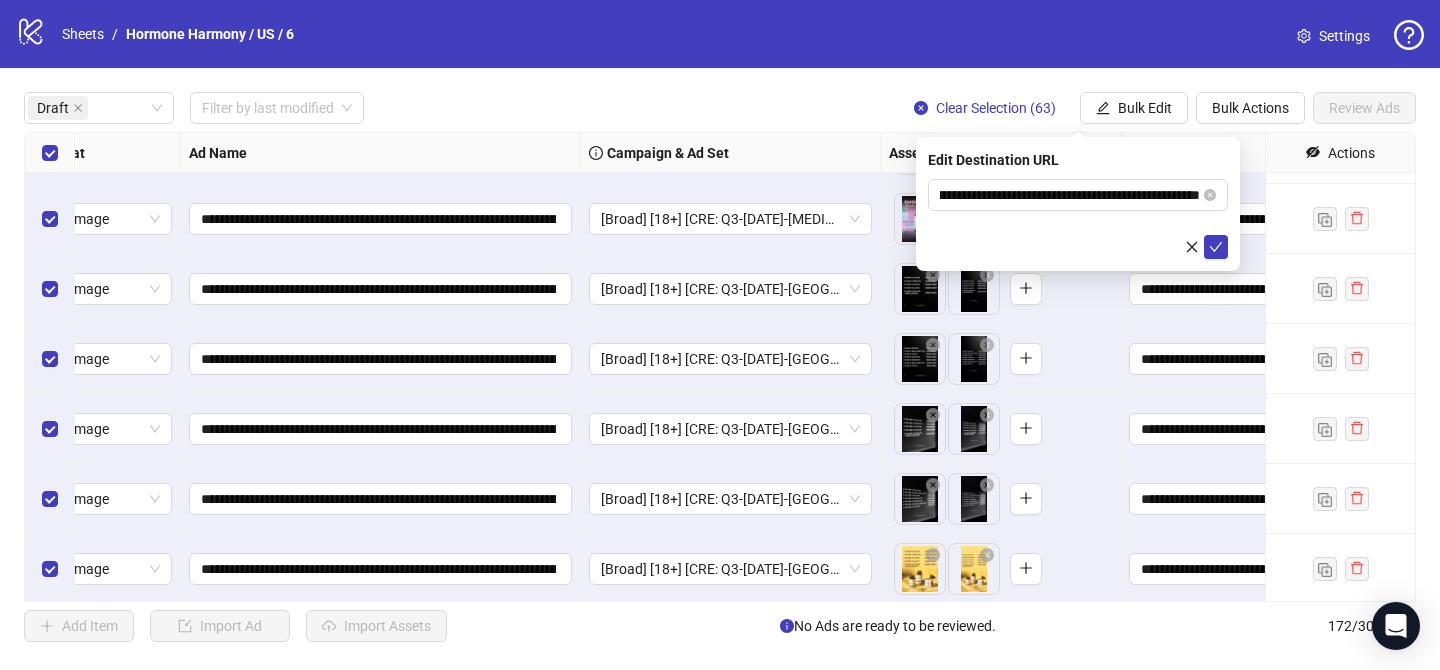 scroll, scrollTop: 0, scrollLeft: 0, axis: both 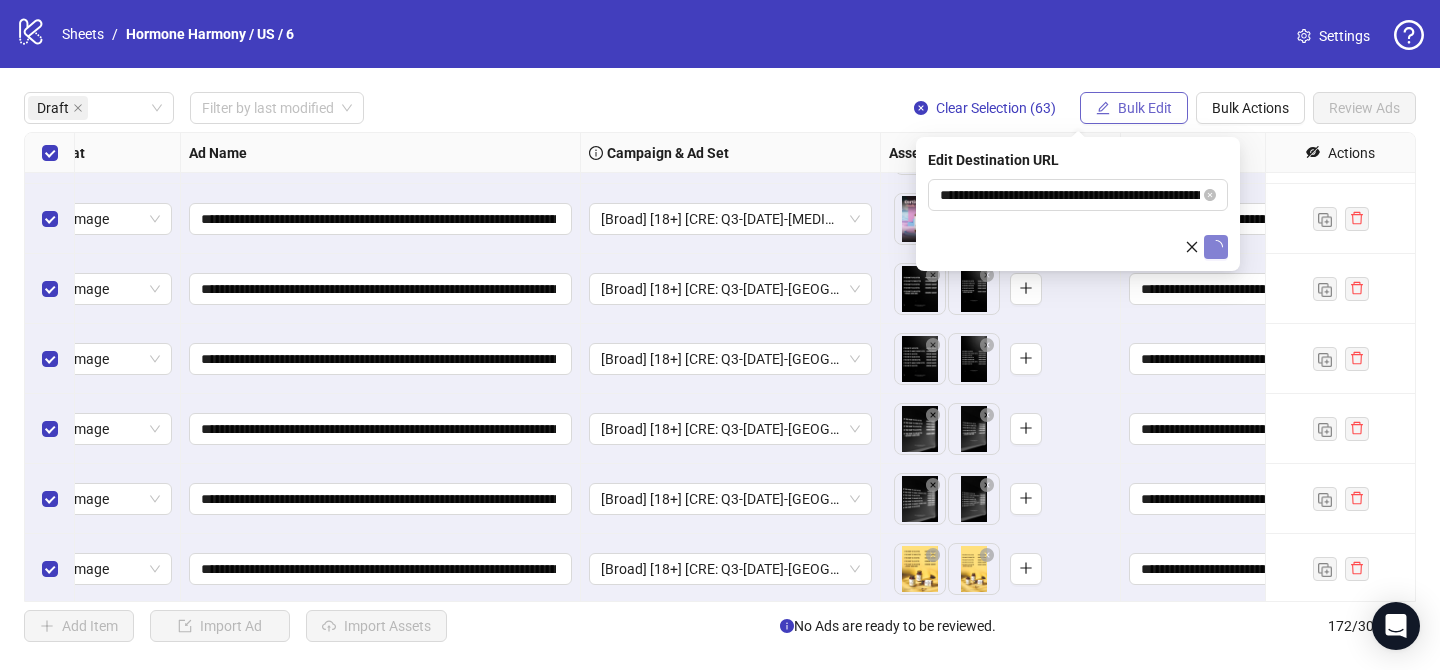 click on "Bulk Edit" at bounding box center [1145, 108] 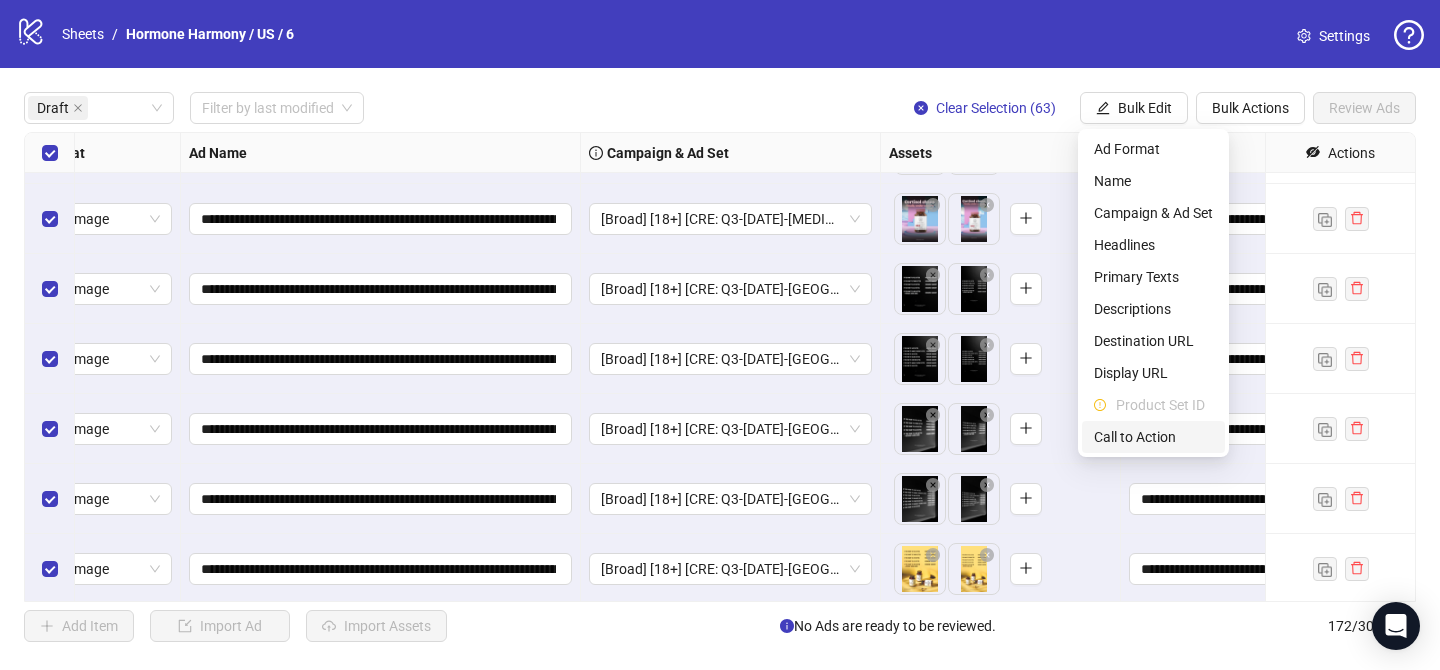 click on "Call to Action" at bounding box center (1153, 437) 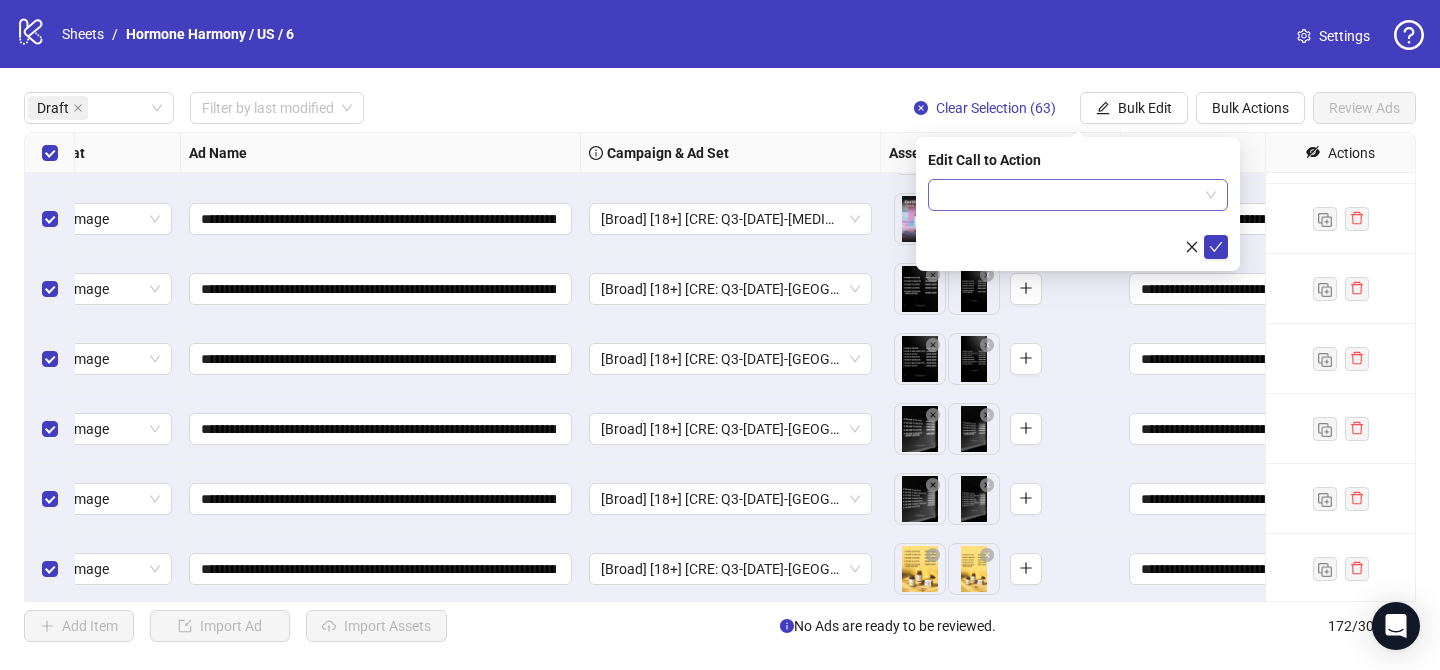 click at bounding box center (1069, 195) 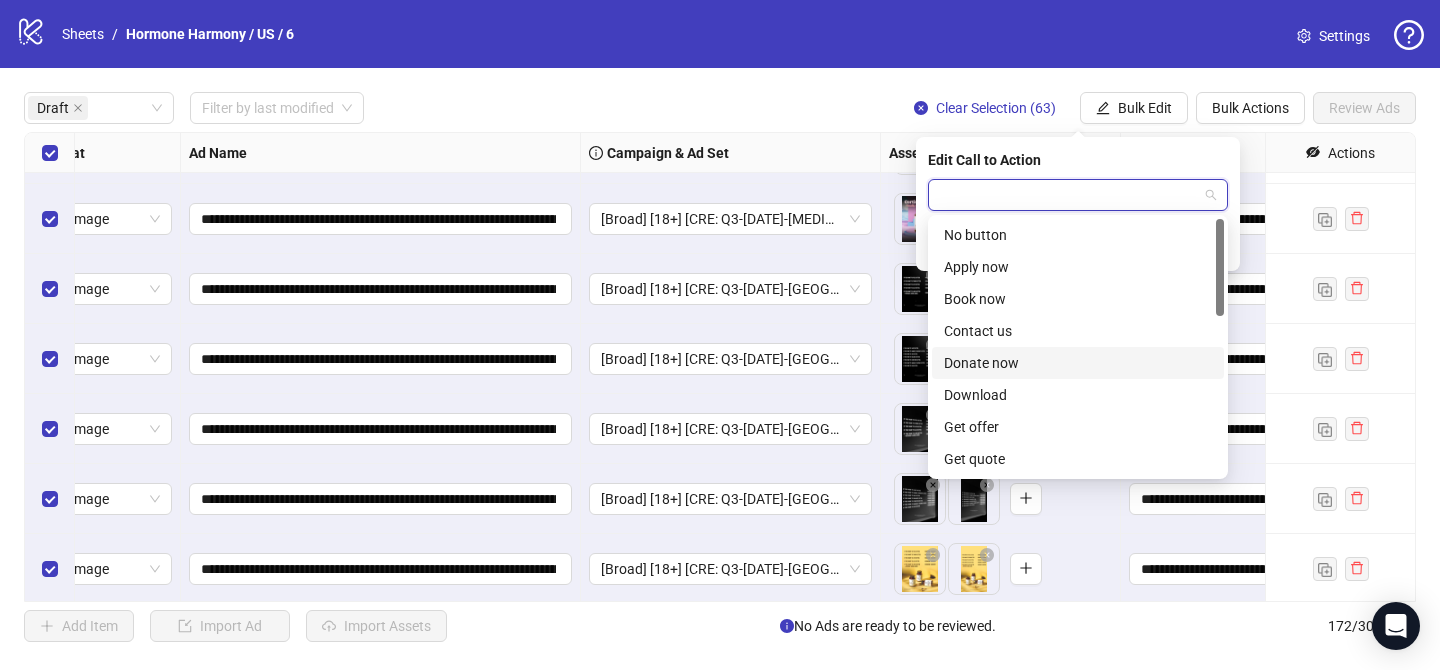 scroll, scrollTop: 416, scrollLeft: 0, axis: vertical 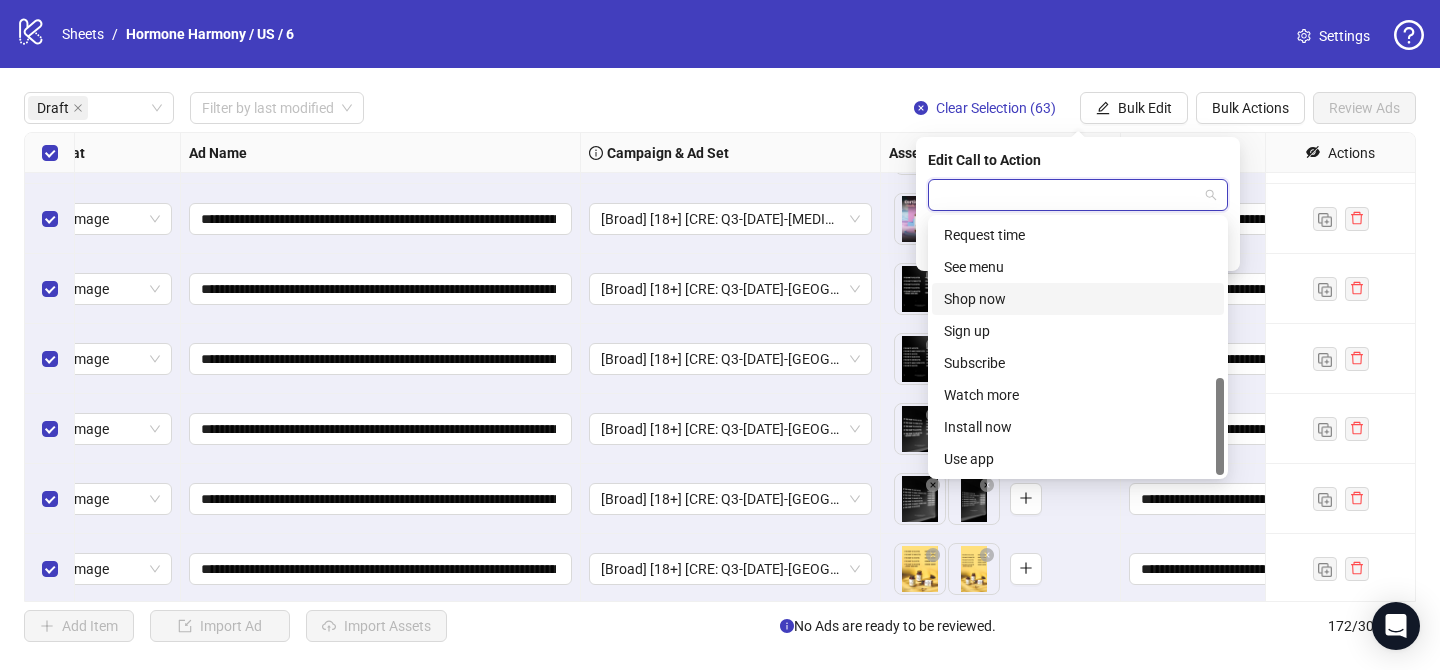 click on "Shop now" at bounding box center (1078, 299) 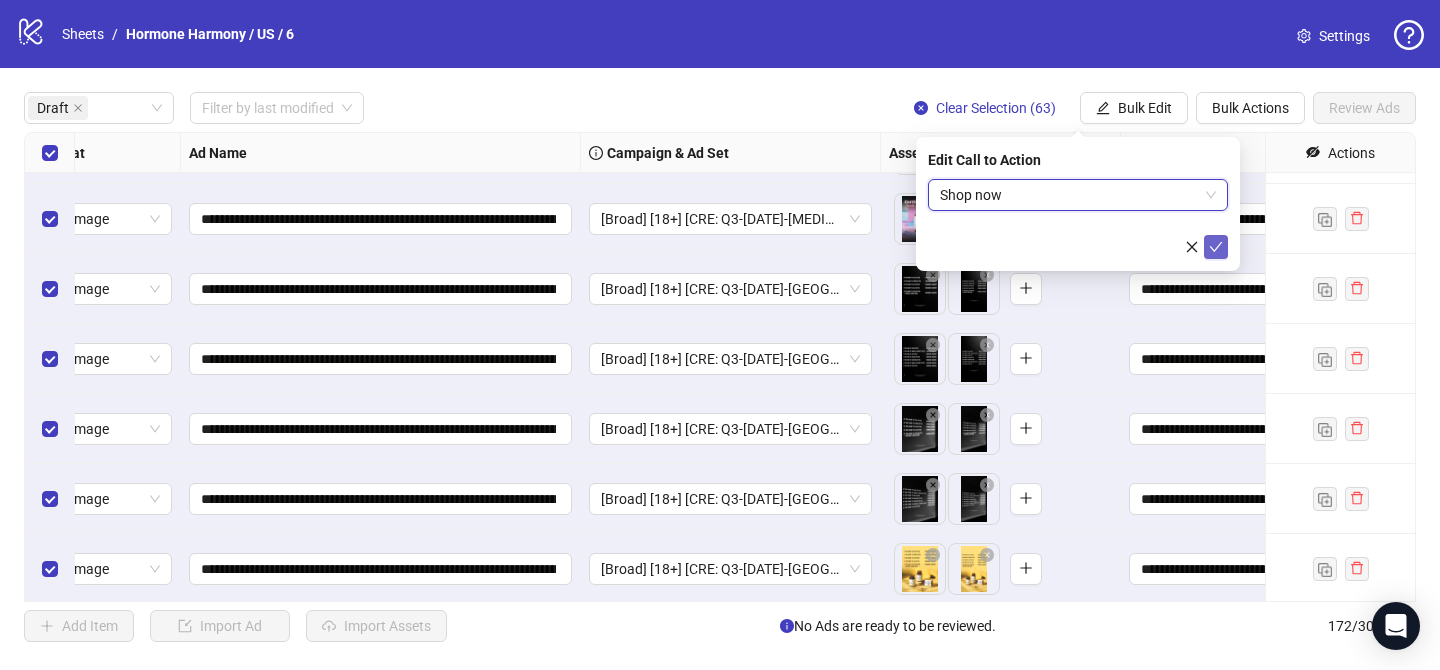 click 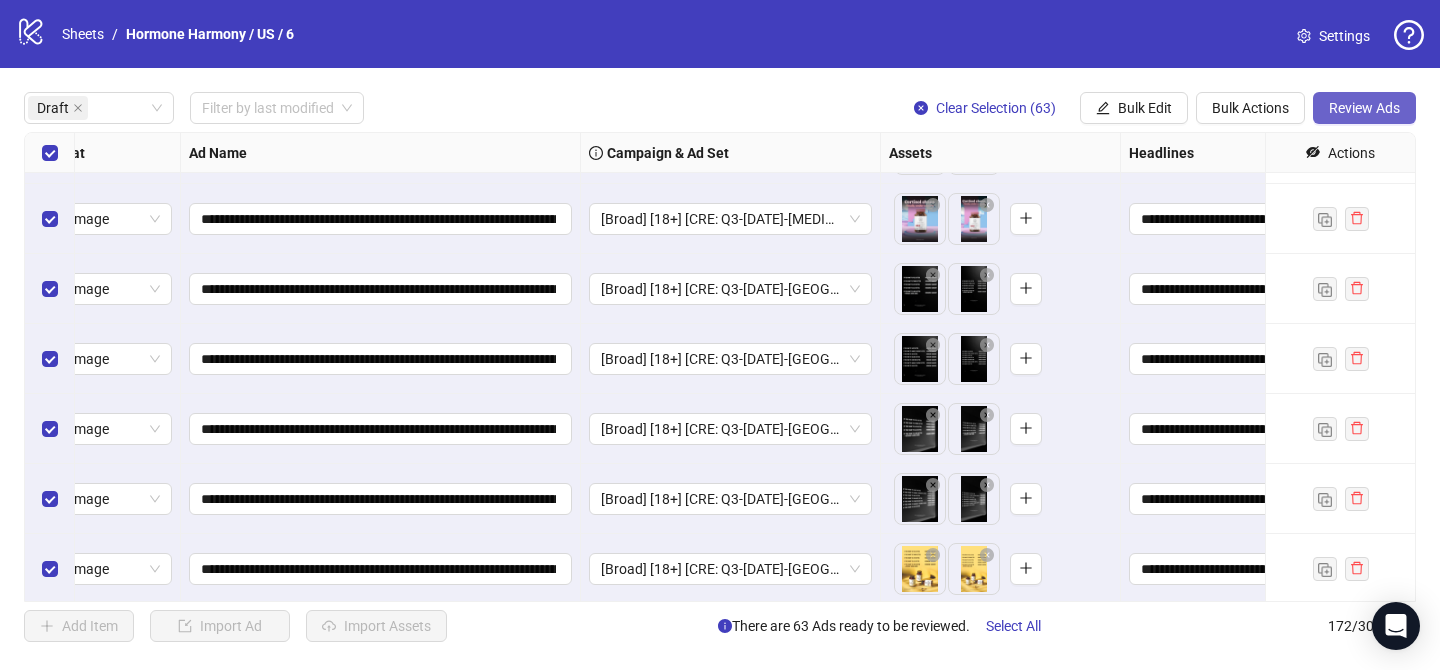 click on "Review Ads" at bounding box center (1364, 108) 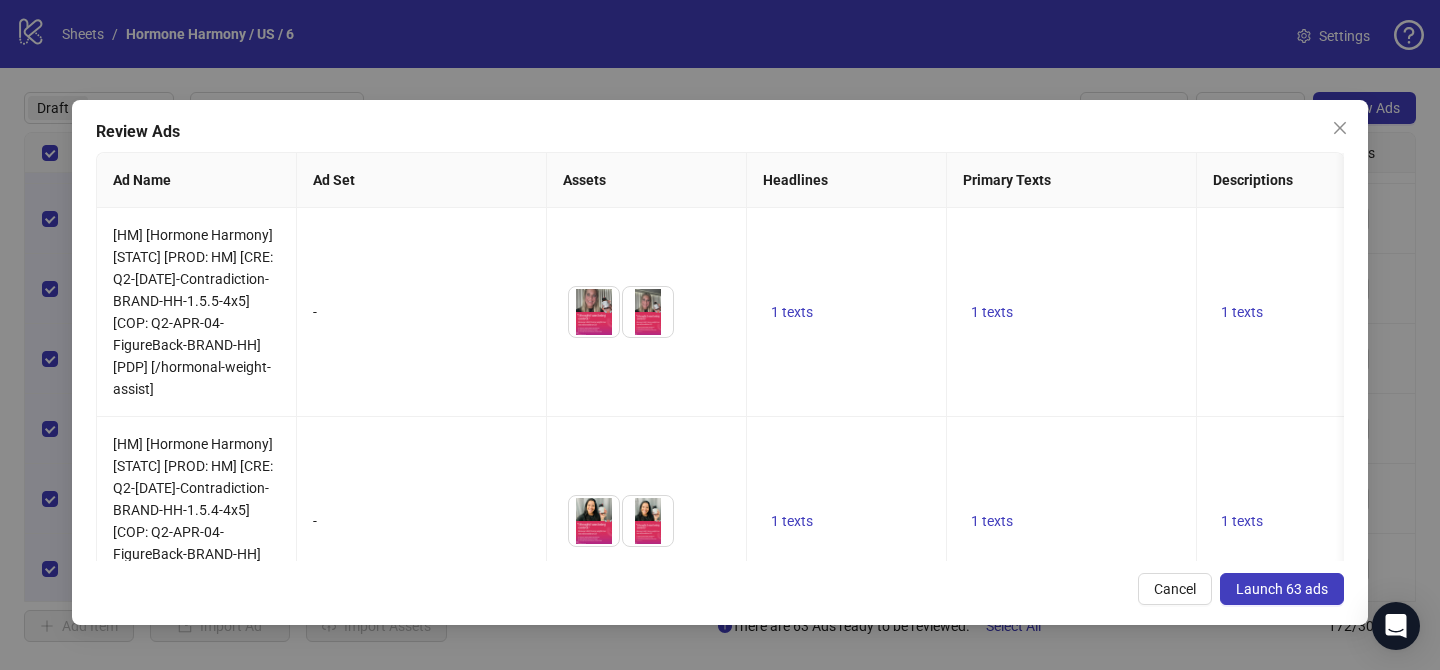 click on "Launch 63 ads" at bounding box center [1282, 589] 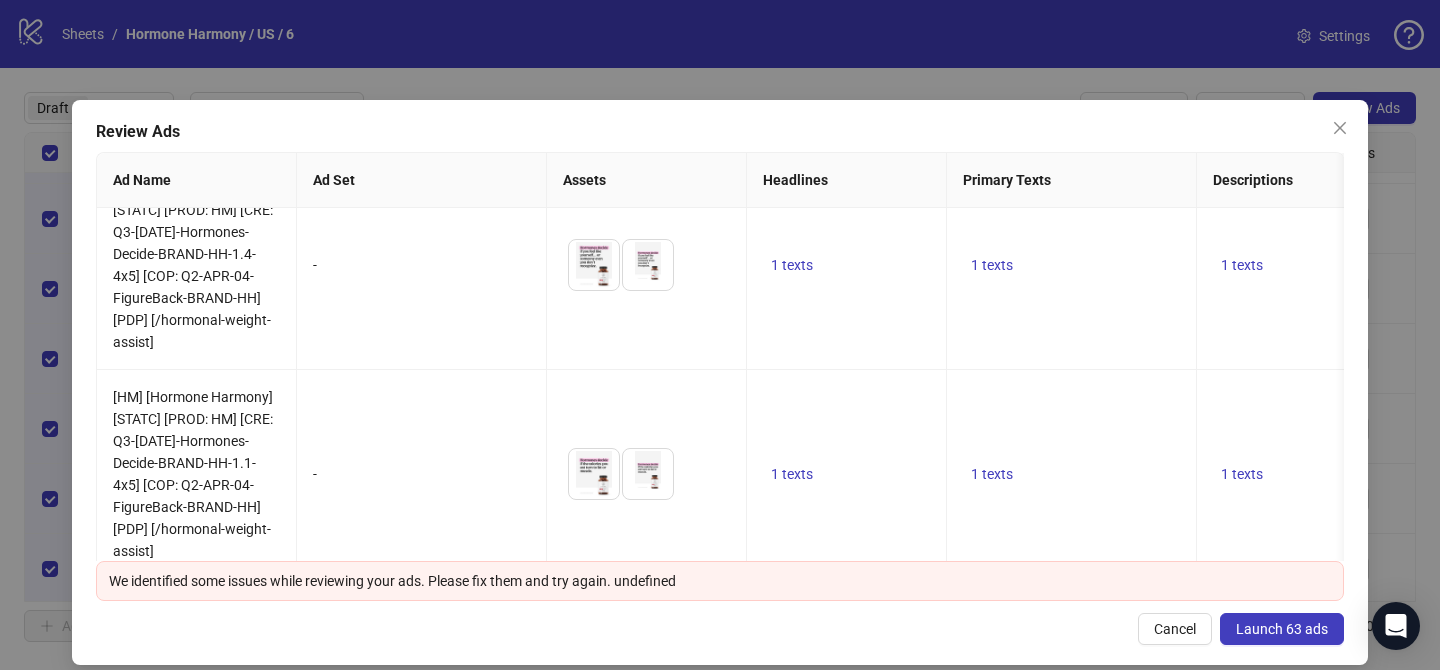 scroll, scrollTop: 7465, scrollLeft: 0, axis: vertical 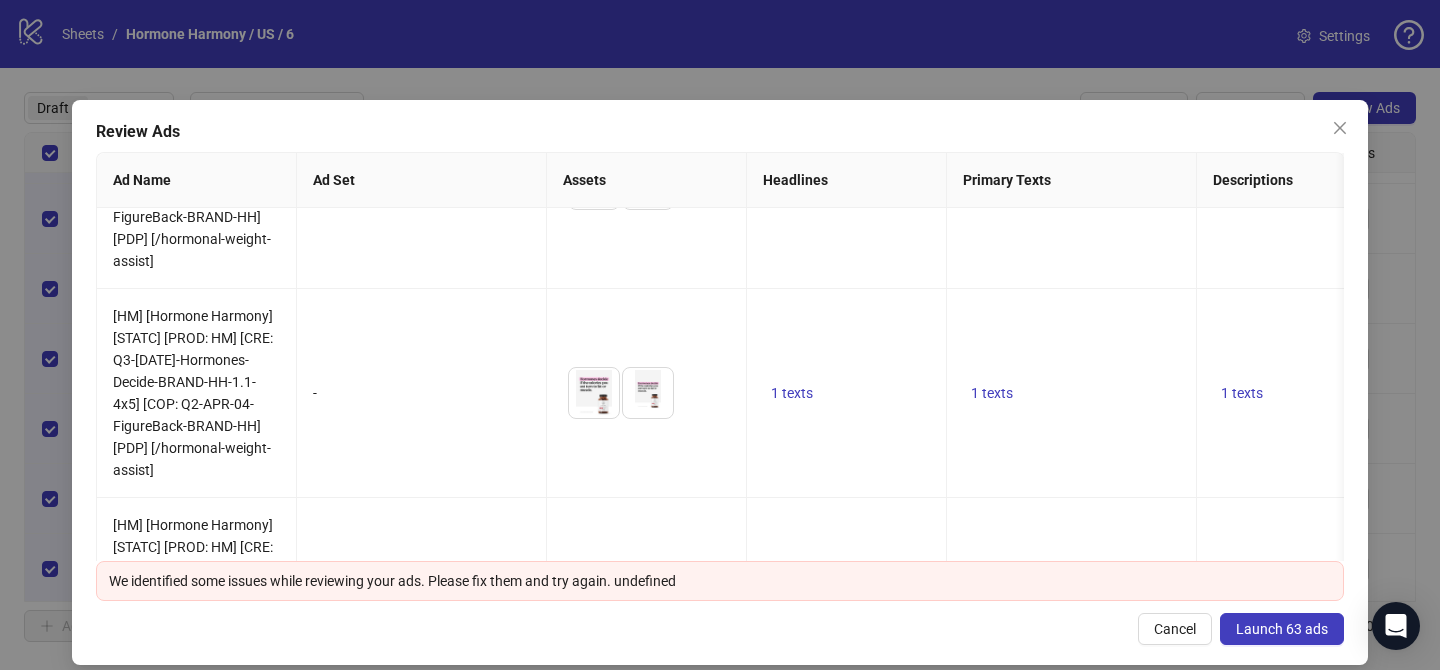 click on "Launch 63 ads" at bounding box center [1282, 629] 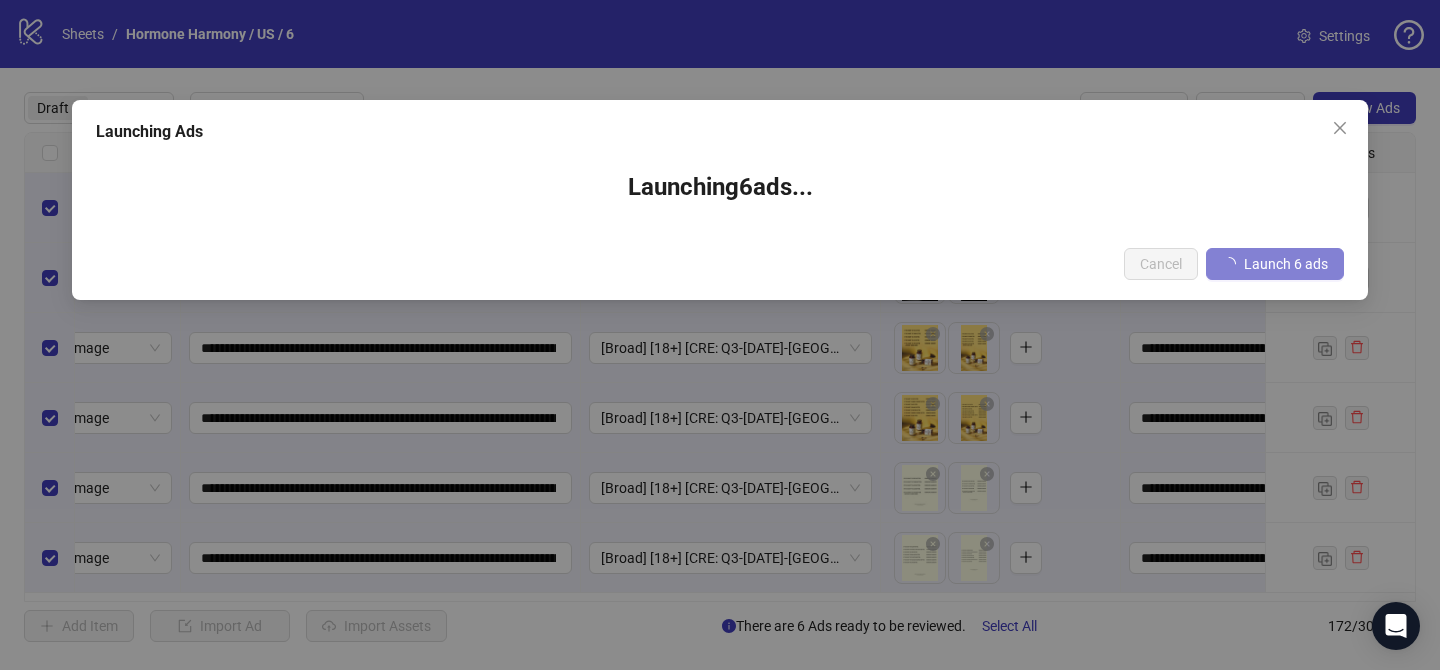 scroll, scrollTop: 0, scrollLeft: 64, axis: horizontal 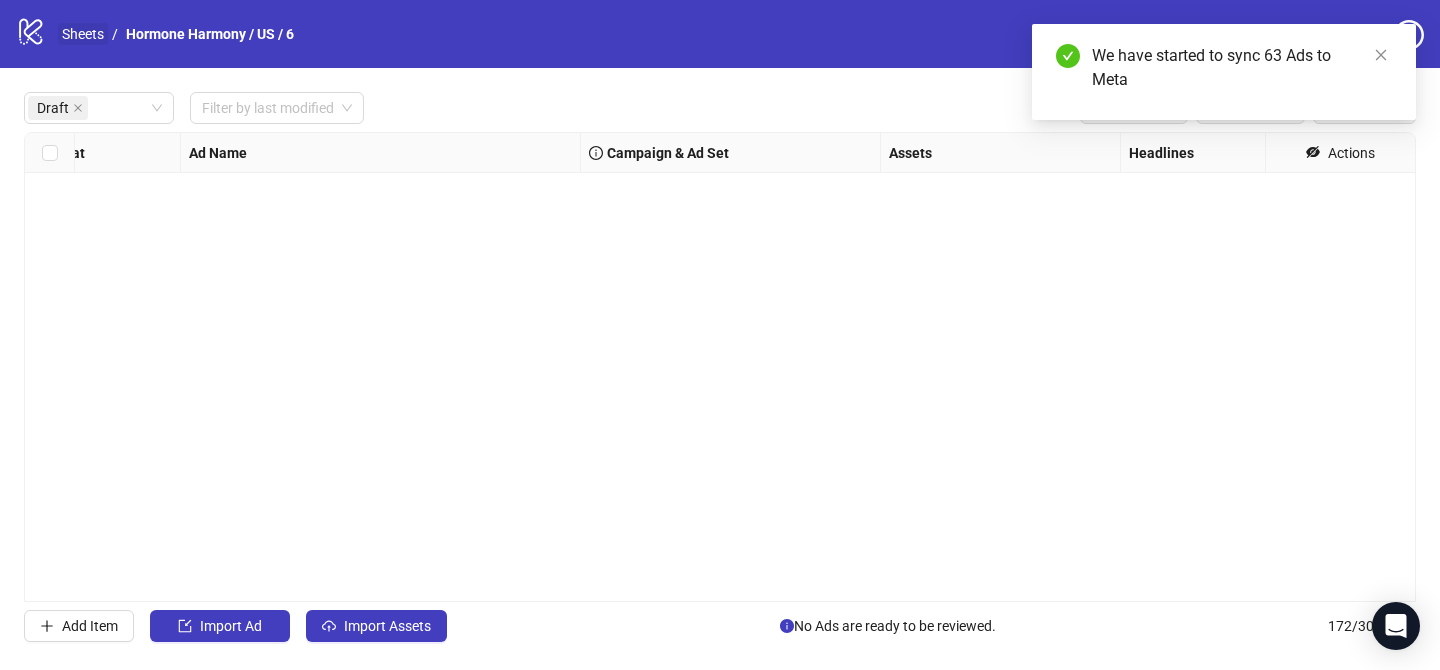 click on "Sheets" at bounding box center [83, 34] 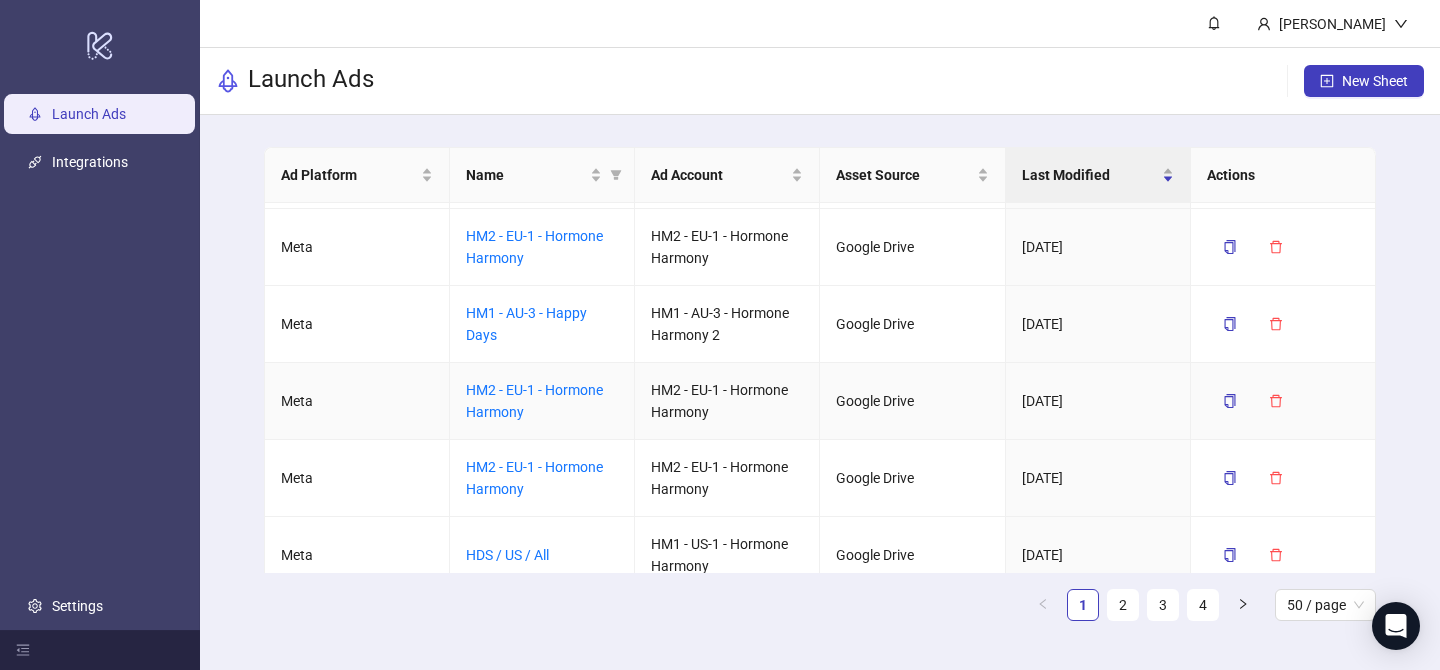 scroll, scrollTop: 876, scrollLeft: 0, axis: vertical 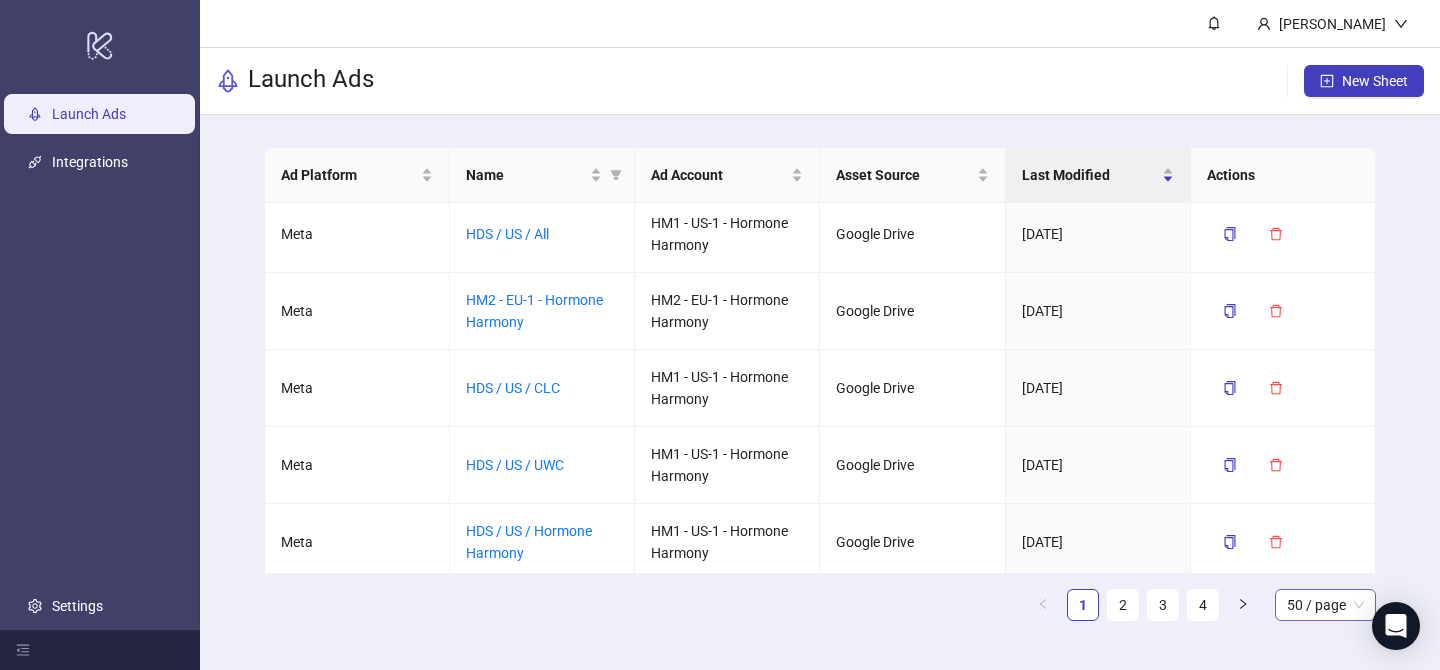 click on "50 / page" at bounding box center [1325, 605] 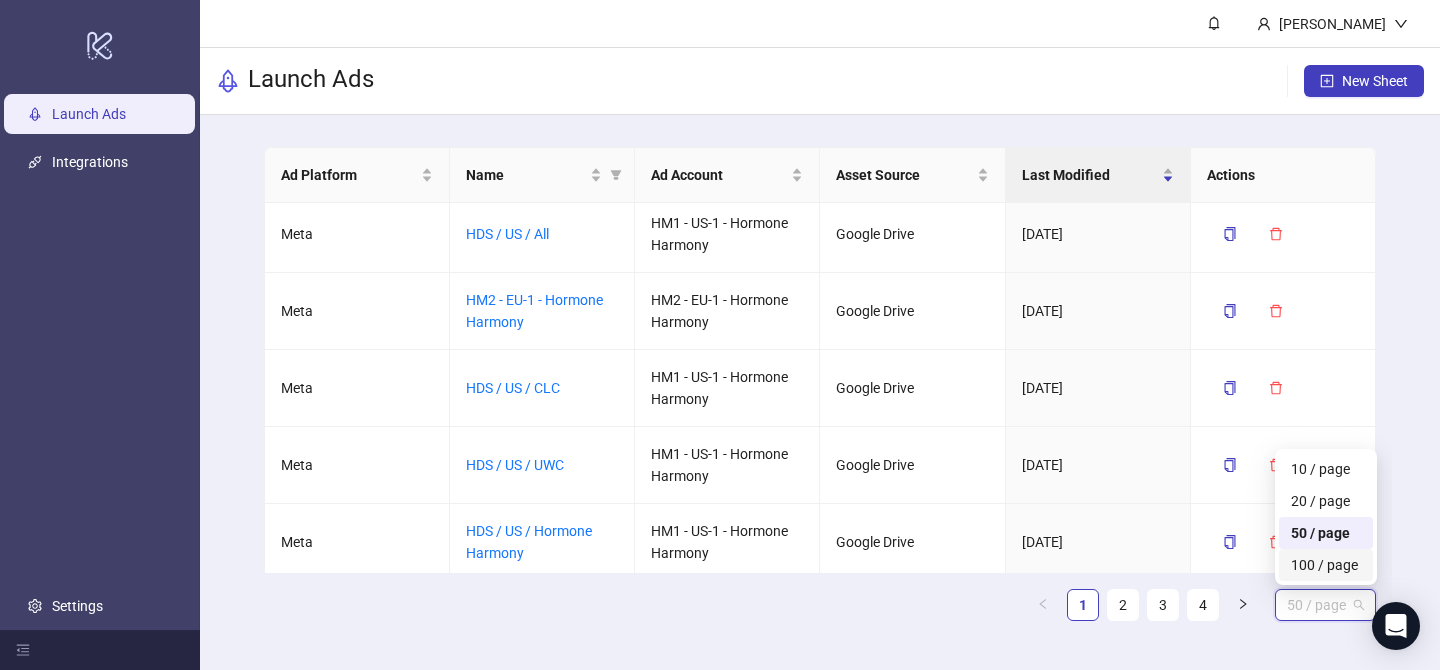 drag, startPoint x: 1341, startPoint y: 567, endPoint x: 1202, endPoint y: 281, distance: 317.98898 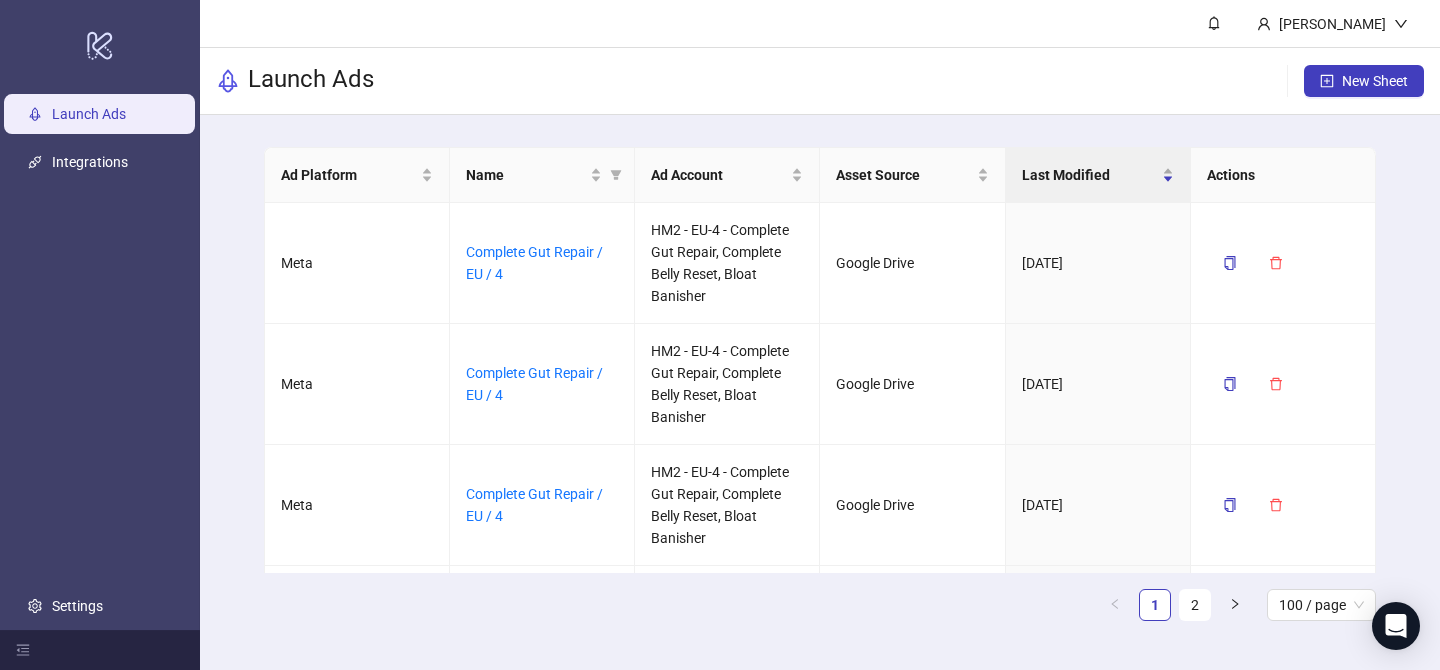 scroll, scrollTop: 6482, scrollLeft: 0, axis: vertical 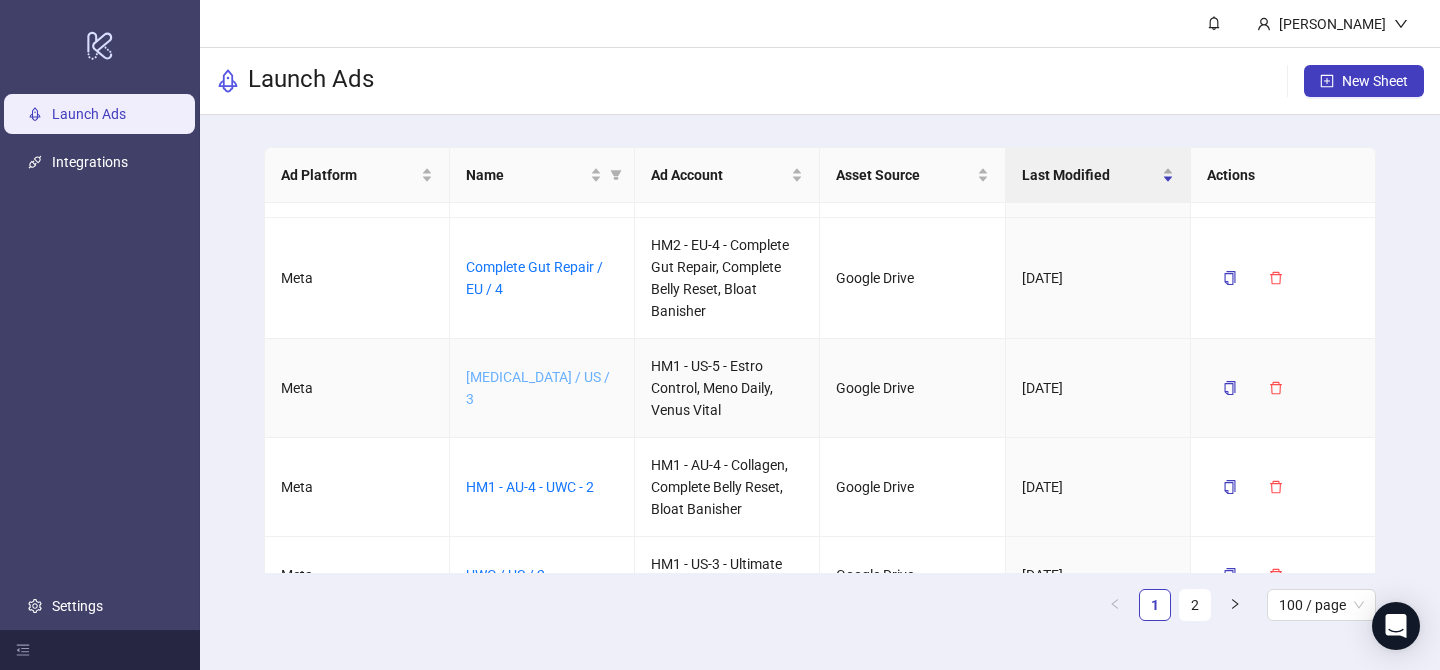click on "[MEDICAL_DATA] / US / 3" at bounding box center [538, 388] 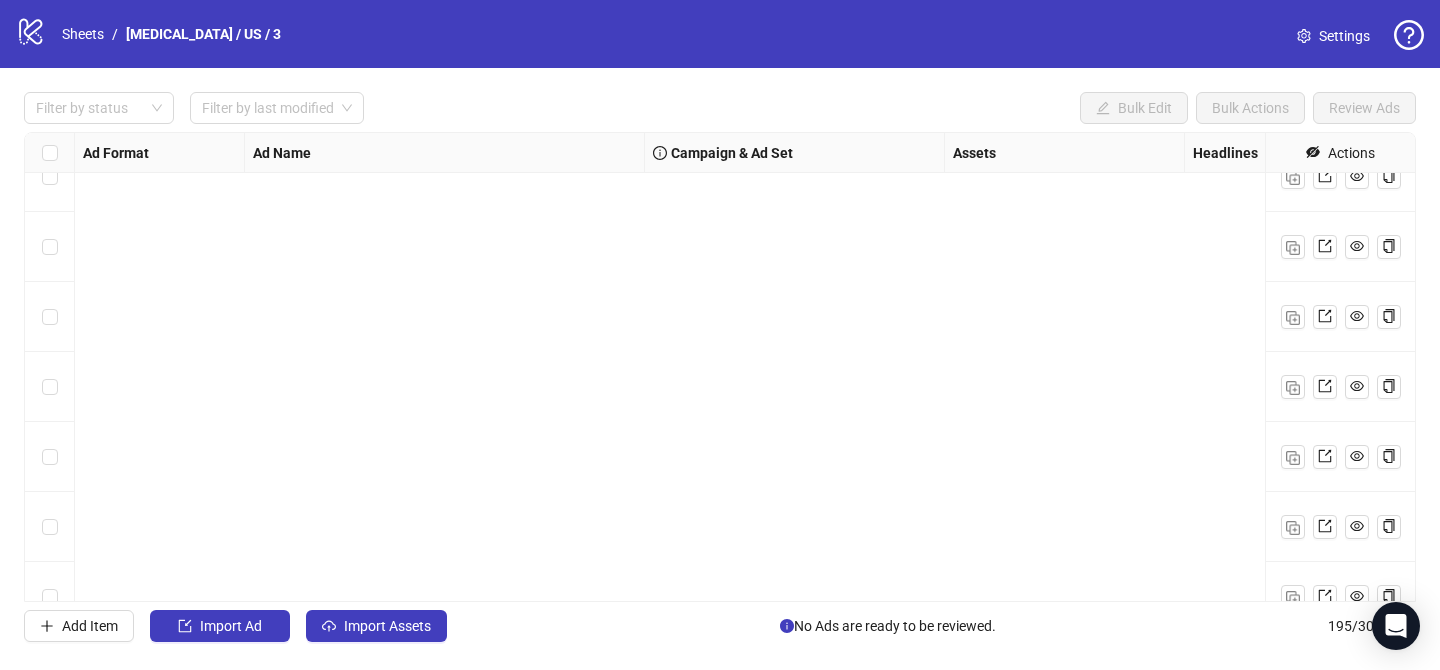 scroll, scrollTop: 2945, scrollLeft: 0, axis: vertical 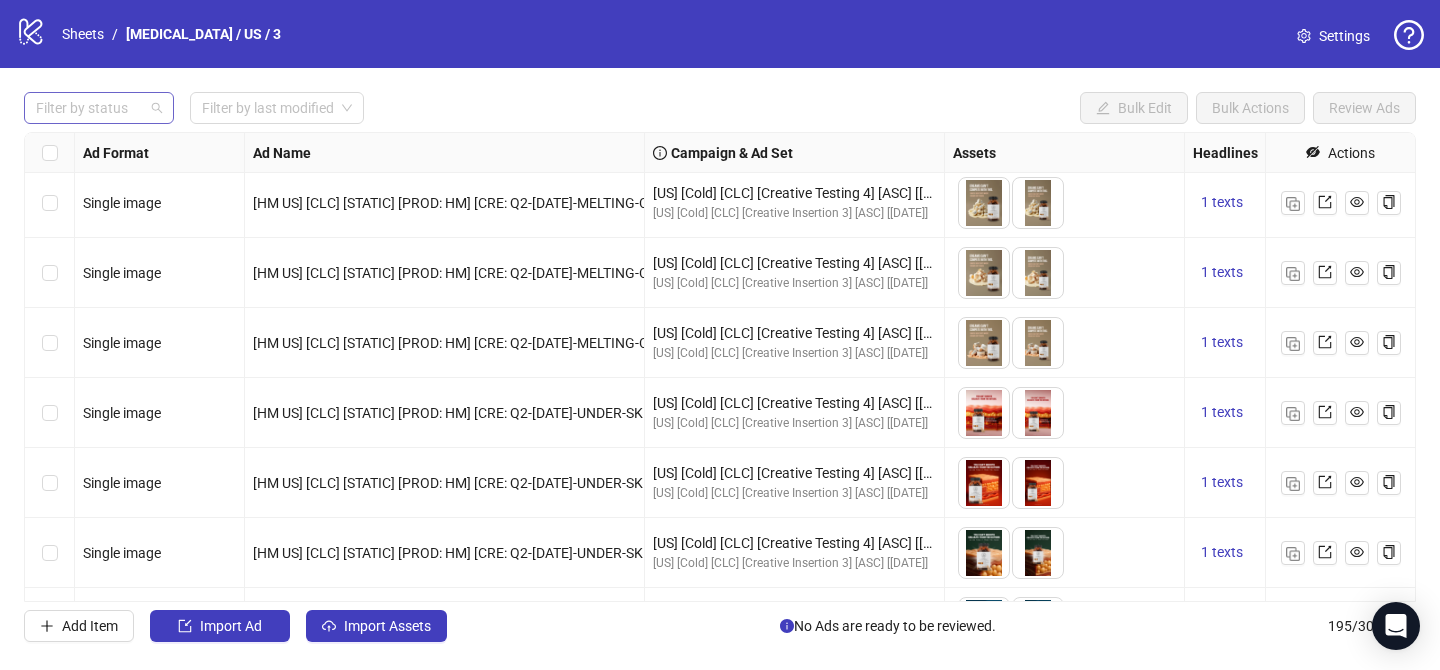 click at bounding box center (88, 108) 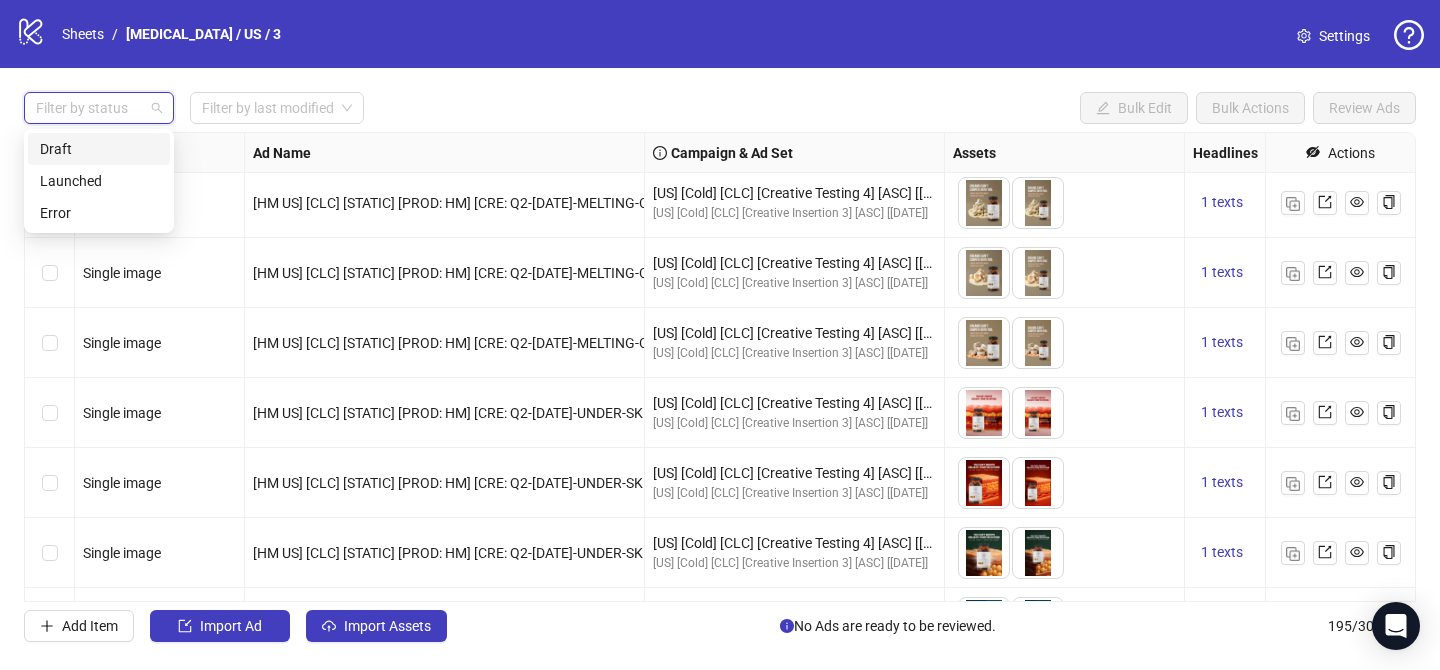 drag, startPoint x: 101, startPoint y: 141, endPoint x: 388, endPoint y: 468, distance: 435.0839 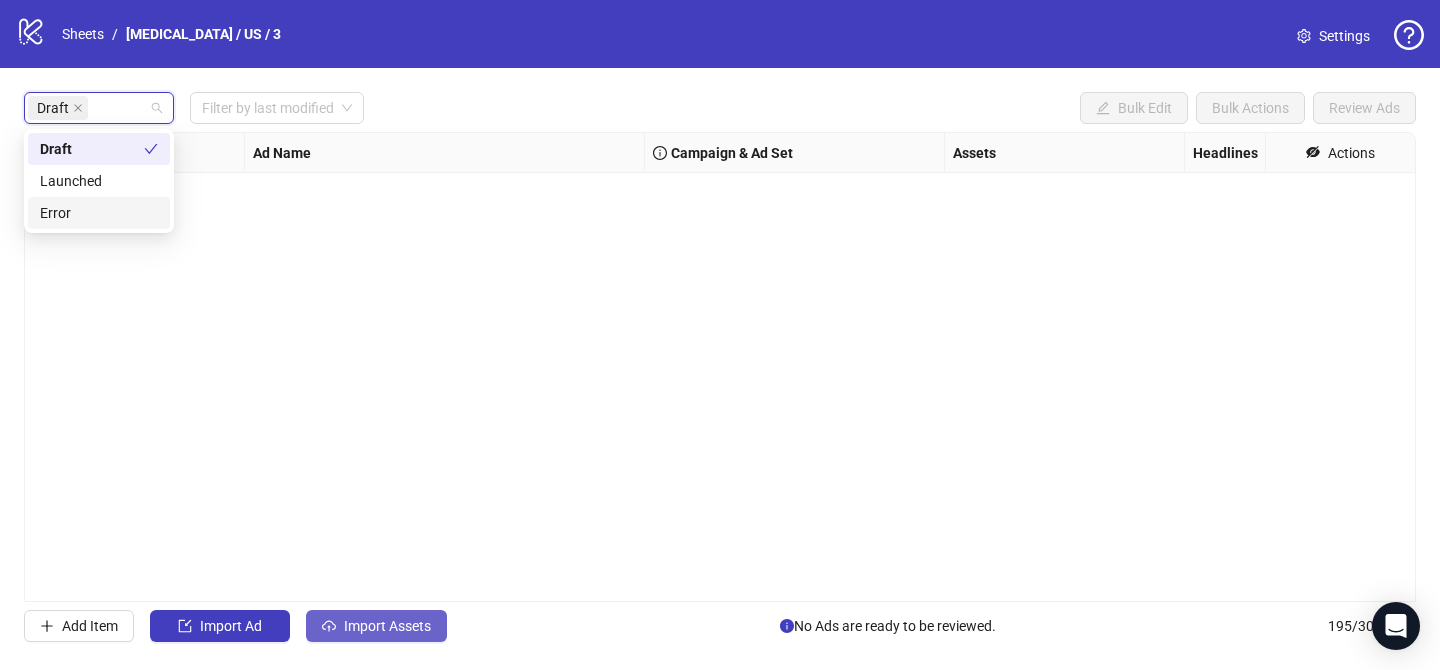 click on "Import Assets" at bounding box center (376, 626) 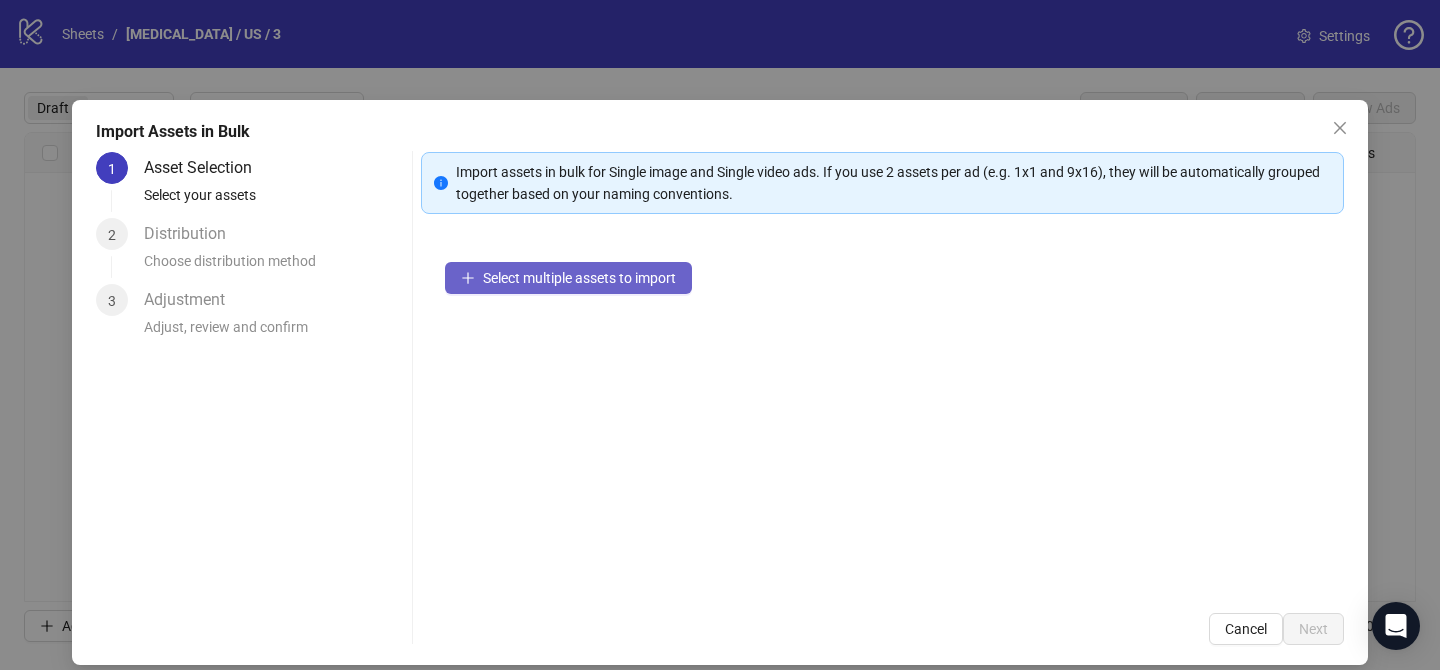 click on "Select multiple assets to import" at bounding box center (579, 278) 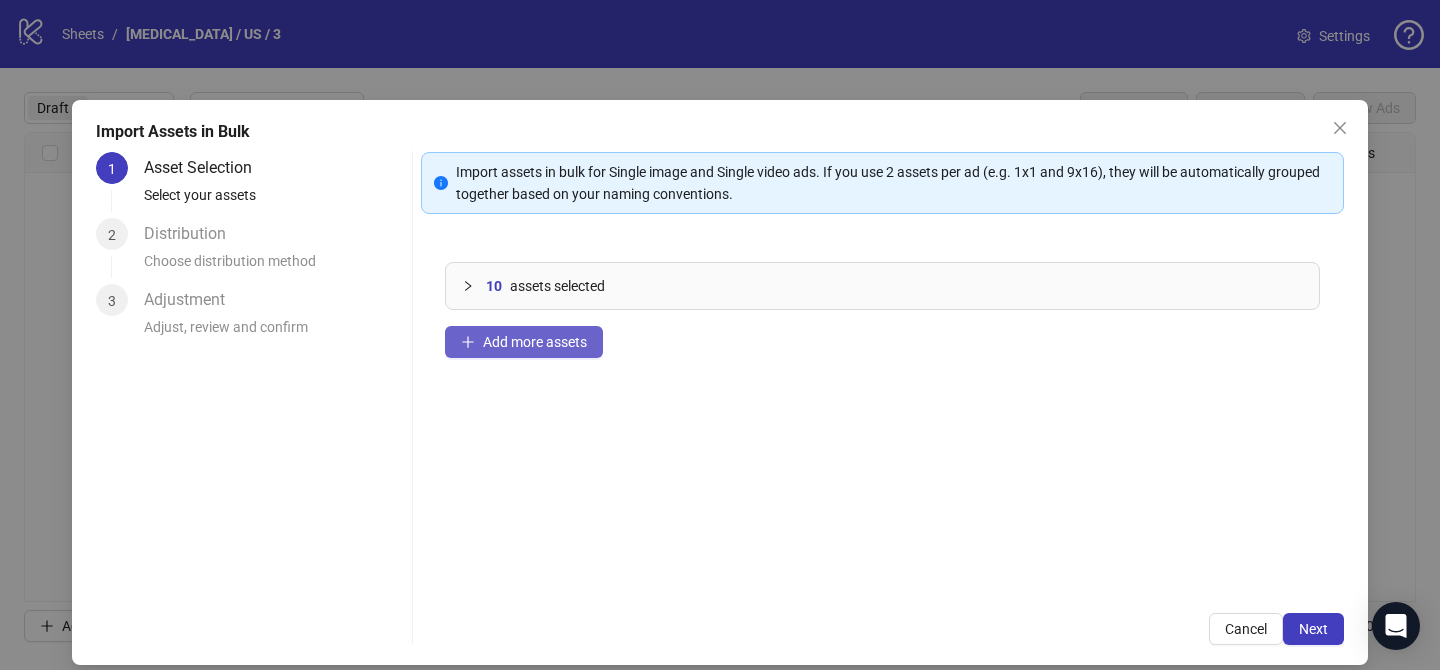 click on "Add more assets" at bounding box center [535, 342] 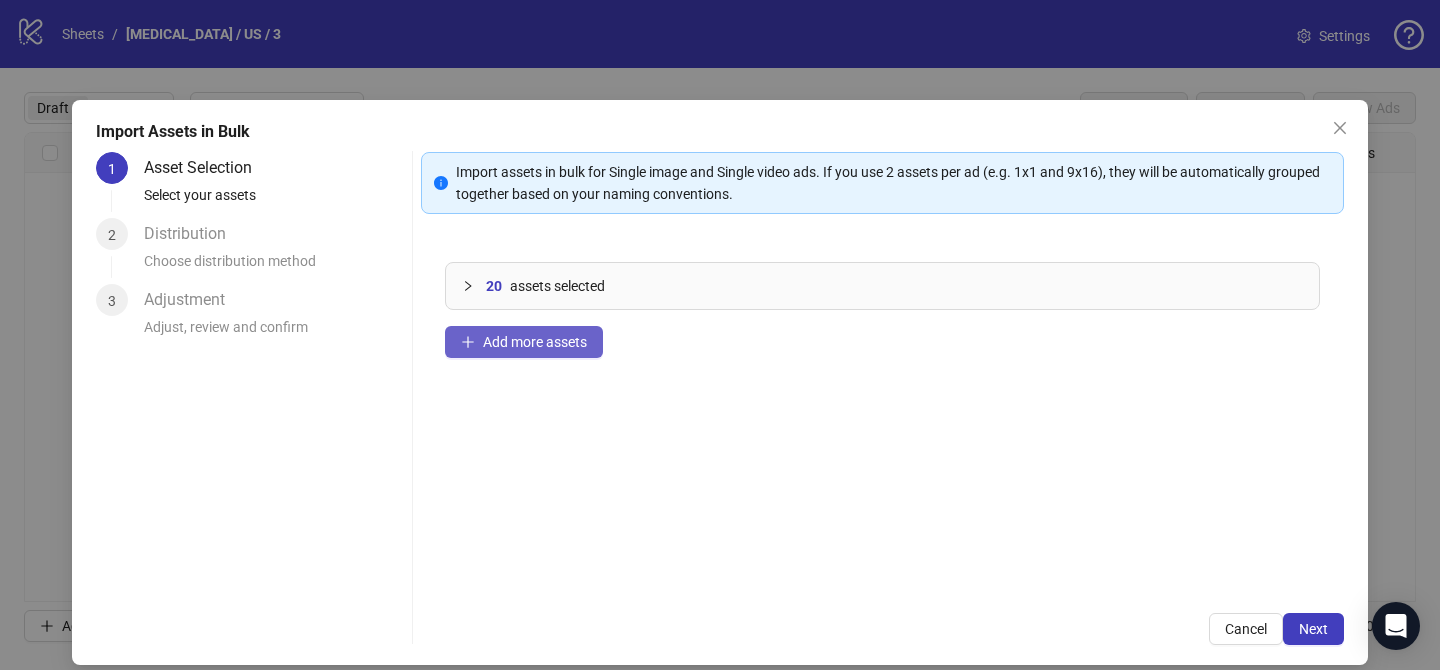 click on "Add more assets" at bounding box center (535, 342) 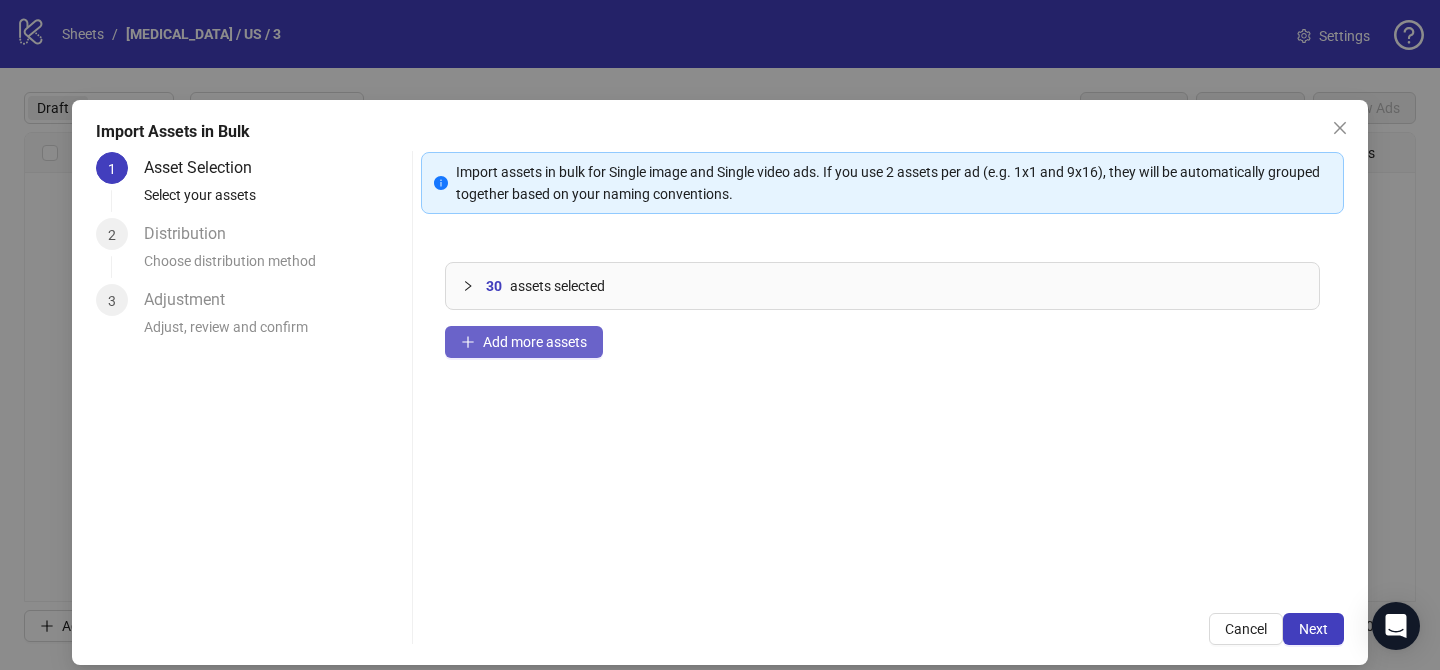 click on "Add more assets" at bounding box center (535, 342) 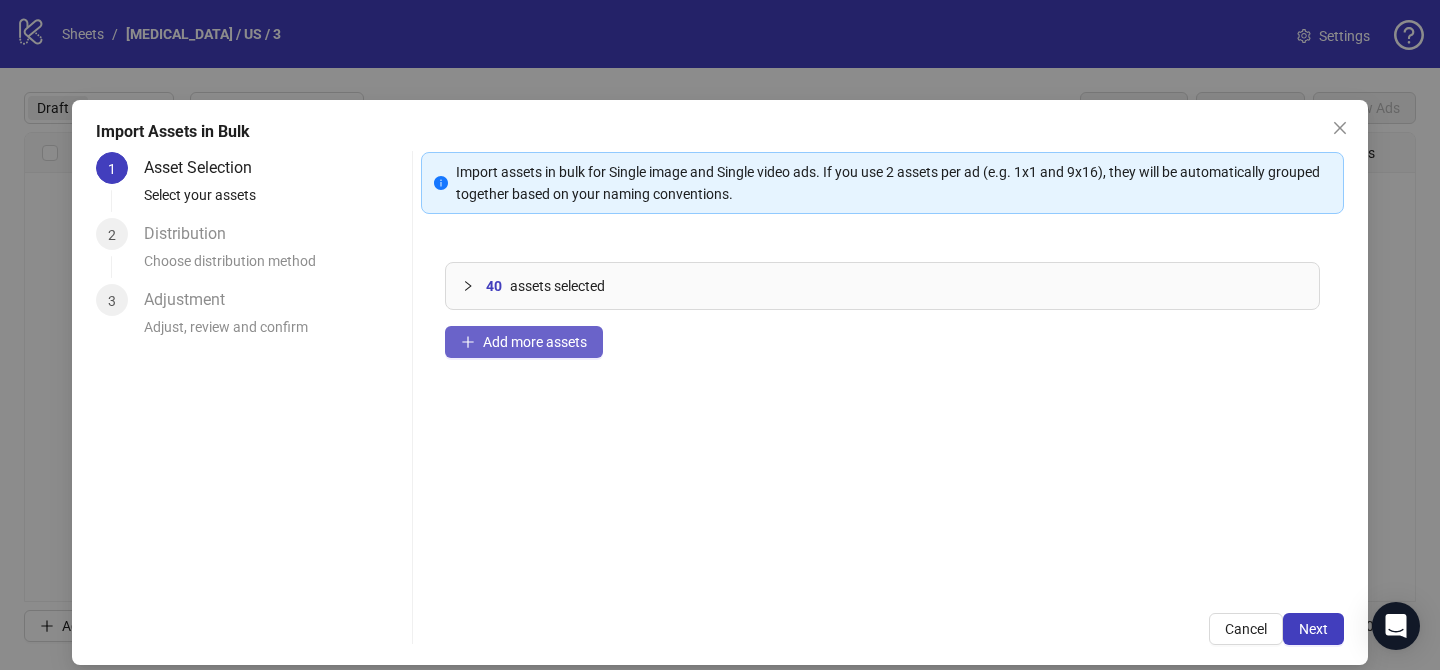 click on "Add more assets" at bounding box center [535, 342] 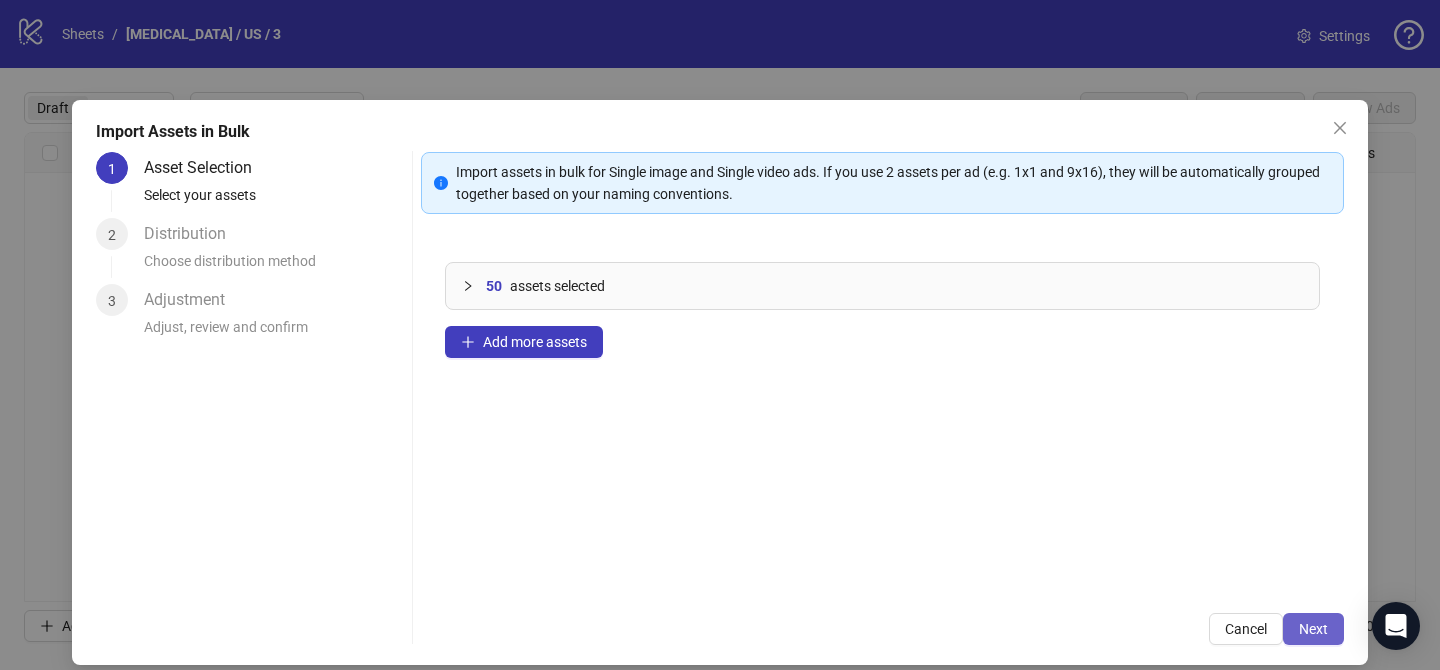 click on "Next" at bounding box center [1313, 629] 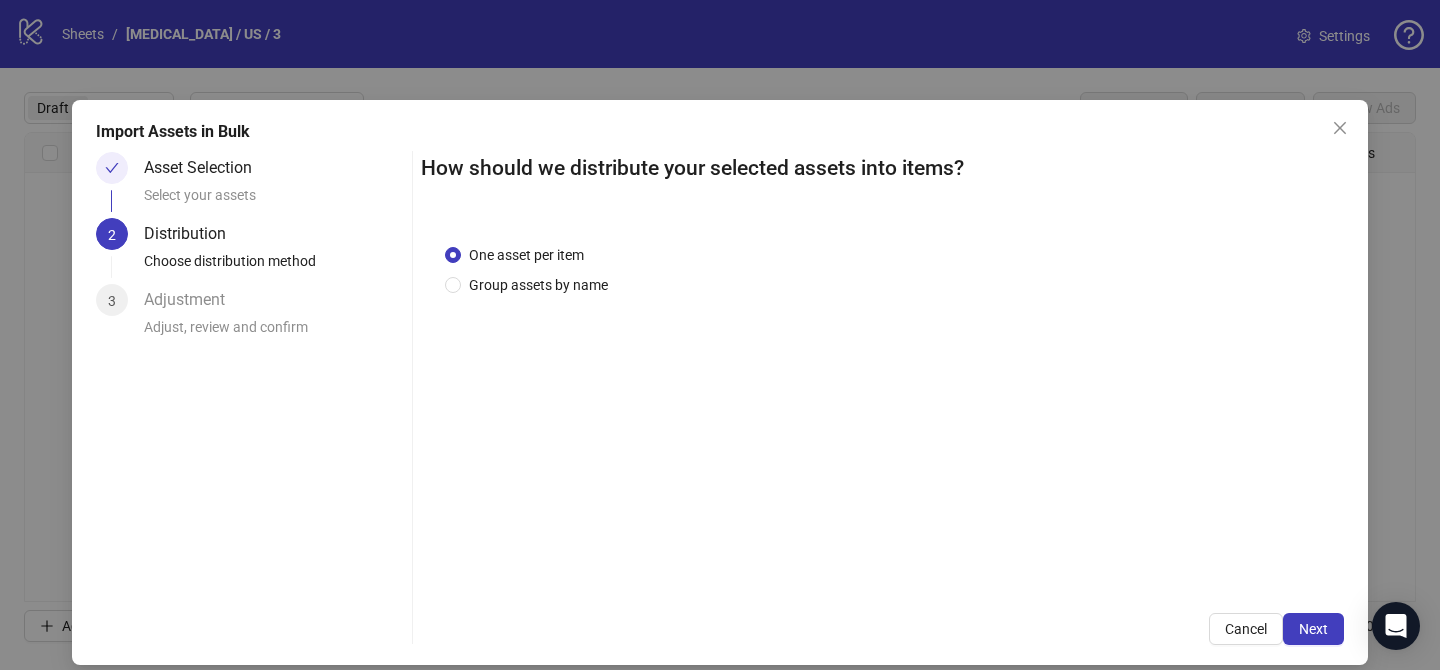 drag, startPoint x: 565, startPoint y: 290, endPoint x: 568, endPoint y: 303, distance: 13.341664 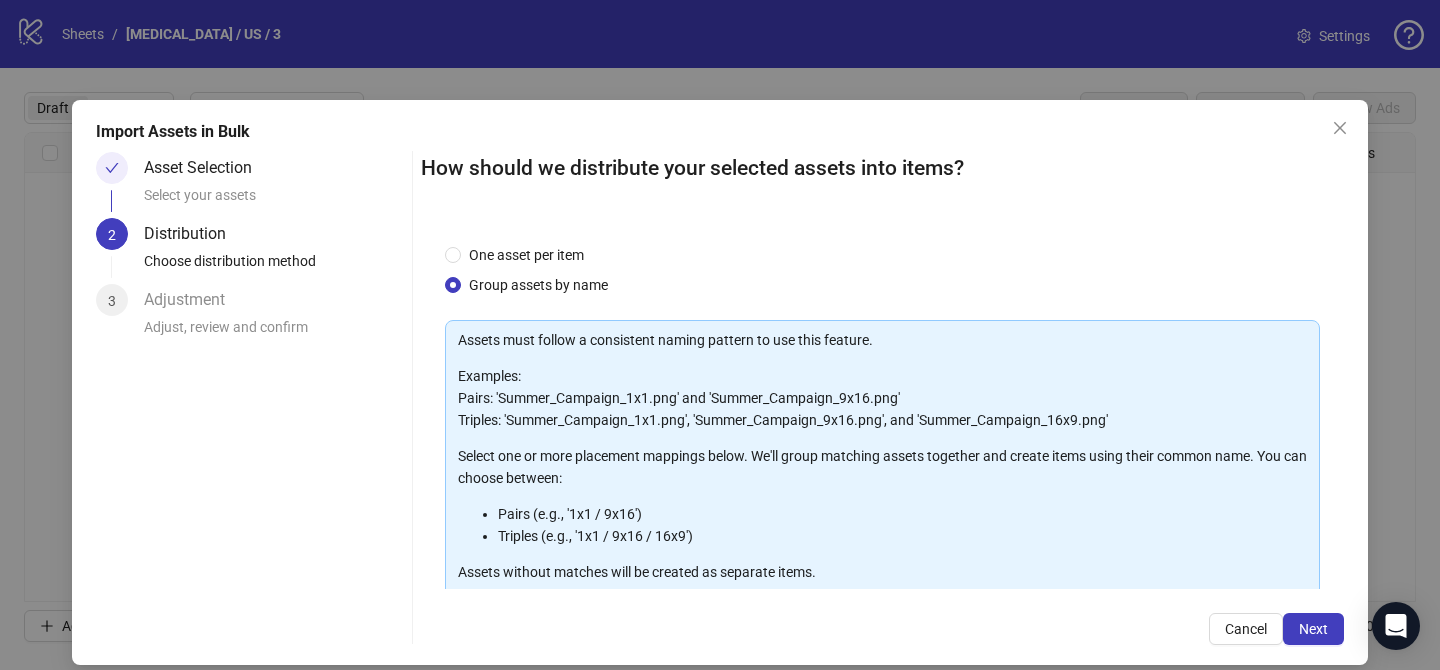 scroll, scrollTop: 216, scrollLeft: 0, axis: vertical 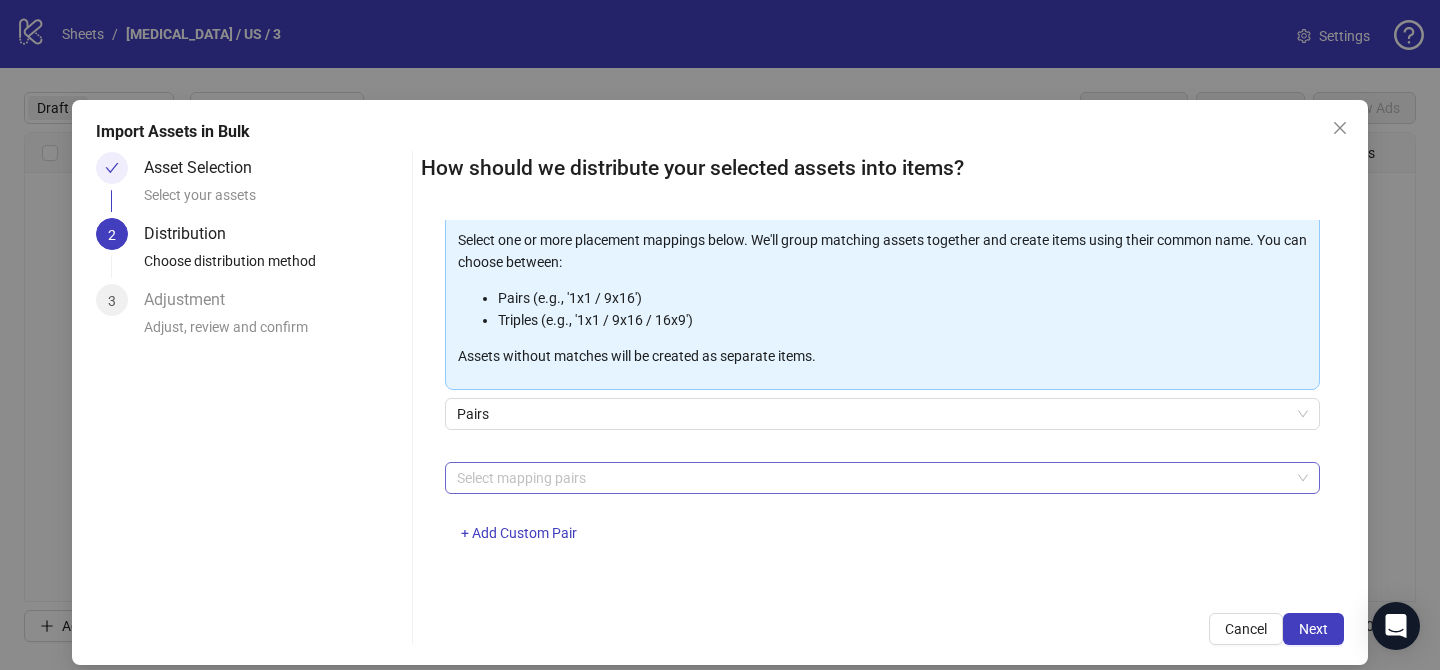 click at bounding box center [872, 478] 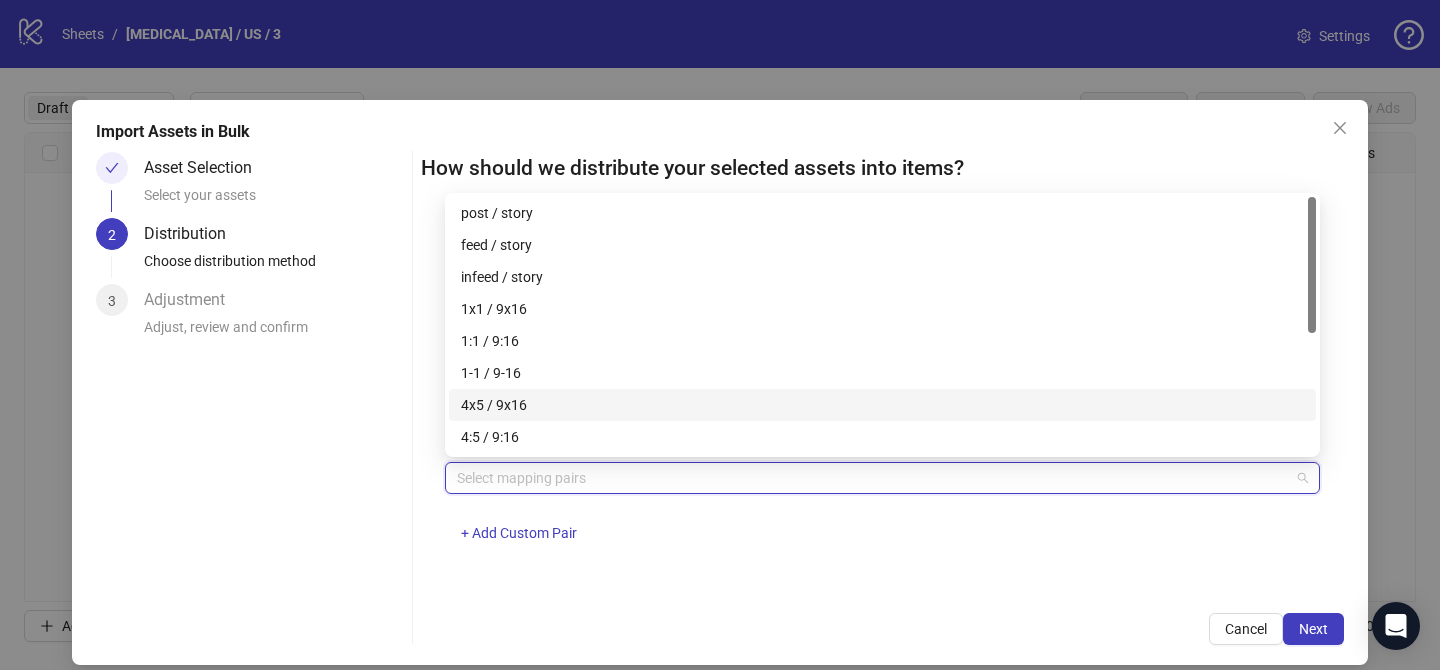 click on "4x5 / 9x16" at bounding box center [882, 405] 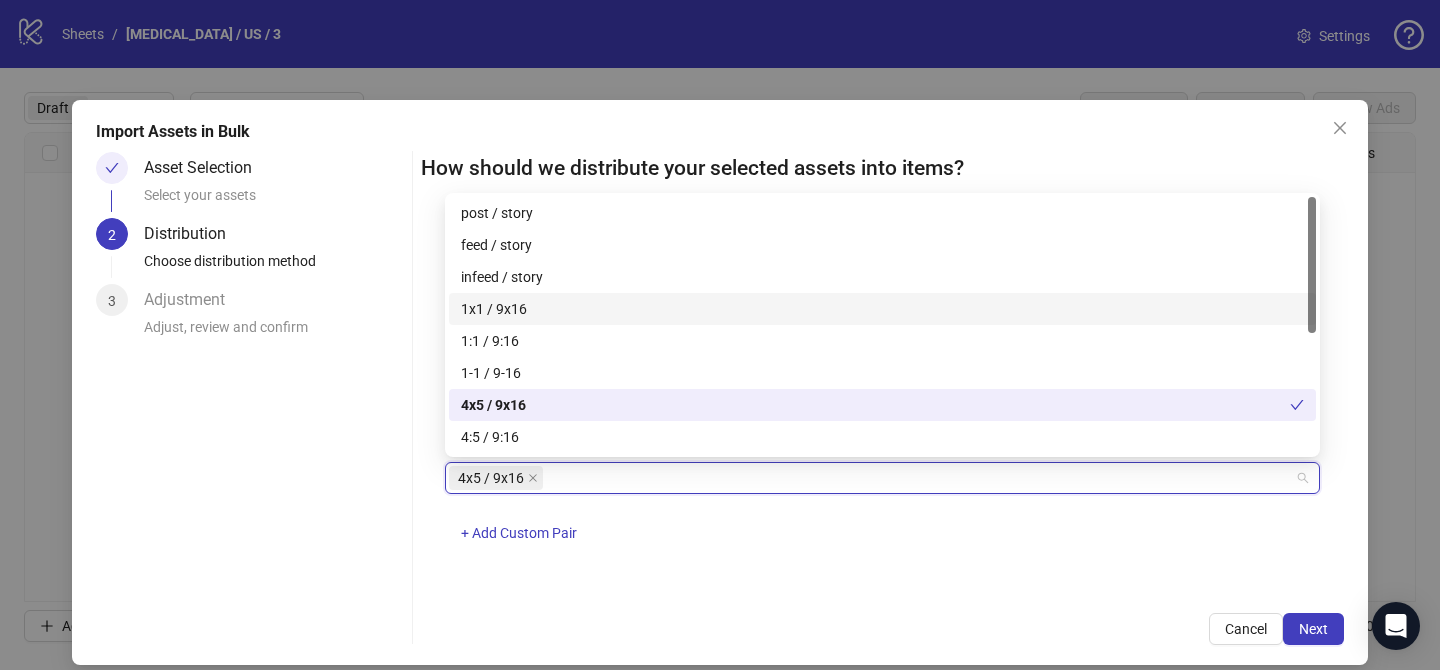 click on "1x1 / 9x16" at bounding box center (882, 309) 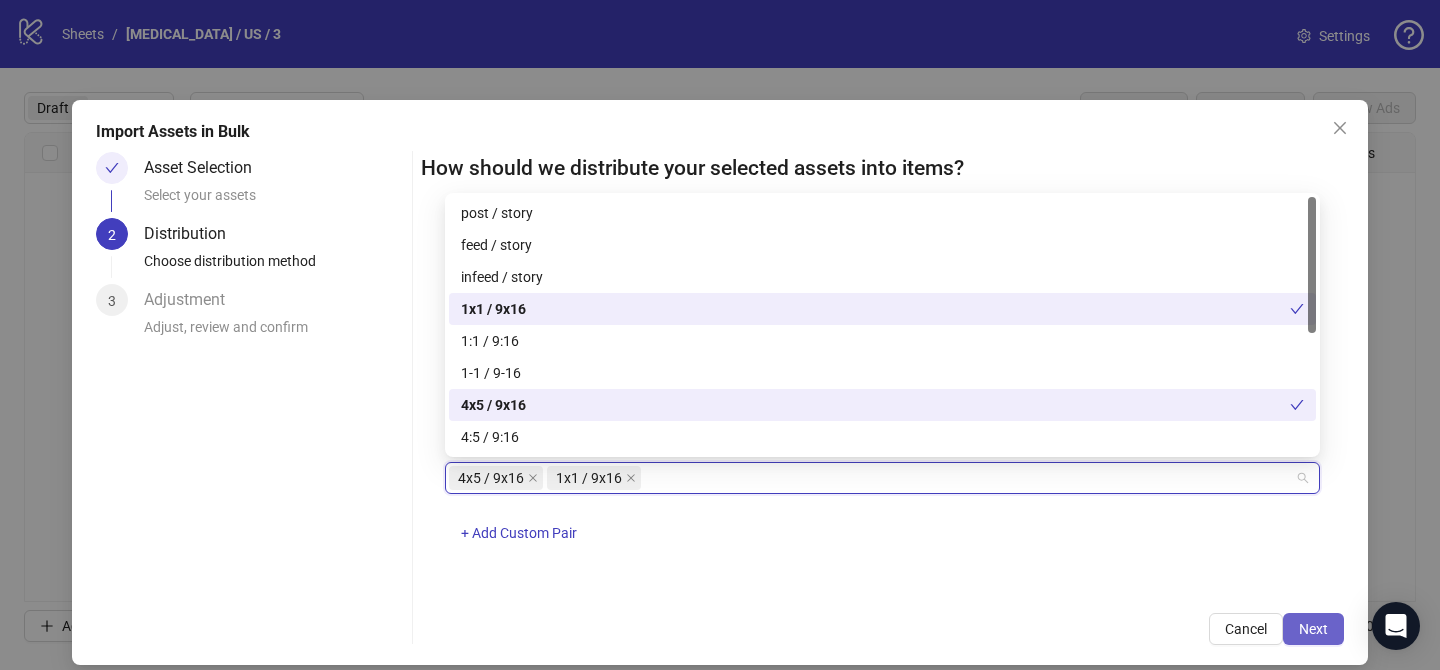 click on "Next" at bounding box center (1313, 629) 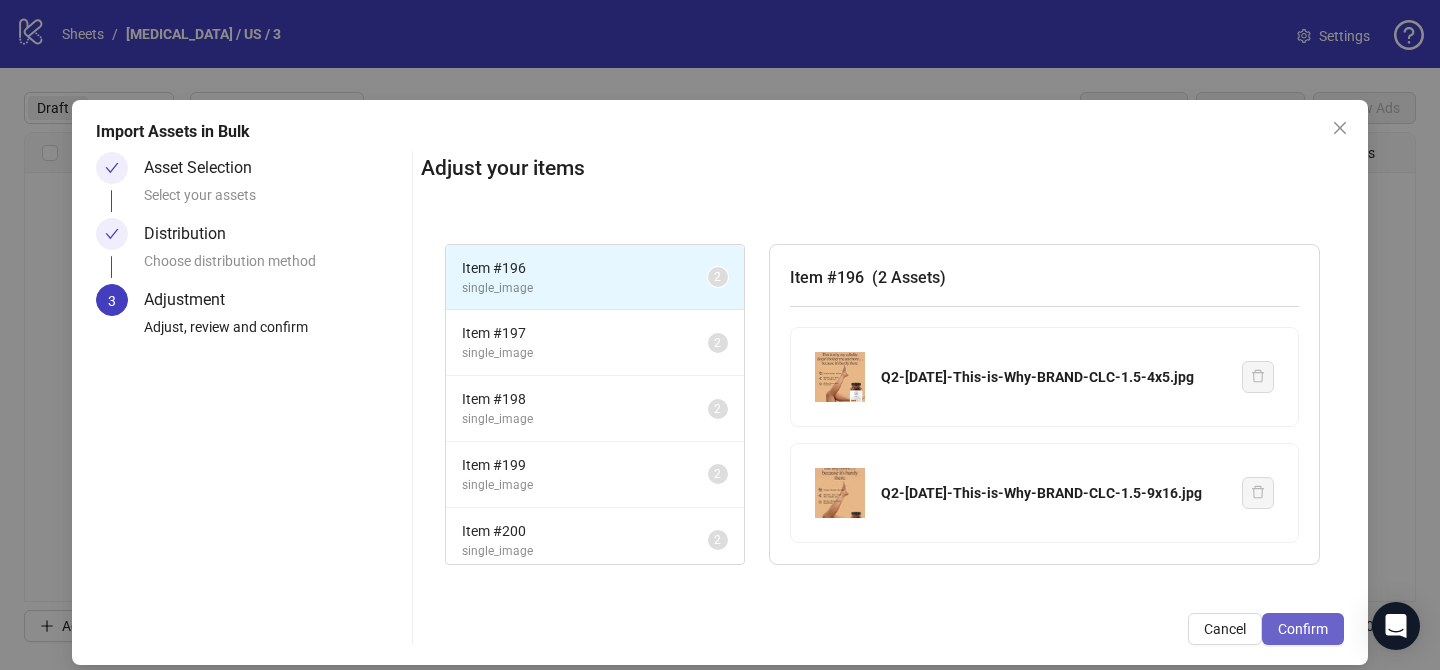 click on "Confirm" at bounding box center (1303, 629) 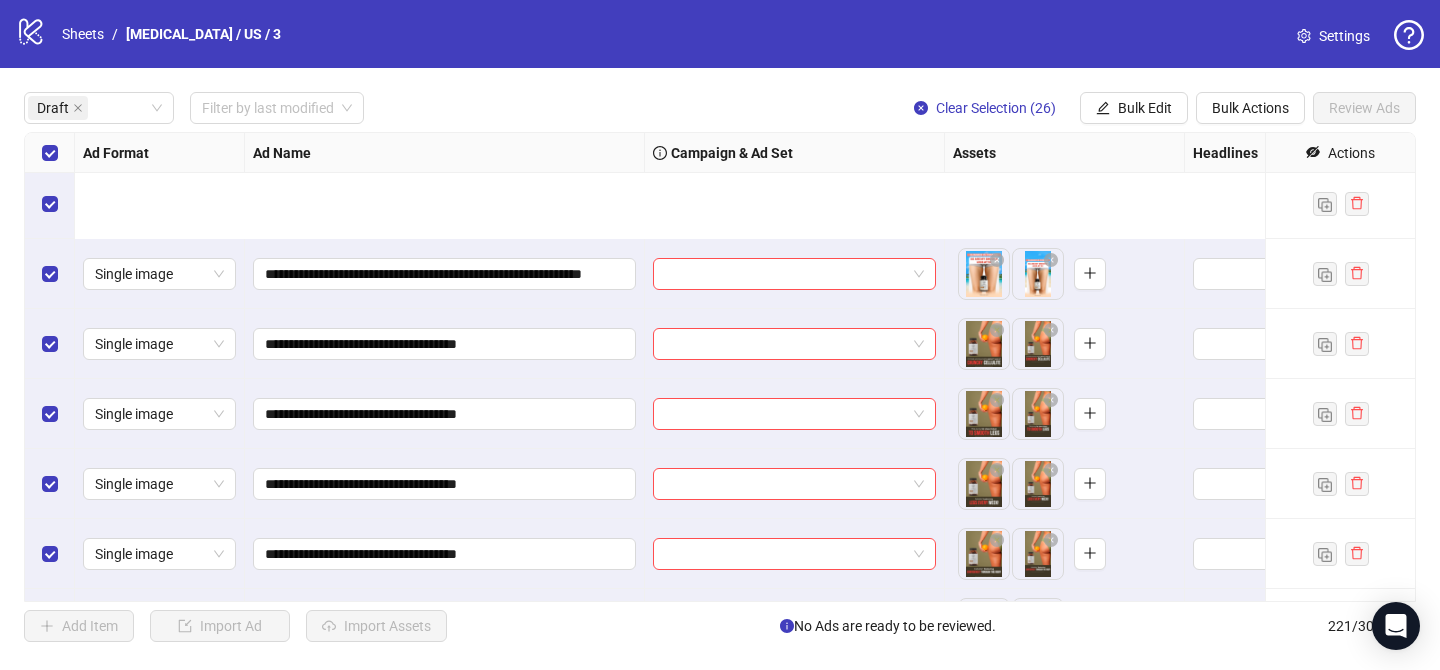 scroll, scrollTop: 1392, scrollLeft: 0, axis: vertical 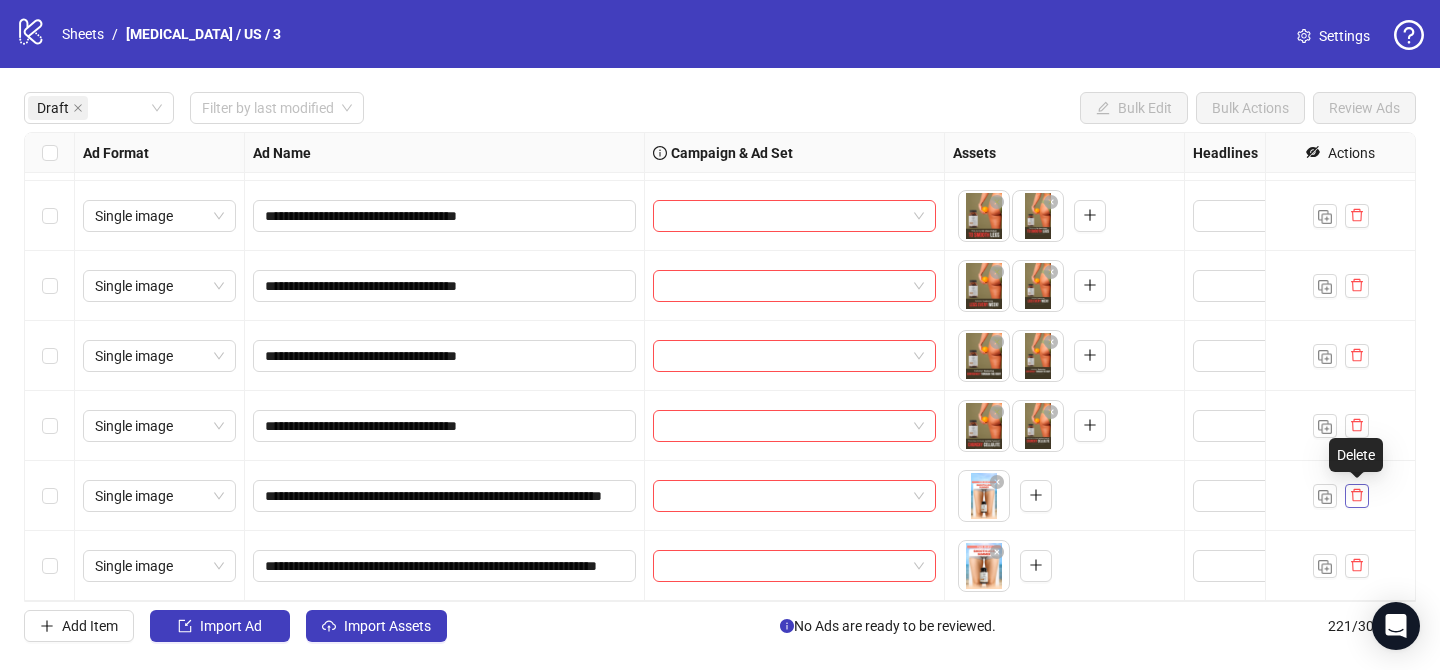 click 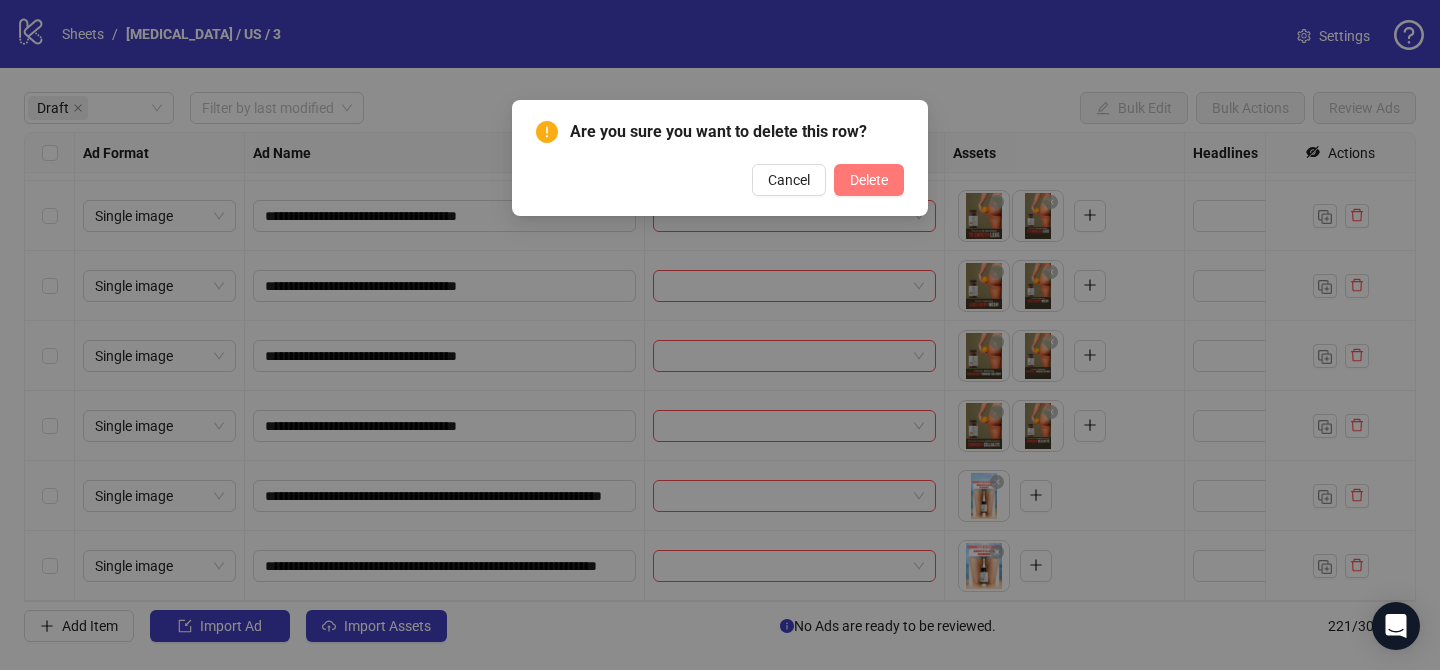 click on "Delete" at bounding box center (869, 180) 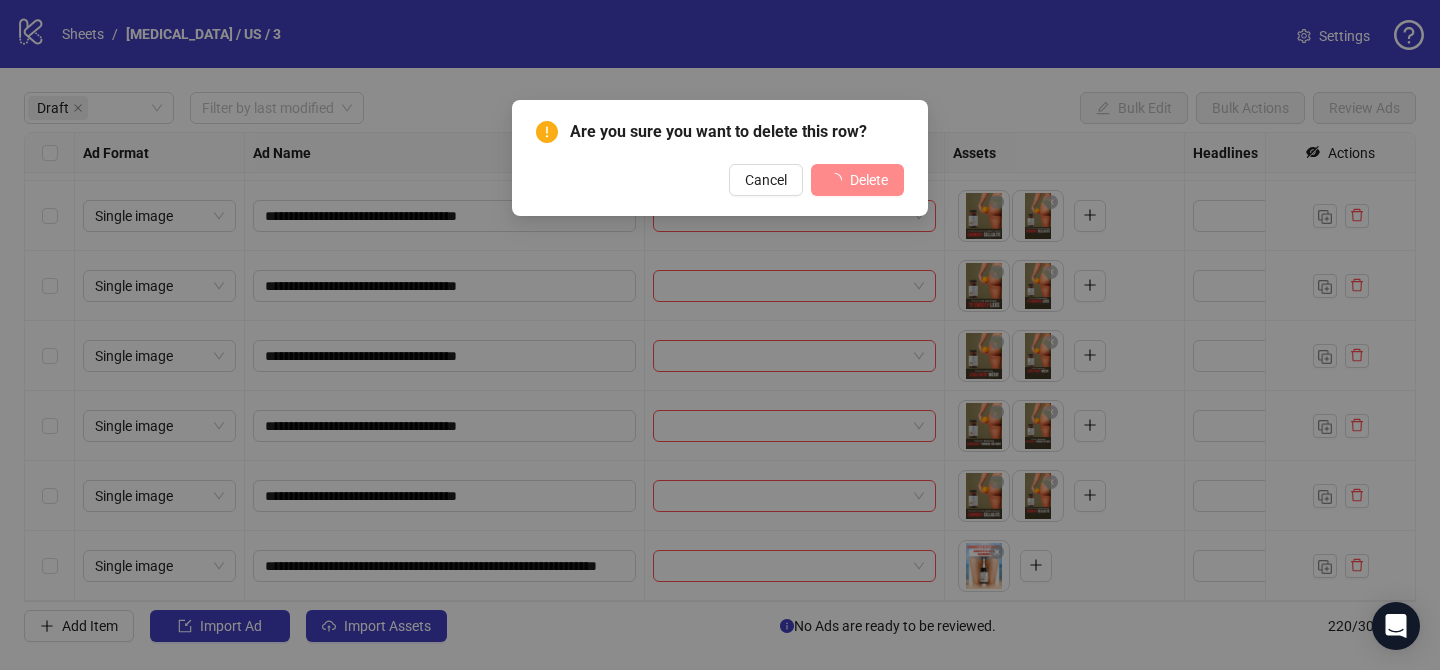 scroll, scrollTop: 1322, scrollLeft: 0, axis: vertical 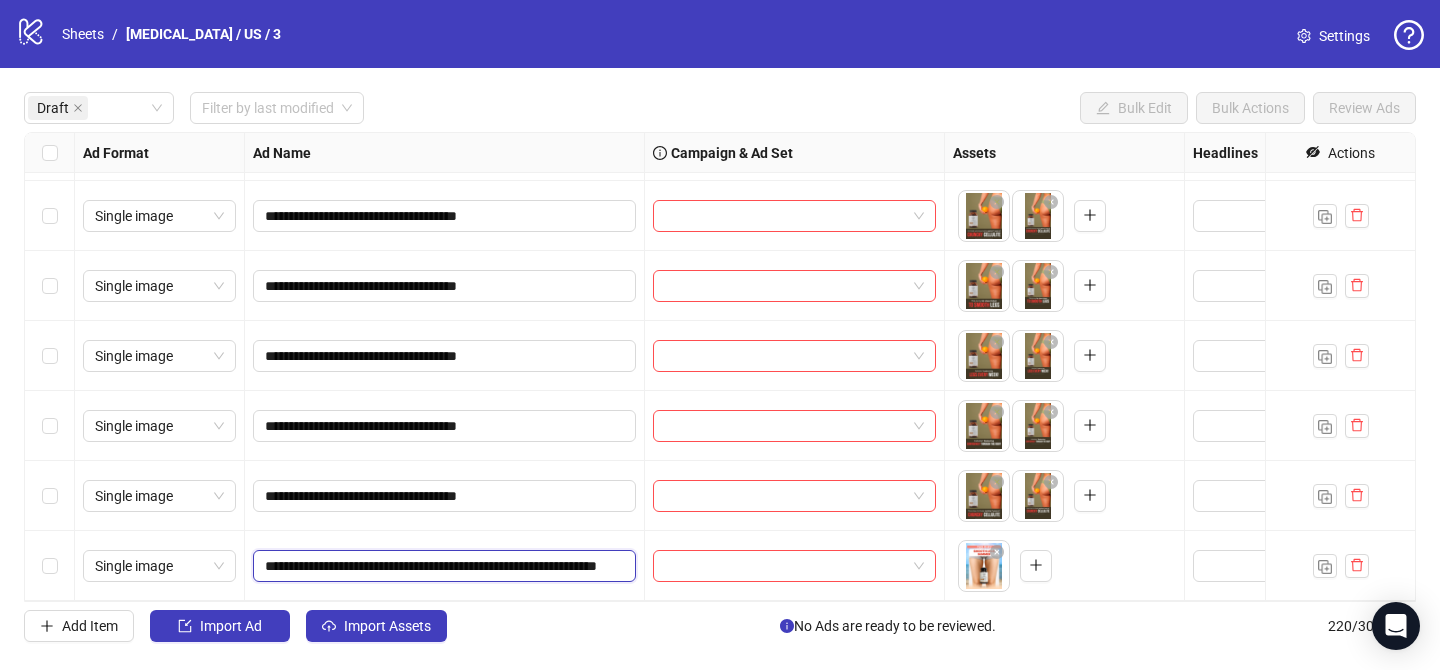 drag, startPoint x: 598, startPoint y: 565, endPoint x: 648, endPoint y: 560, distance: 50.24938 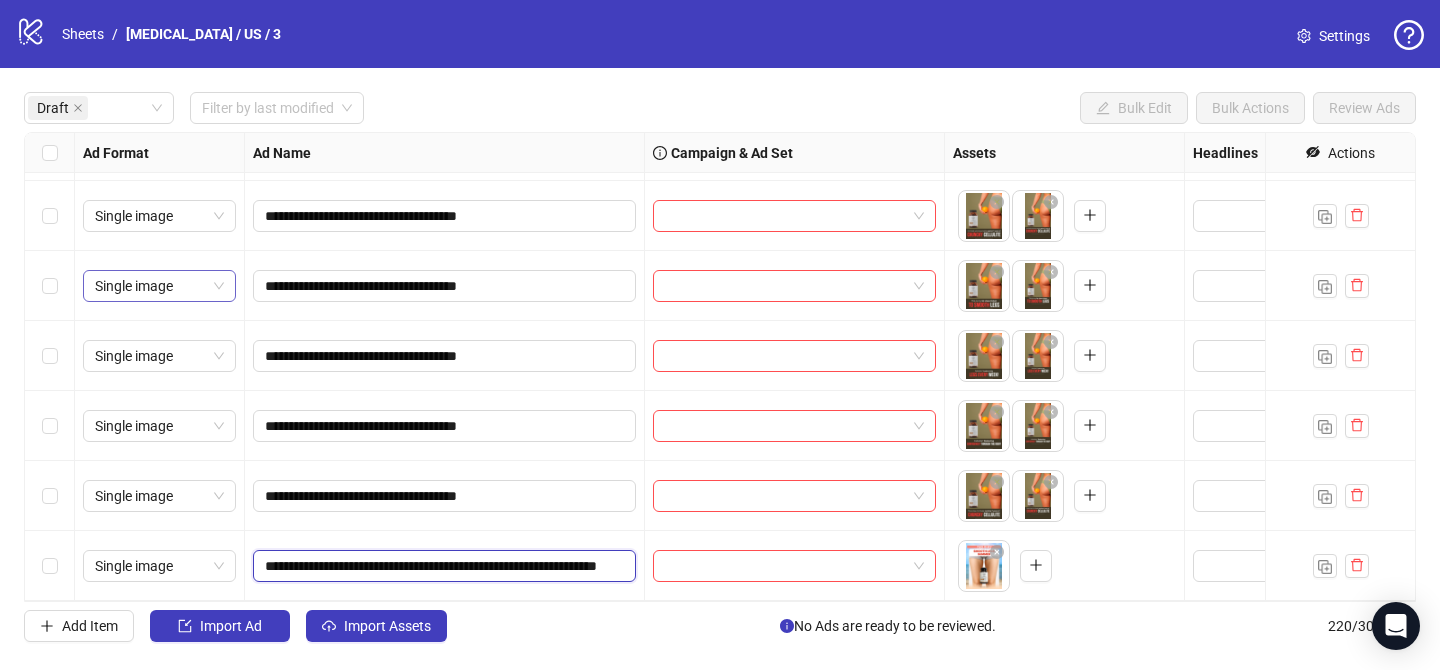 type on "**********" 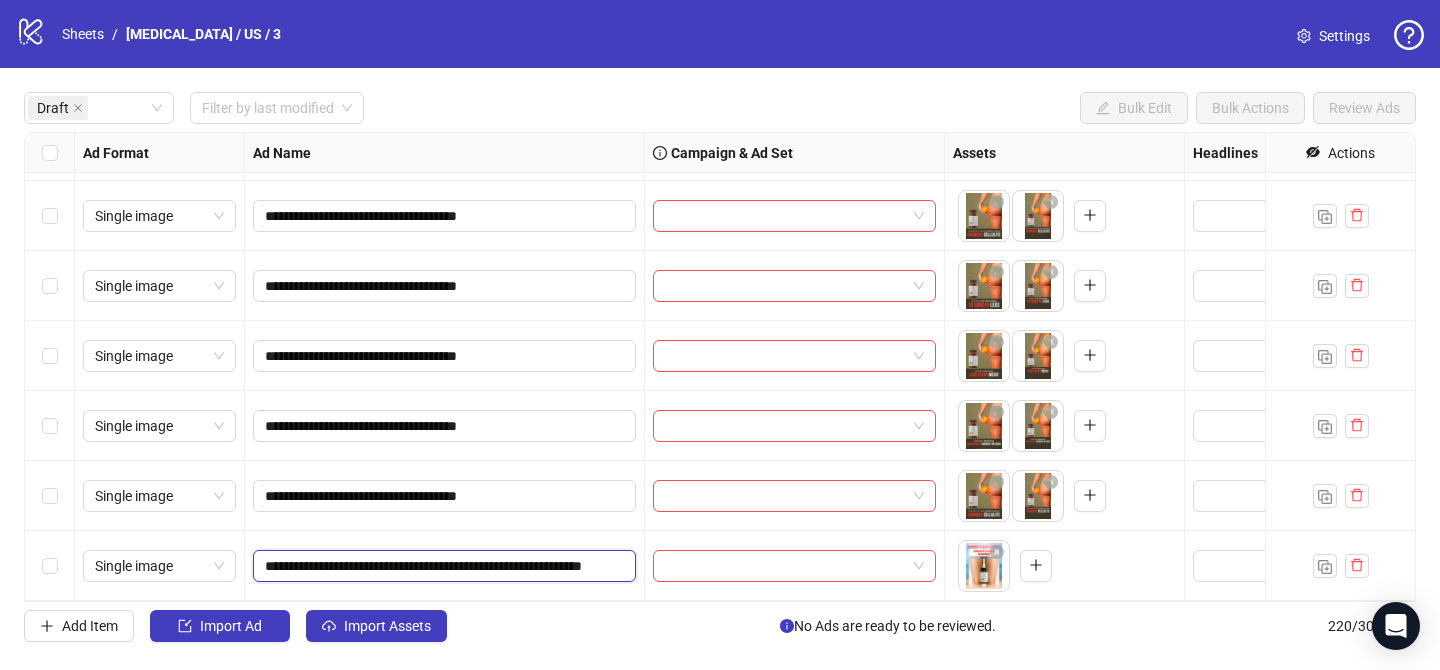 scroll, scrollTop: 0, scrollLeft: 71, axis: horizontal 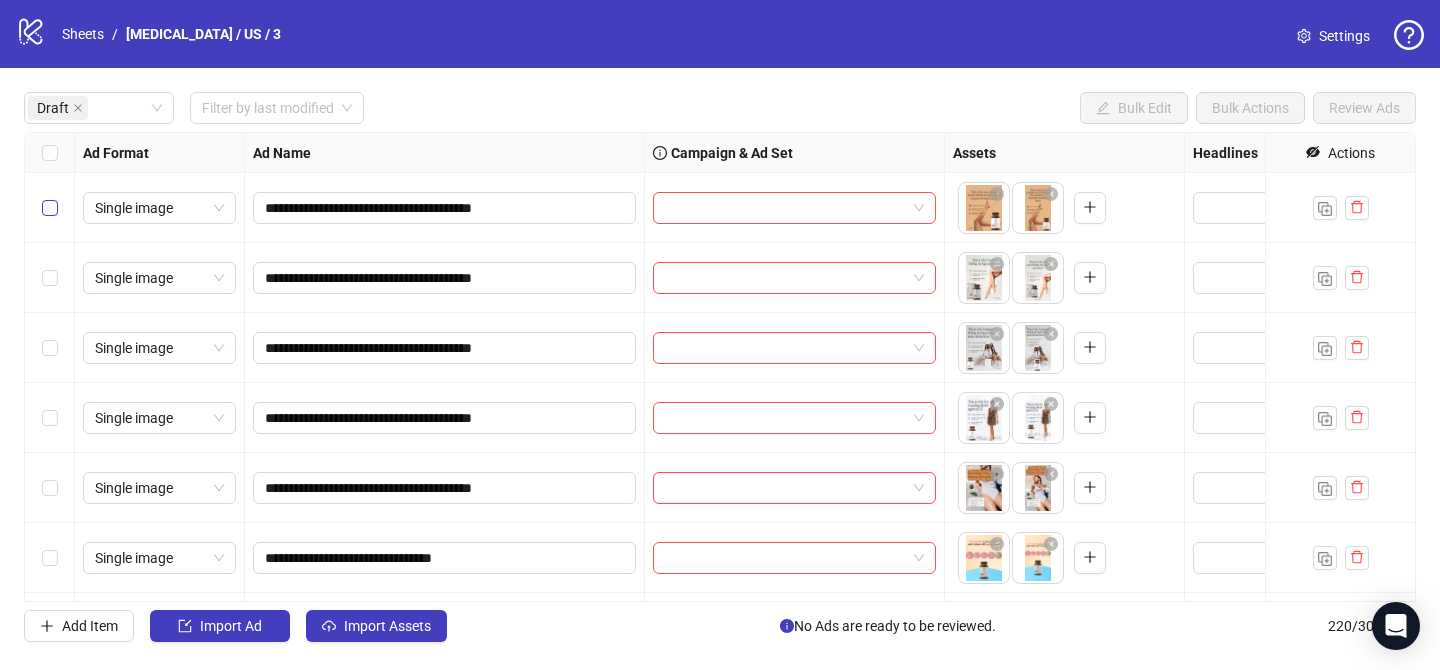 click at bounding box center [50, 208] 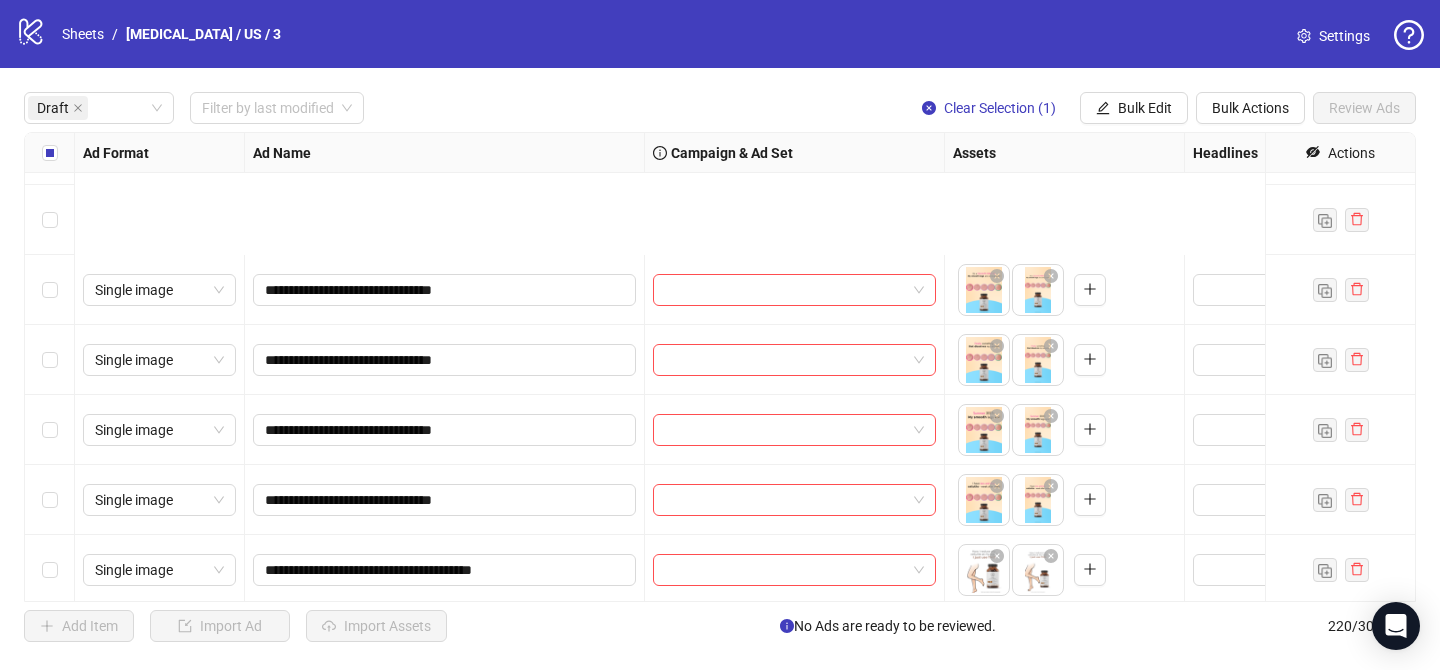 scroll, scrollTop: 561, scrollLeft: 0, axis: vertical 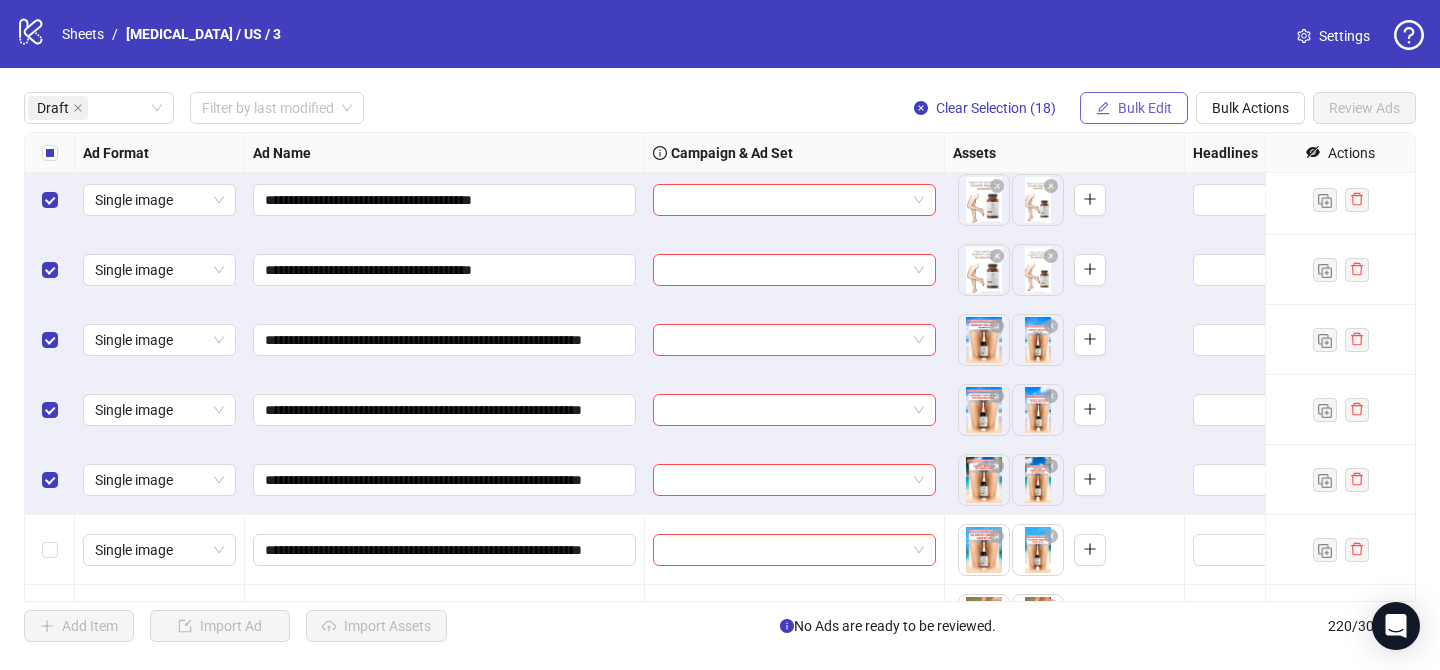 click on "Bulk Edit" at bounding box center (1134, 108) 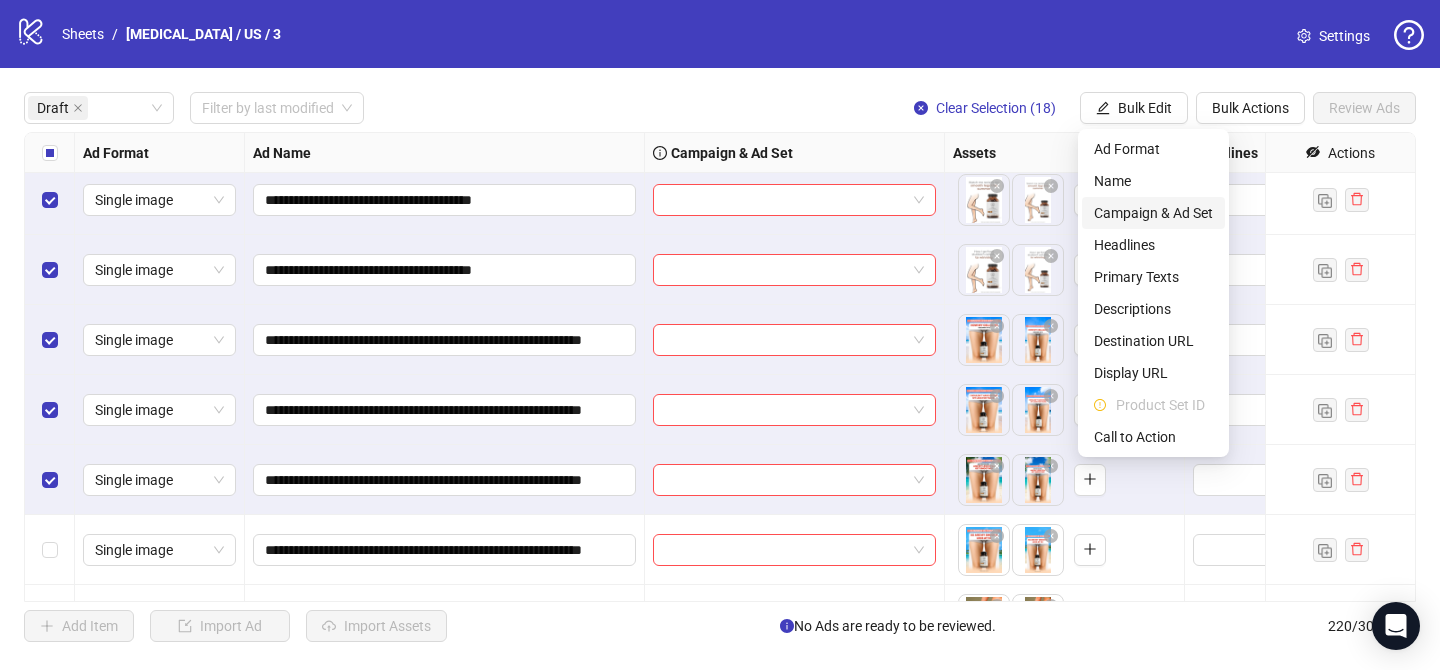 click on "Campaign & Ad Set" at bounding box center [1153, 213] 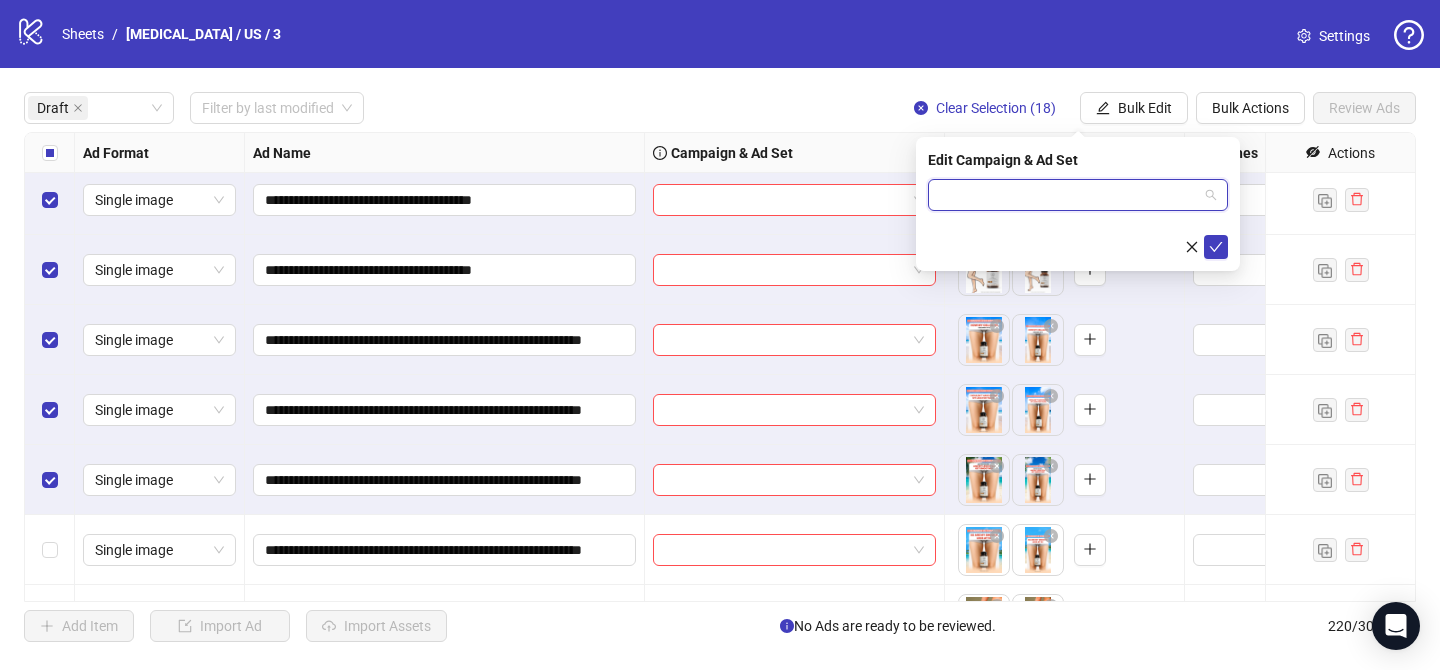 click at bounding box center [1069, 195] 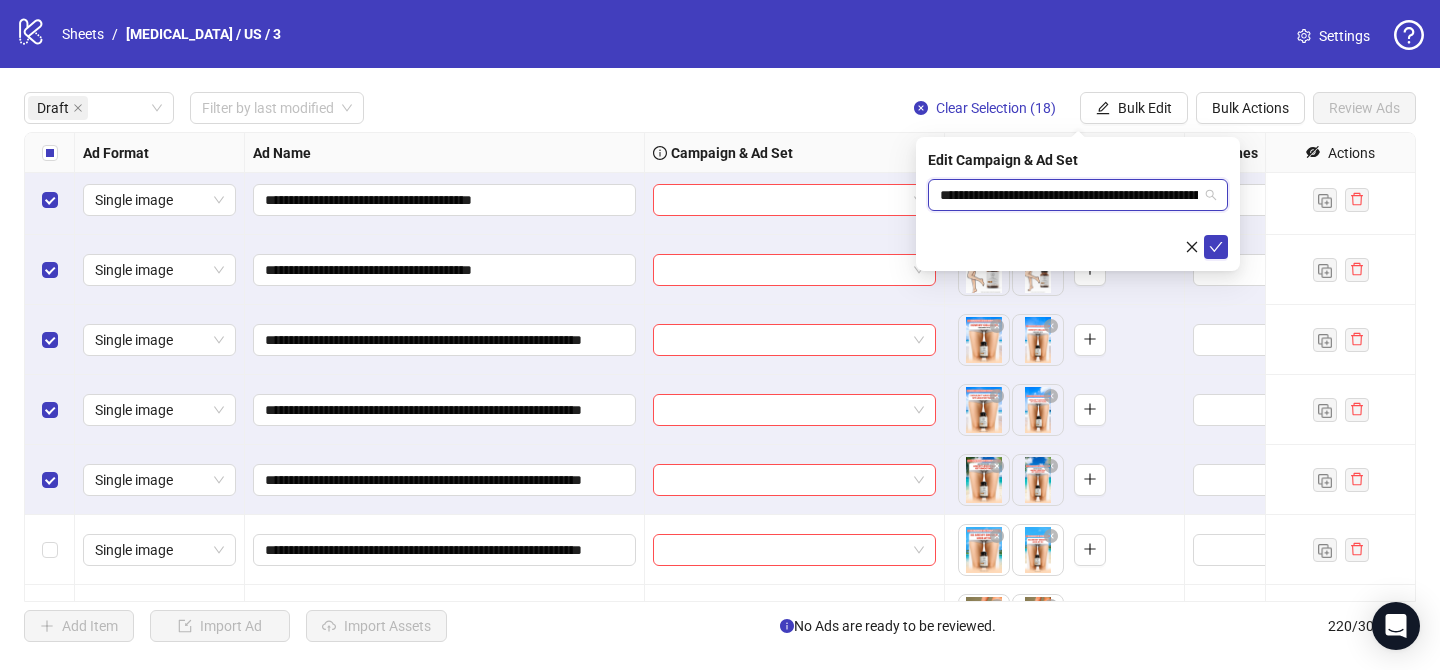 scroll, scrollTop: 0, scrollLeft: 89, axis: horizontal 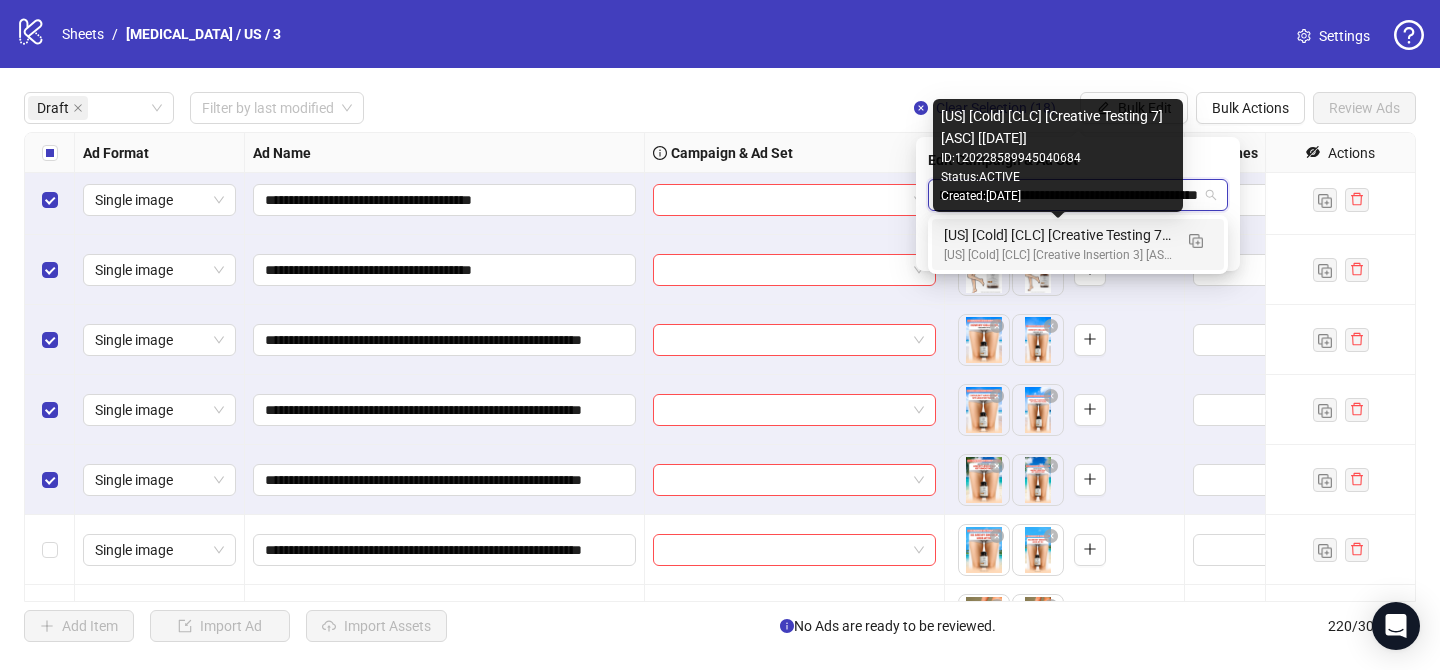click on "[US] [Cold] [CLC] [Creative Testing 7] [ASC] [[DATE]]" at bounding box center [1058, 235] 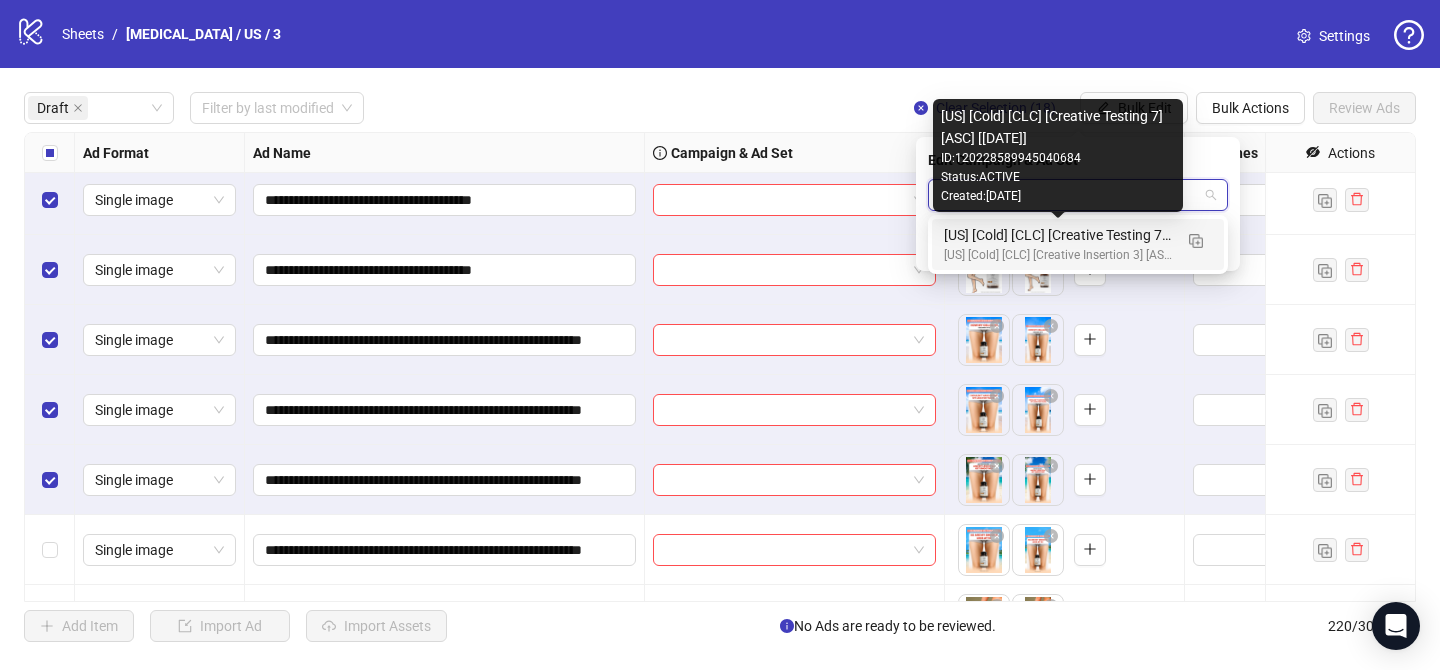 scroll, scrollTop: 0, scrollLeft: 0, axis: both 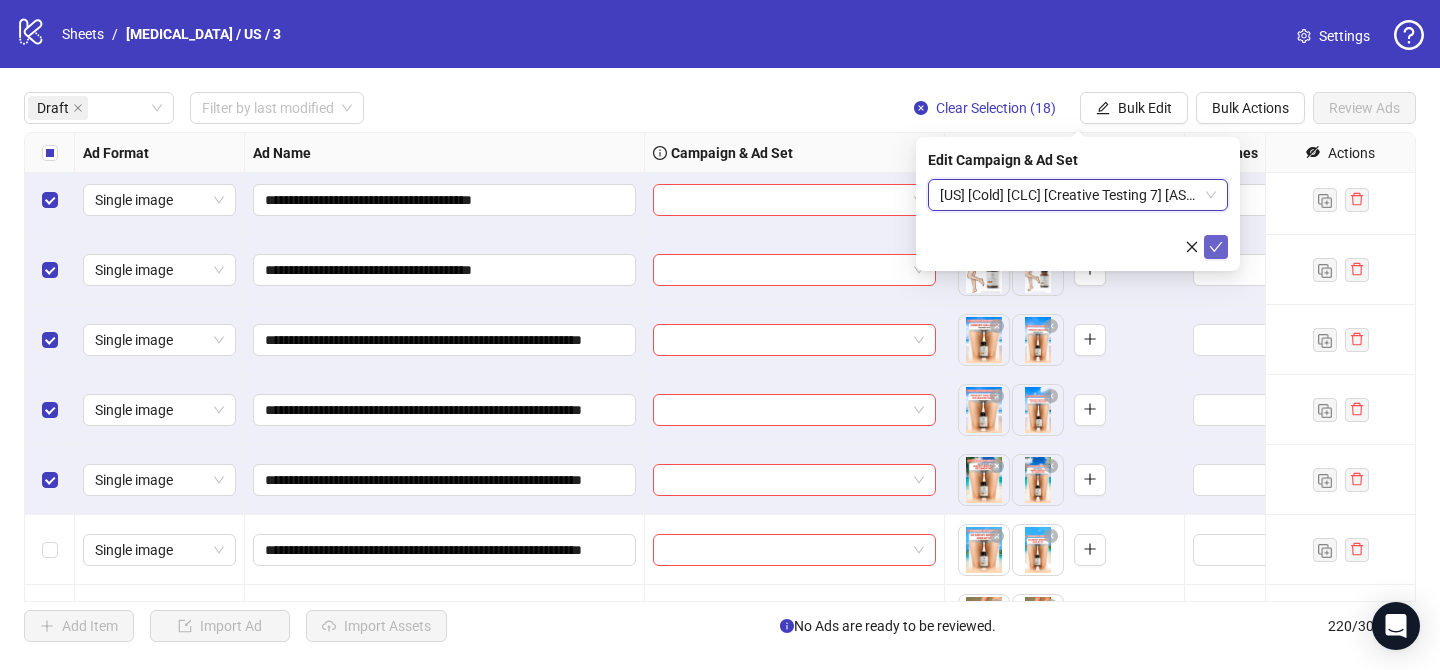 click 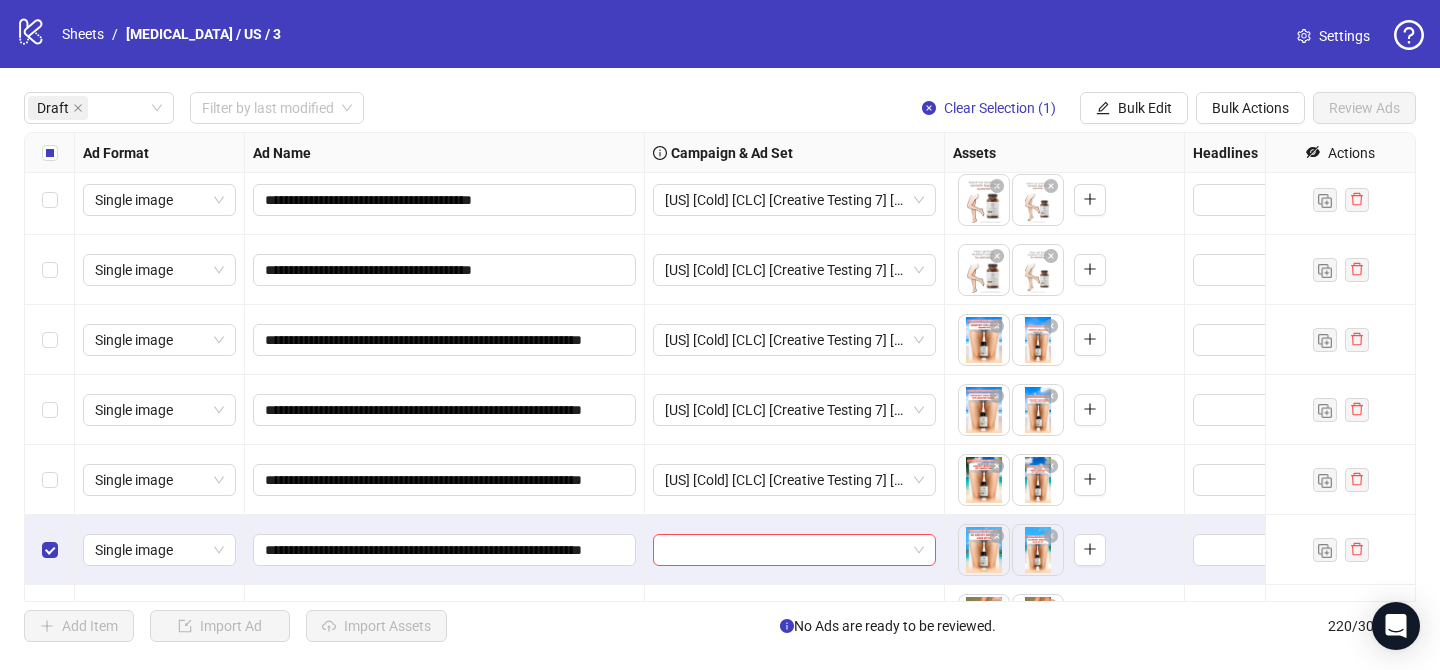scroll, scrollTop: 1322, scrollLeft: 0, axis: vertical 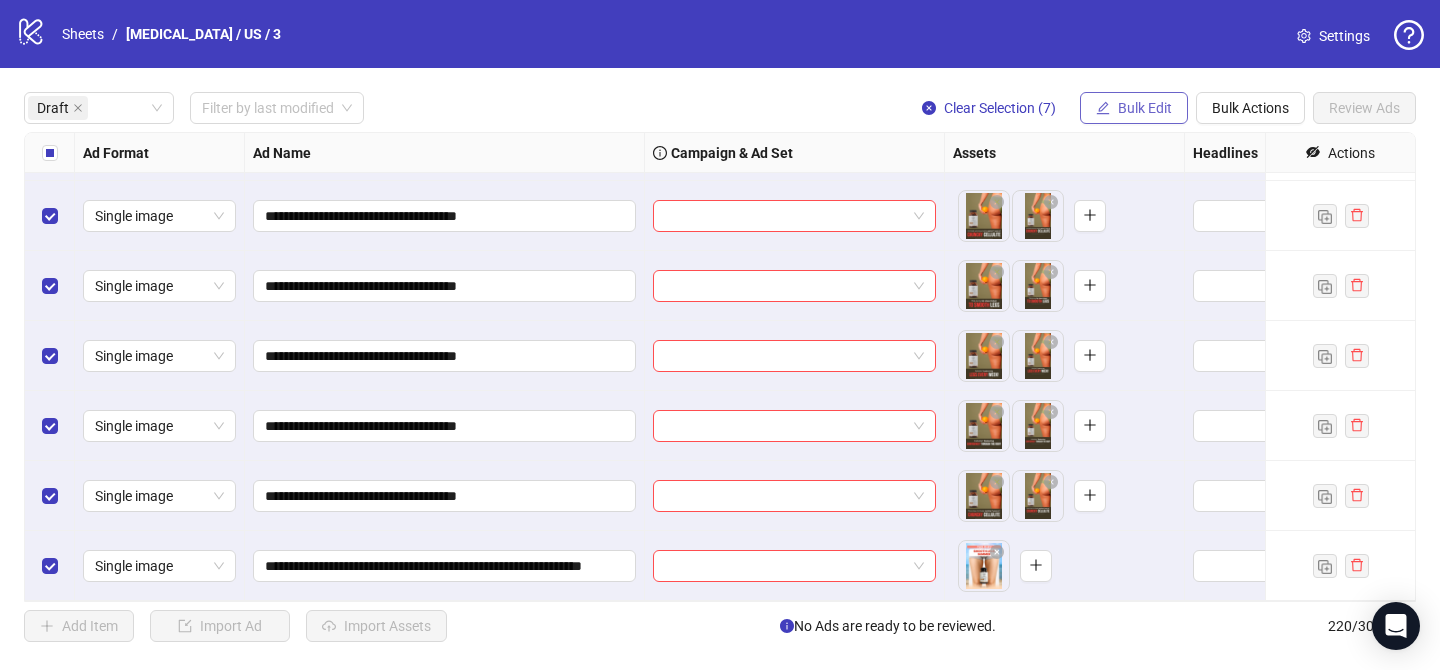 click on "Bulk Edit" at bounding box center (1134, 108) 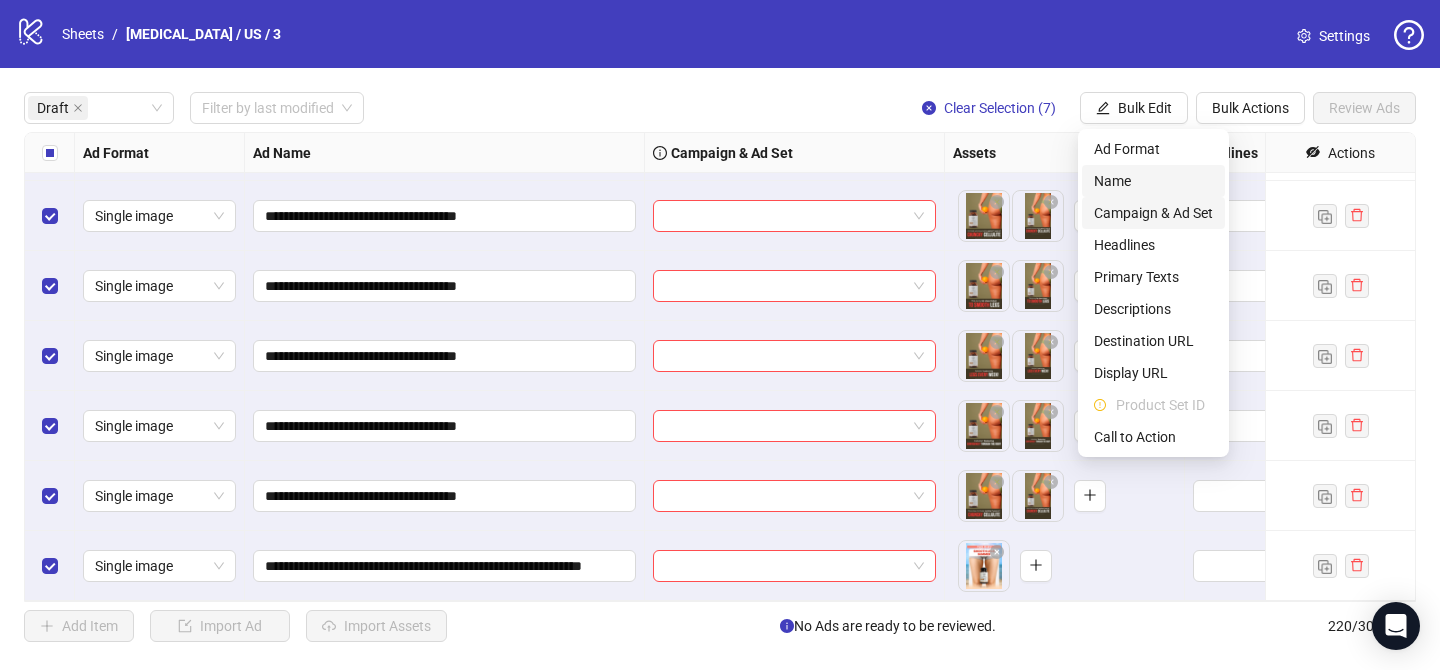 click on "Campaign & Ad Set" at bounding box center [1153, 213] 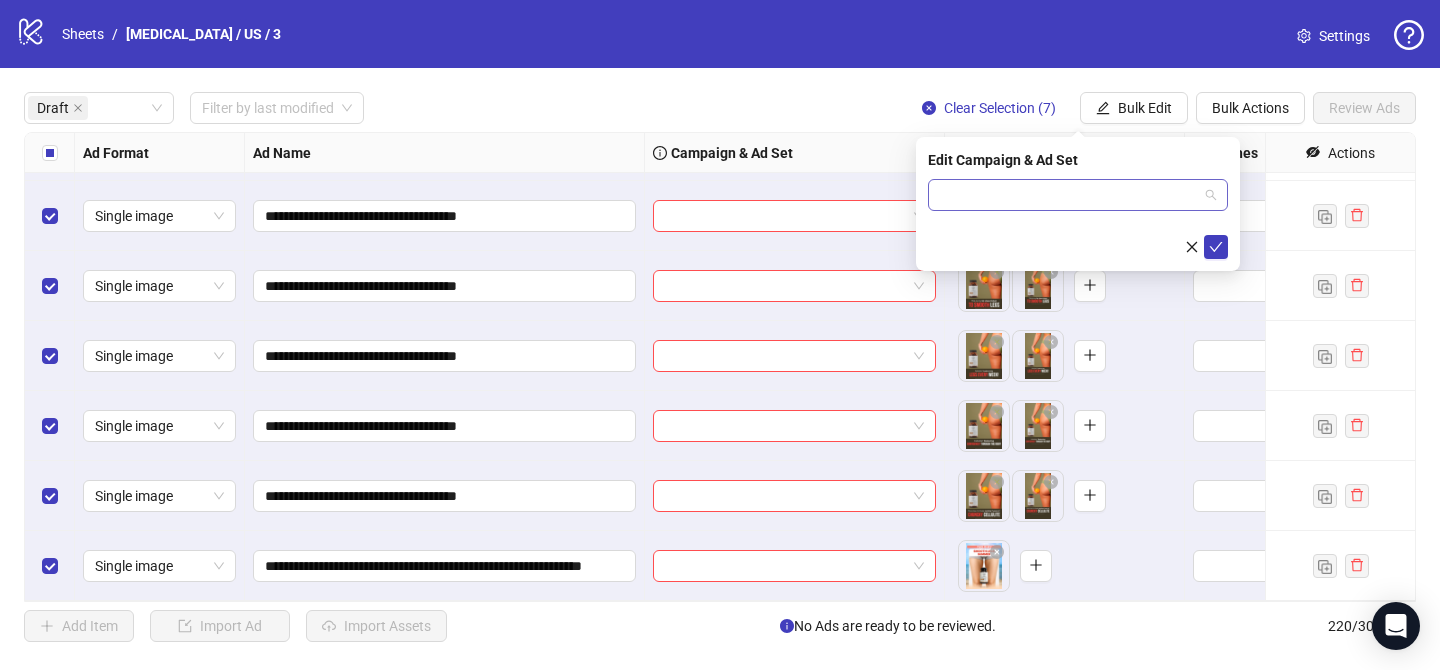 click at bounding box center [1069, 195] 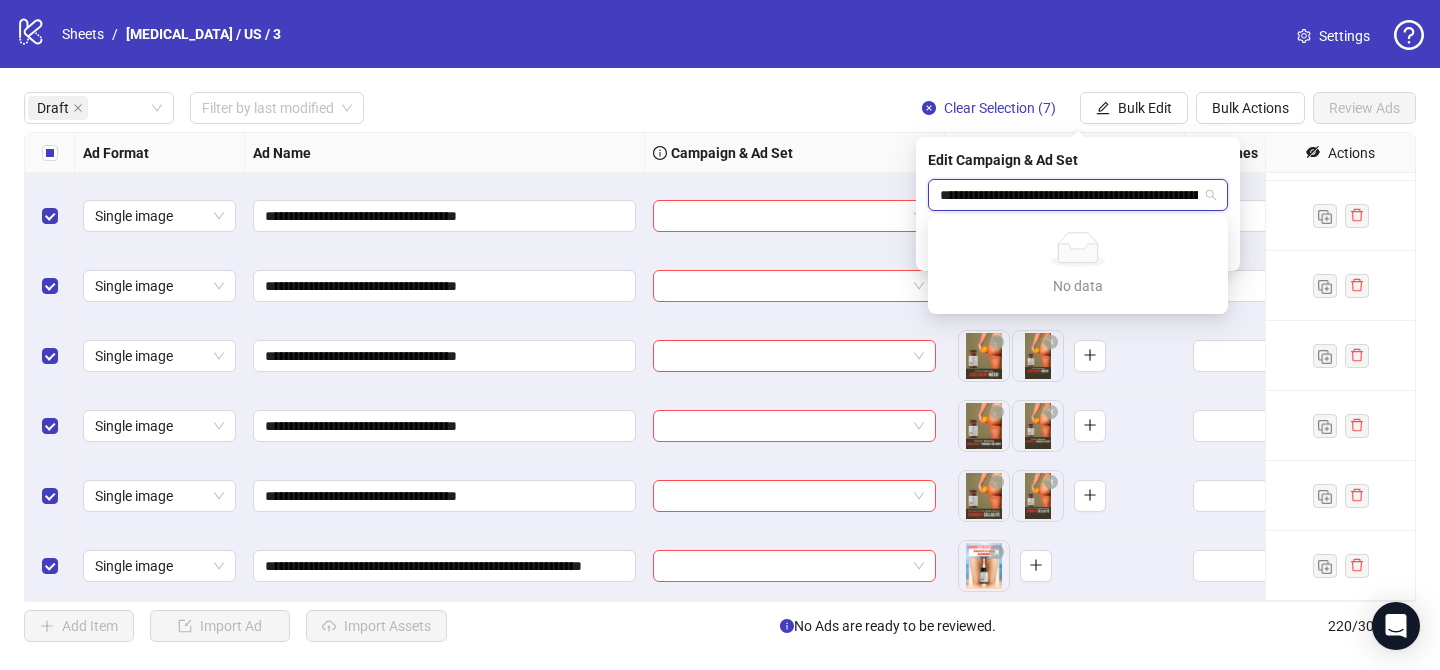 scroll, scrollTop: 0, scrollLeft: 85, axis: horizontal 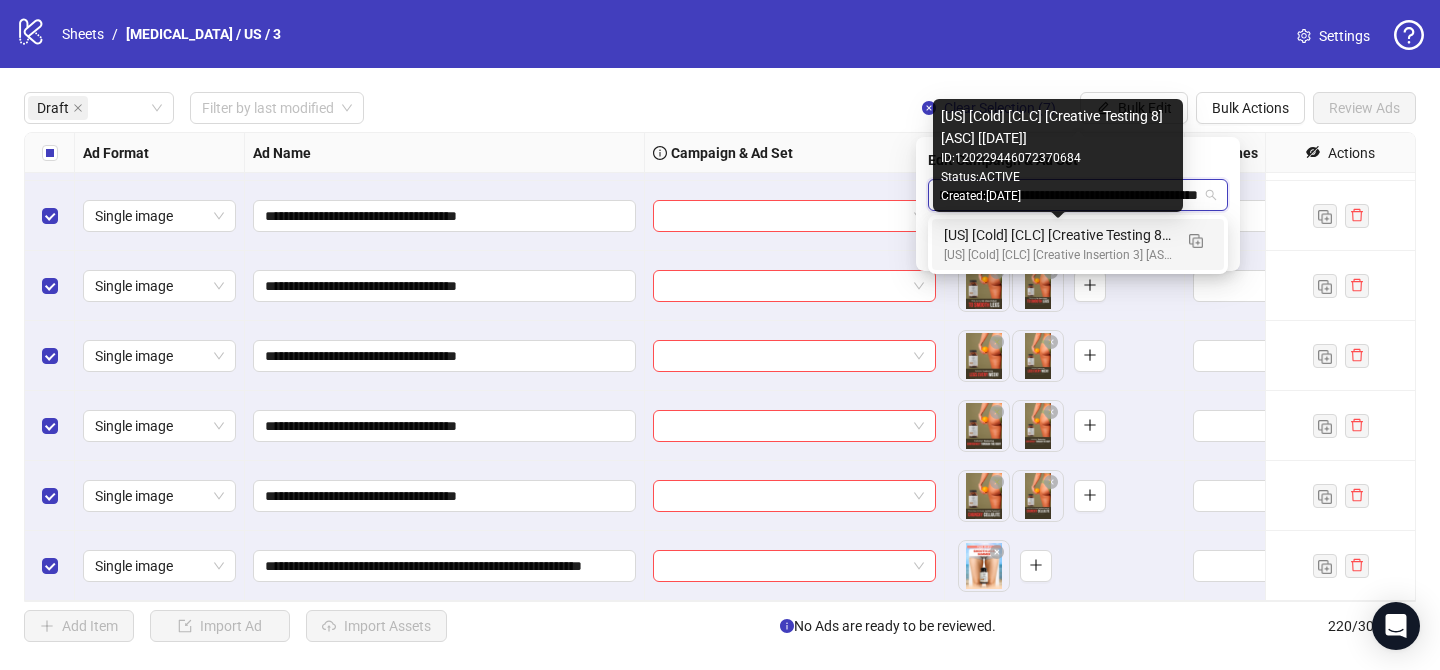 click on "[US] [Cold] [CLC] [Creative Testing 8] [ASC] [[DATE]]" at bounding box center [1058, 235] 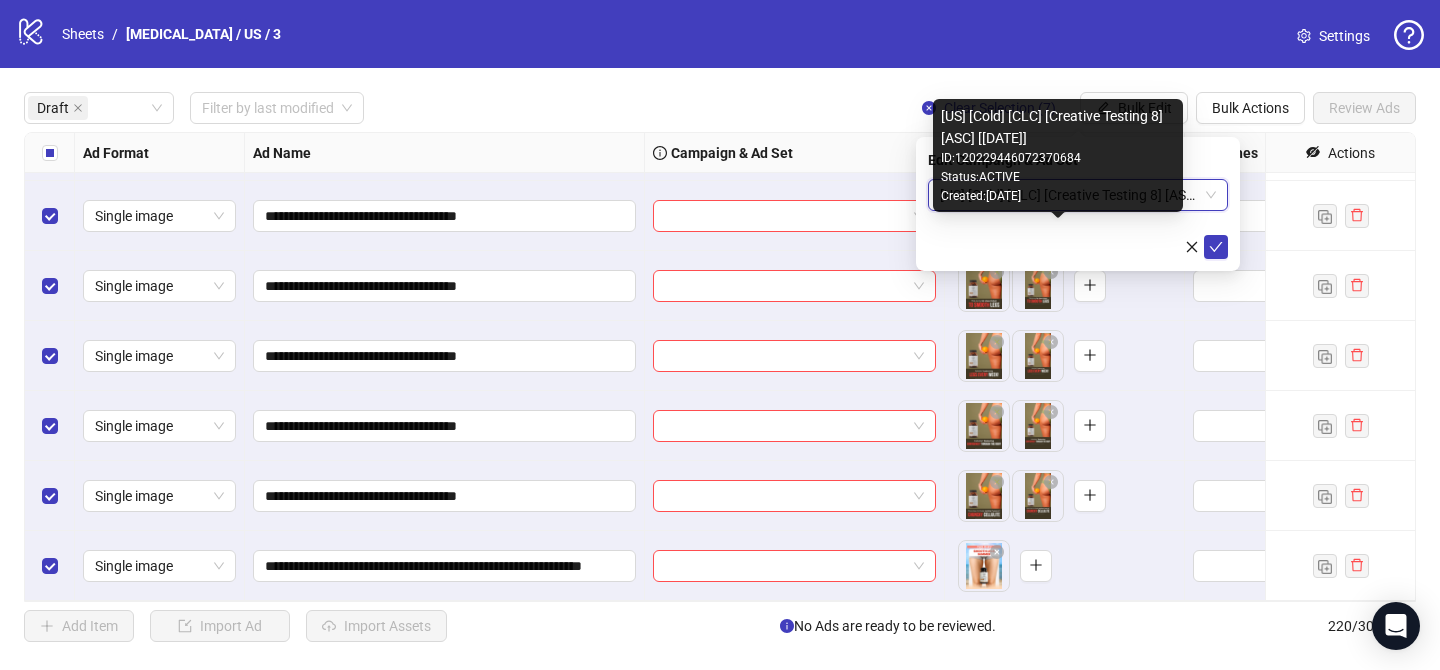 scroll, scrollTop: 0, scrollLeft: 0, axis: both 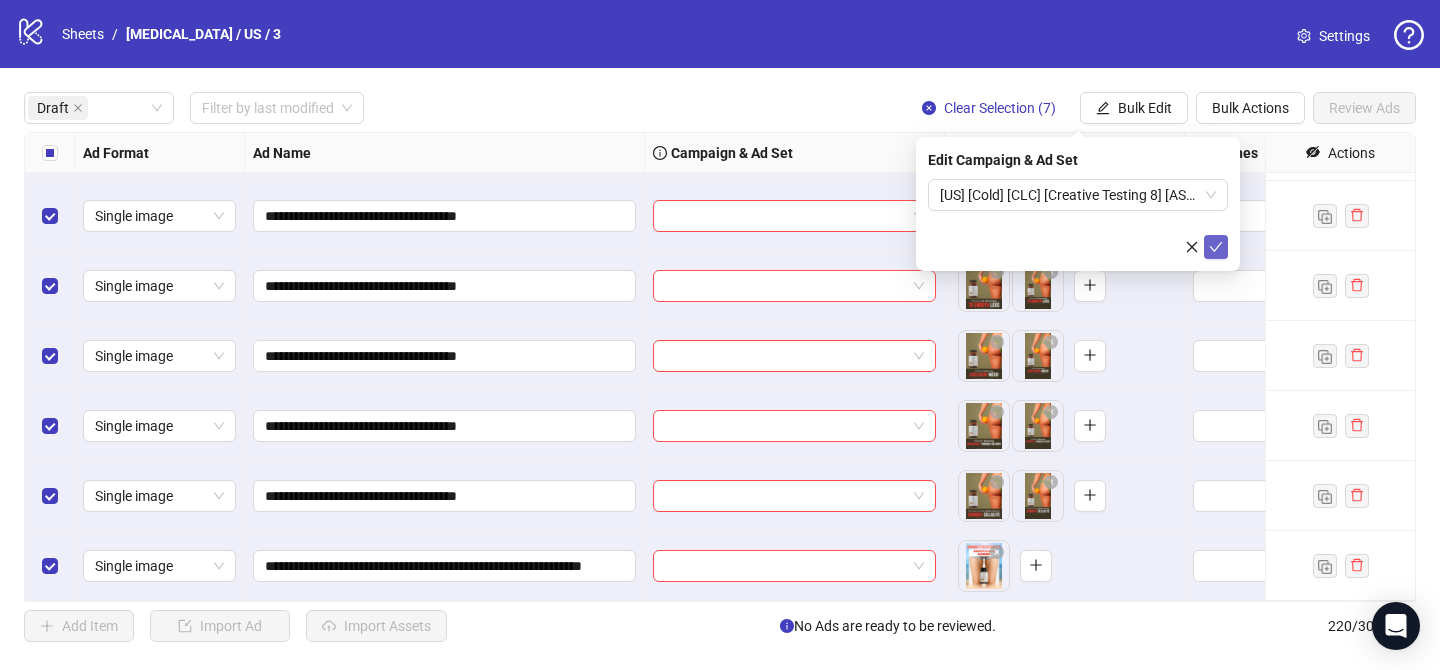 click 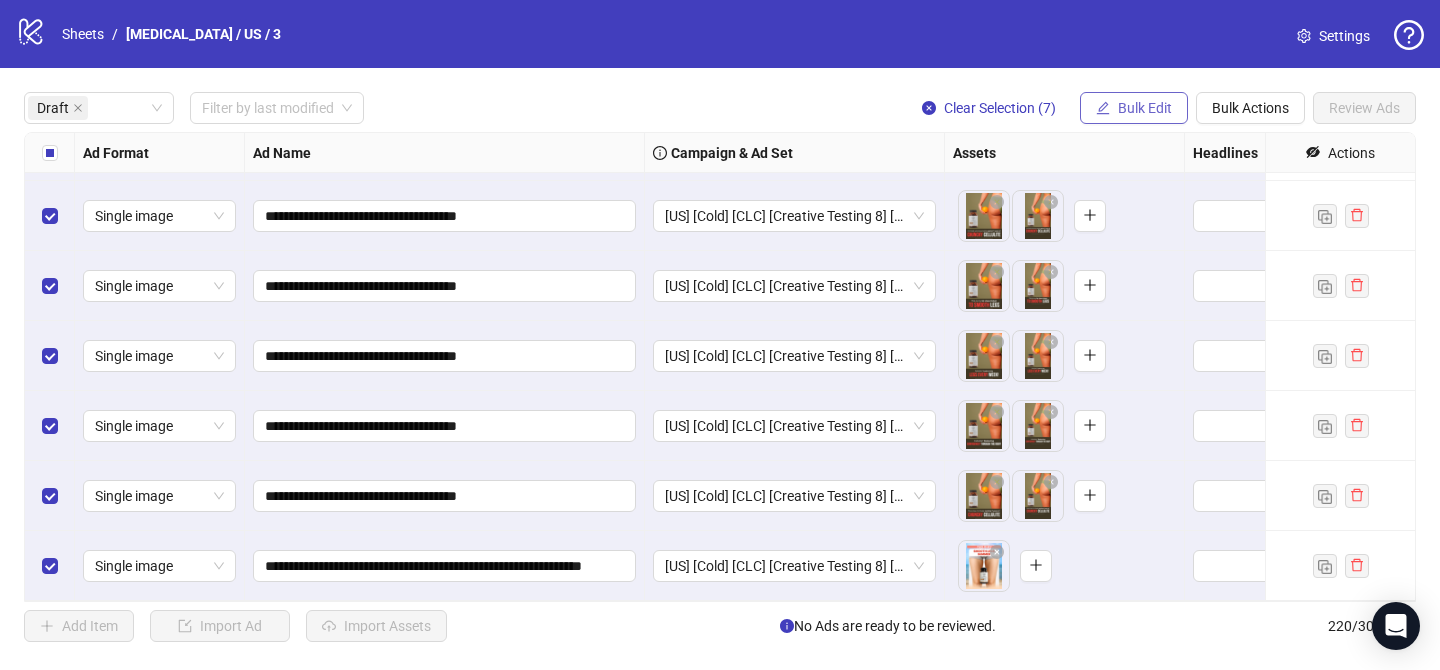 click on "Bulk Edit" at bounding box center [1145, 108] 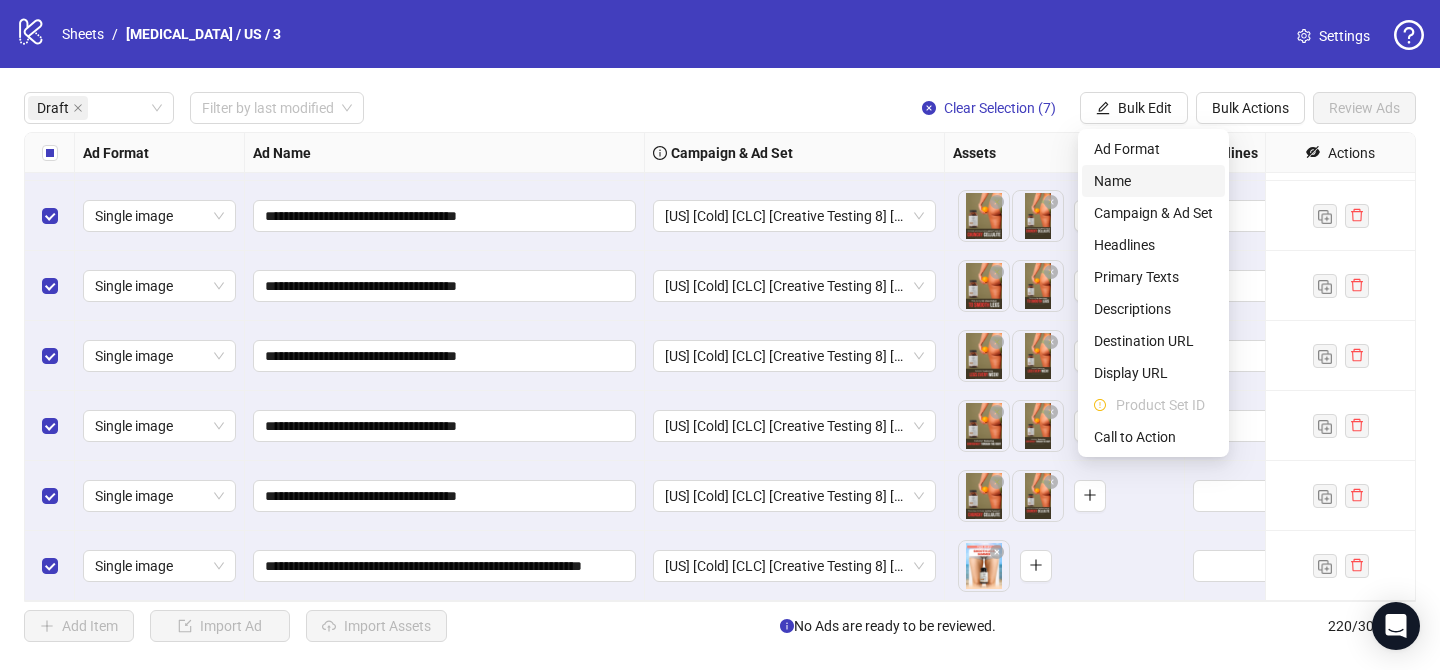 click on "Name" at bounding box center [1153, 181] 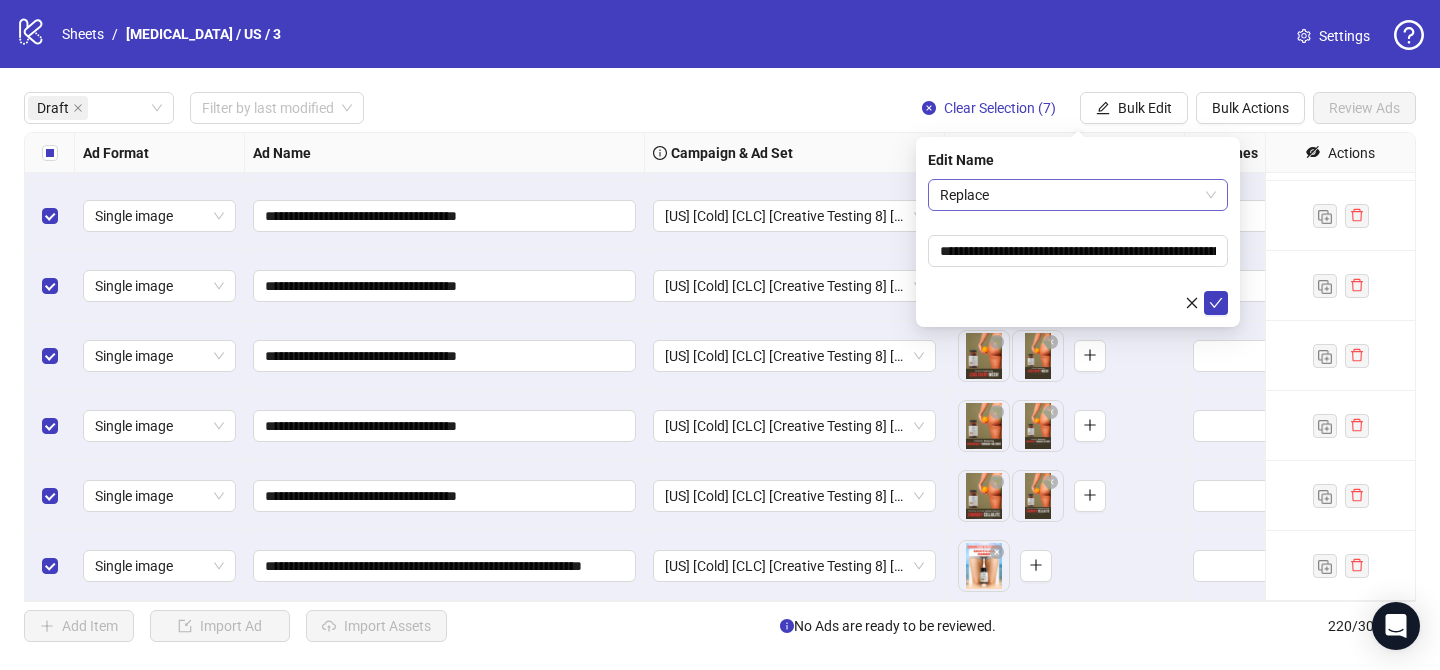 click on "Replace" at bounding box center [1078, 195] 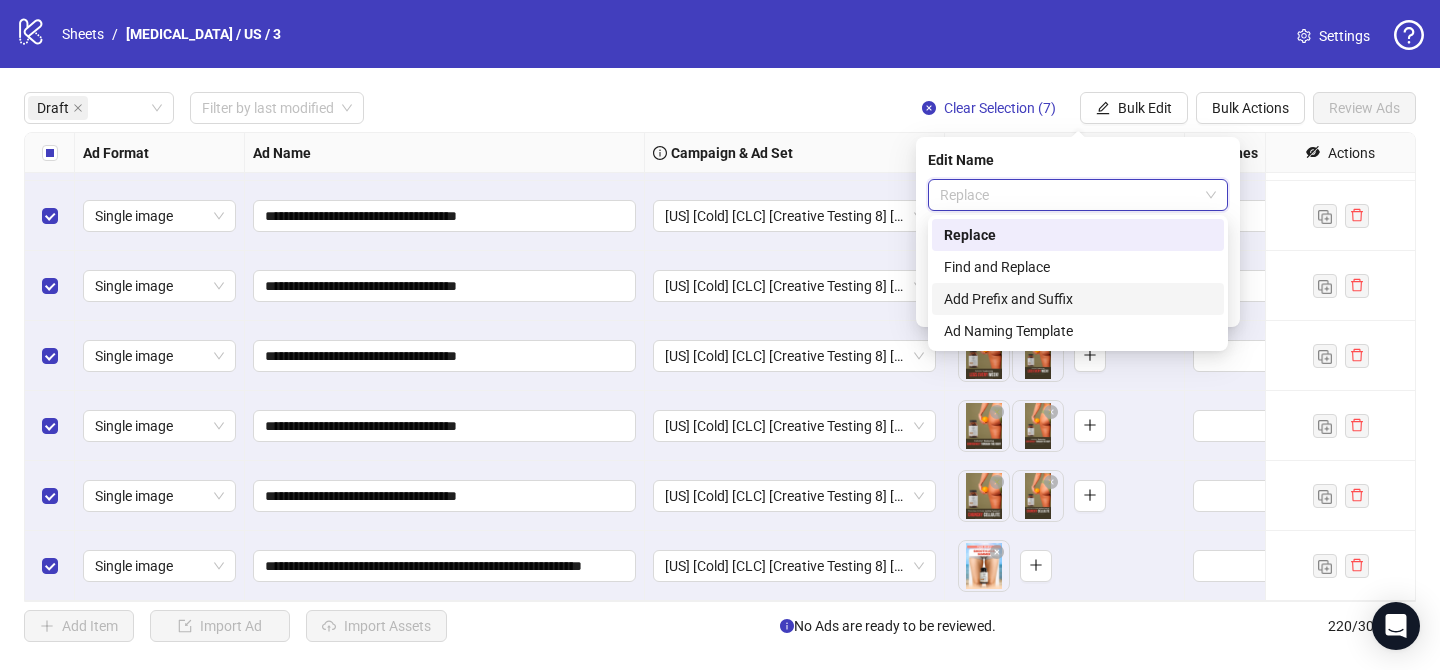 click on "Add Prefix and Suffix" at bounding box center (1078, 299) 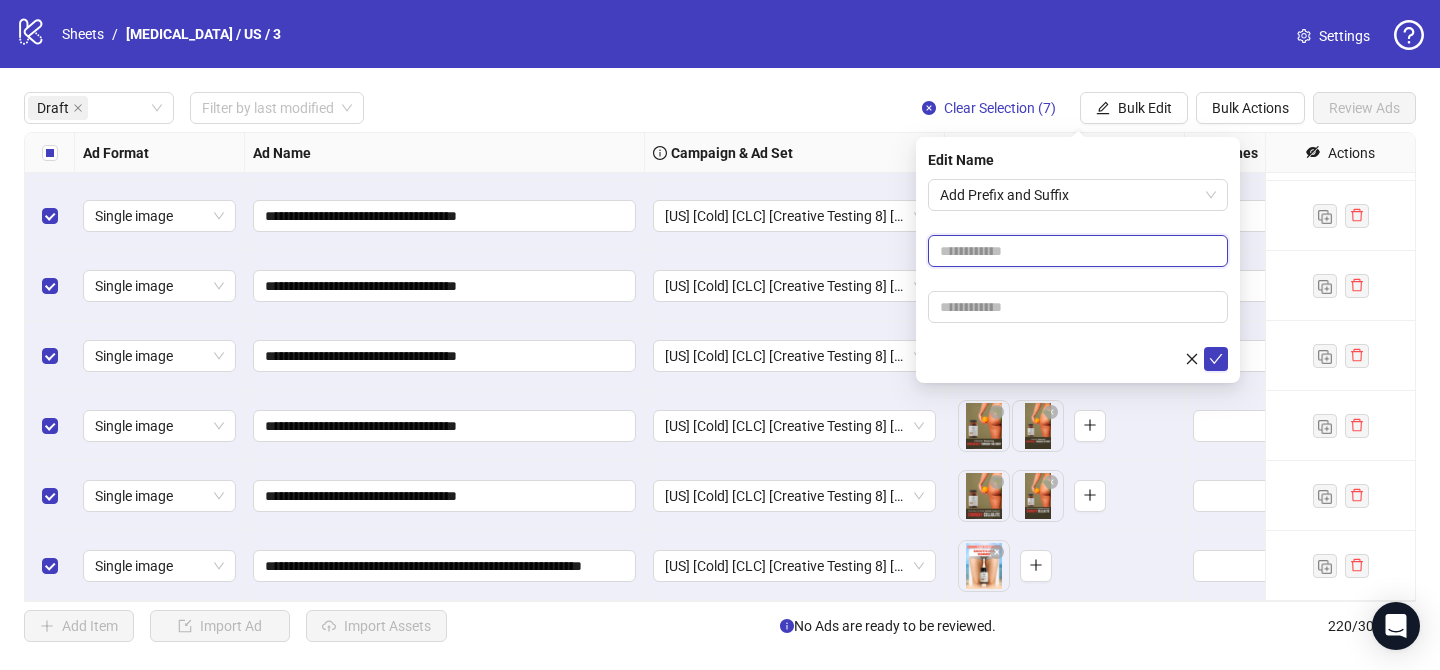 click at bounding box center (1078, 251) 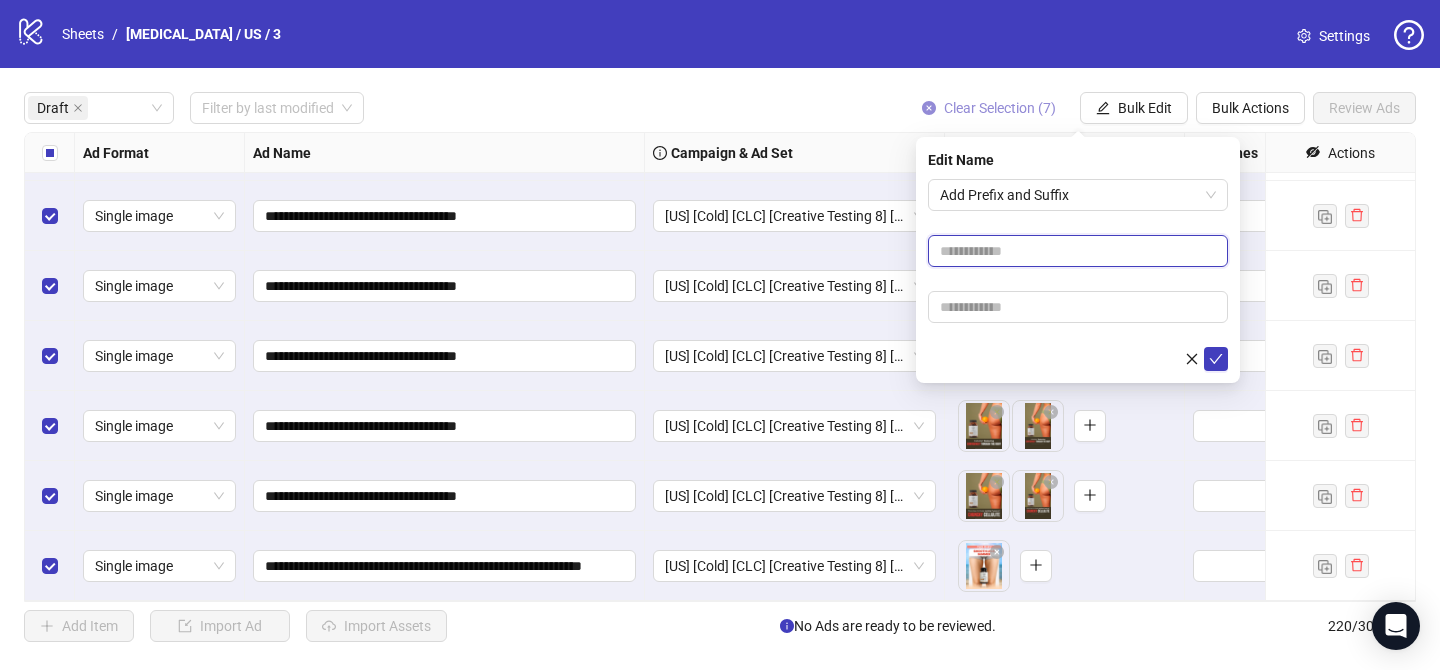 paste on "**********" 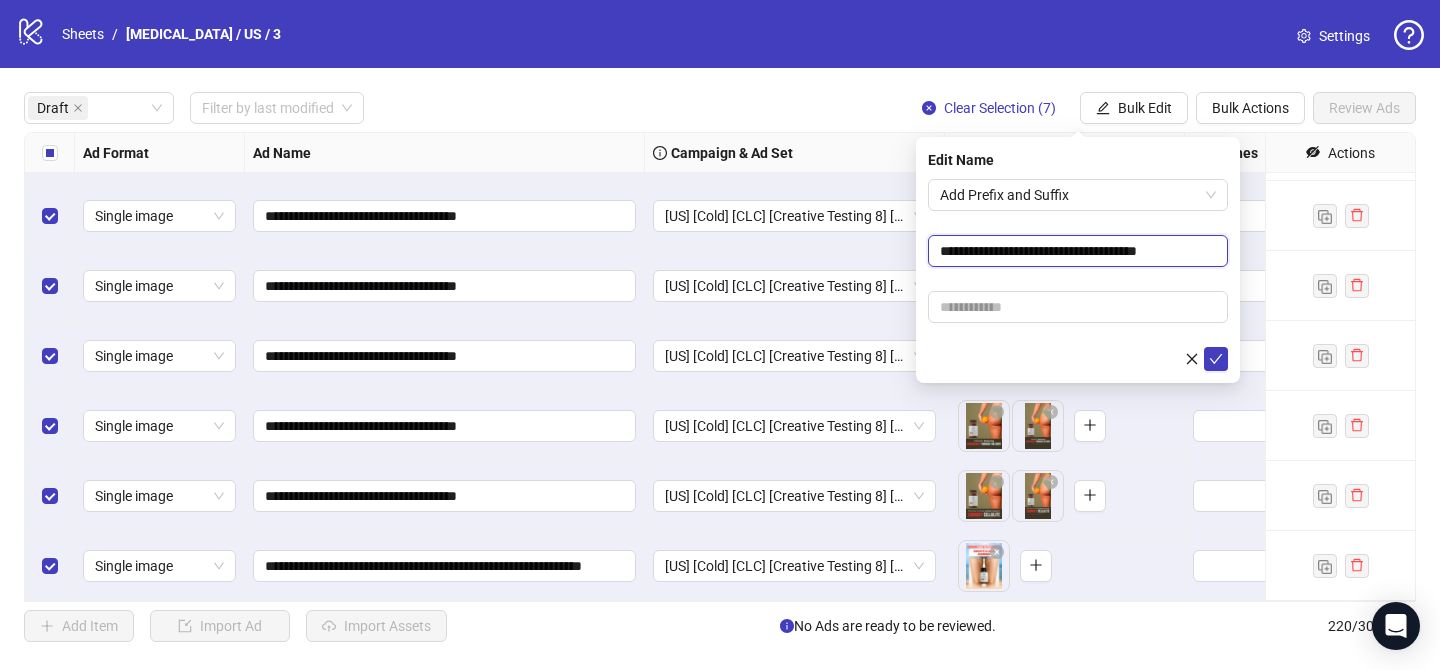 type on "**********" 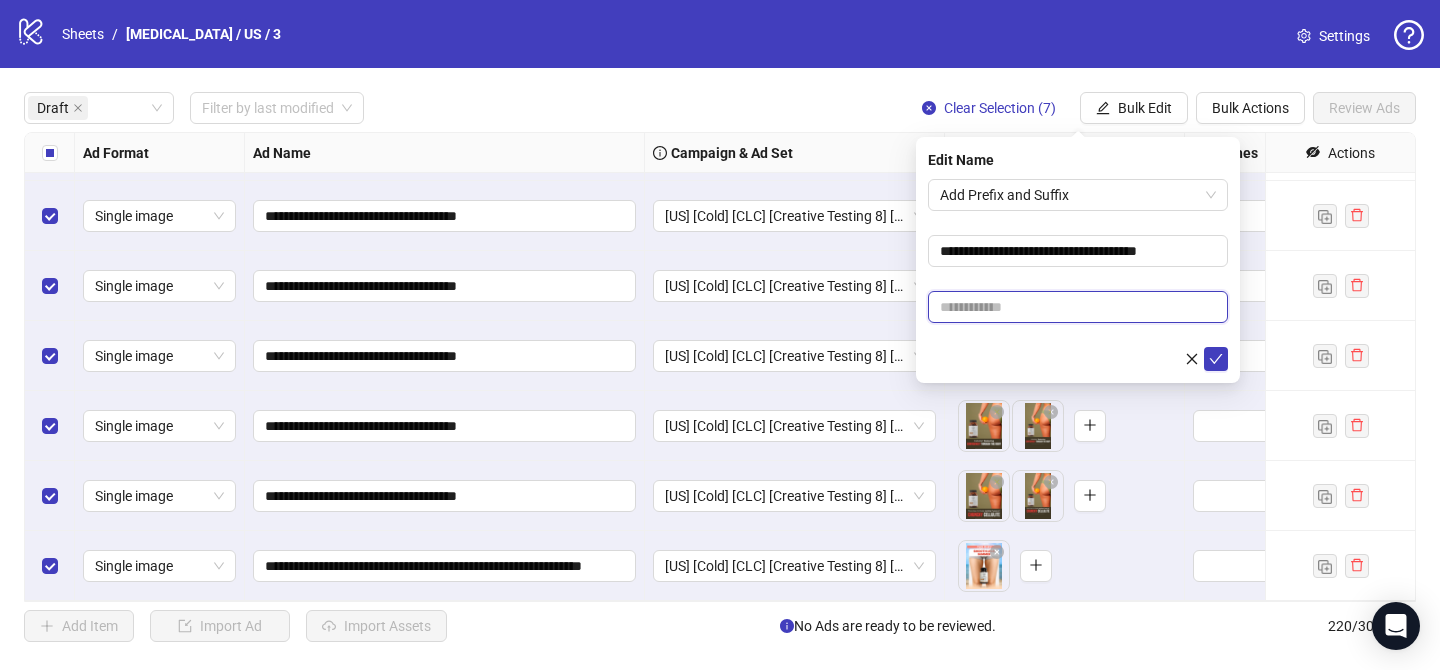 click at bounding box center [1078, 307] 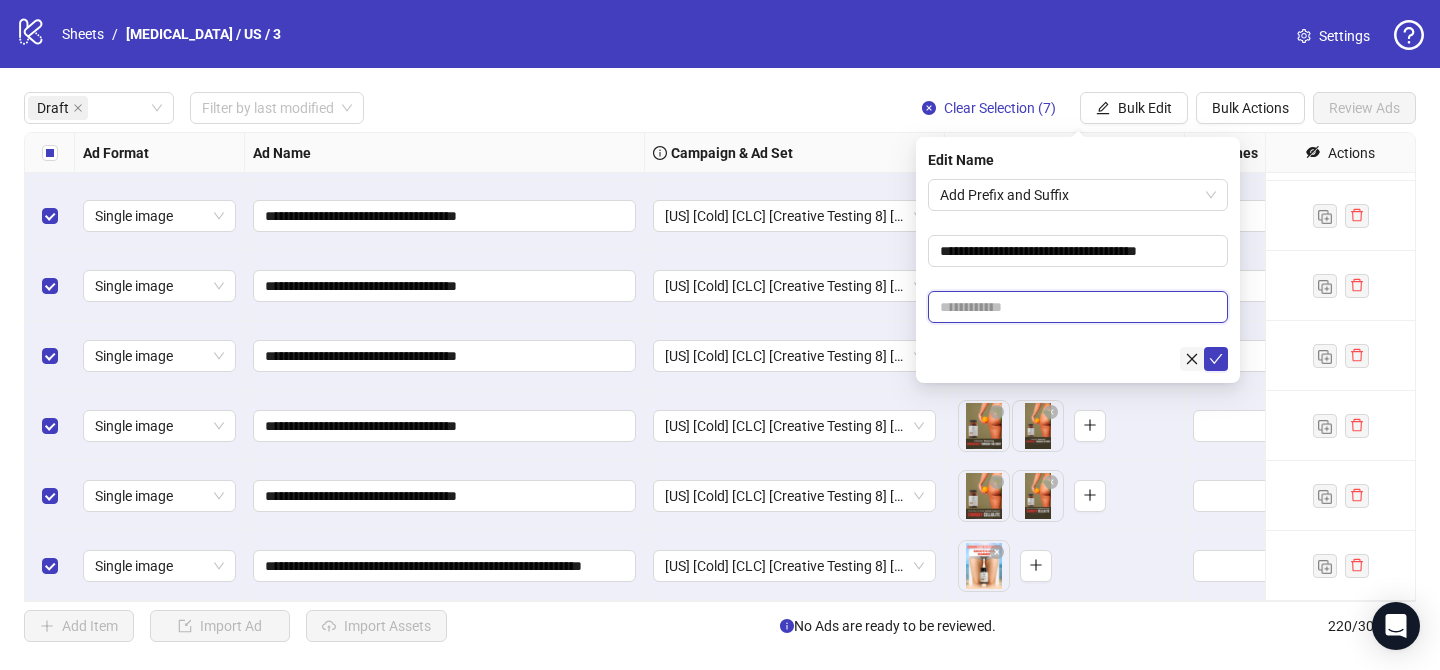 paste on "**********" 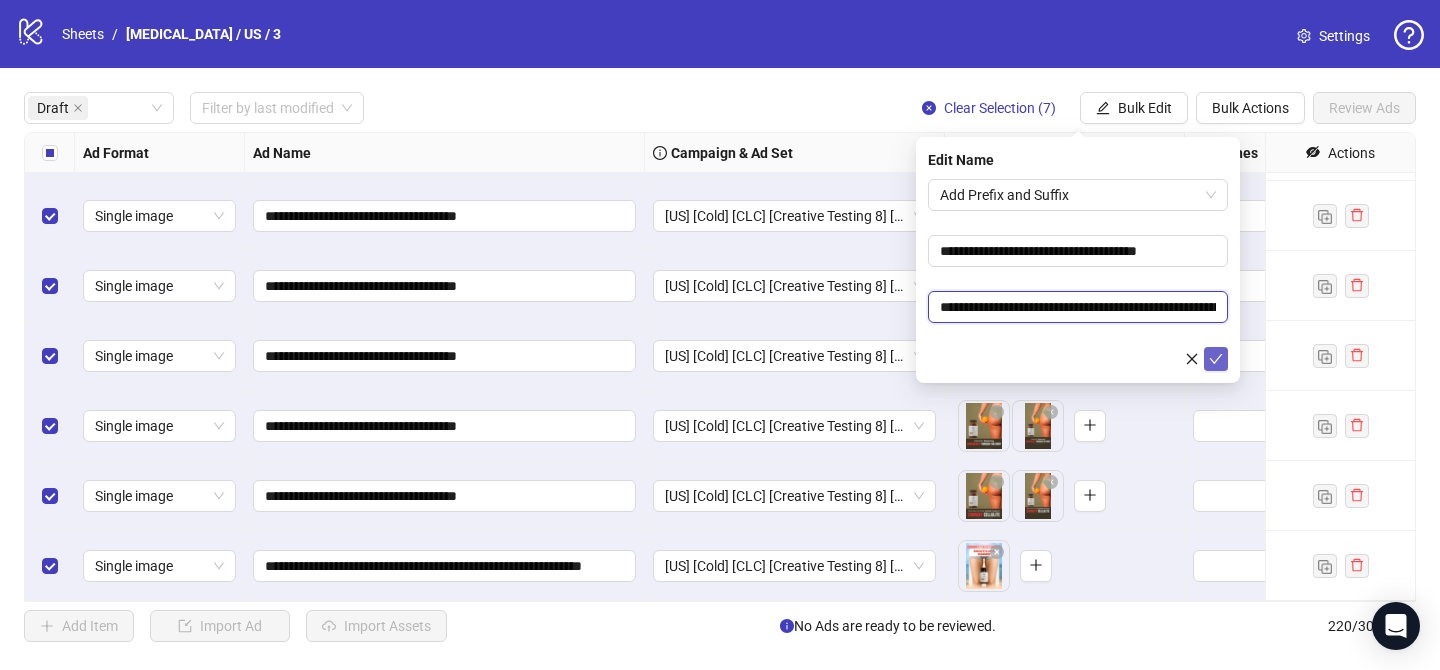 scroll, scrollTop: 0, scrollLeft: 137, axis: horizontal 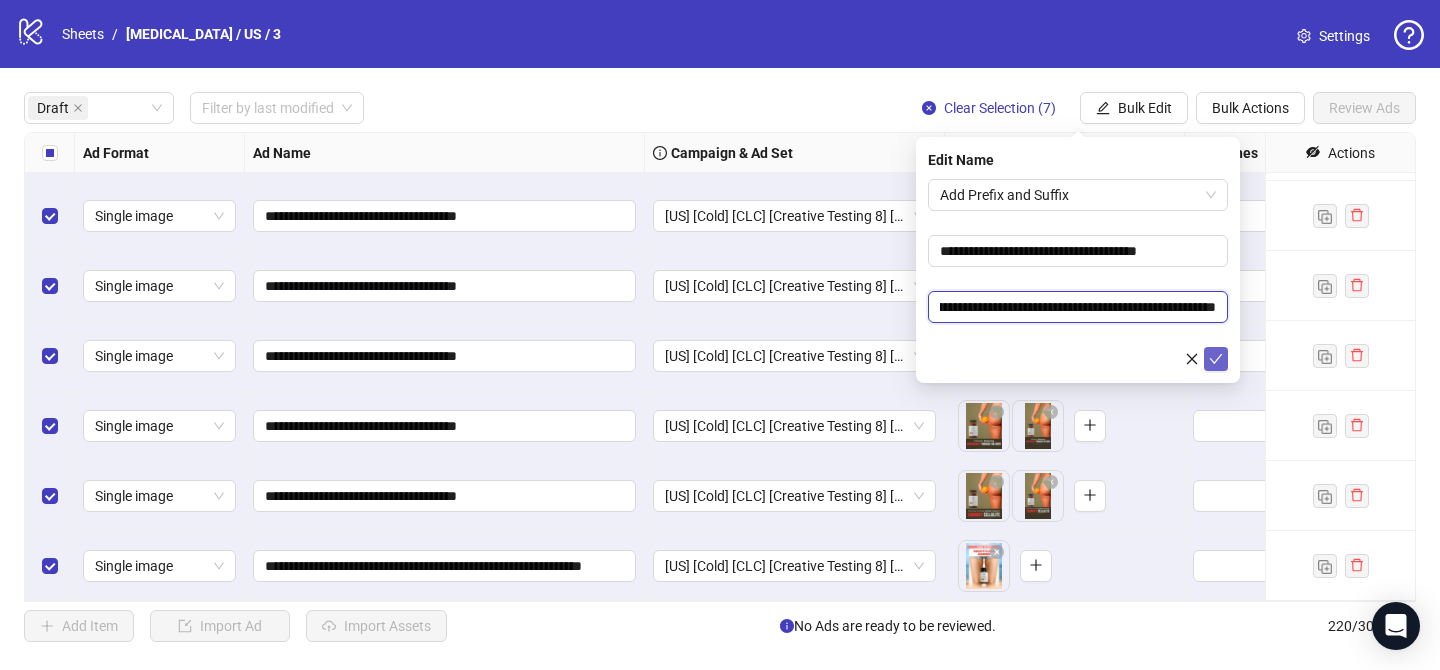 type on "**********" 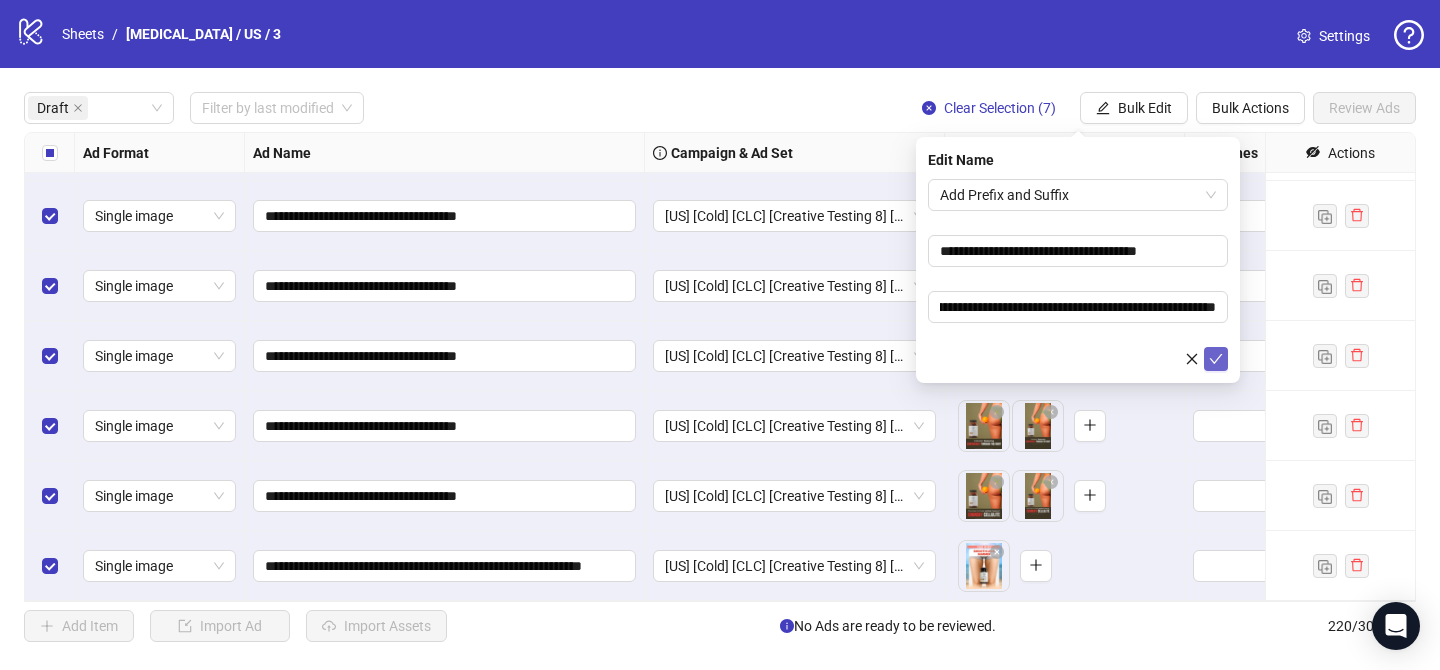 click 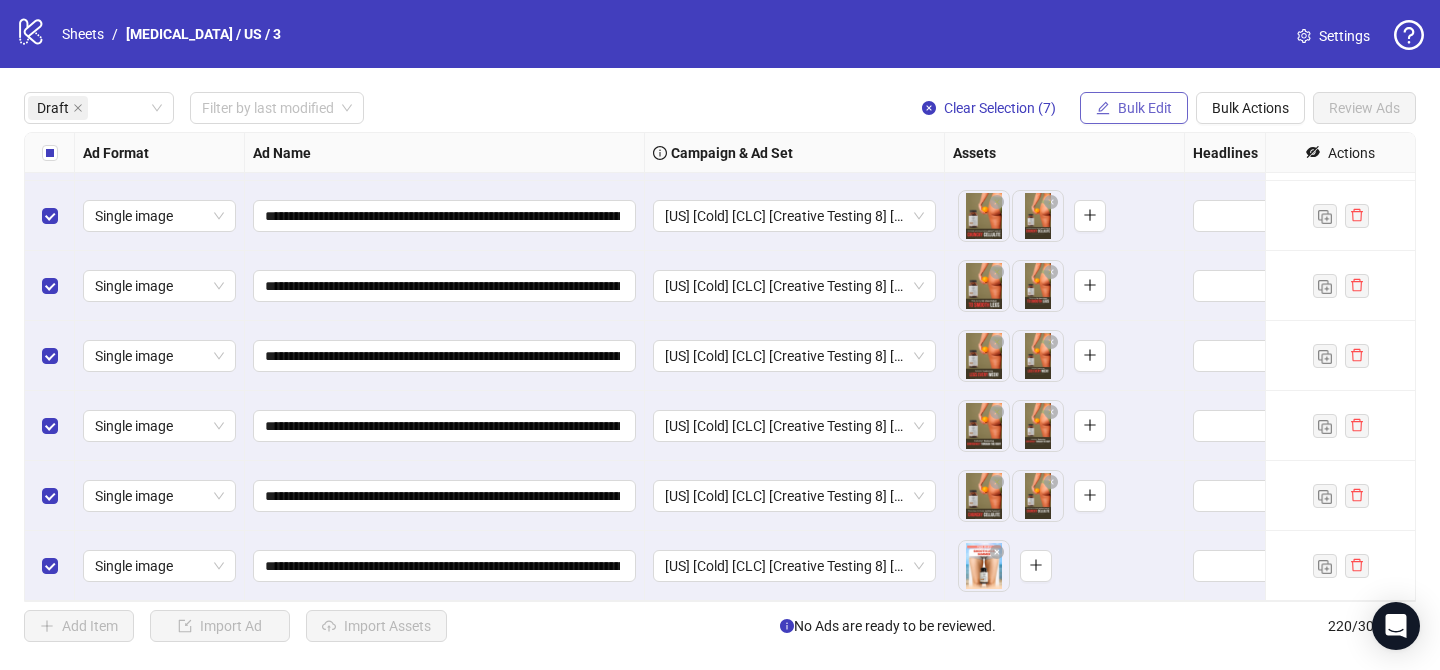 click on "Bulk Edit" at bounding box center (1145, 108) 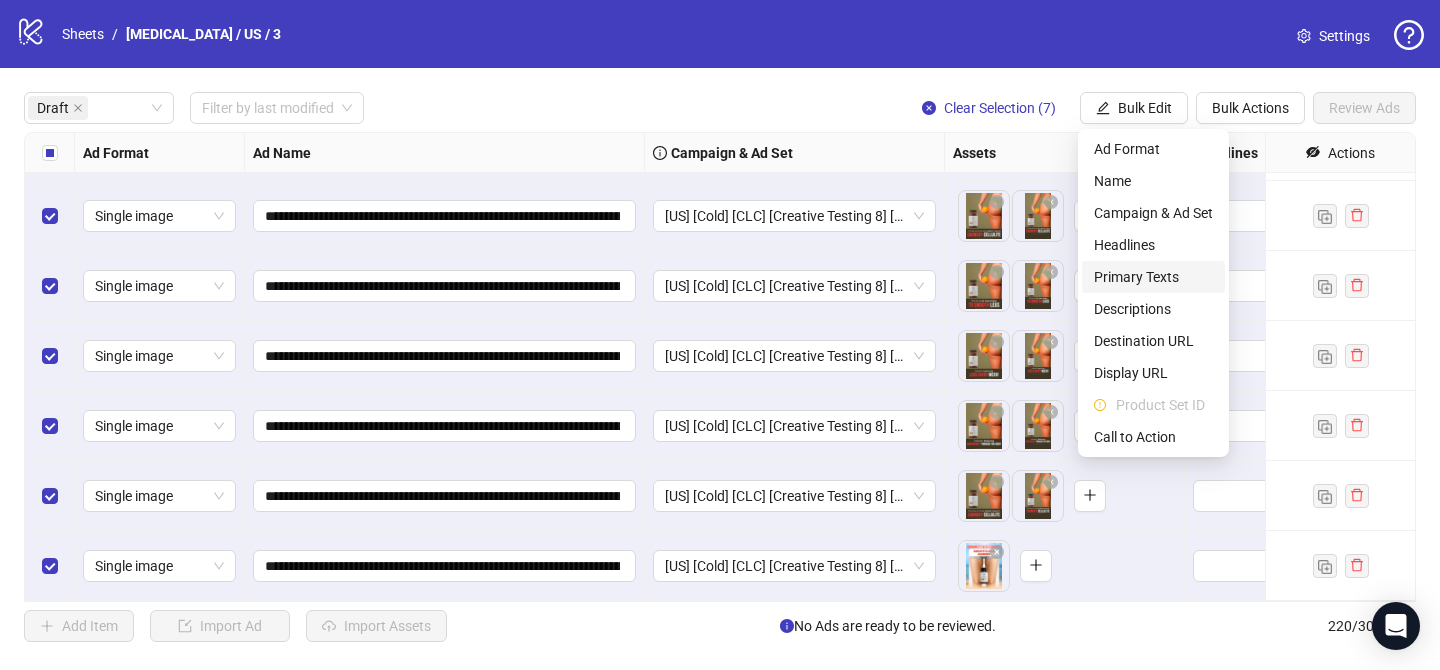 click on "Primary Texts" at bounding box center [1153, 277] 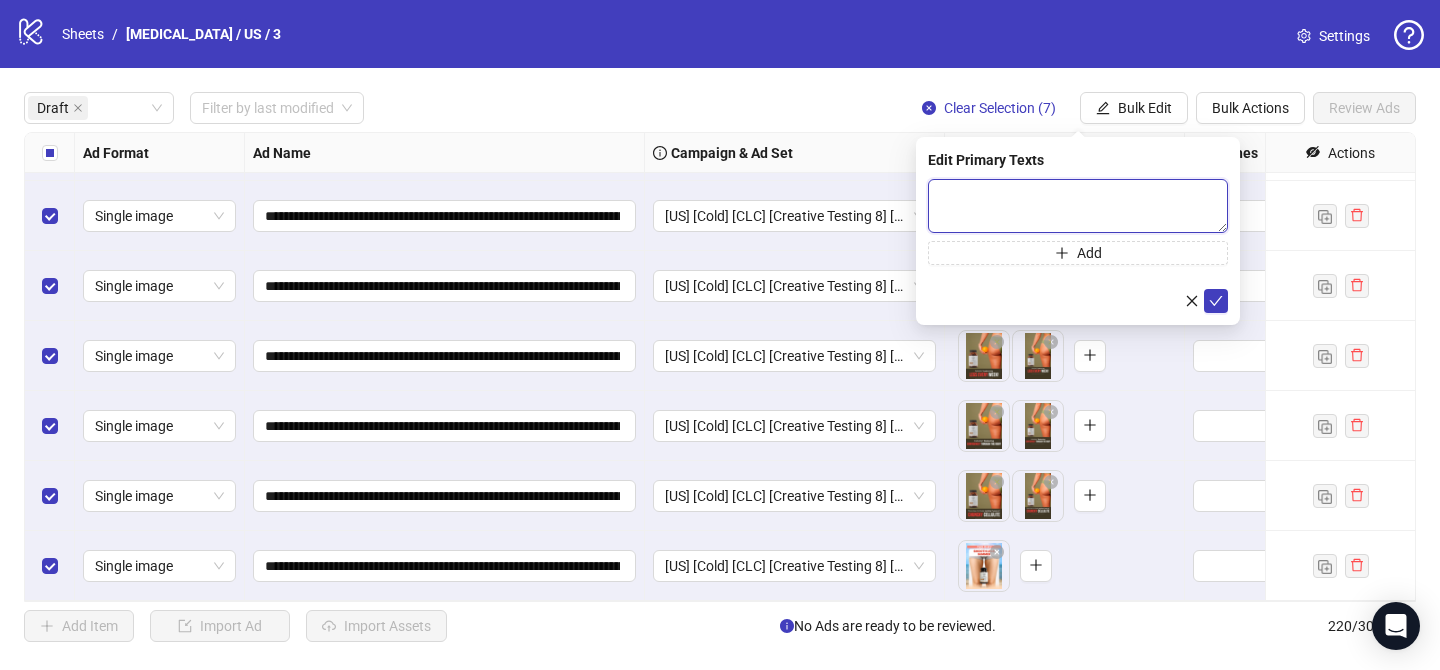 click at bounding box center (1078, 206) 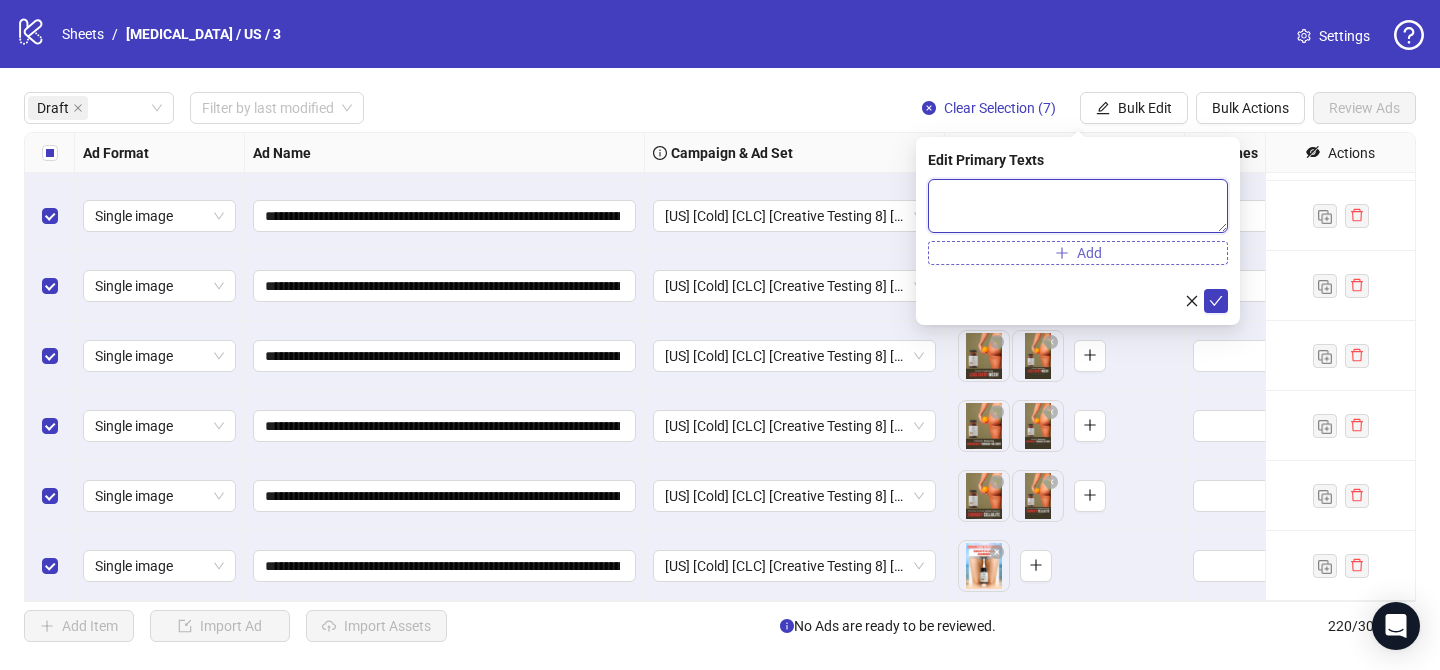 paste on "**********" 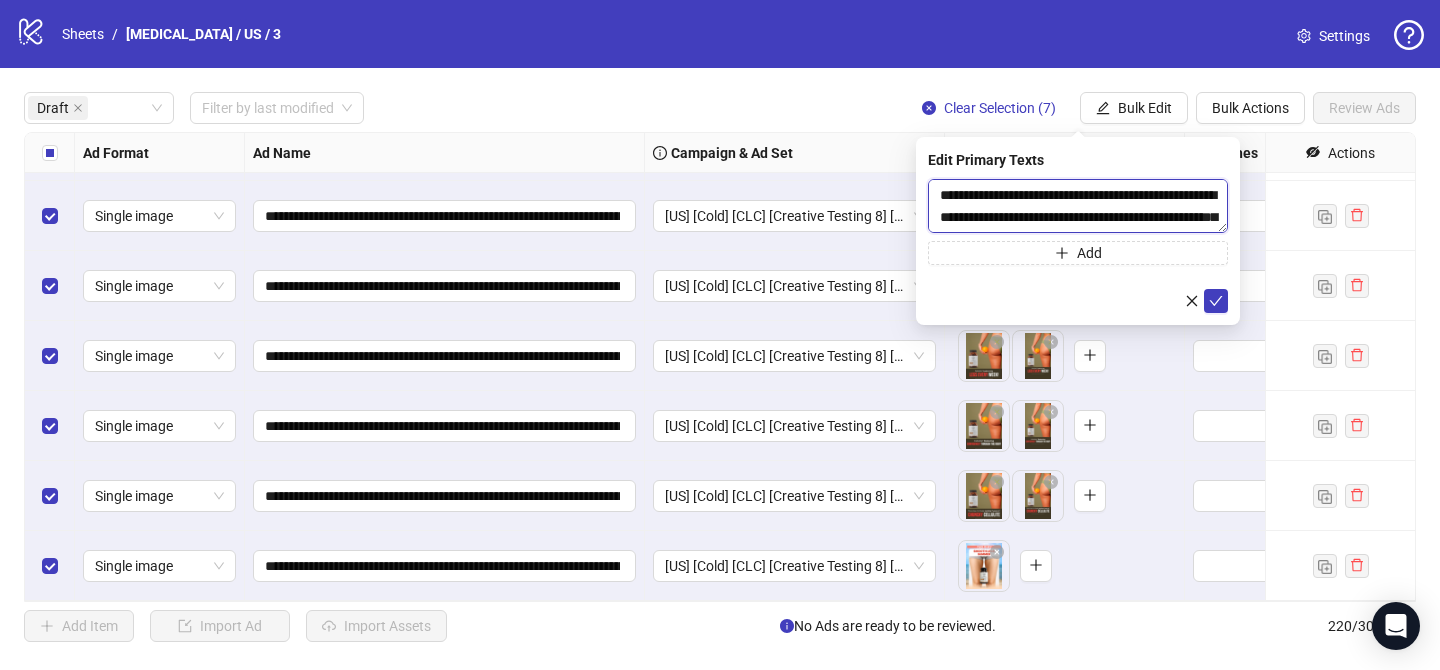 scroll, scrollTop: 763, scrollLeft: 0, axis: vertical 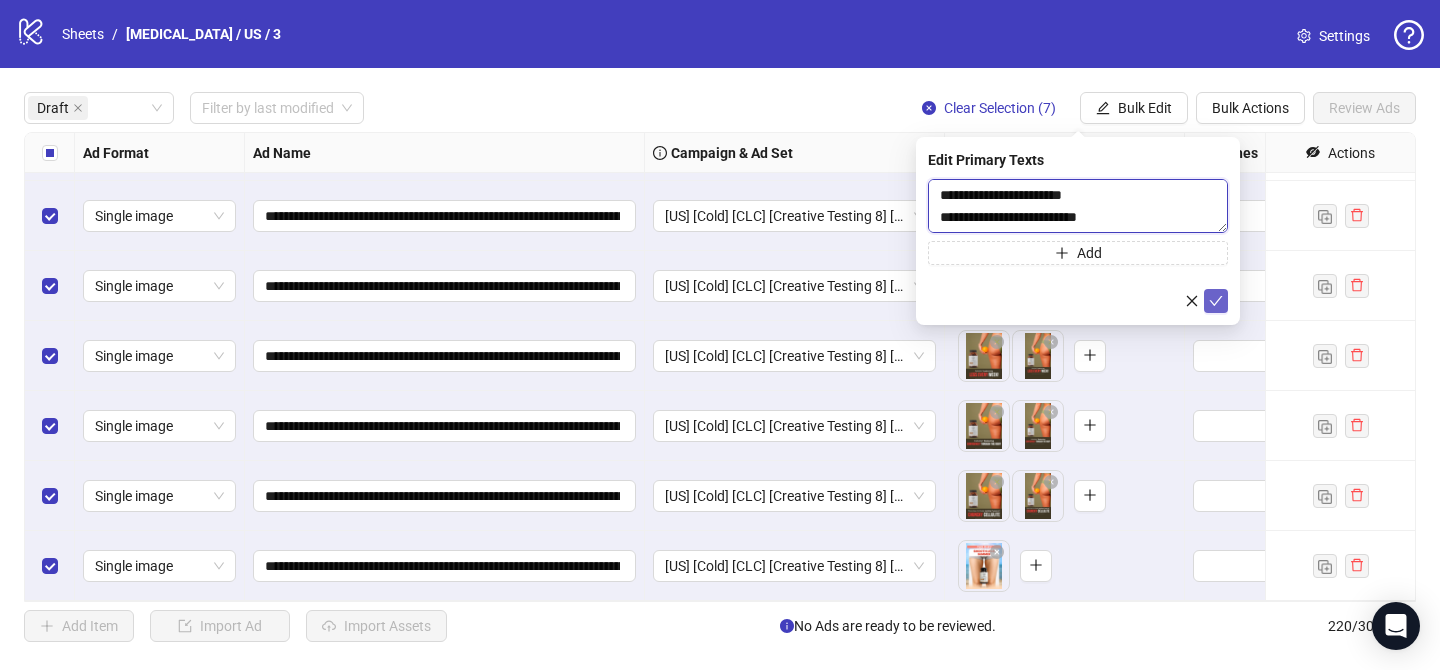 type on "**********" 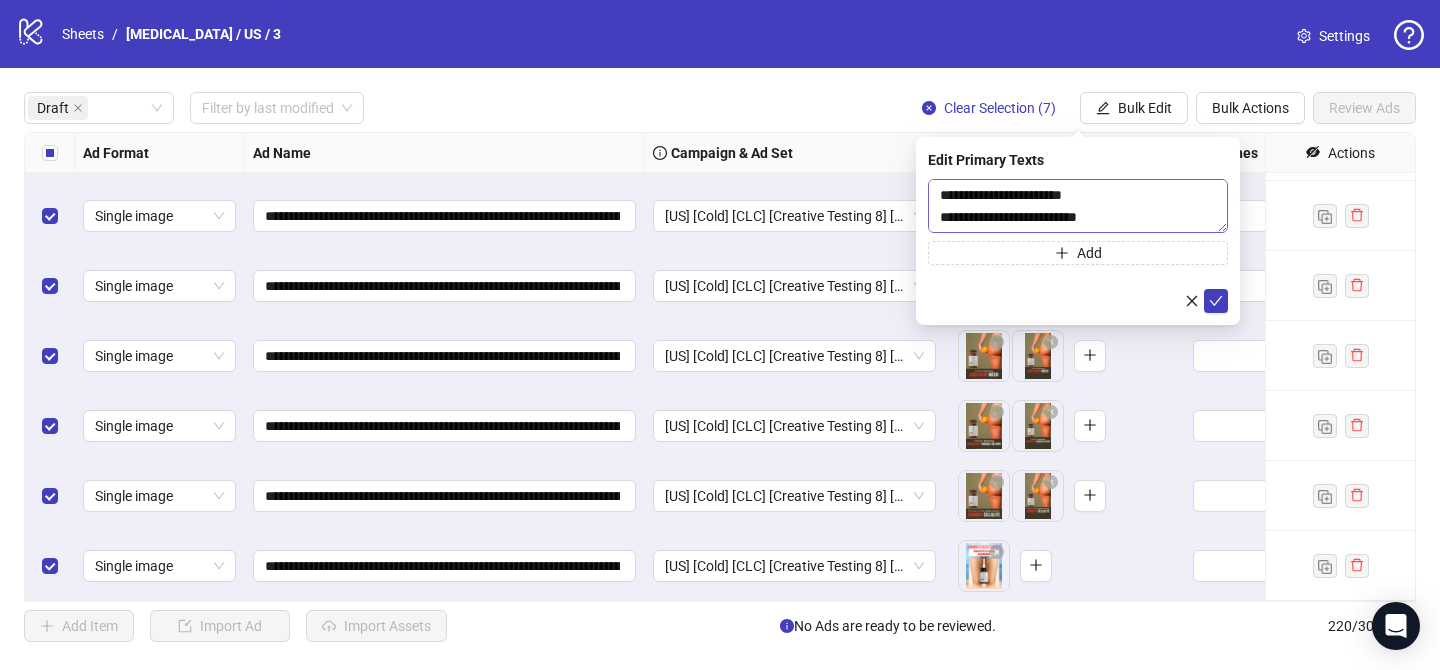 drag, startPoint x: 1215, startPoint y: 297, endPoint x: 1104, endPoint y: 208, distance: 142.27438 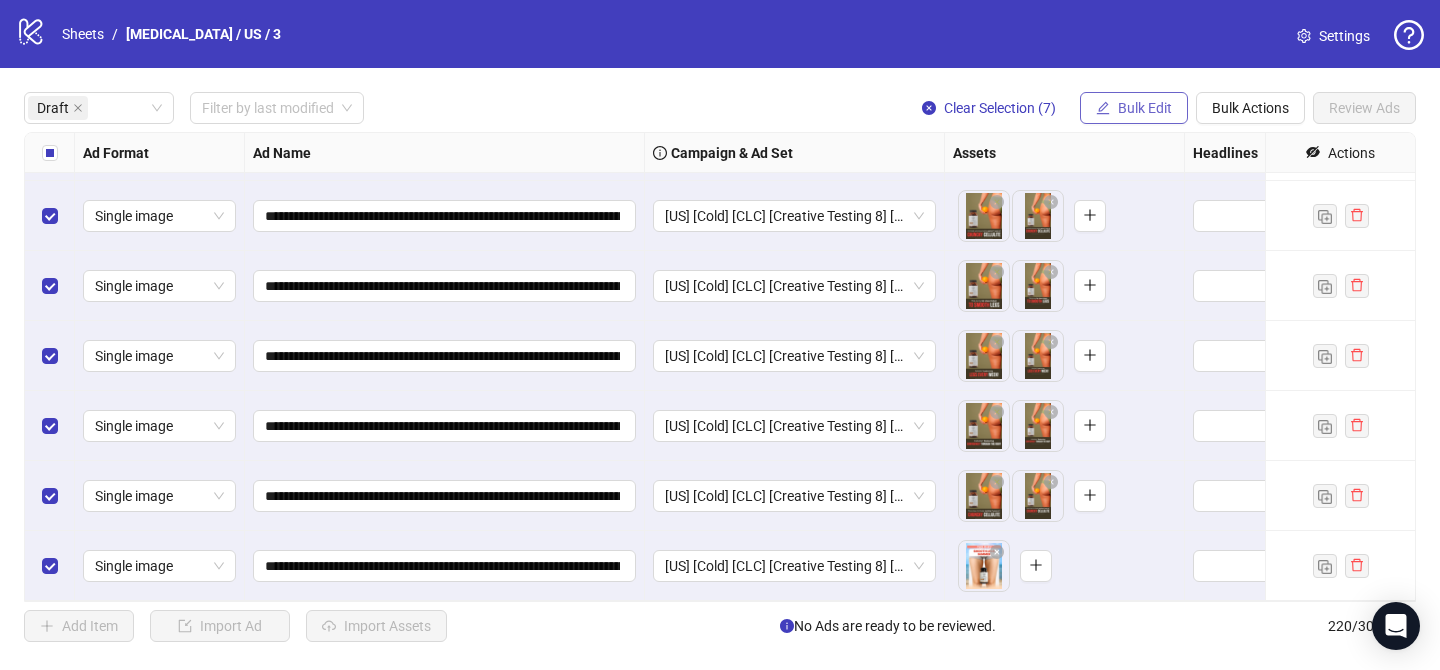 click on "Bulk Edit" at bounding box center (1145, 108) 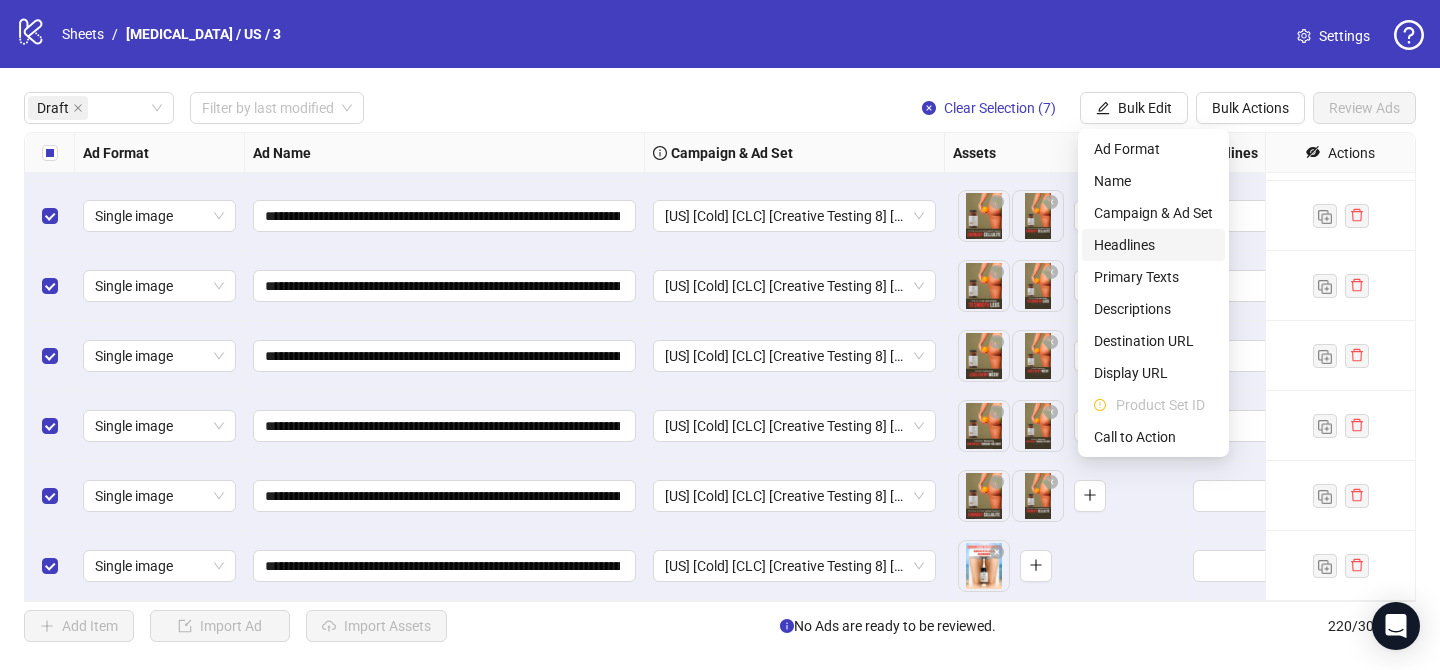 click on "Headlines" at bounding box center [1153, 245] 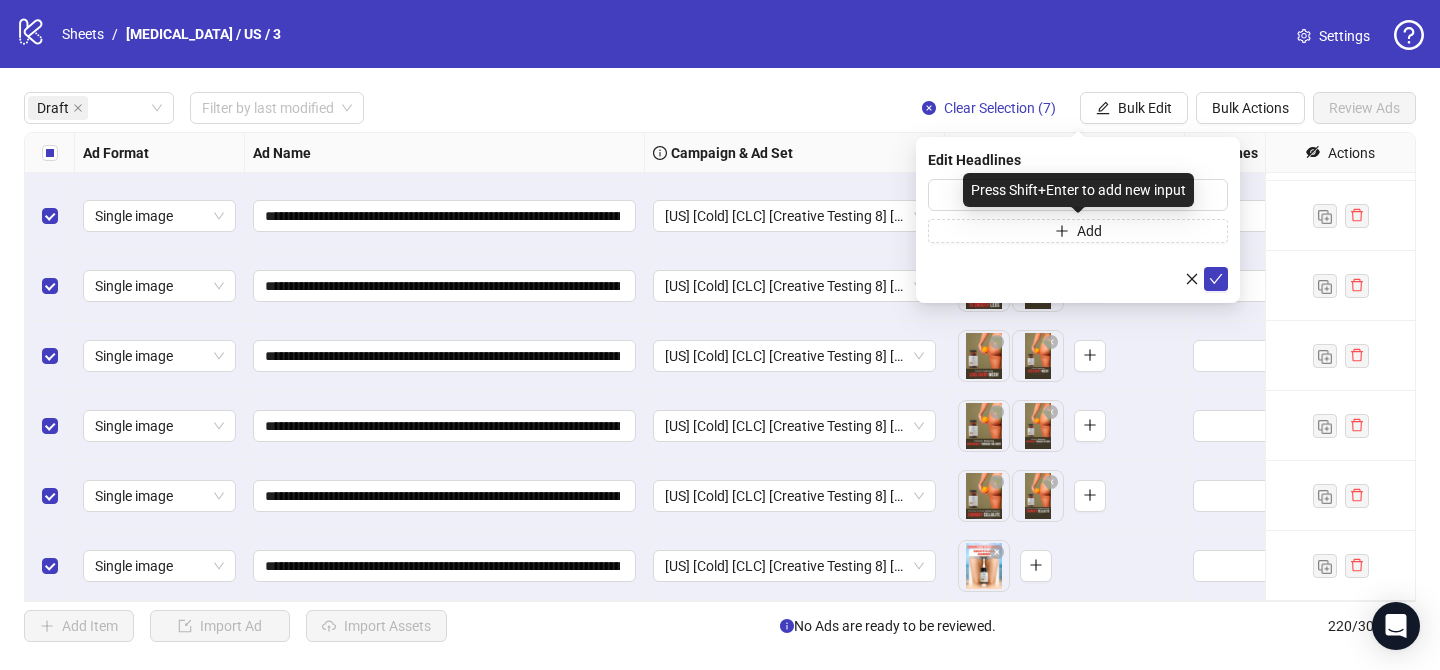 drag, startPoint x: 1153, startPoint y: 202, endPoint x: 1164, endPoint y: 202, distance: 11 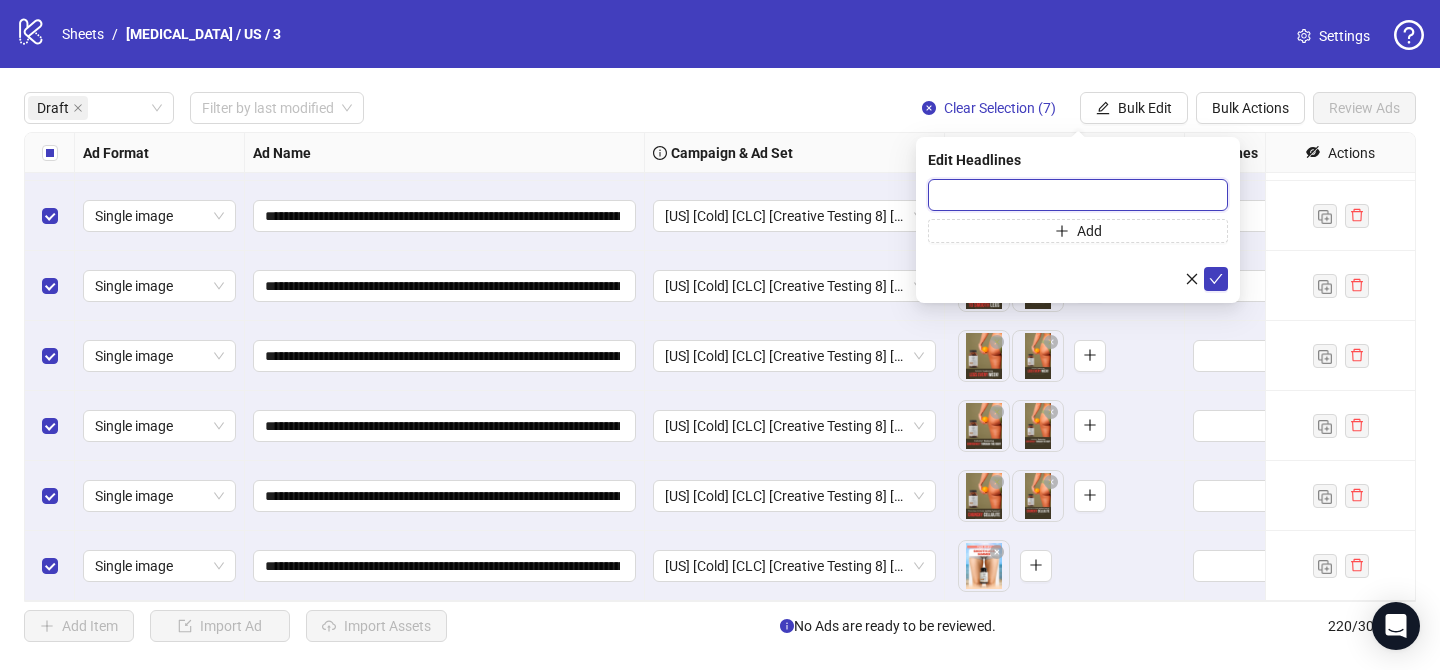 click at bounding box center [1078, 195] 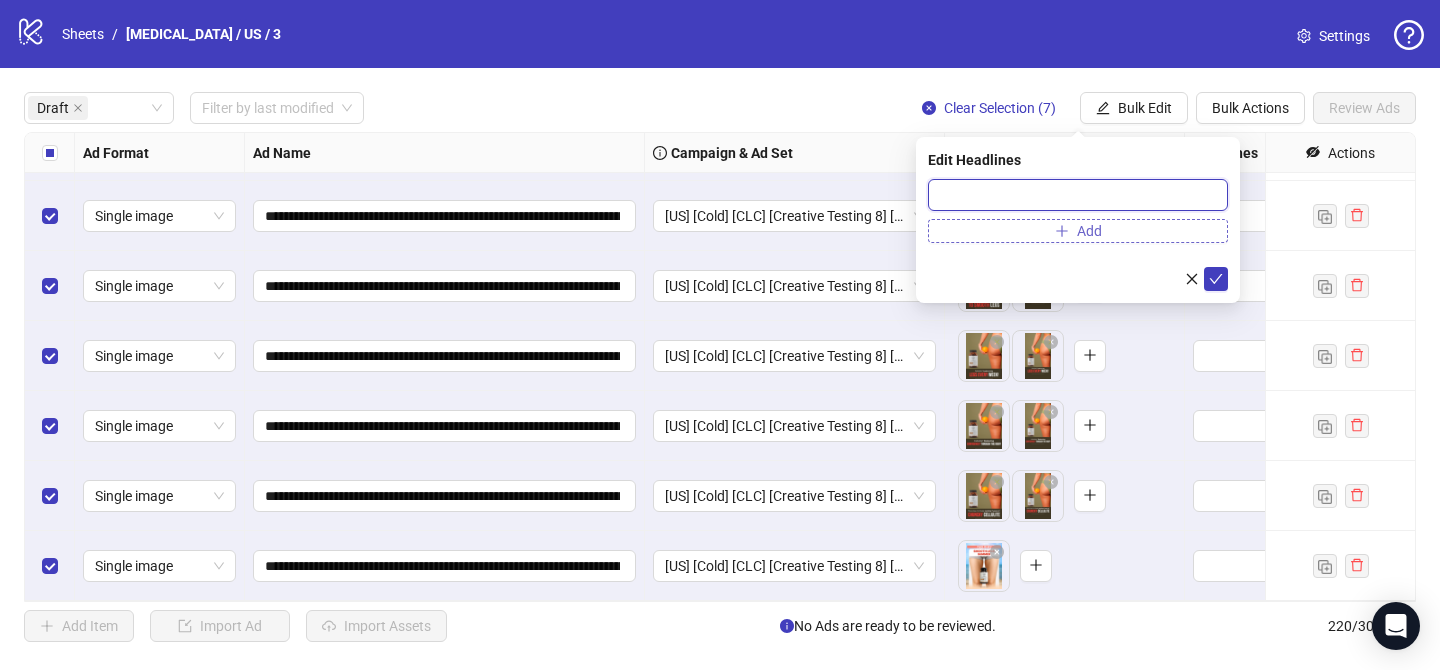 paste on "**********" 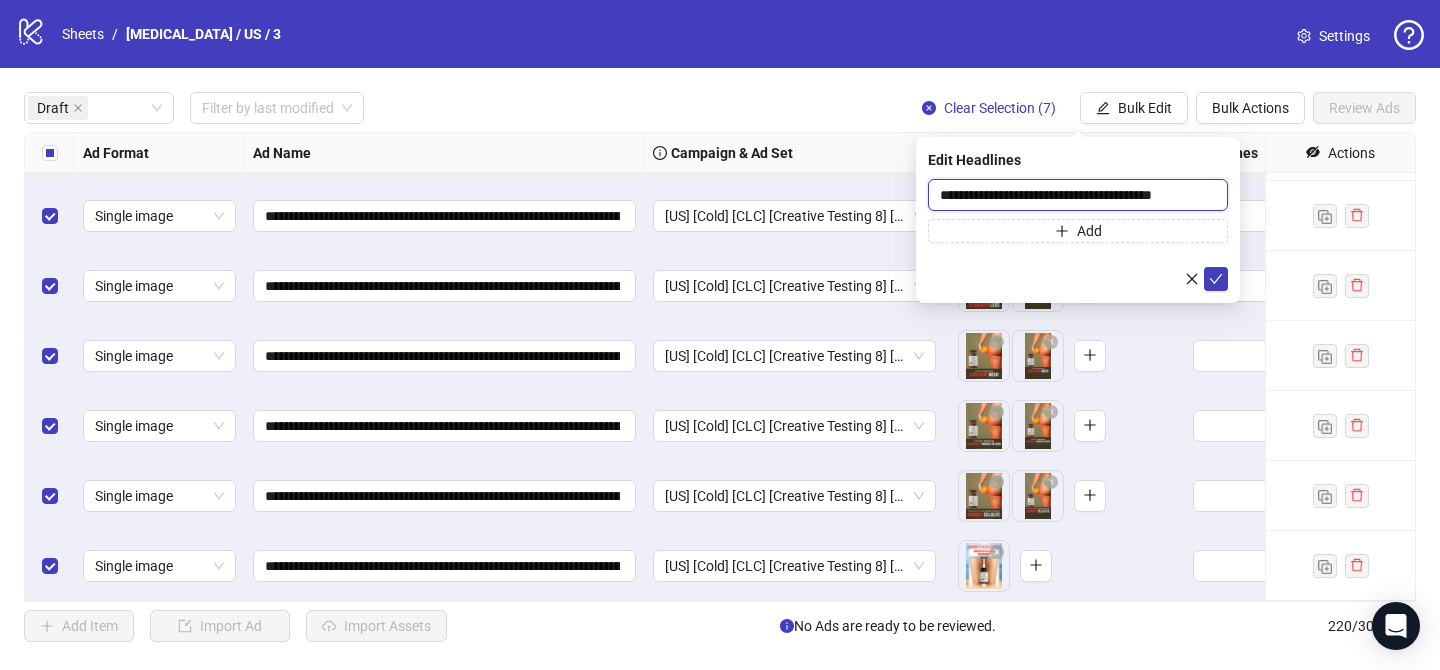 scroll, scrollTop: 0, scrollLeft: 24, axis: horizontal 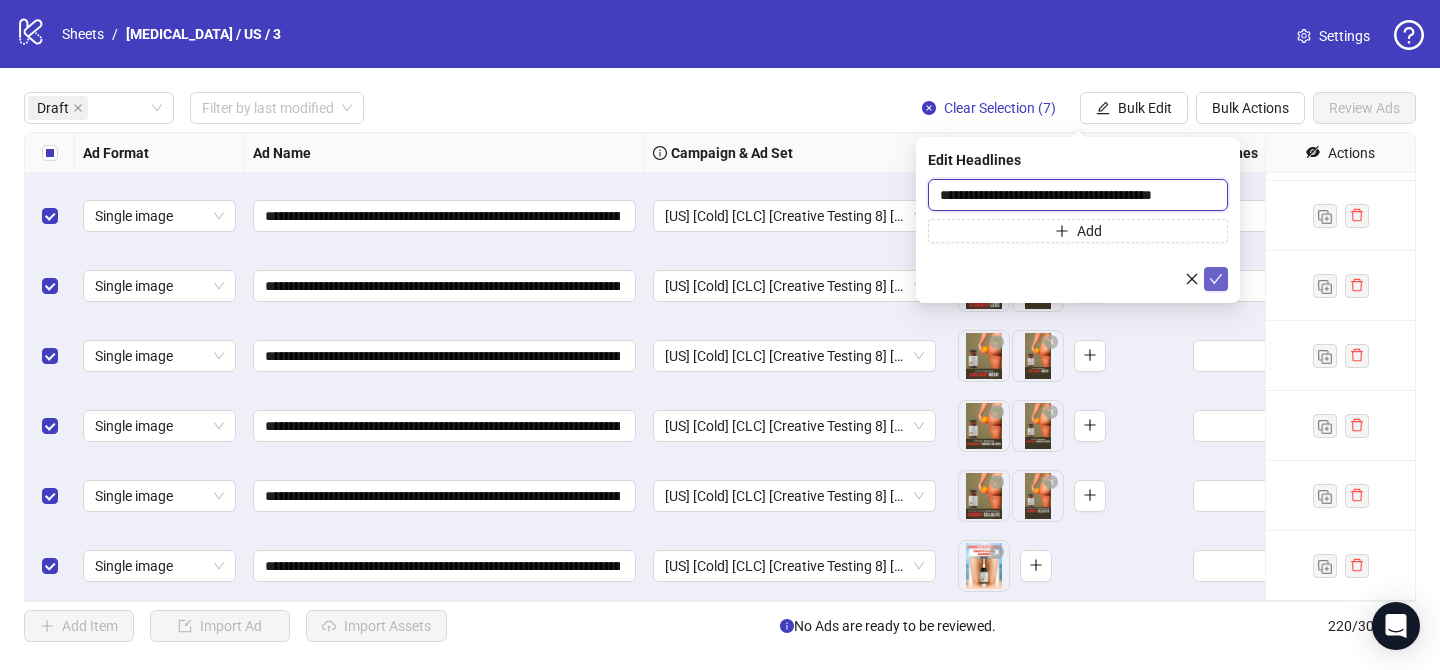 type on "**********" 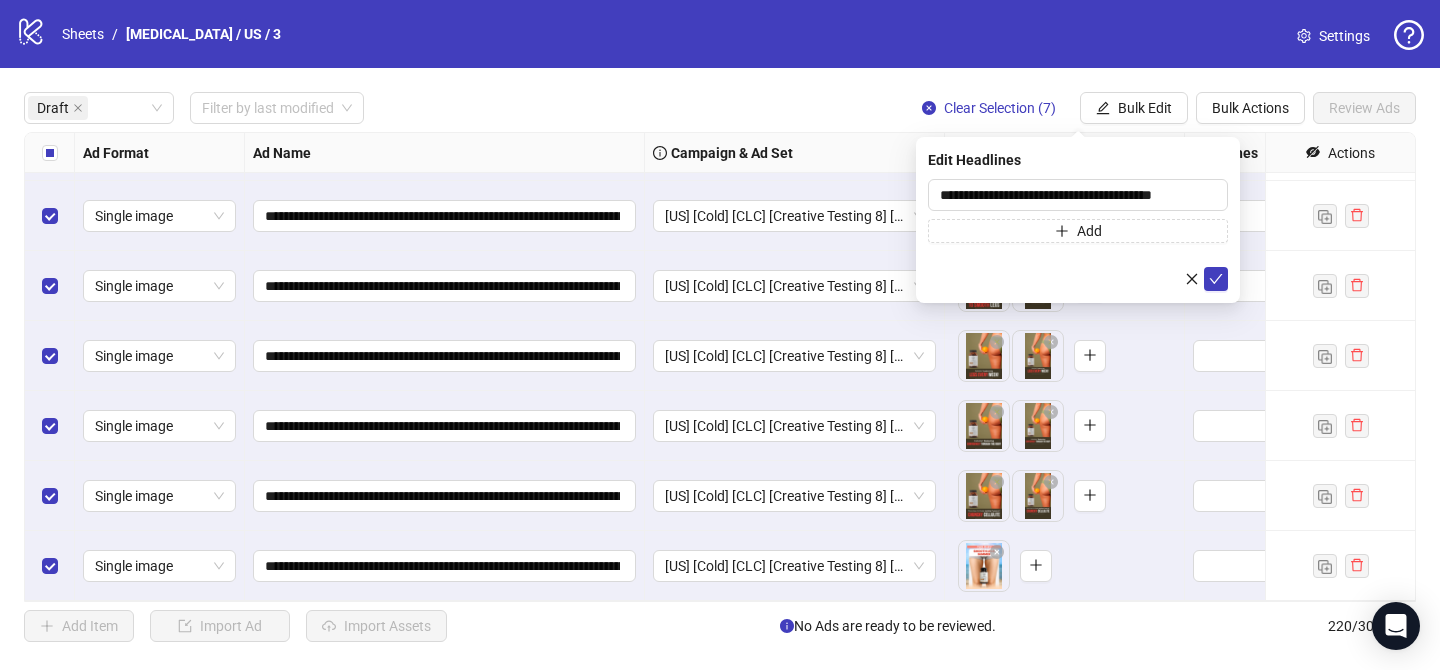 scroll, scrollTop: 0, scrollLeft: 0, axis: both 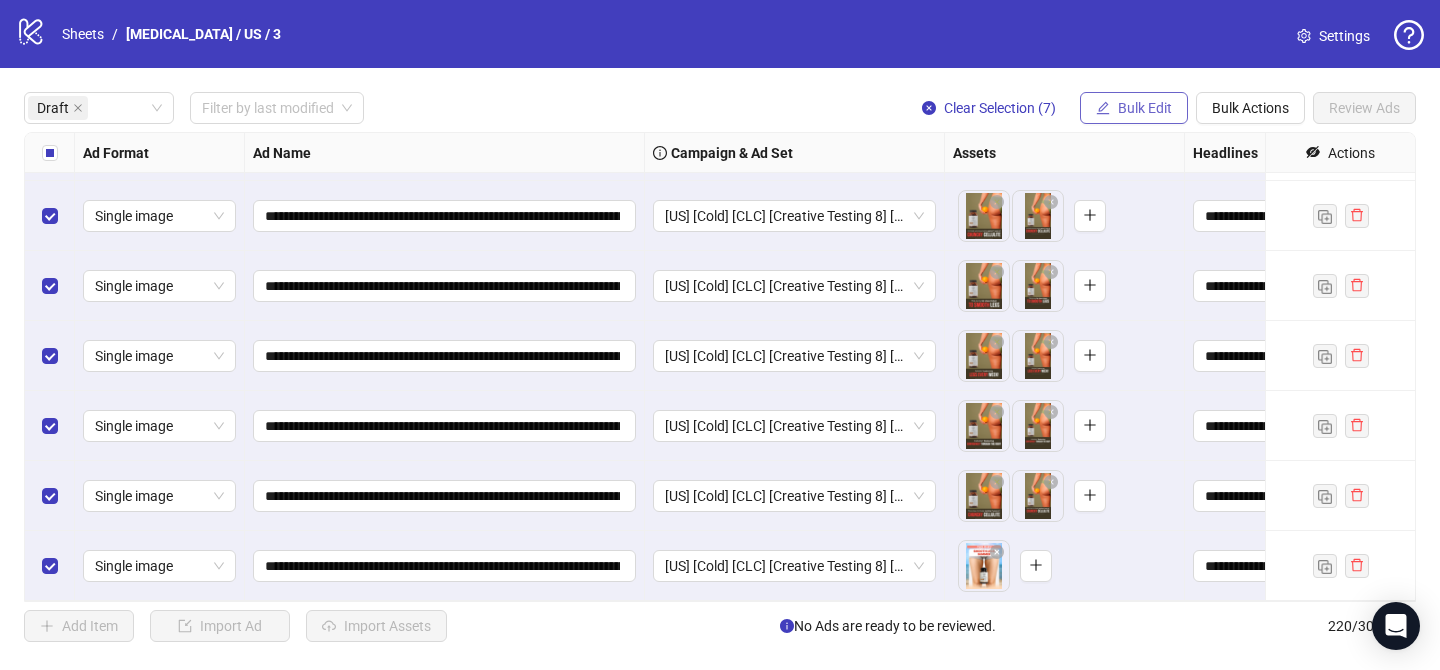 click on "Bulk Edit" at bounding box center [1145, 108] 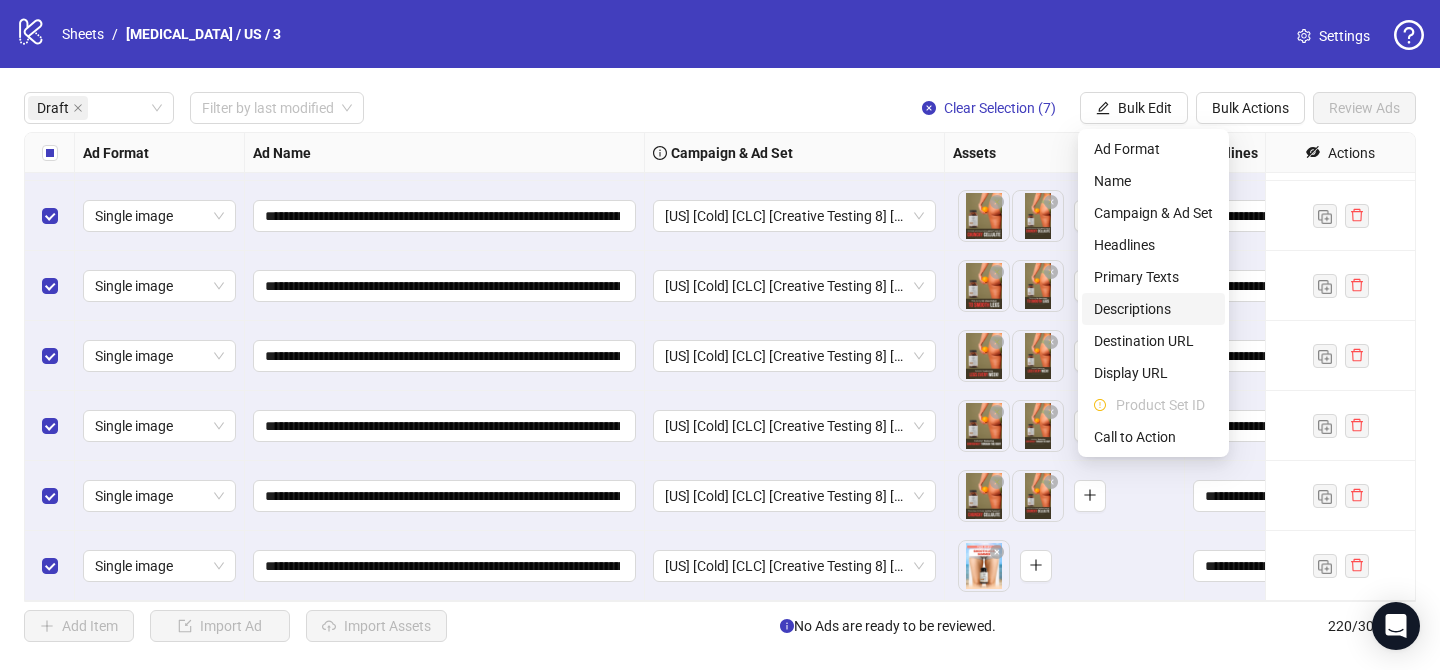 click on "Descriptions" at bounding box center [1153, 309] 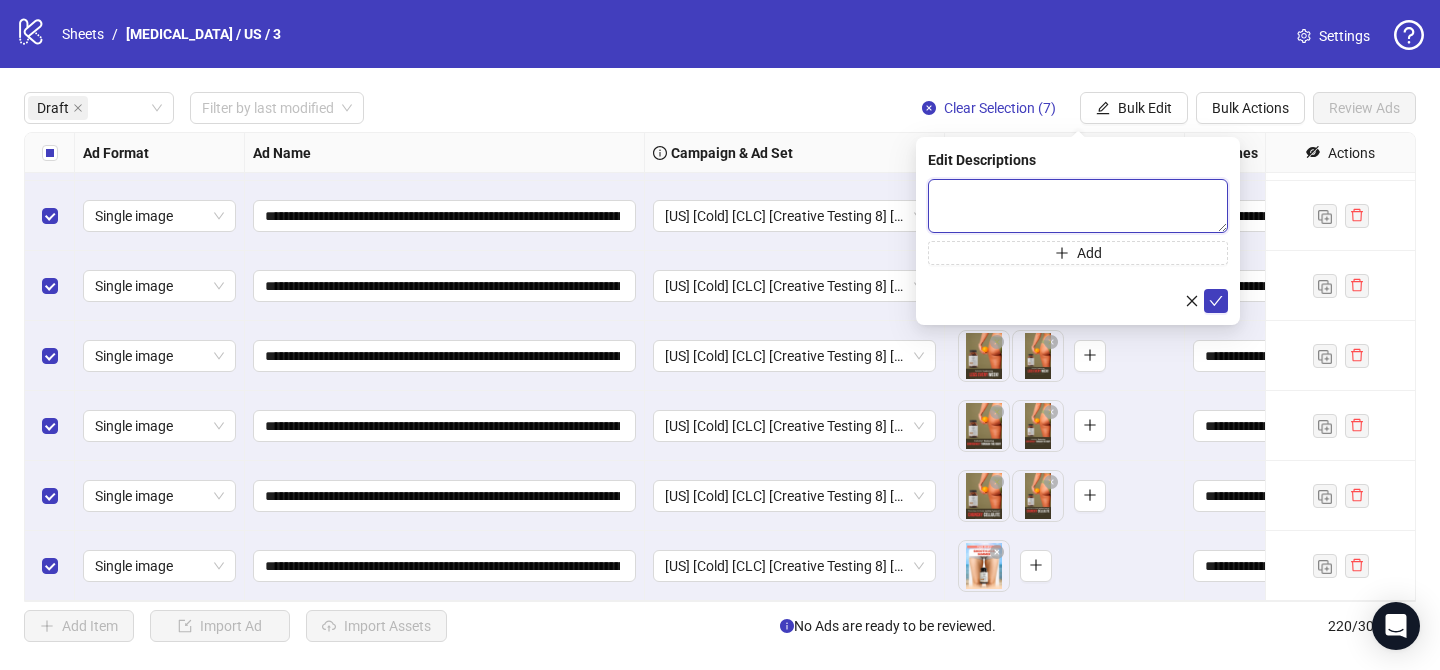 click at bounding box center [1078, 206] 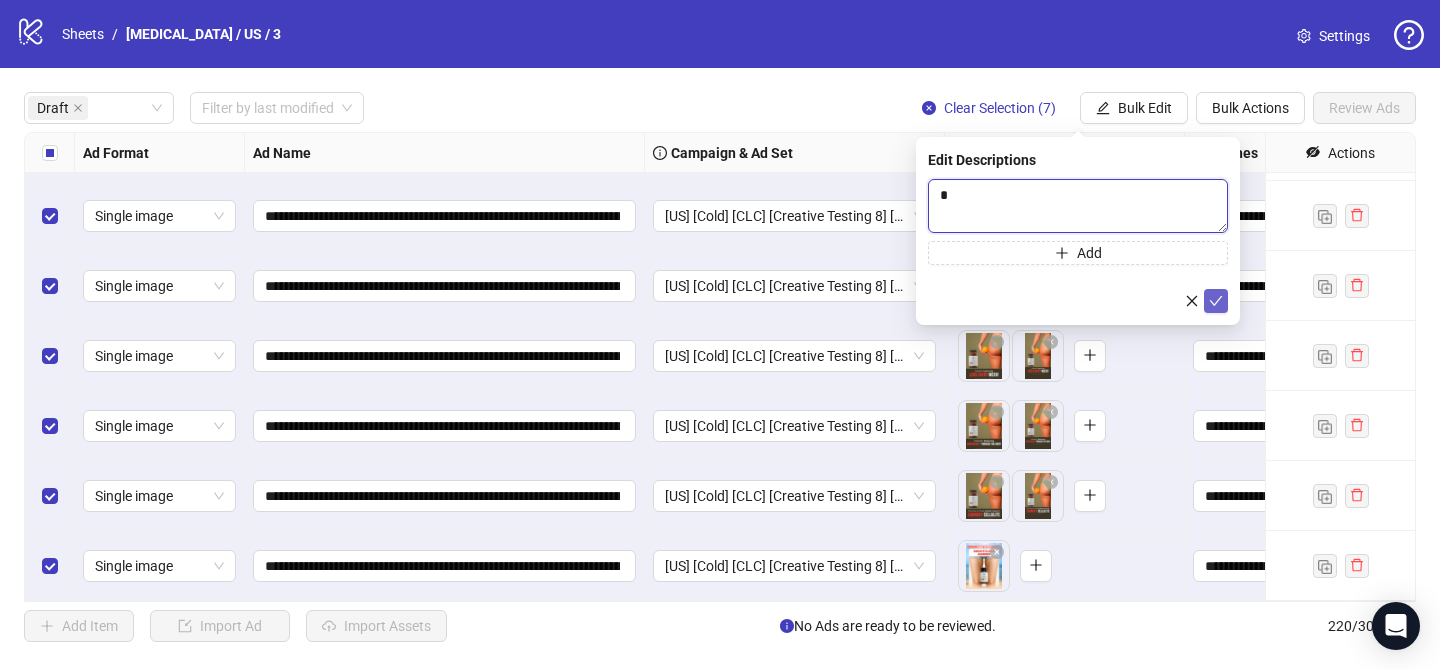 type 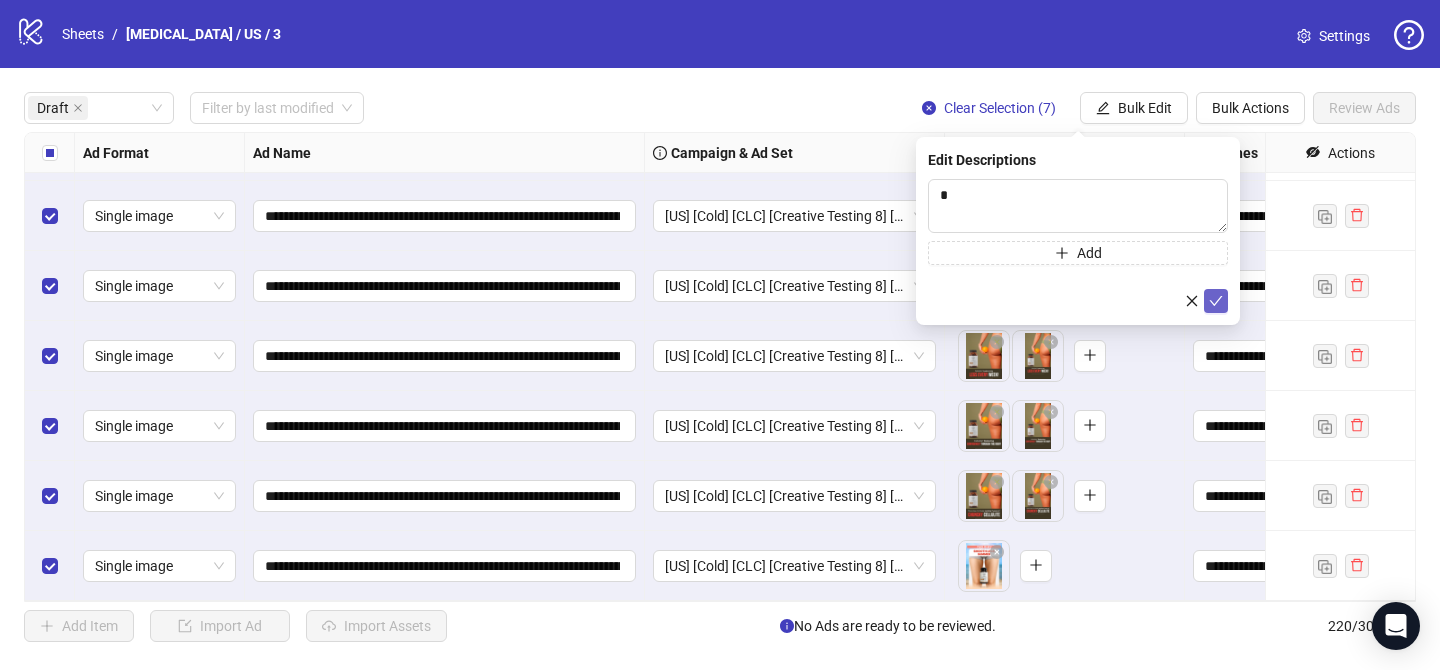 click 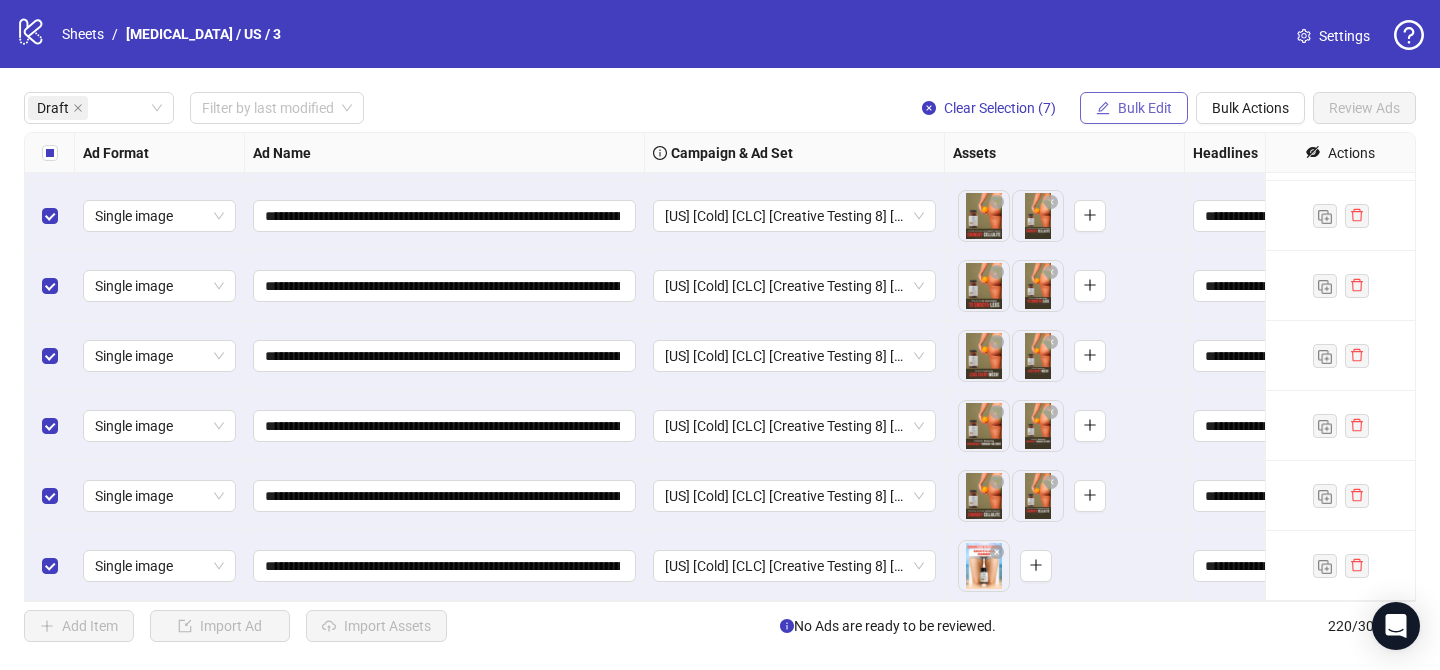 click on "Bulk Edit" at bounding box center [1145, 108] 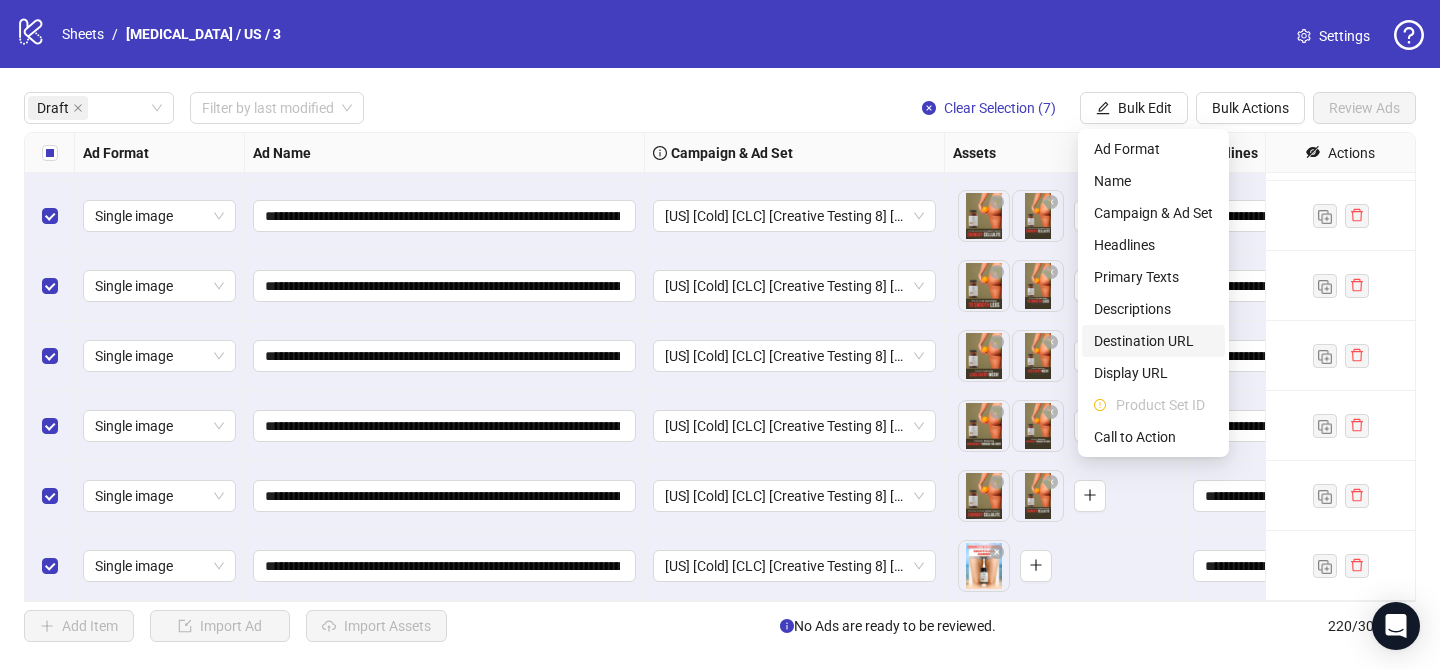 drag, startPoint x: 1169, startPoint y: 334, endPoint x: 1174, endPoint y: 293, distance: 41.303753 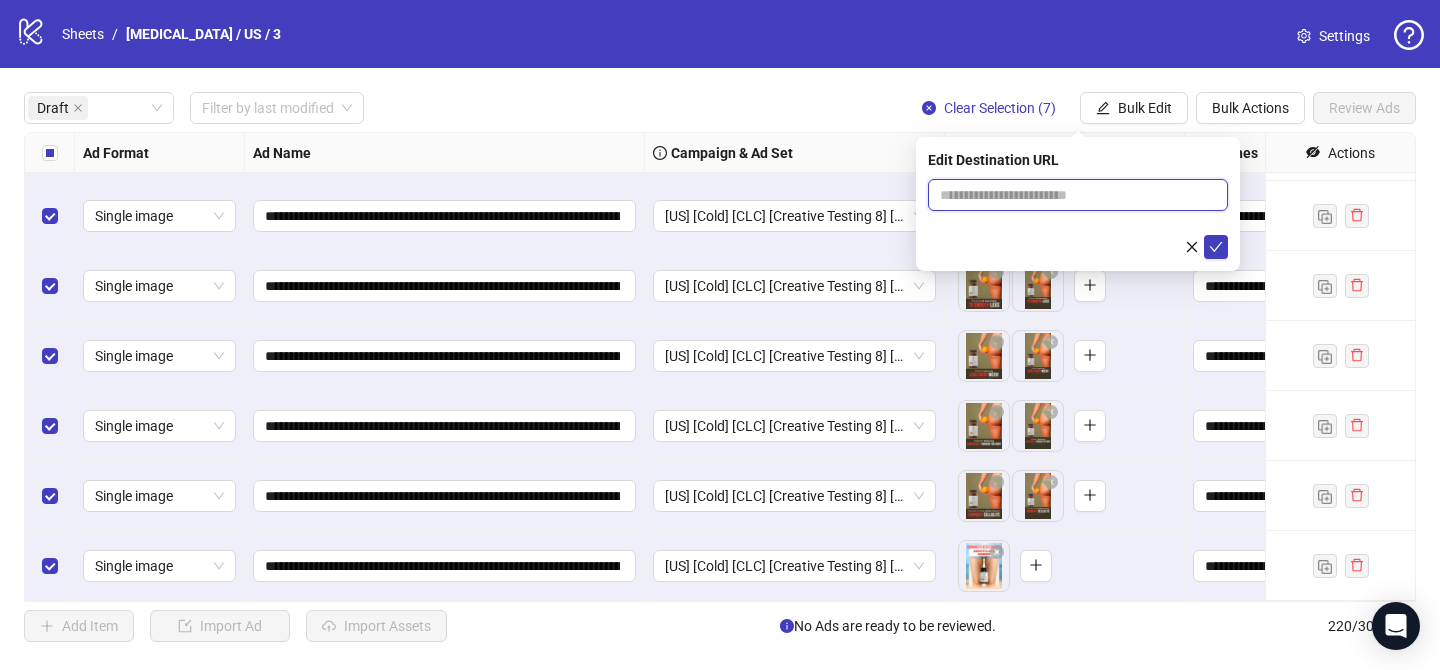 click at bounding box center (1070, 195) 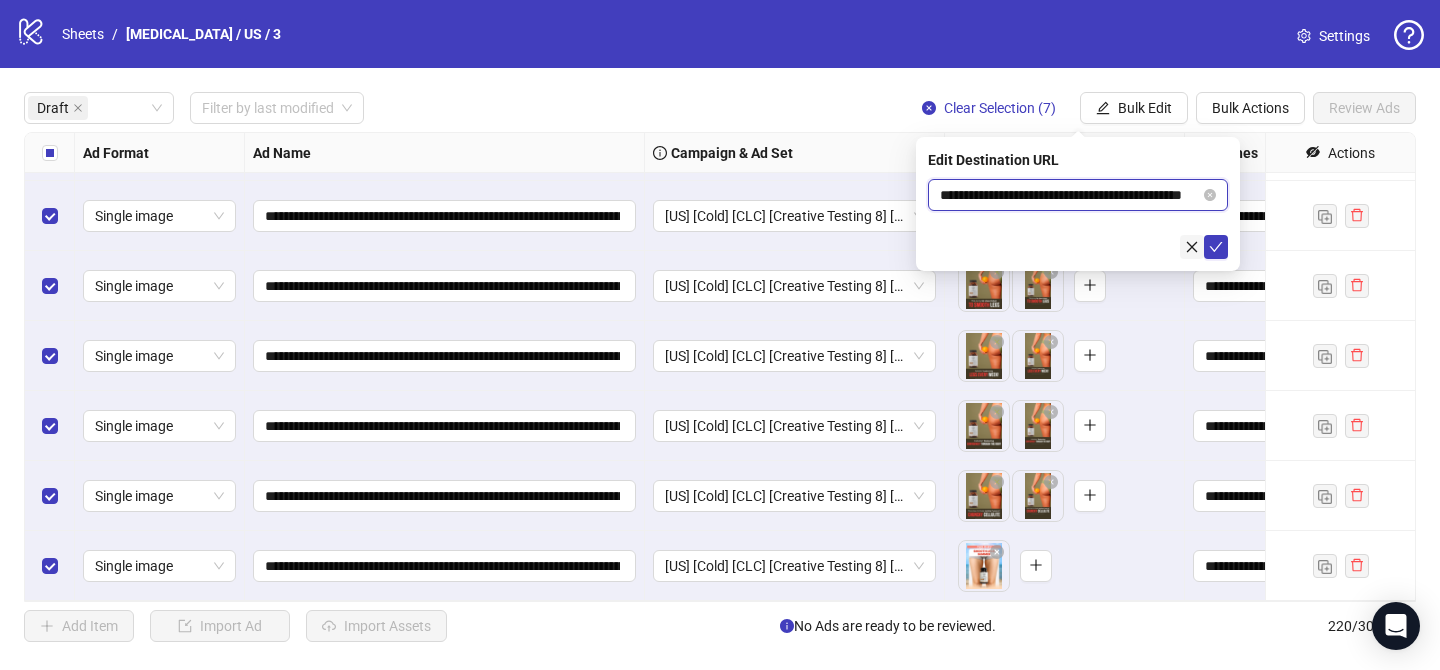 scroll, scrollTop: 0, scrollLeft: 85, axis: horizontal 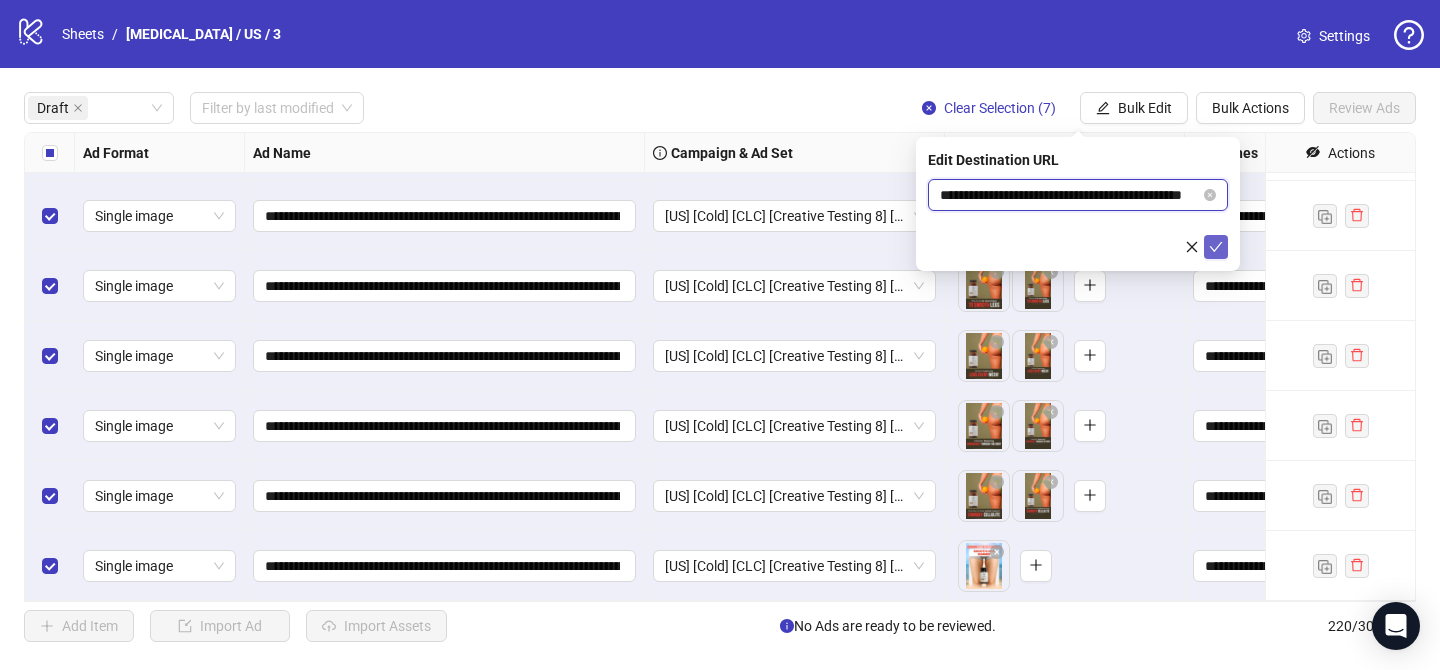 type on "**********" 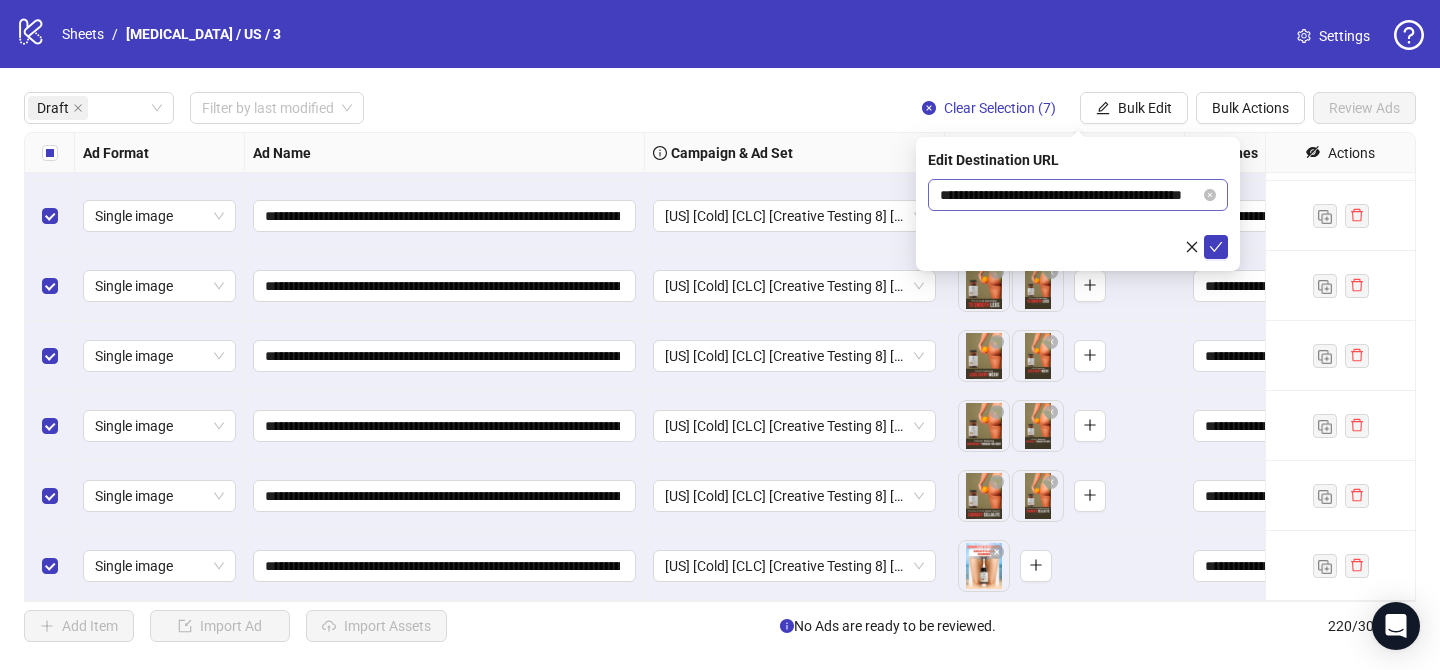 drag, startPoint x: 1213, startPoint y: 247, endPoint x: 1193, endPoint y: 204, distance: 47.423622 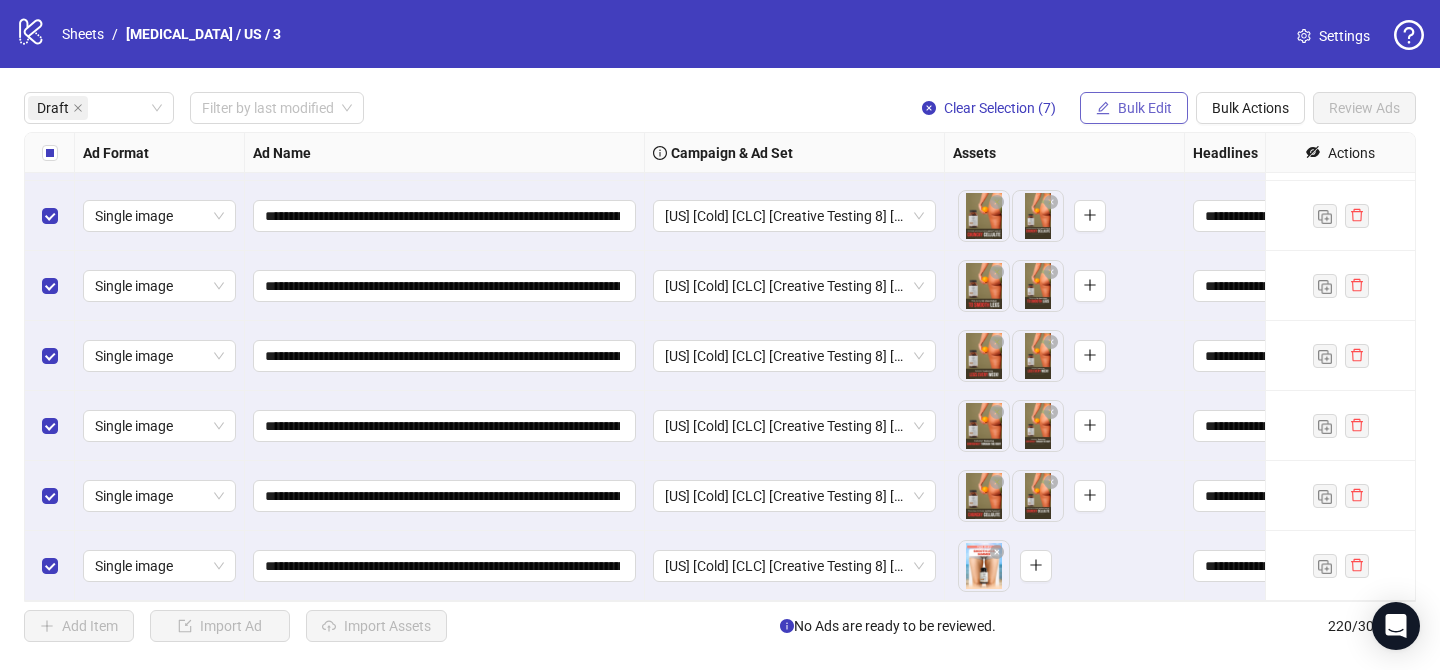 click on "Bulk Edit" at bounding box center [1145, 108] 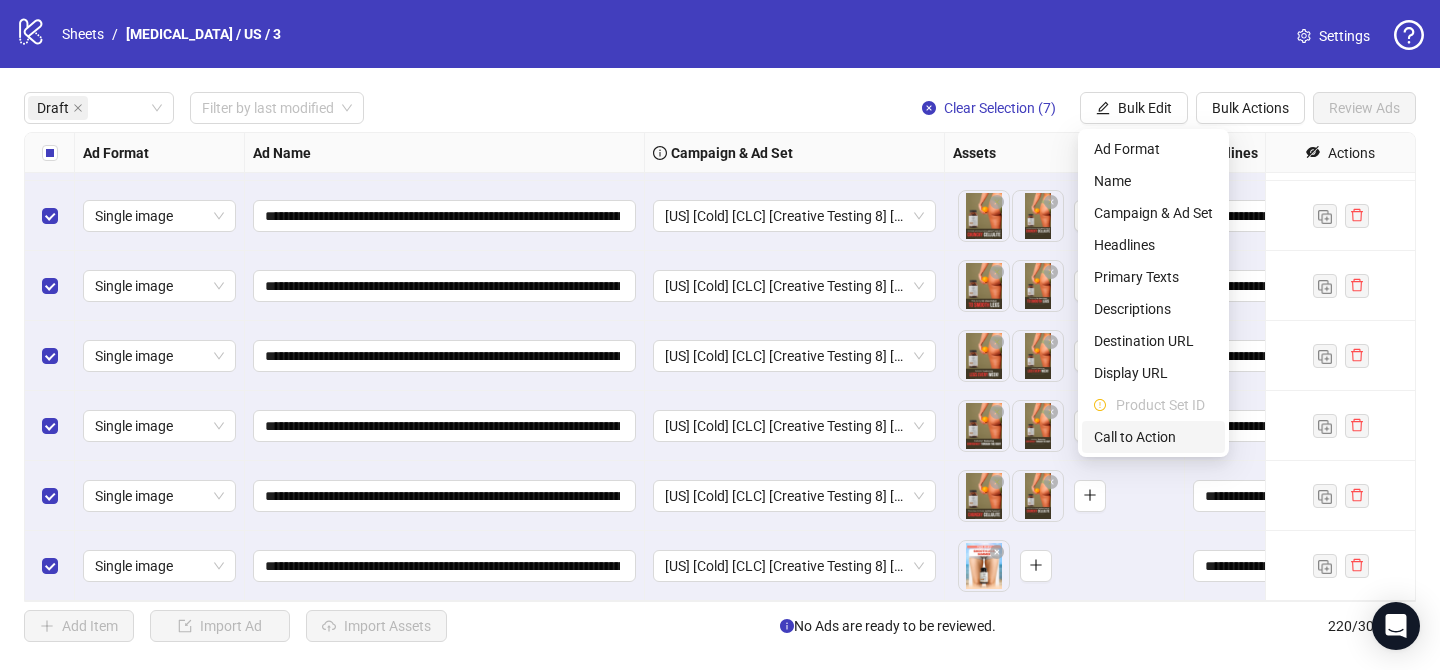 drag, startPoint x: 1119, startPoint y: 428, endPoint x: 1082, endPoint y: 332, distance: 102.88343 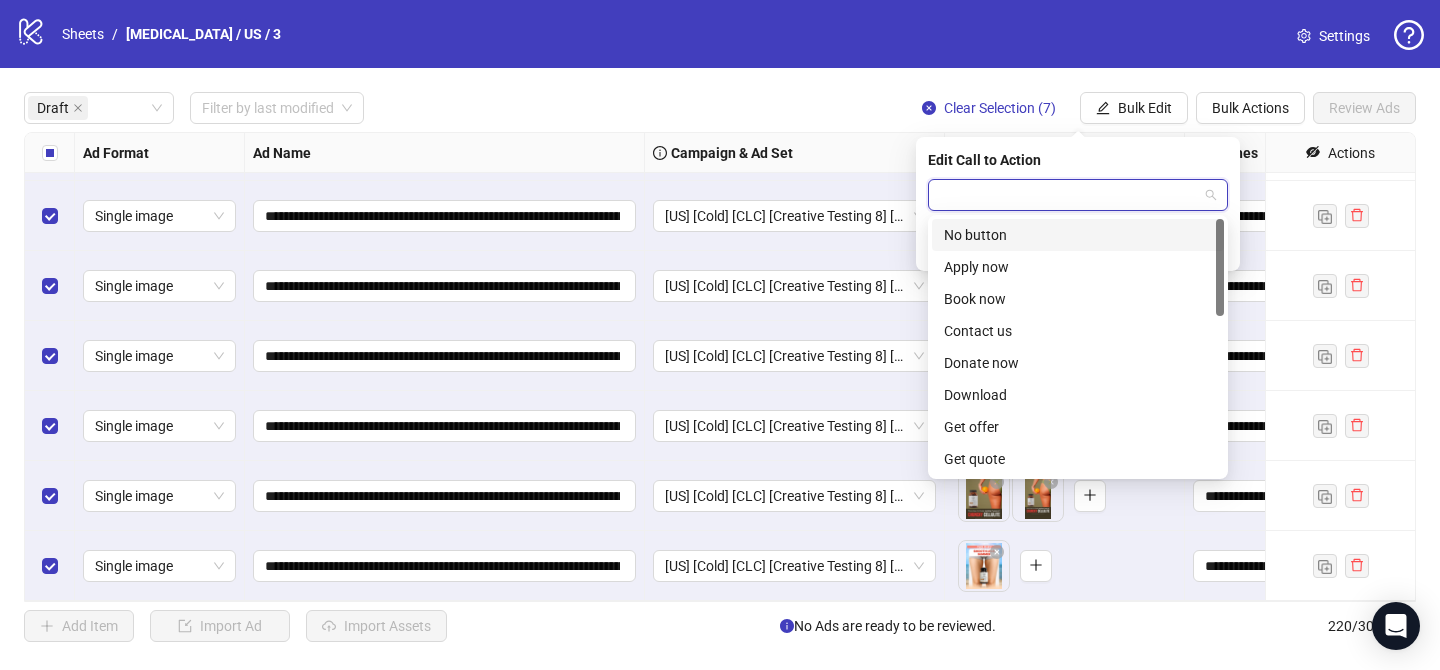 drag, startPoint x: 1063, startPoint y: 197, endPoint x: 1058, endPoint y: 254, distance: 57.21888 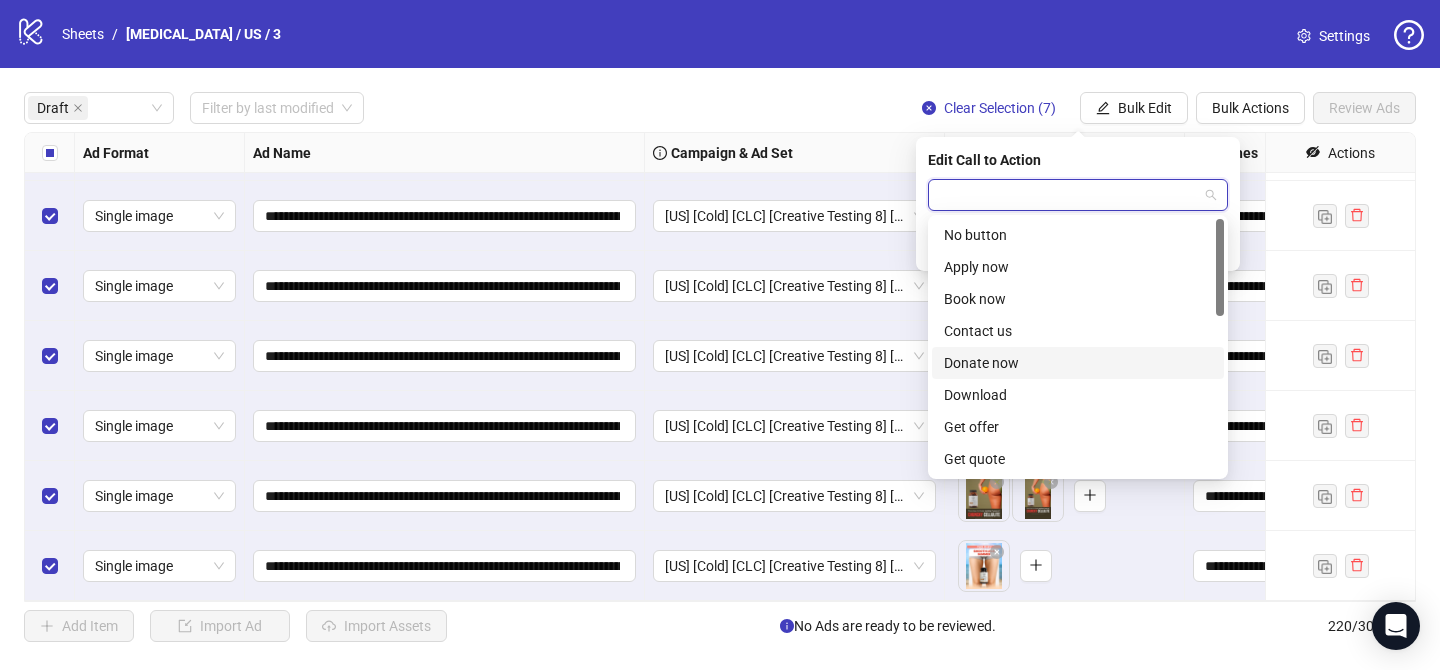 scroll, scrollTop: 416, scrollLeft: 0, axis: vertical 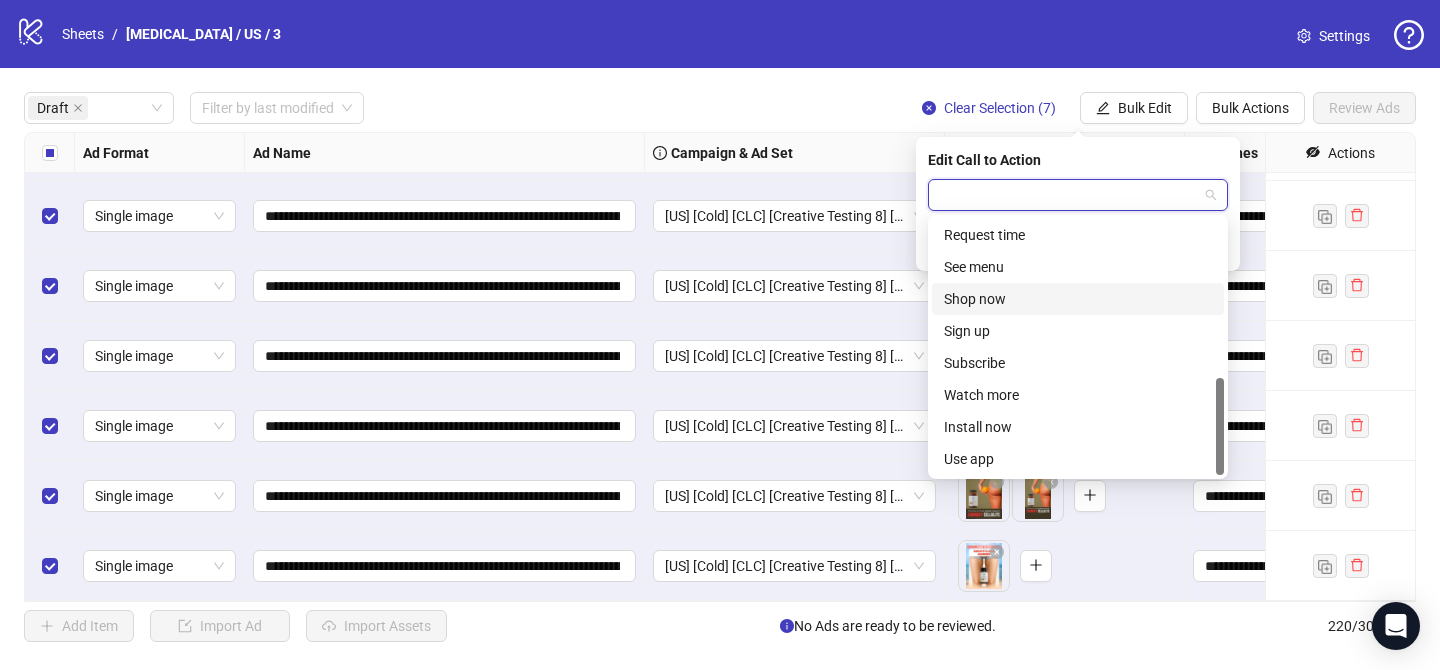 drag, startPoint x: 1010, startPoint y: 299, endPoint x: 1101, endPoint y: 311, distance: 91.787796 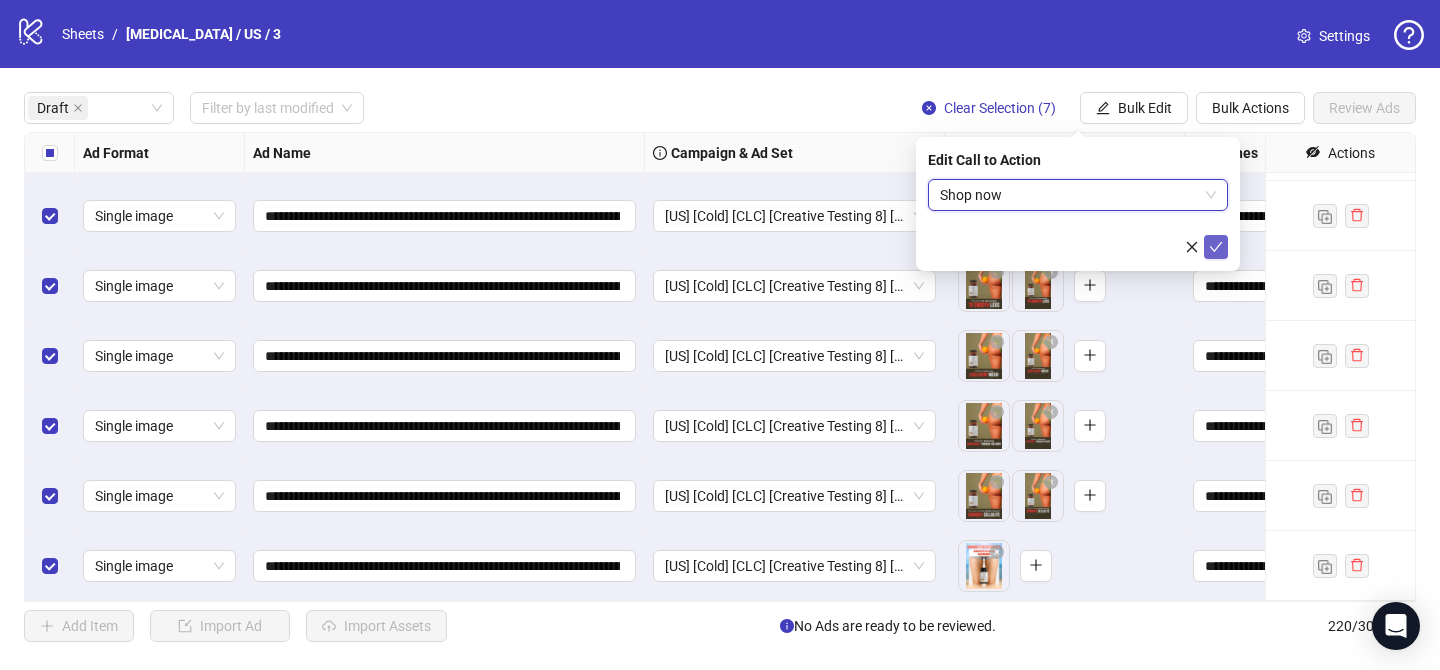 click 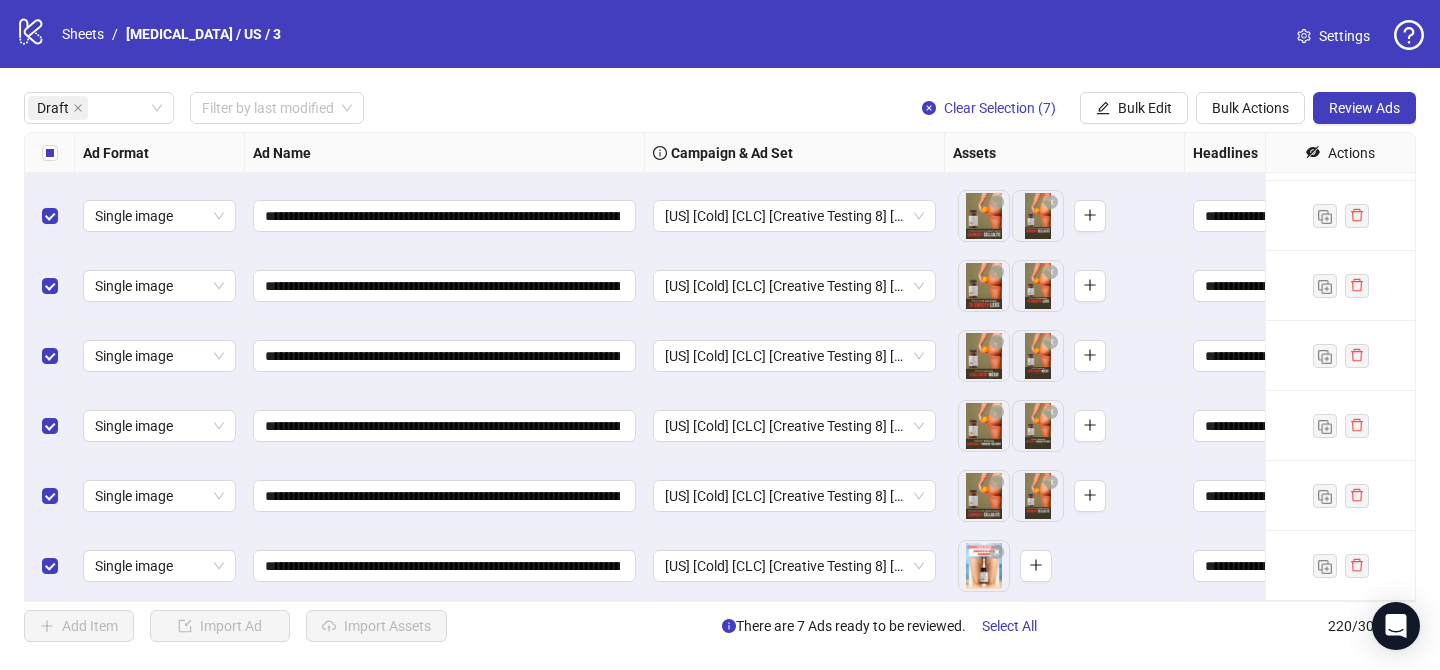 click on "**********" at bounding box center [720, 367] 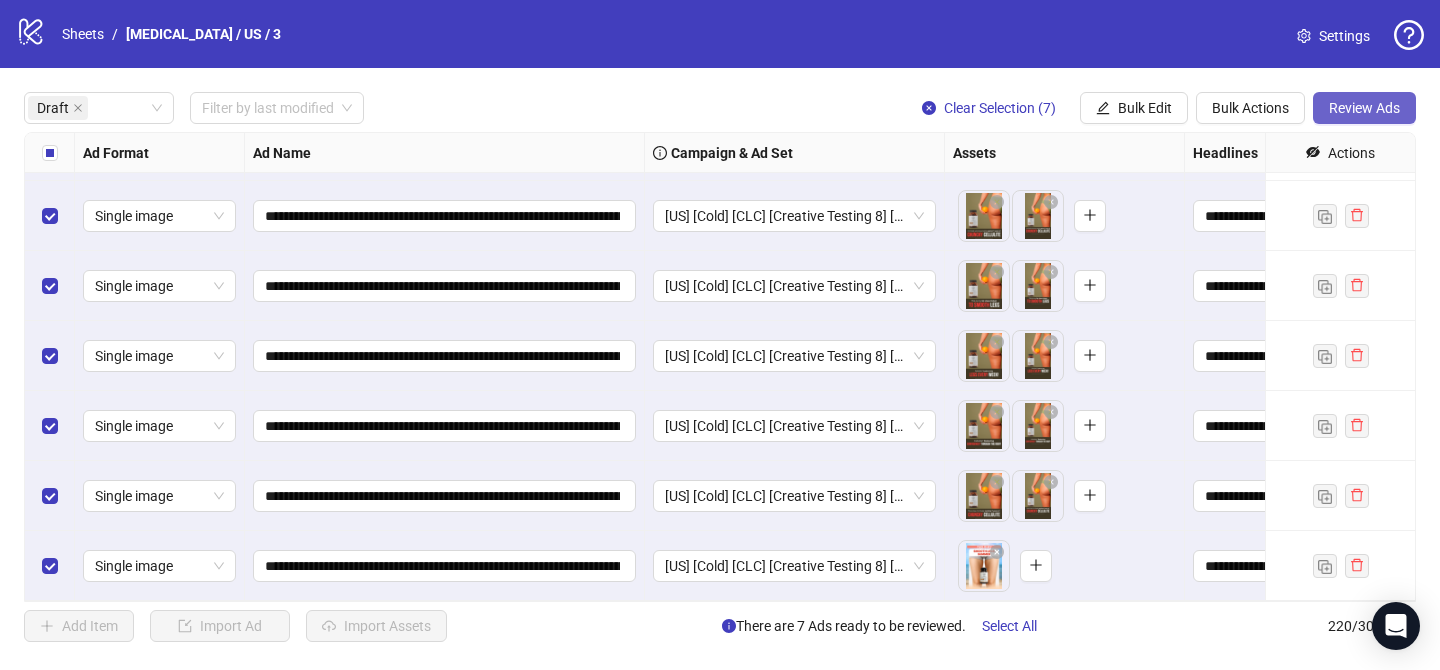 click on "Review Ads" at bounding box center (1364, 108) 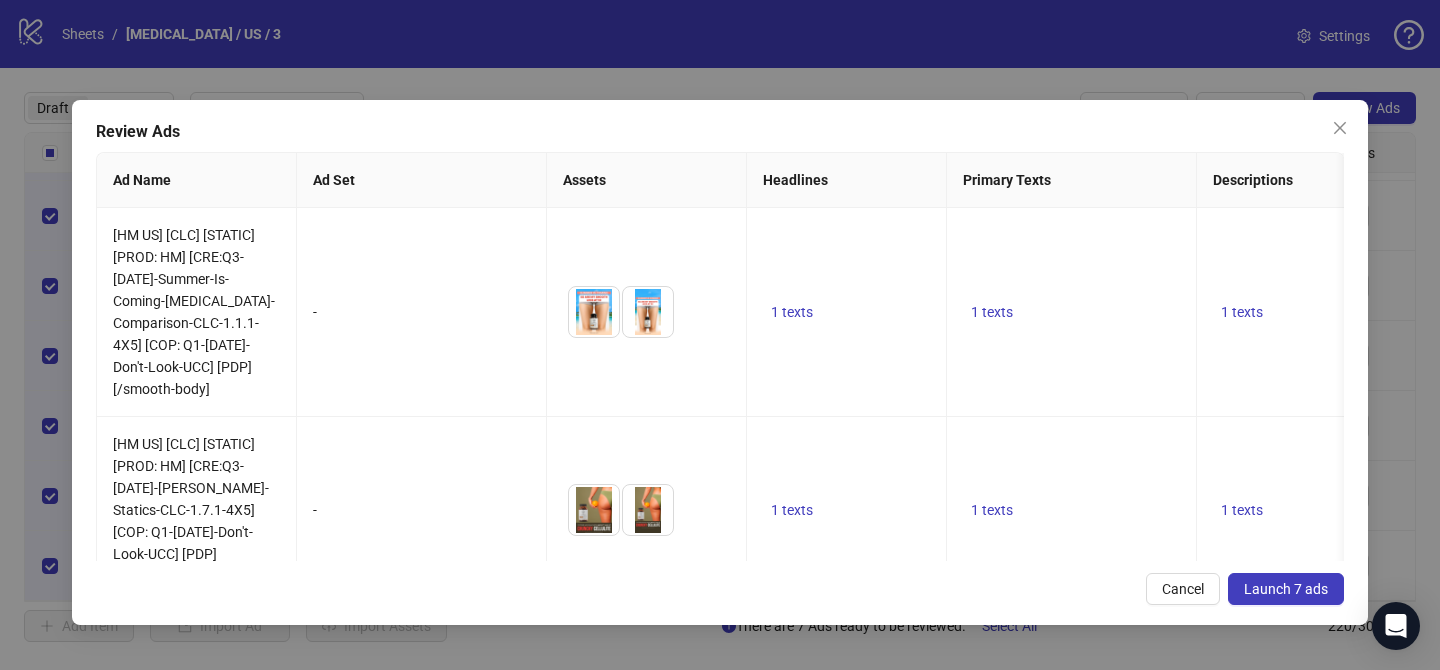 drag, startPoint x: 1279, startPoint y: 596, endPoint x: 1229, endPoint y: 456, distance: 148.66069 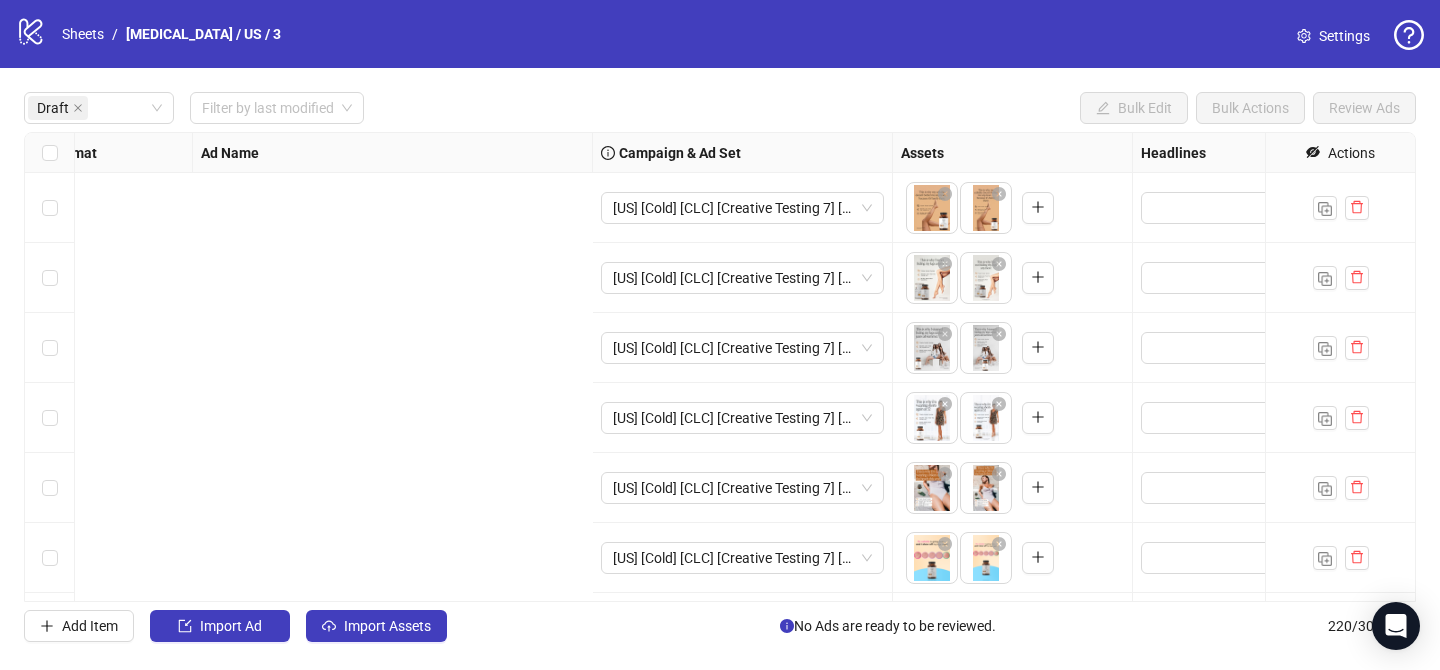 scroll, scrollTop: 0, scrollLeft: 0, axis: both 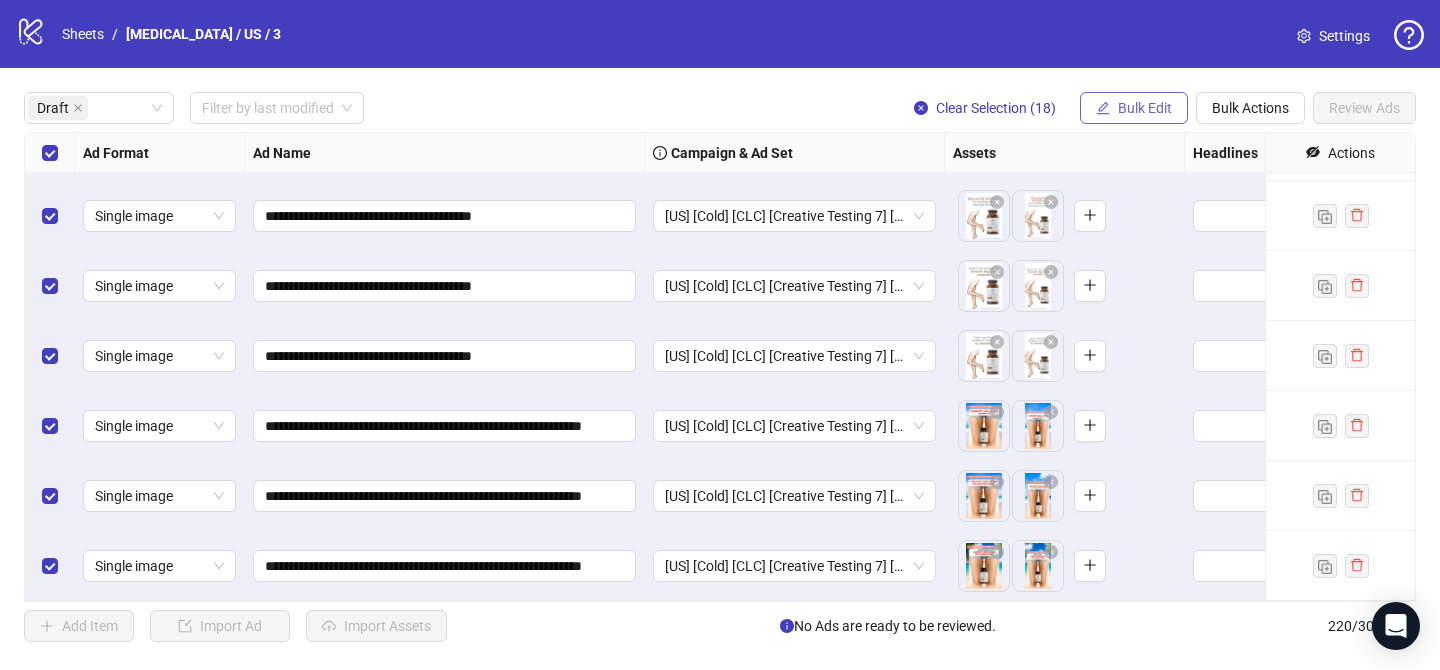 click on "Bulk Edit" at bounding box center (1145, 108) 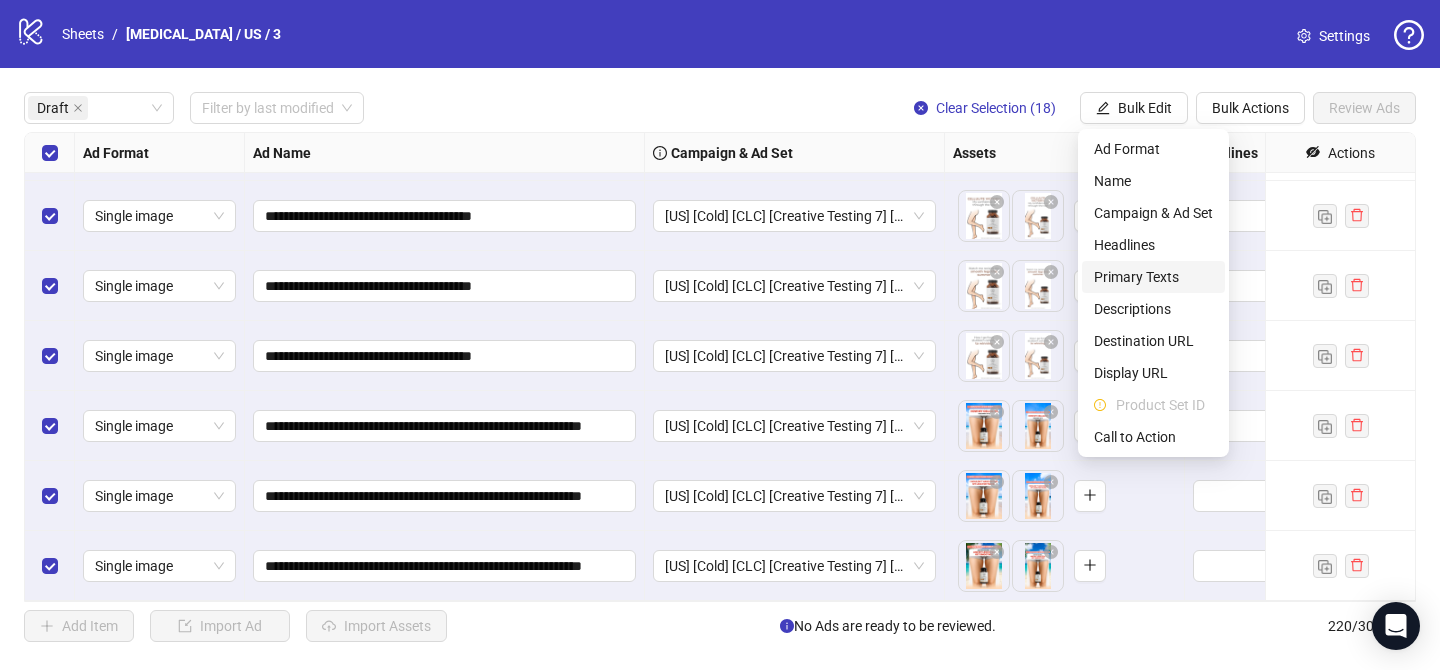 click on "Primary Texts" at bounding box center (1153, 277) 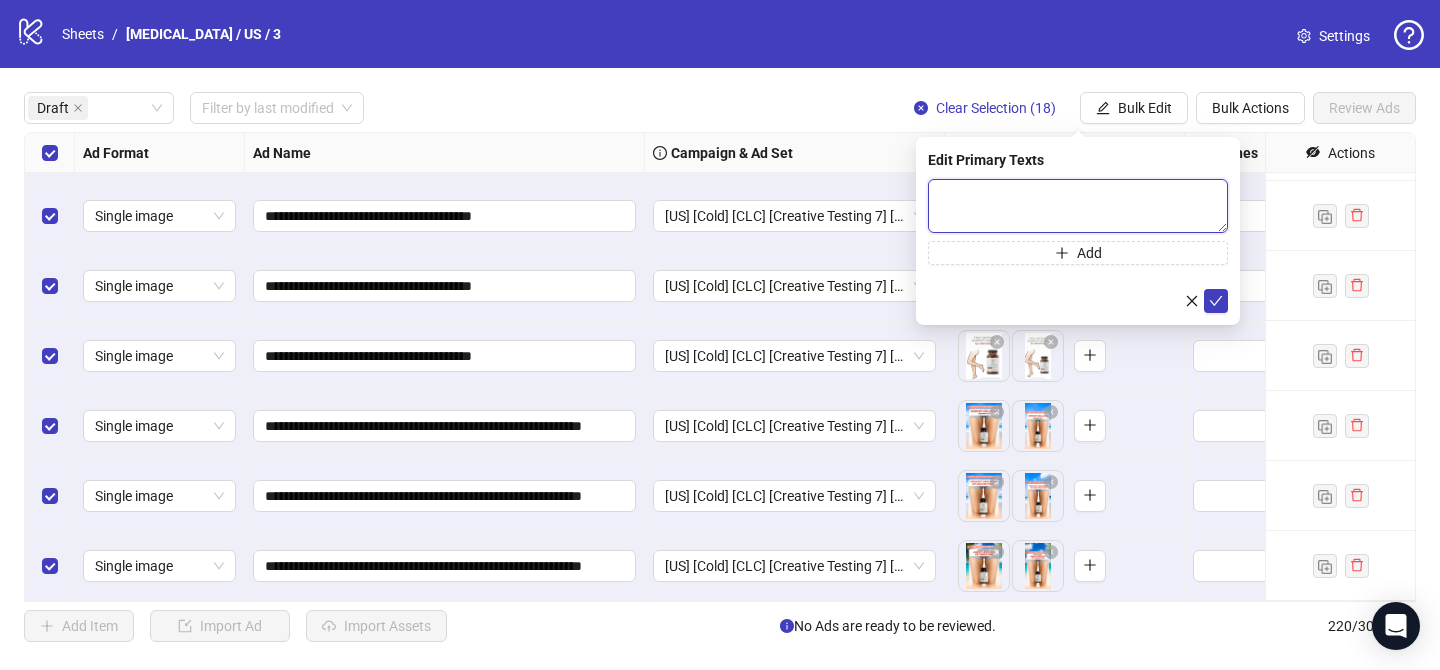 click at bounding box center [1078, 206] 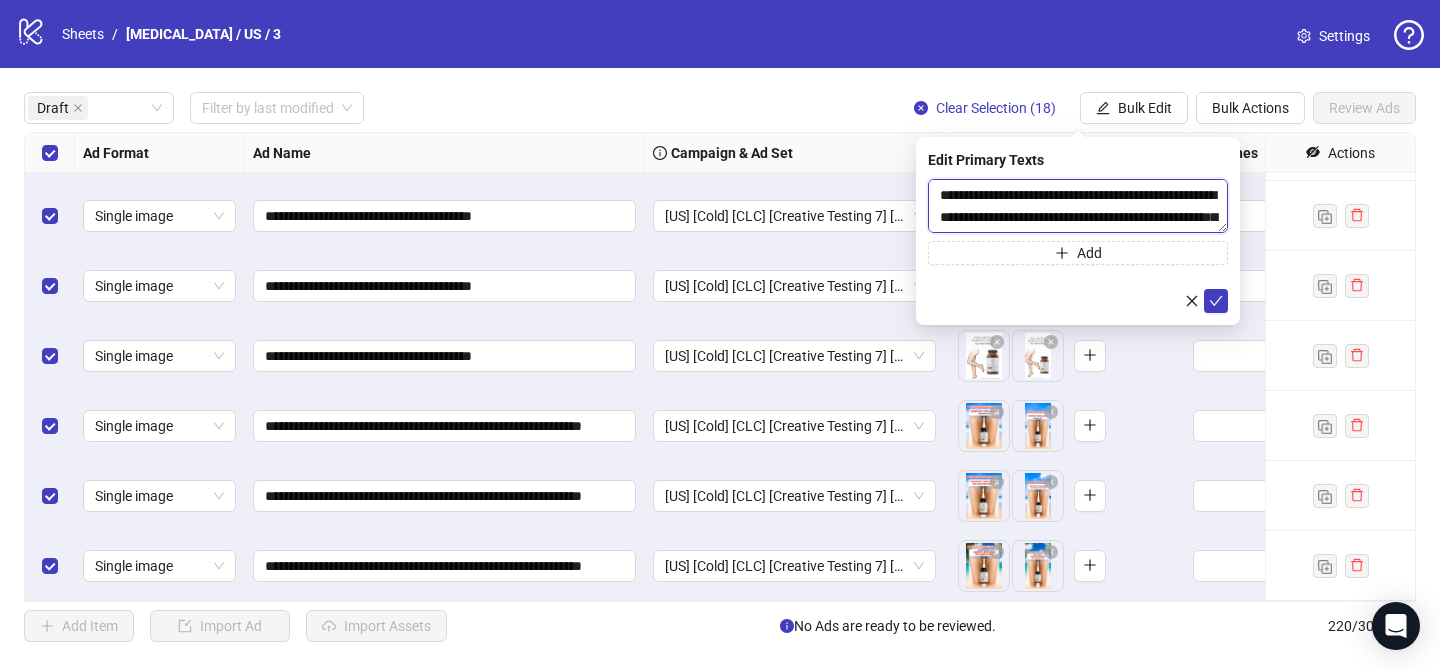 scroll, scrollTop: 763, scrollLeft: 0, axis: vertical 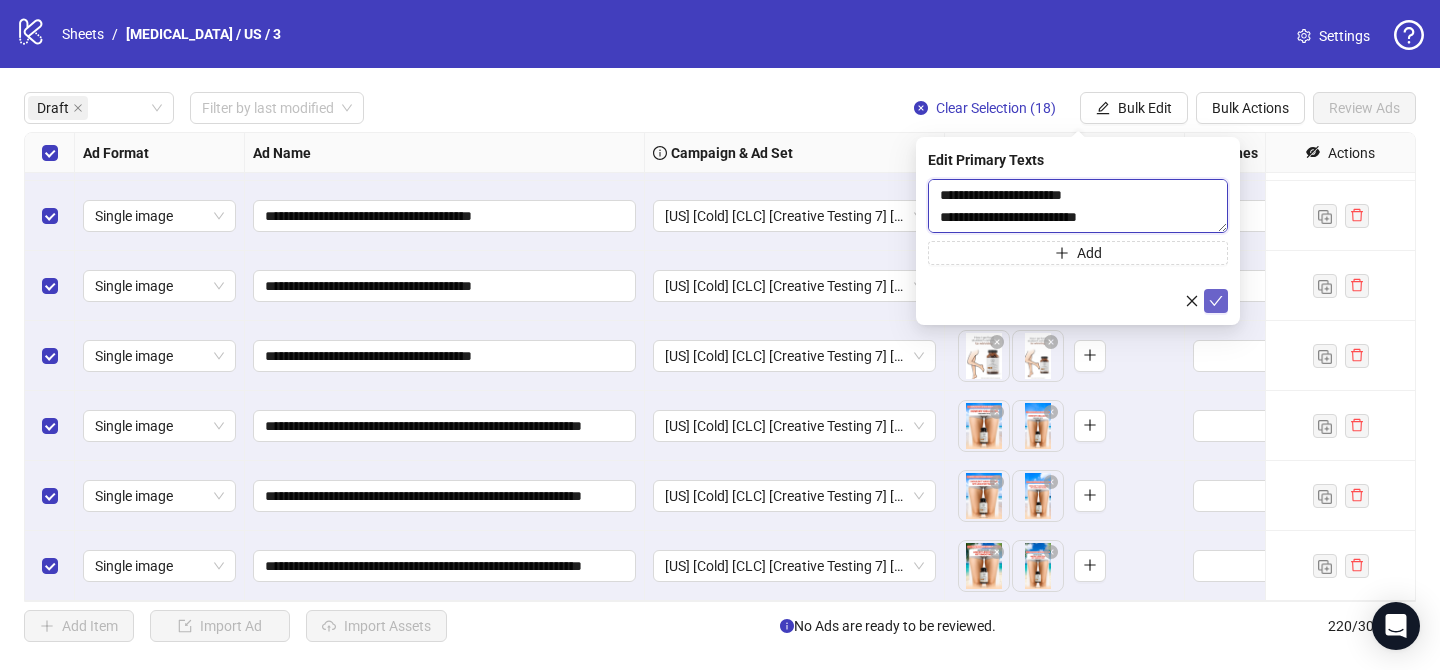type on "**********" 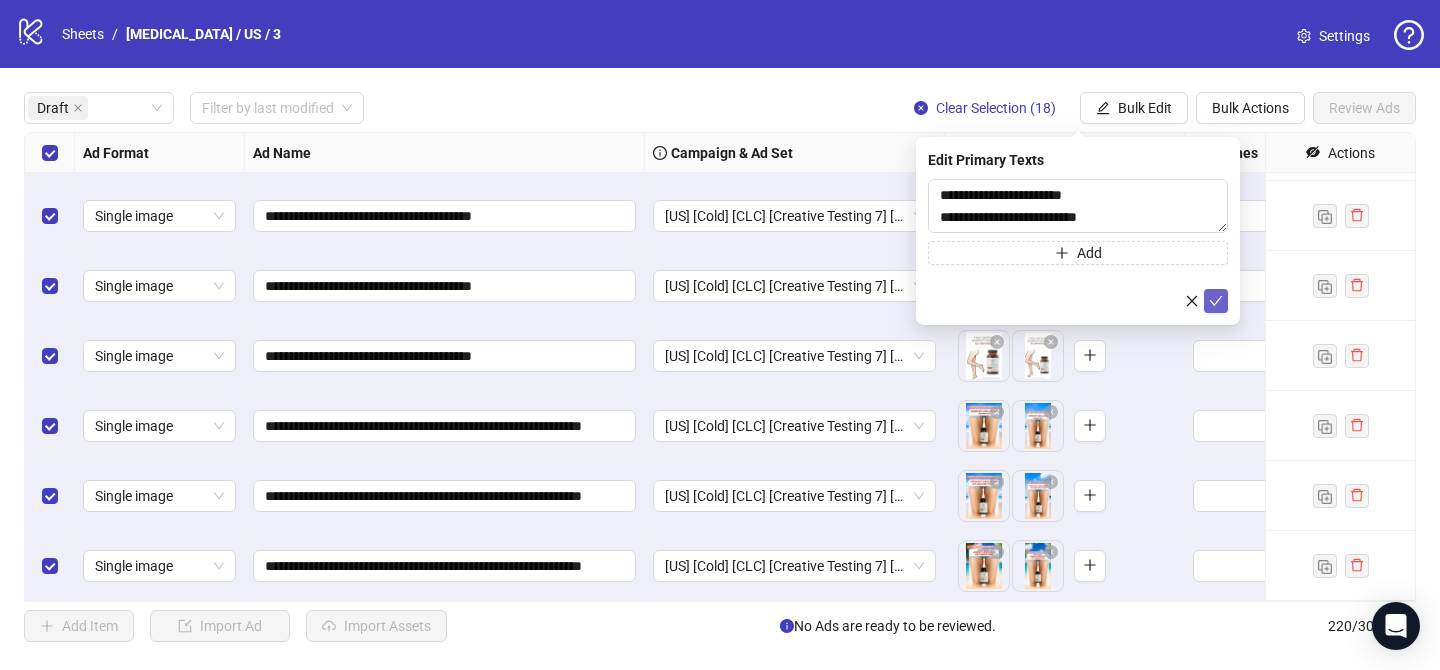 click 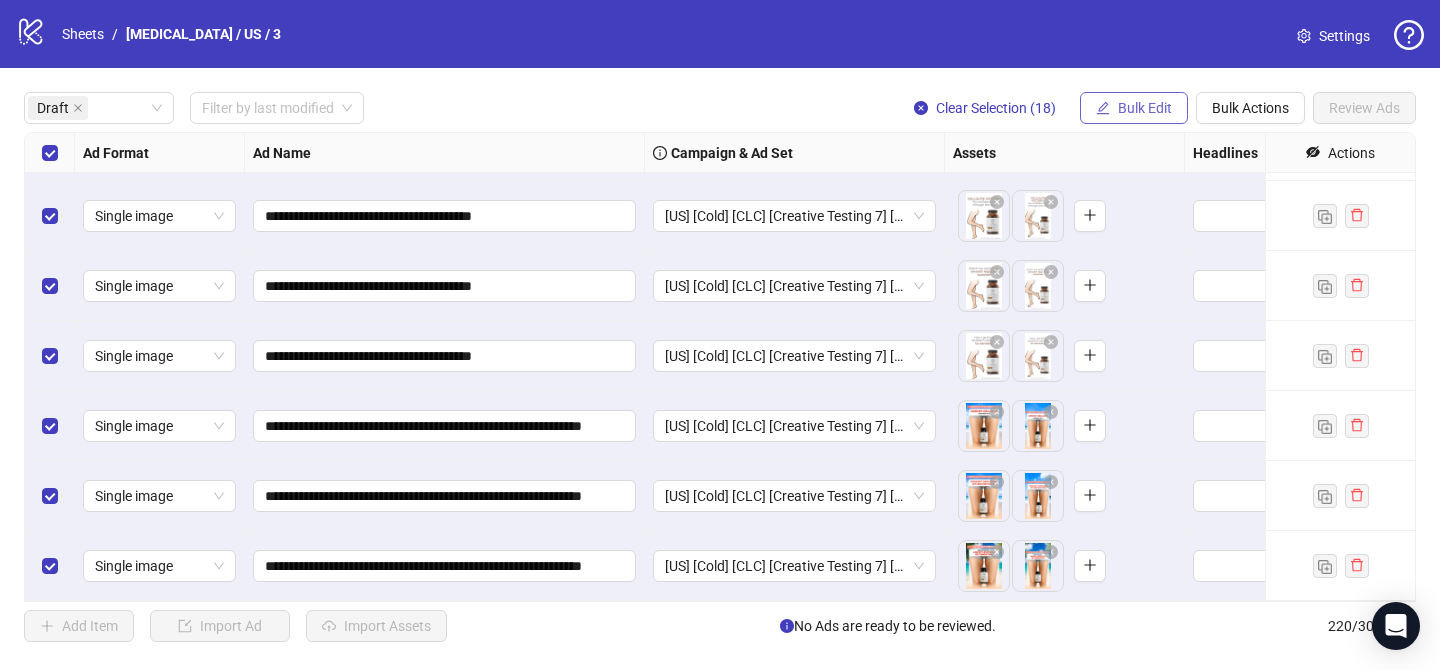 click on "Bulk Edit" at bounding box center [1145, 108] 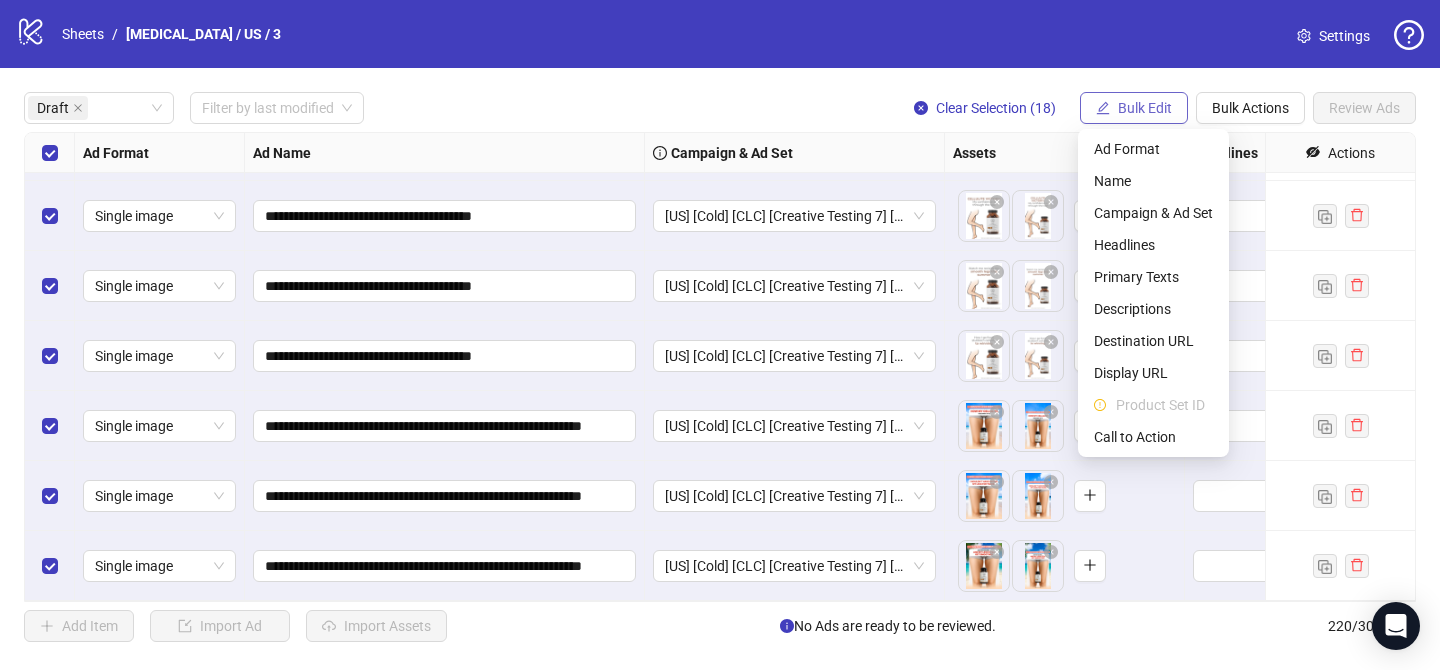 click on "Bulk Edit" at bounding box center (1145, 108) 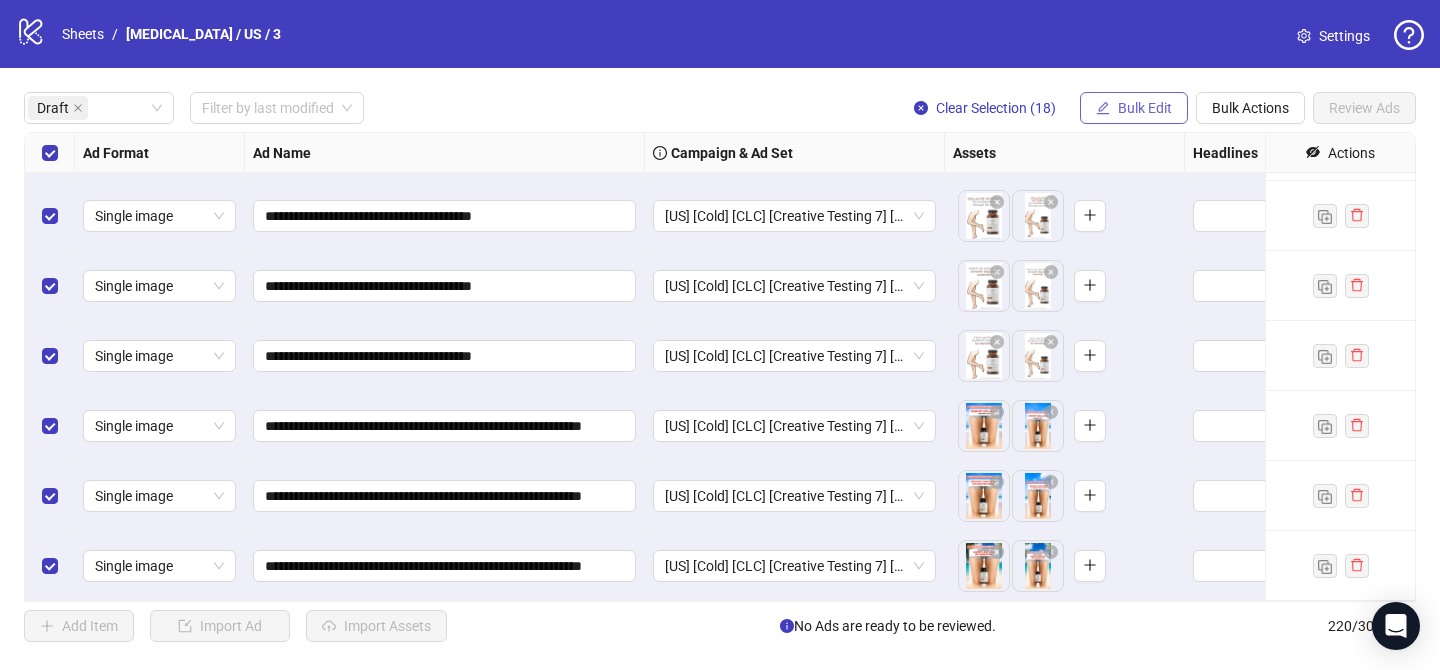 click on "Bulk Edit" at bounding box center (1145, 108) 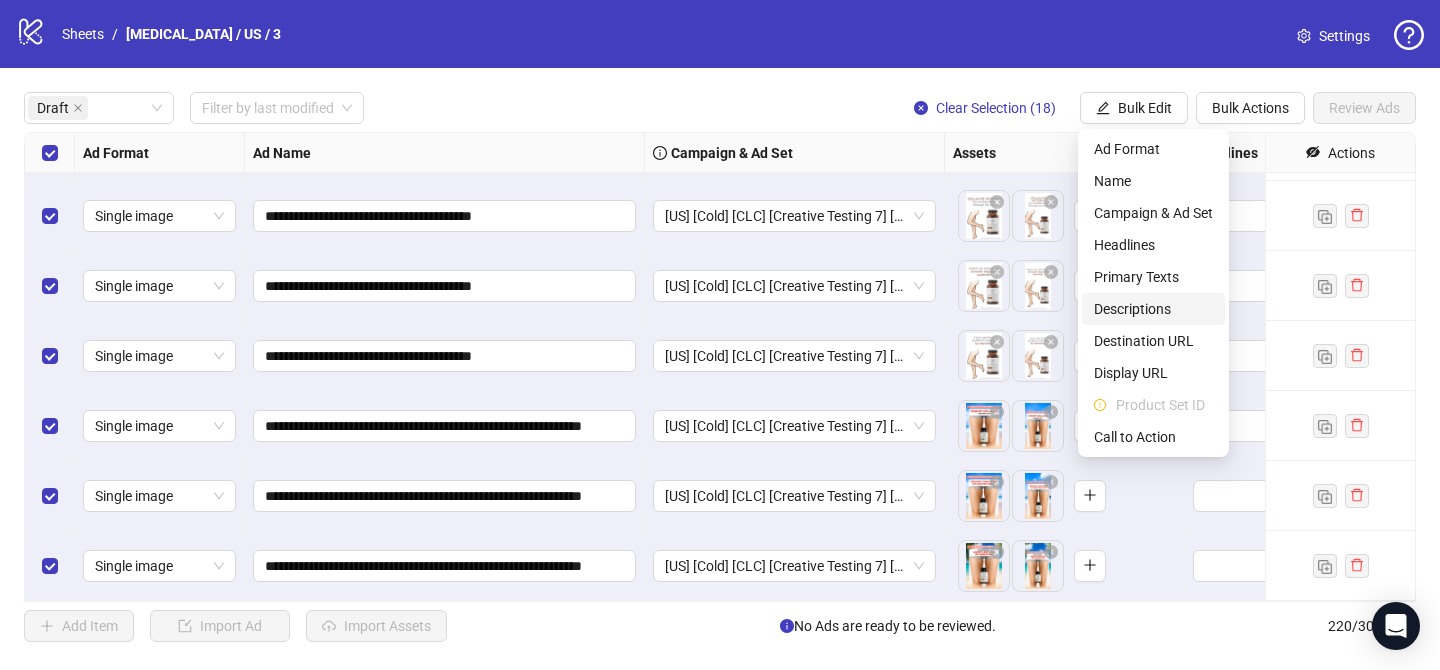 drag, startPoint x: 1151, startPoint y: 310, endPoint x: 1149, endPoint y: 297, distance: 13.152946 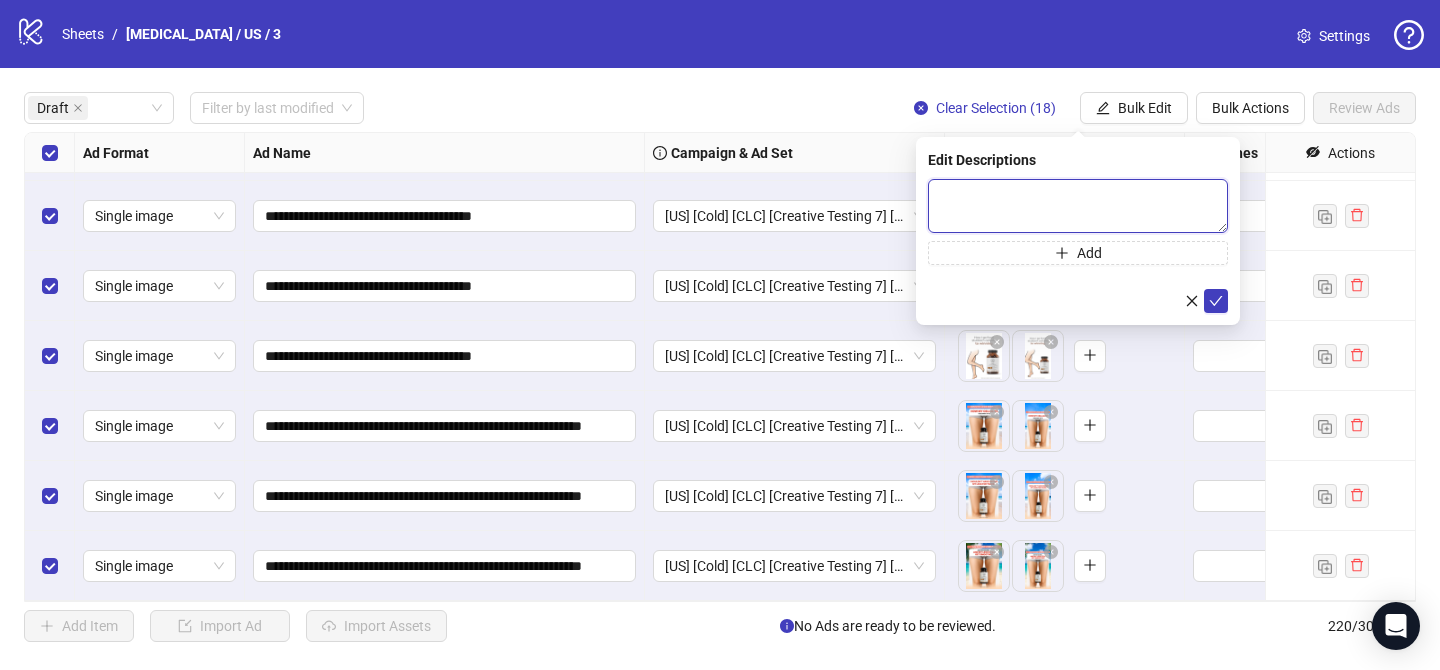 click at bounding box center (1078, 206) 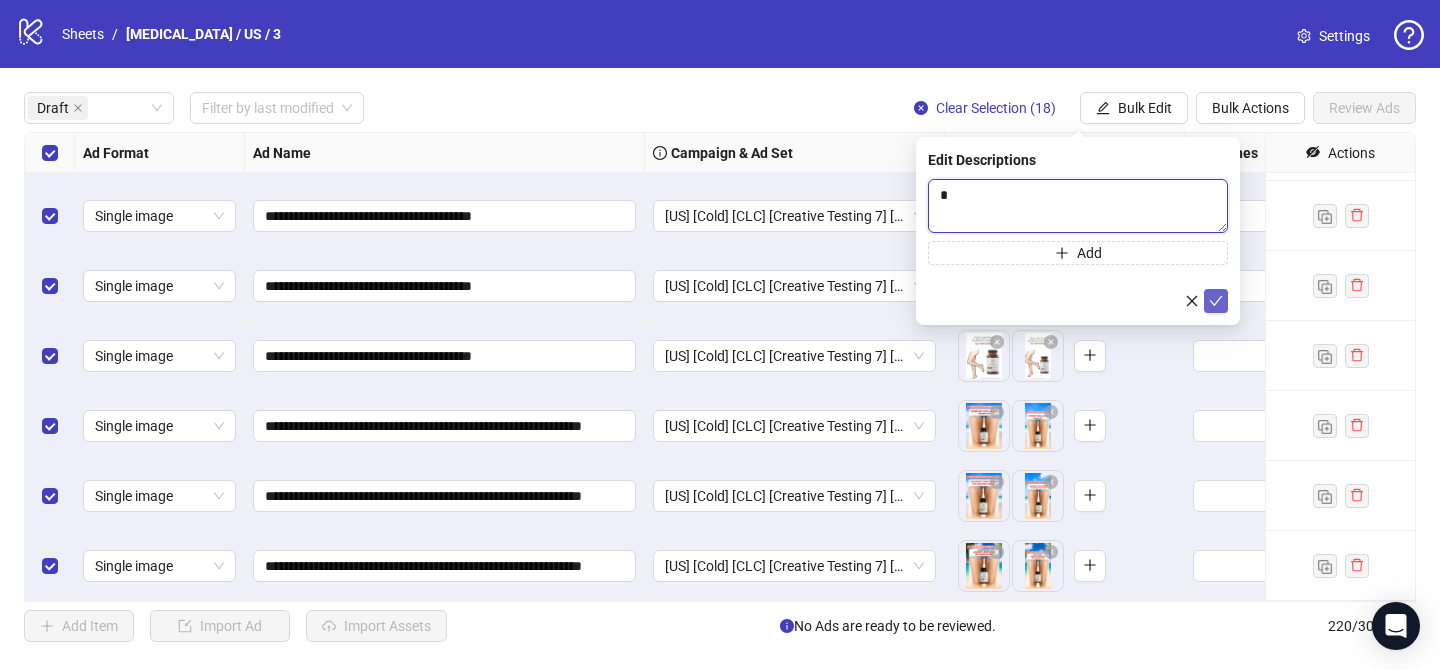 type 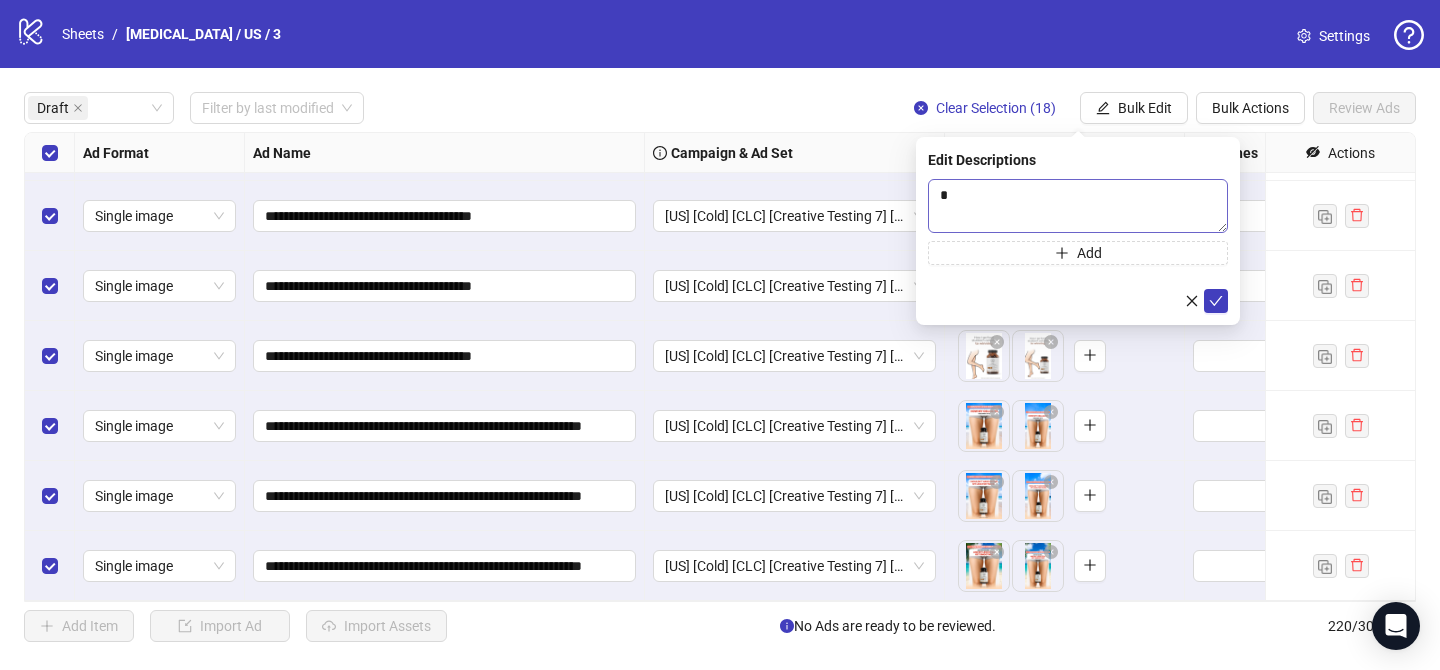 drag, startPoint x: 1220, startPoint y: 299, endPoint x: 1186, endPoint y: 192, distance: 112.27199 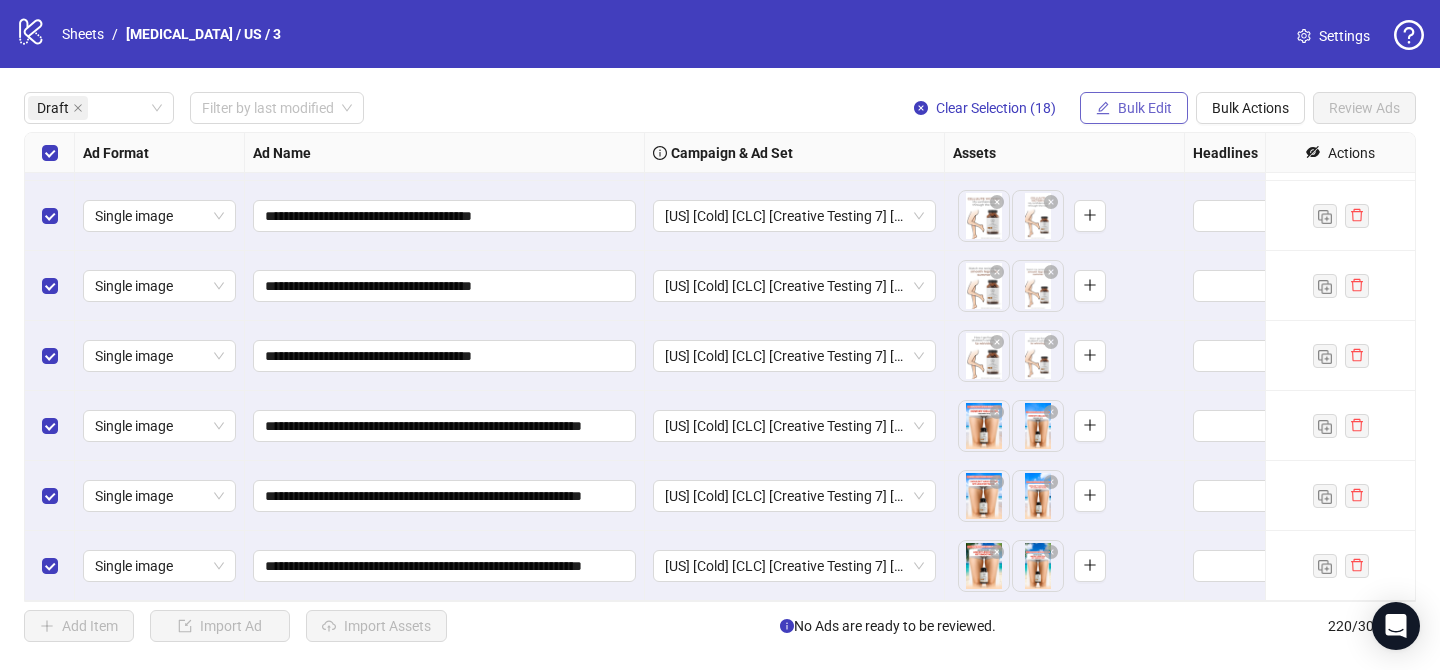 click on "Bulk Edit" at bounding box center (1145, 108) 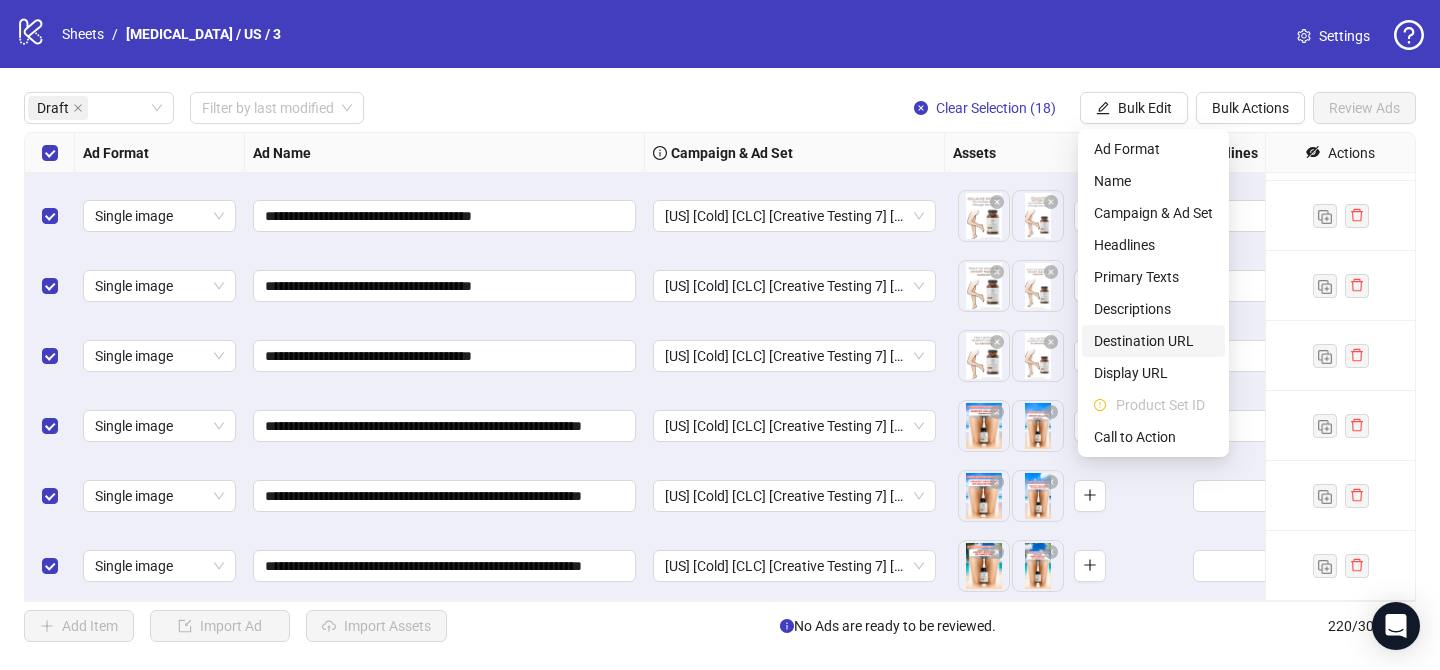 click on "Destination URL" at bounding box center [1153, 341] 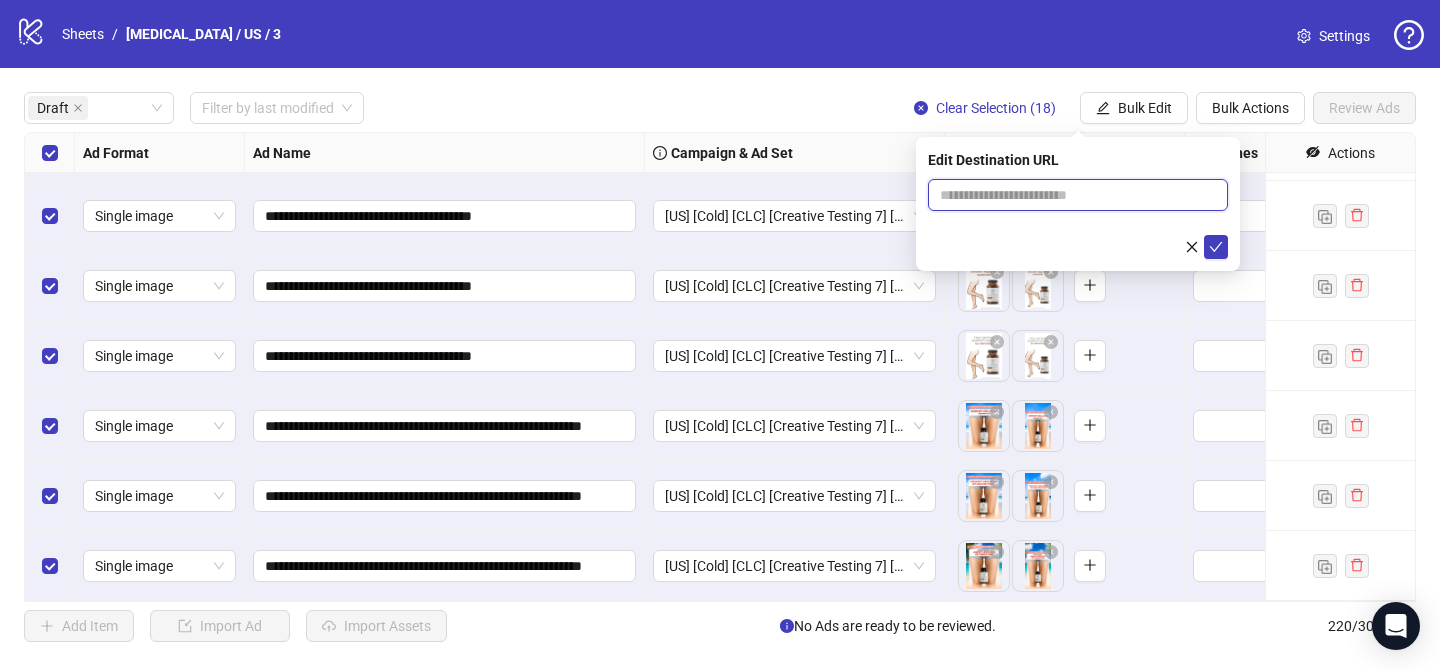 click at bounding box center [1070, 195] 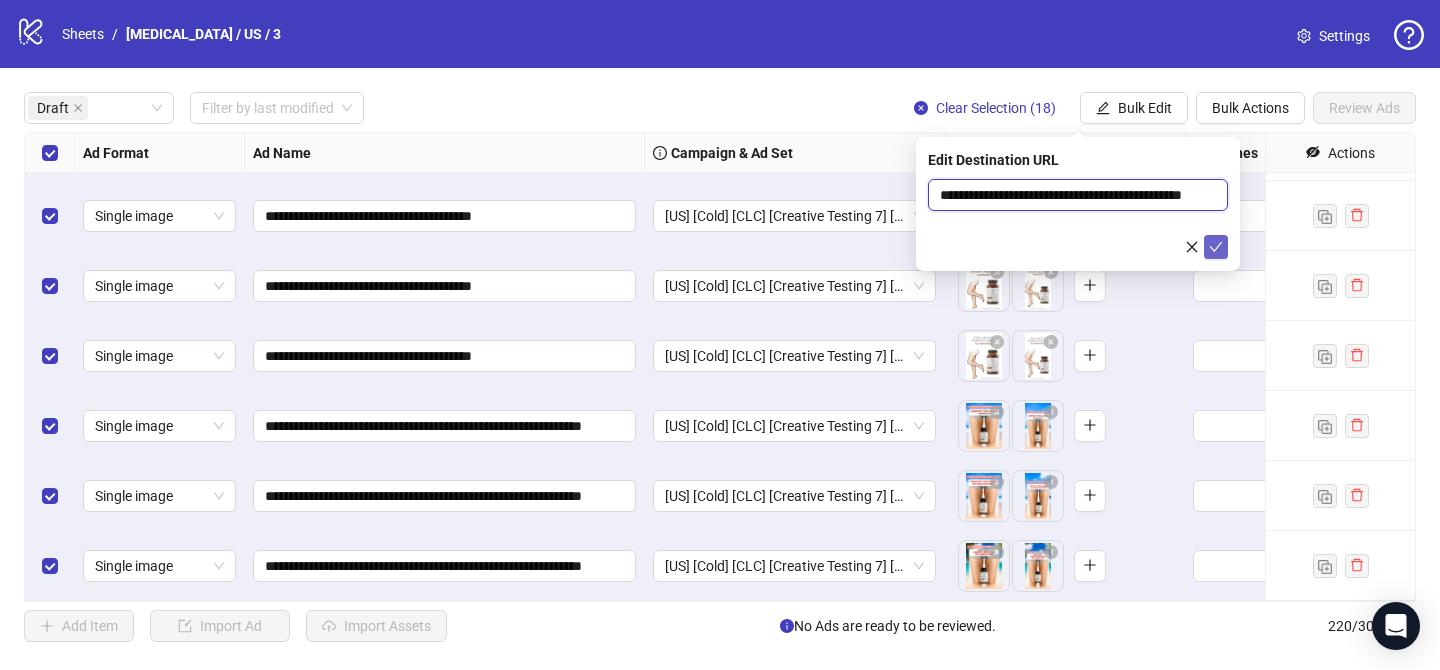 scroll, scrollTop: 0, scrollLeft: 85, axis: horizontal 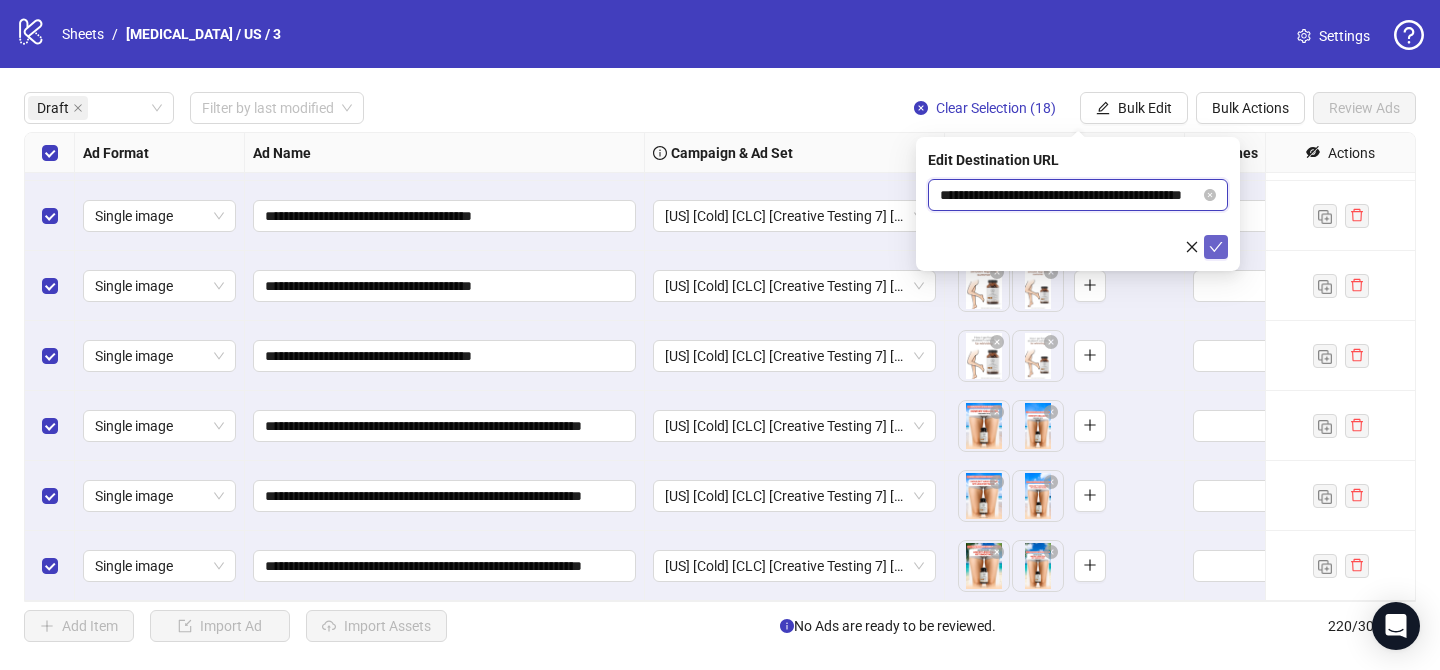 type on "**********" 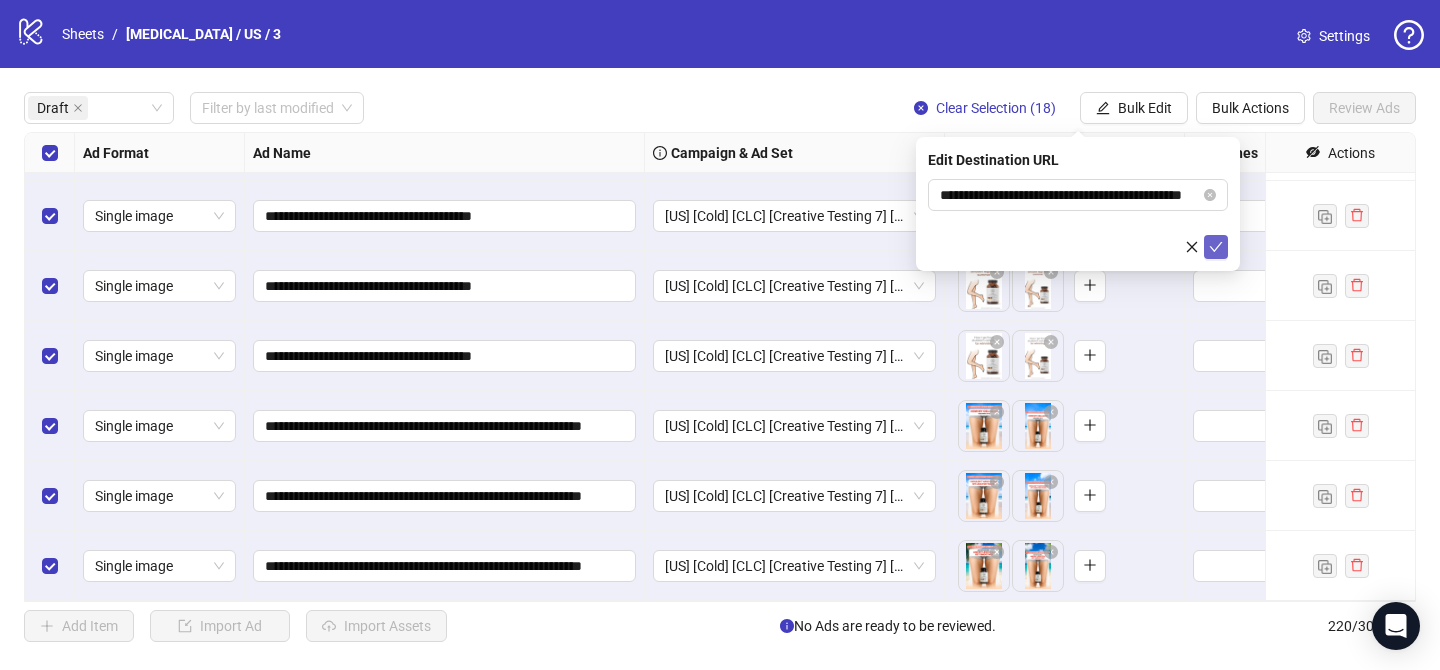 click 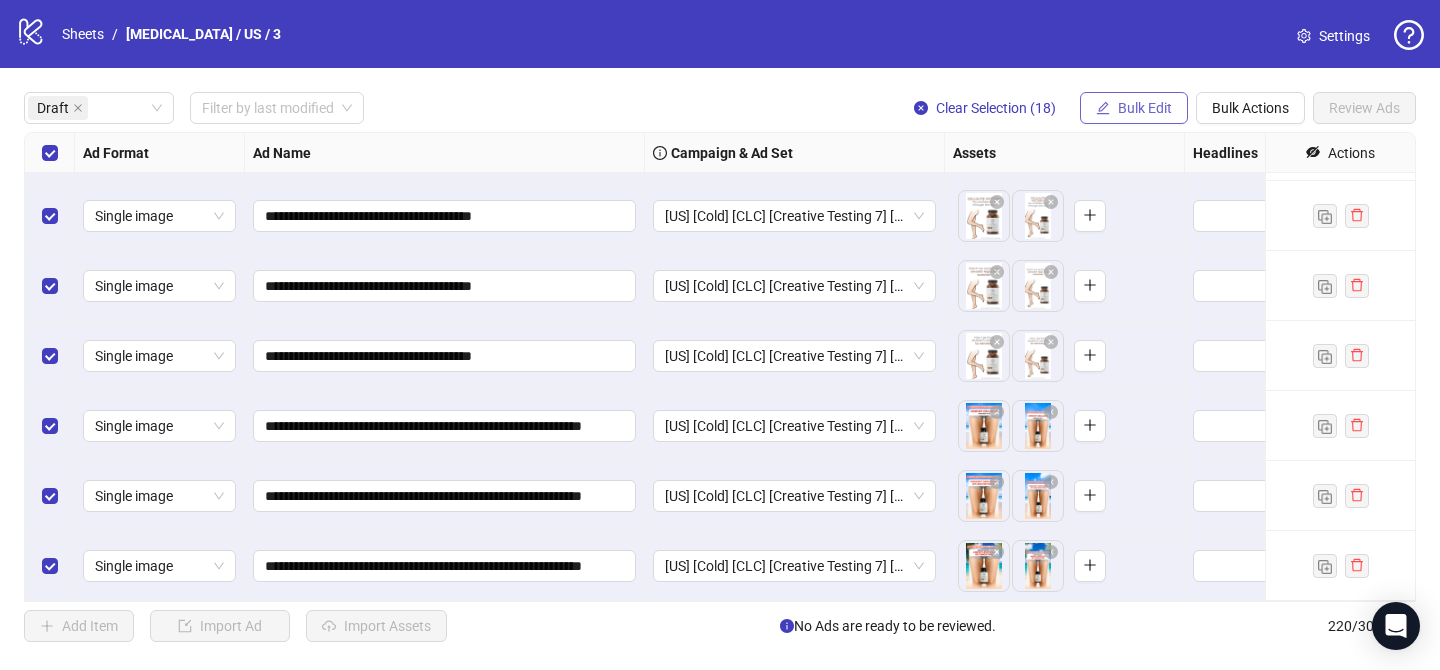 click on "Bulk Edit" at bounding box center (1145, 108) 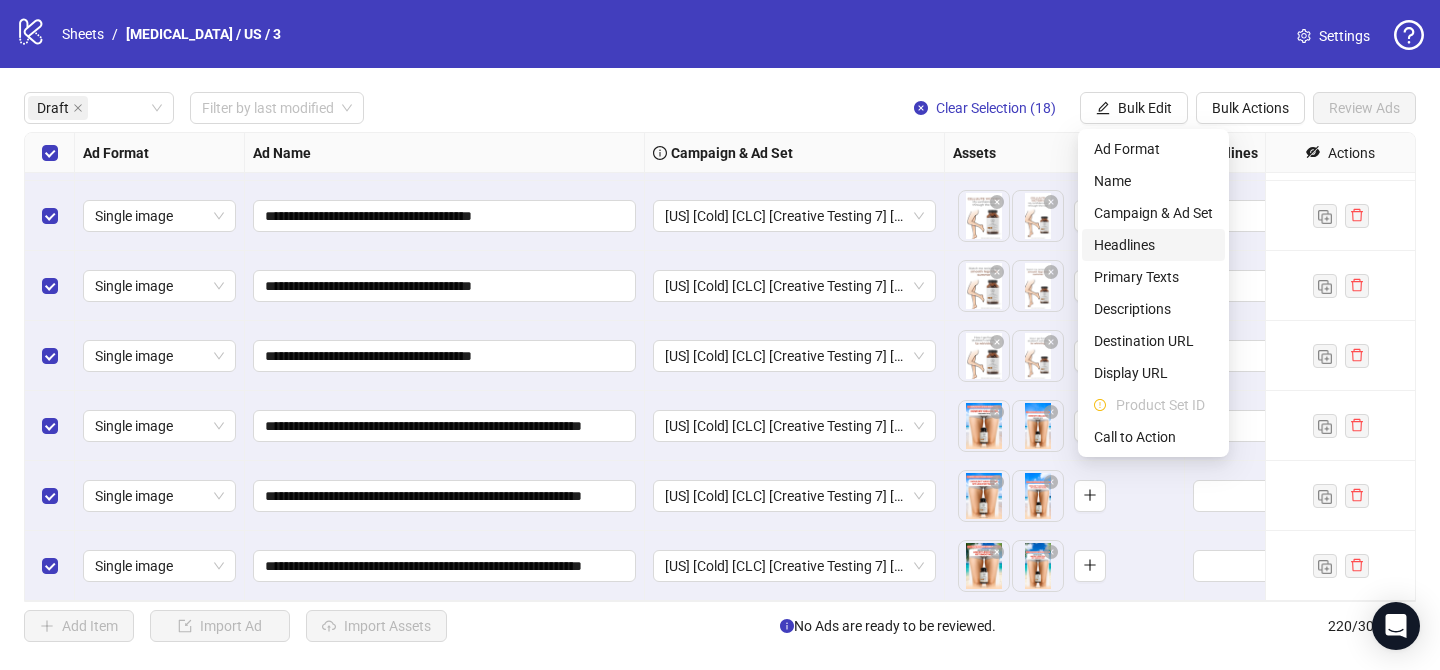 click on "Headlines" at bounding box center [1153, 245] 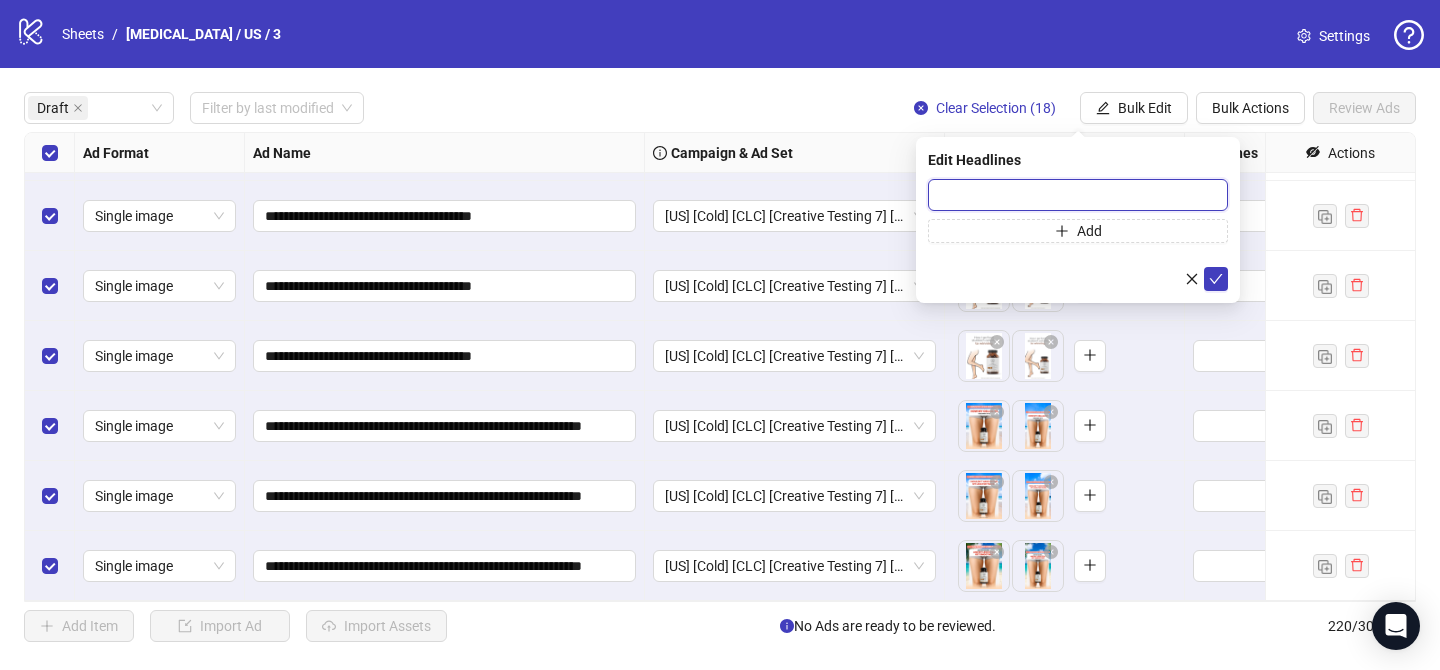 drag, startPoint x: 1157, startPoint y: 188, endPoint x: 1187, endPoint y: 214, distance: 39.698868 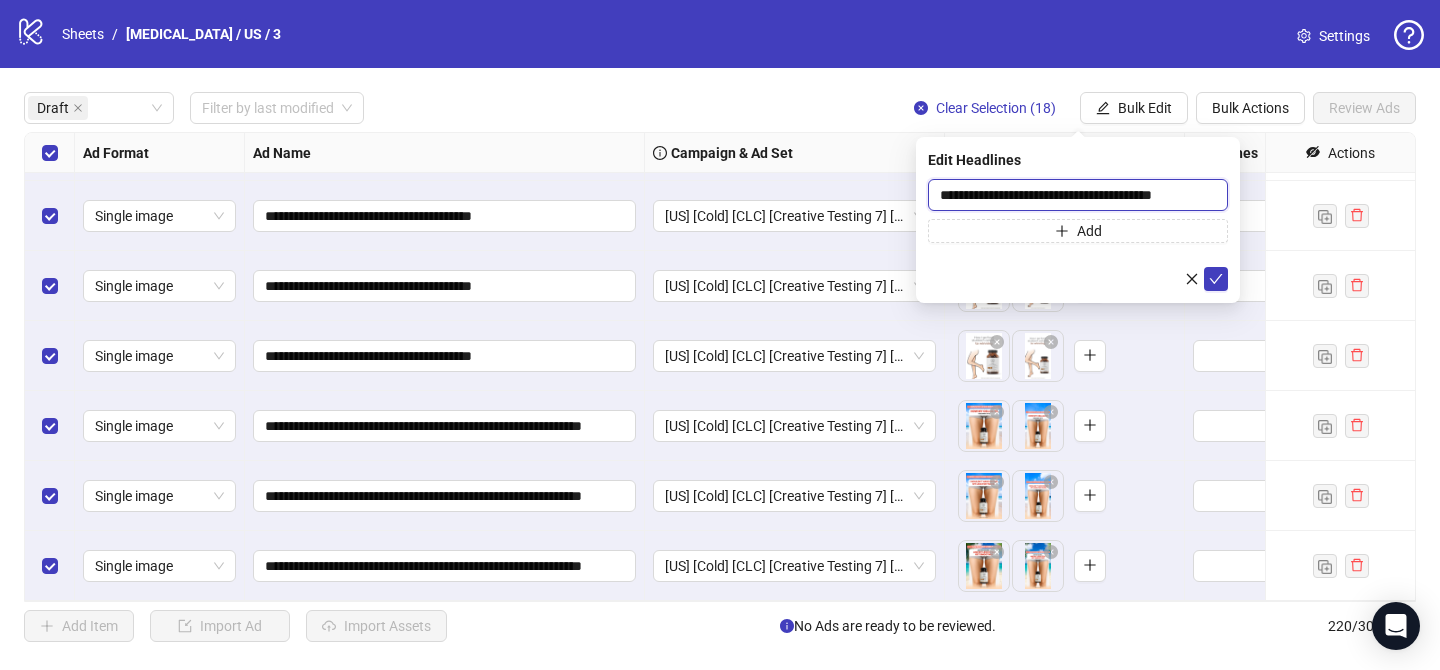 scroll, scrollTop: 0, scrollLeft: 24, axis: horizontal 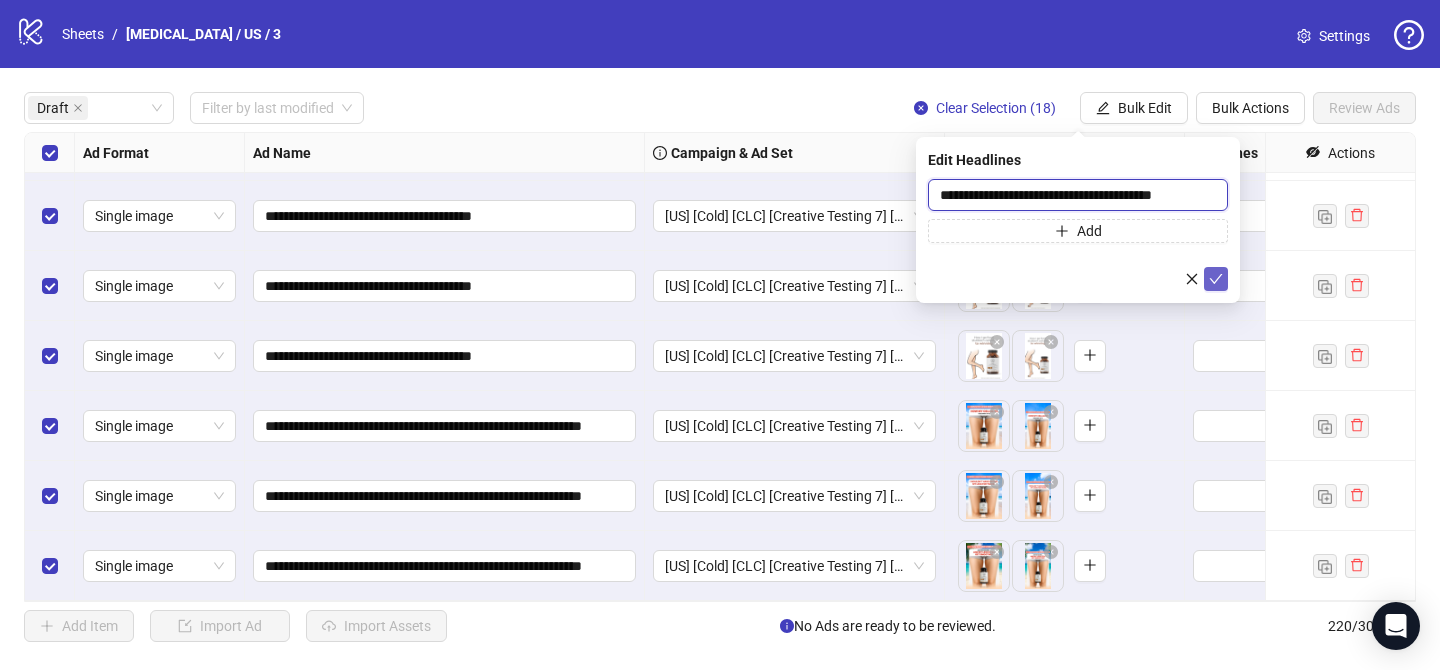 type on "**********" 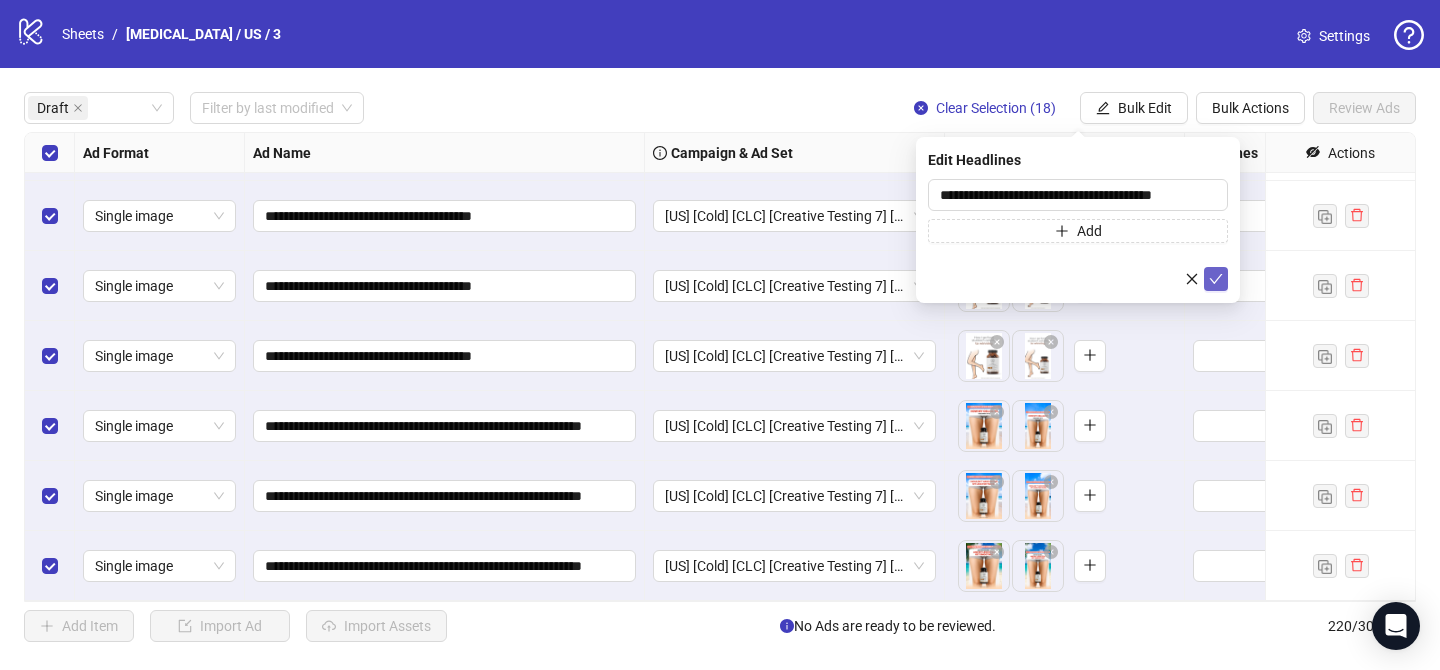 click 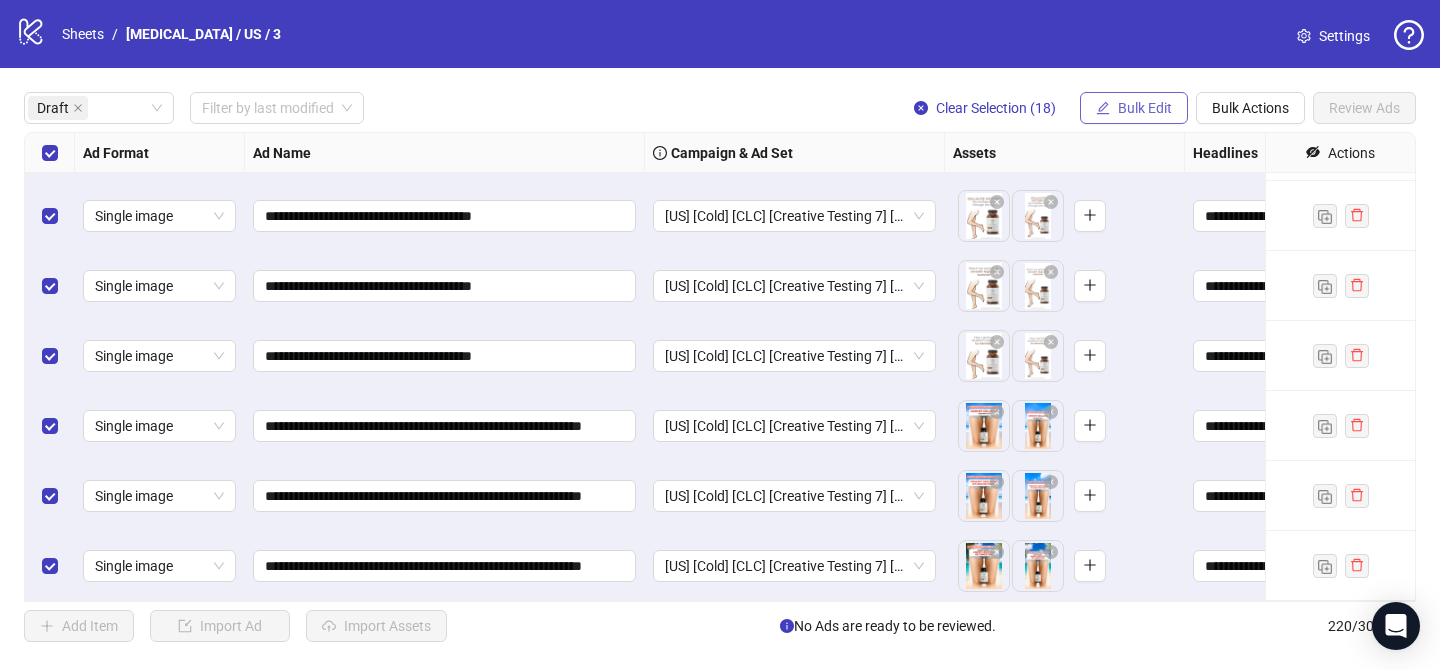 click on "Bulk Edit" at bounding box center (1145, 108) 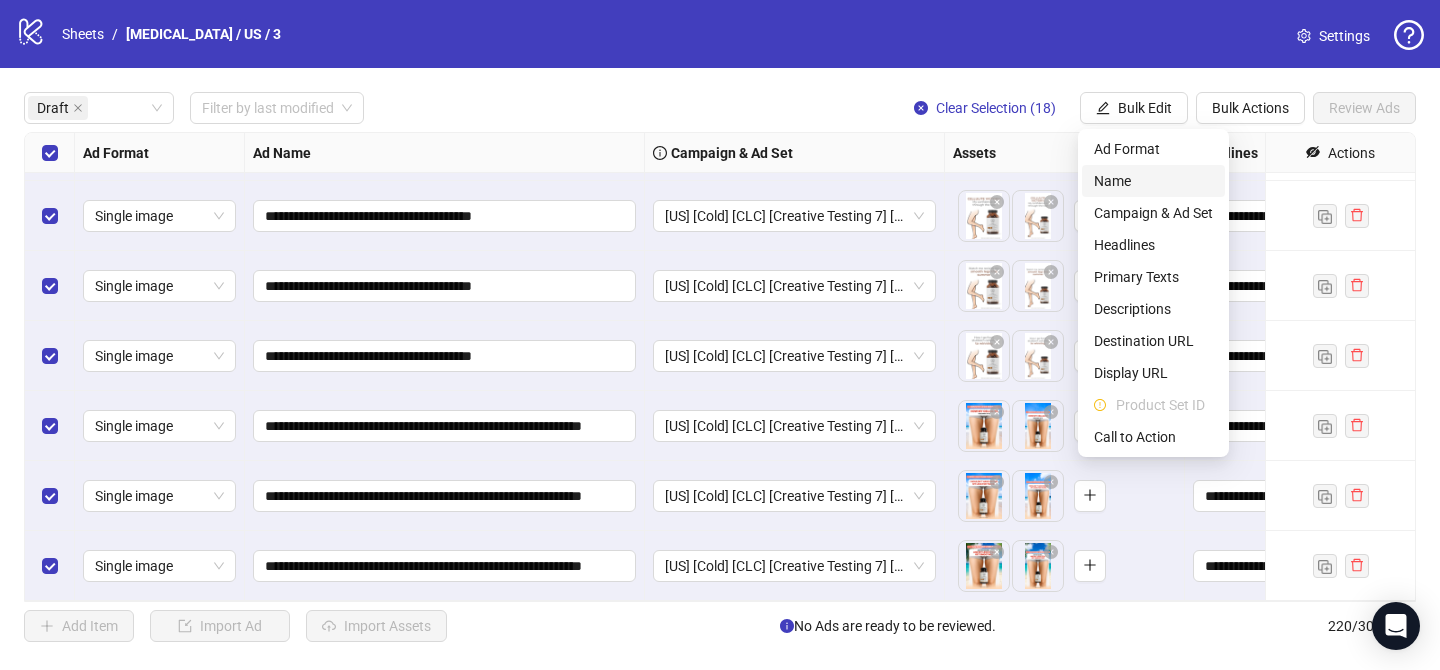 click on "Name" at bounding box center [1153, 181] 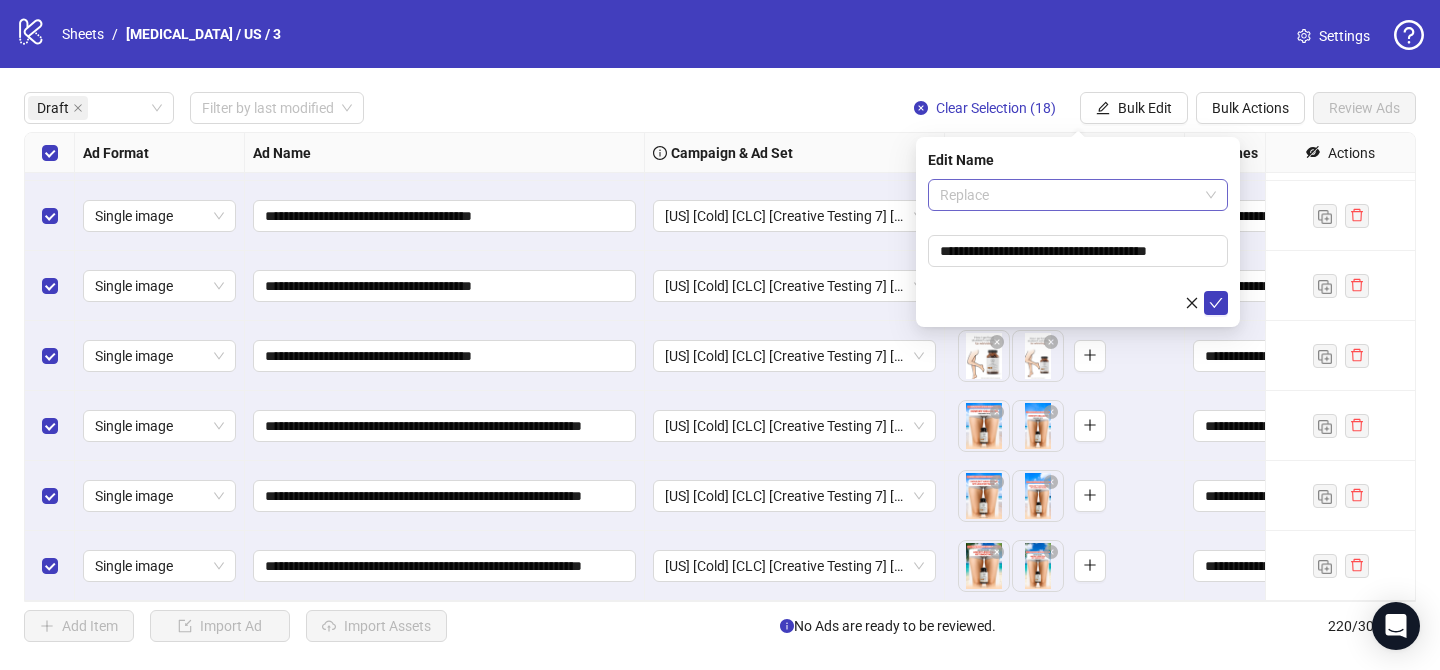 click on "Replace" at bounding box center [1078, 195] 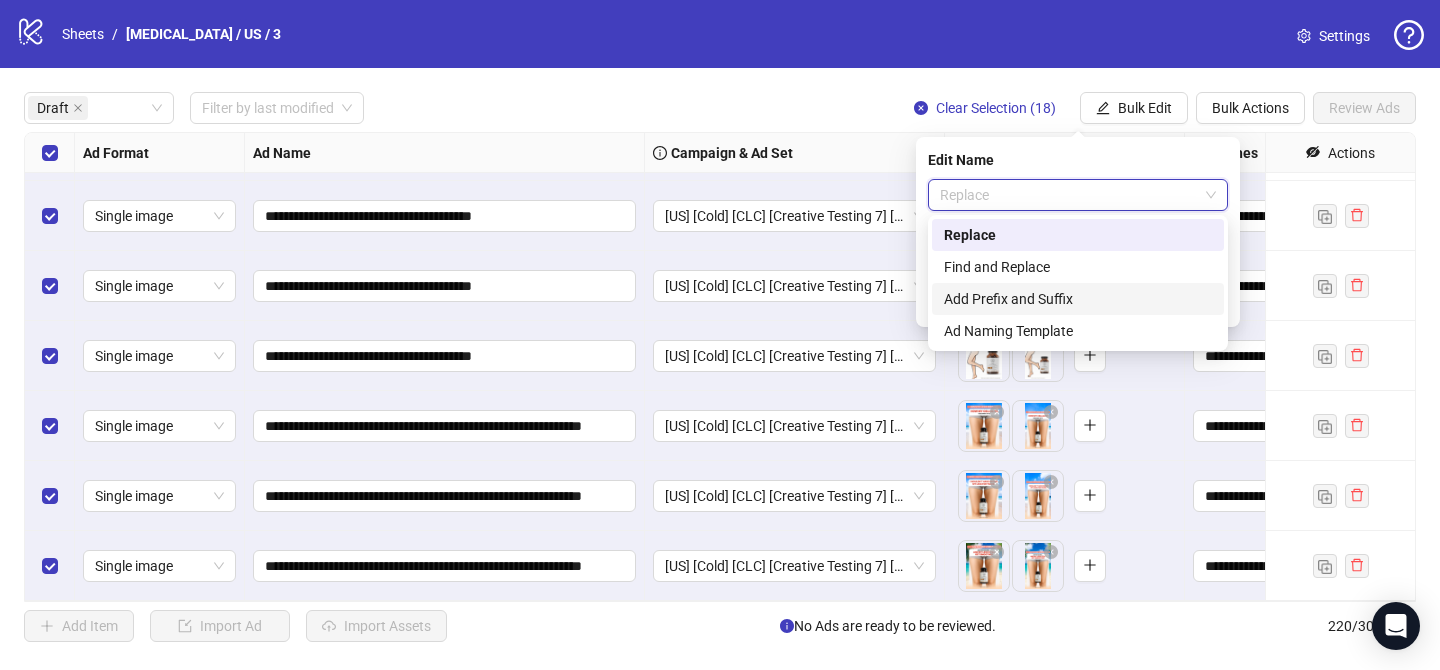 drag, startPoint x: 980, startPoint y: 292, endPoint x: 1000, endPoint y: 276, distance: 25.612497 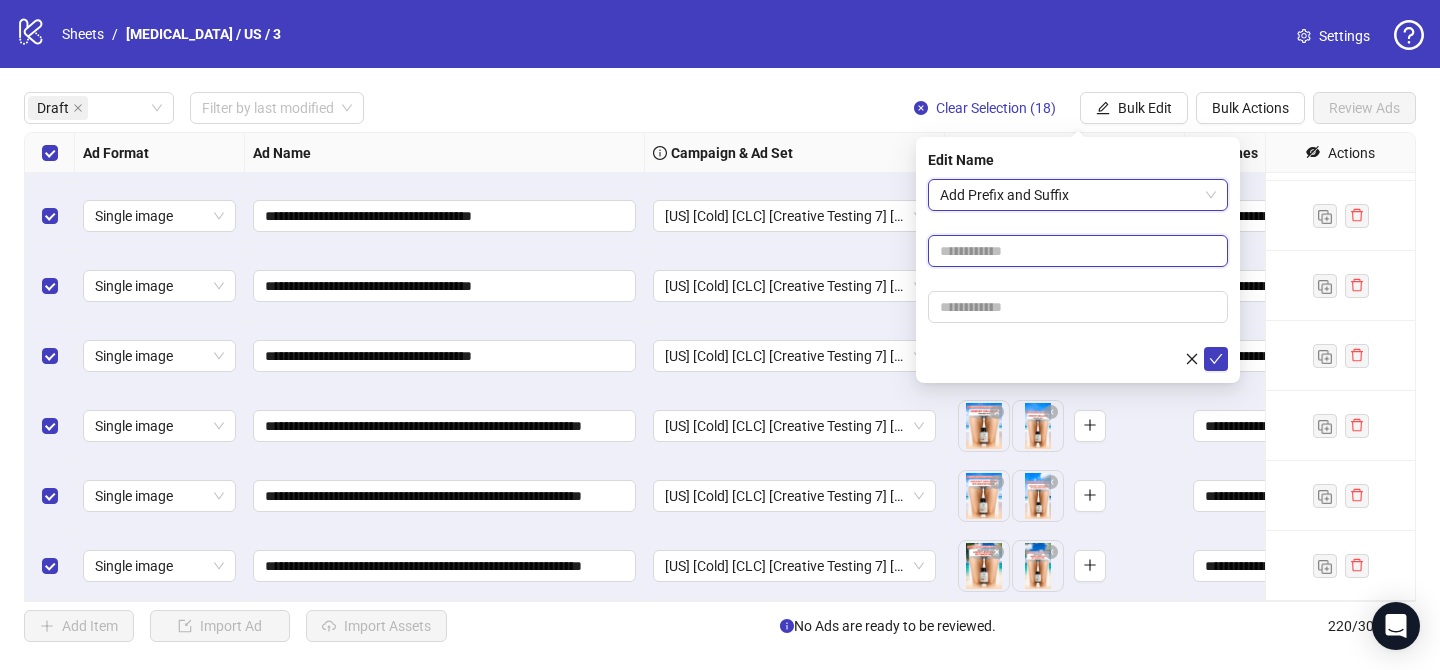 click at bounding box center (1078, 251) 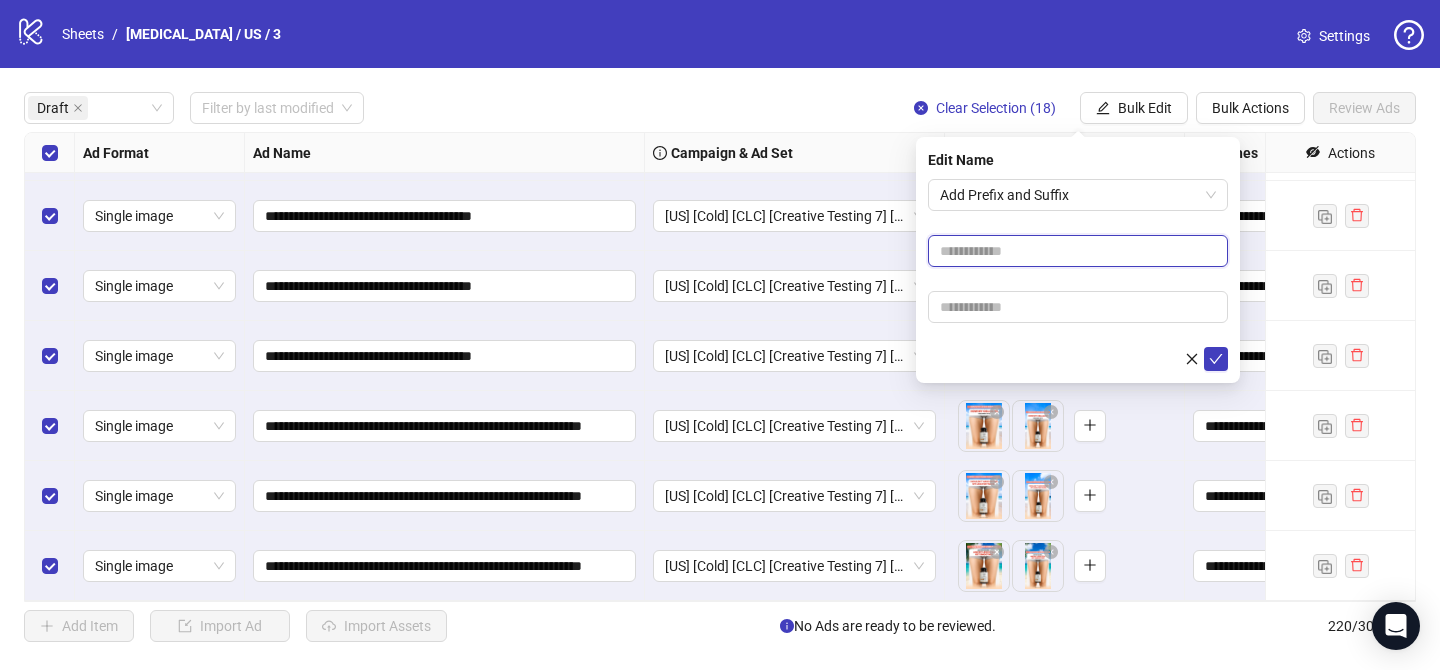 paste on "**********" 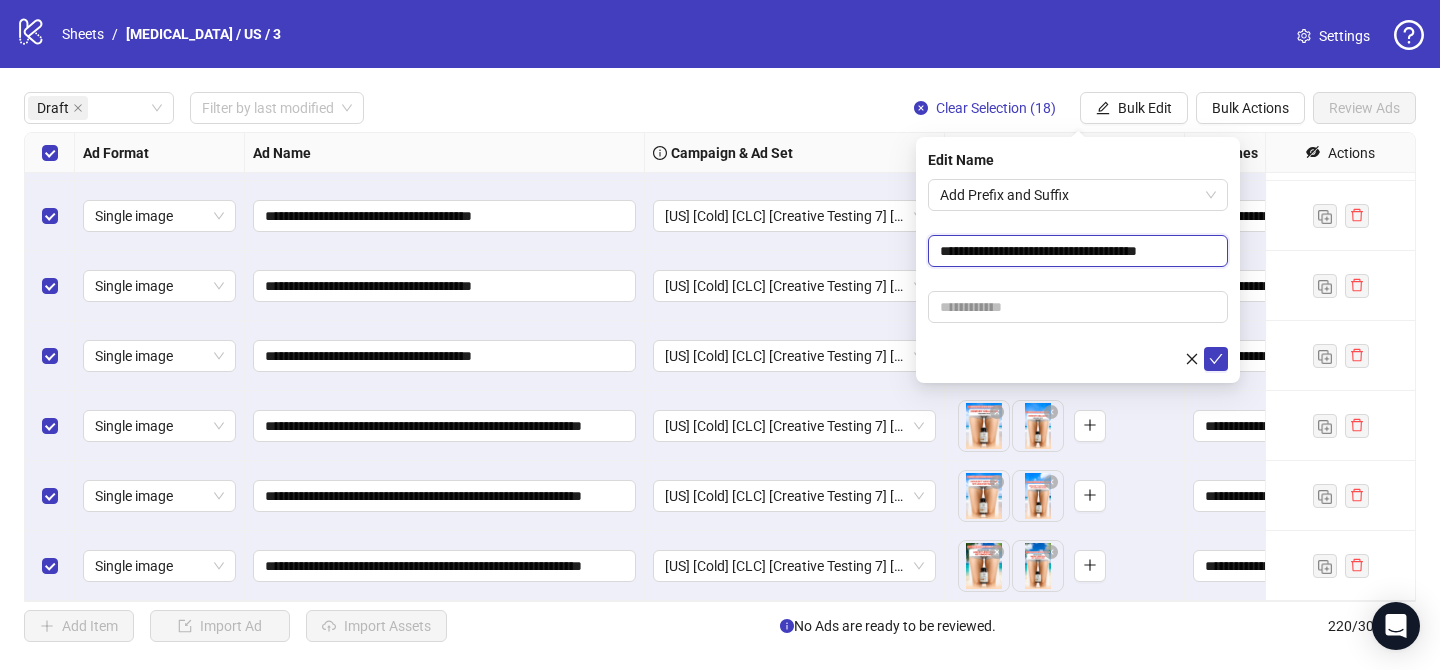 type on "**********" 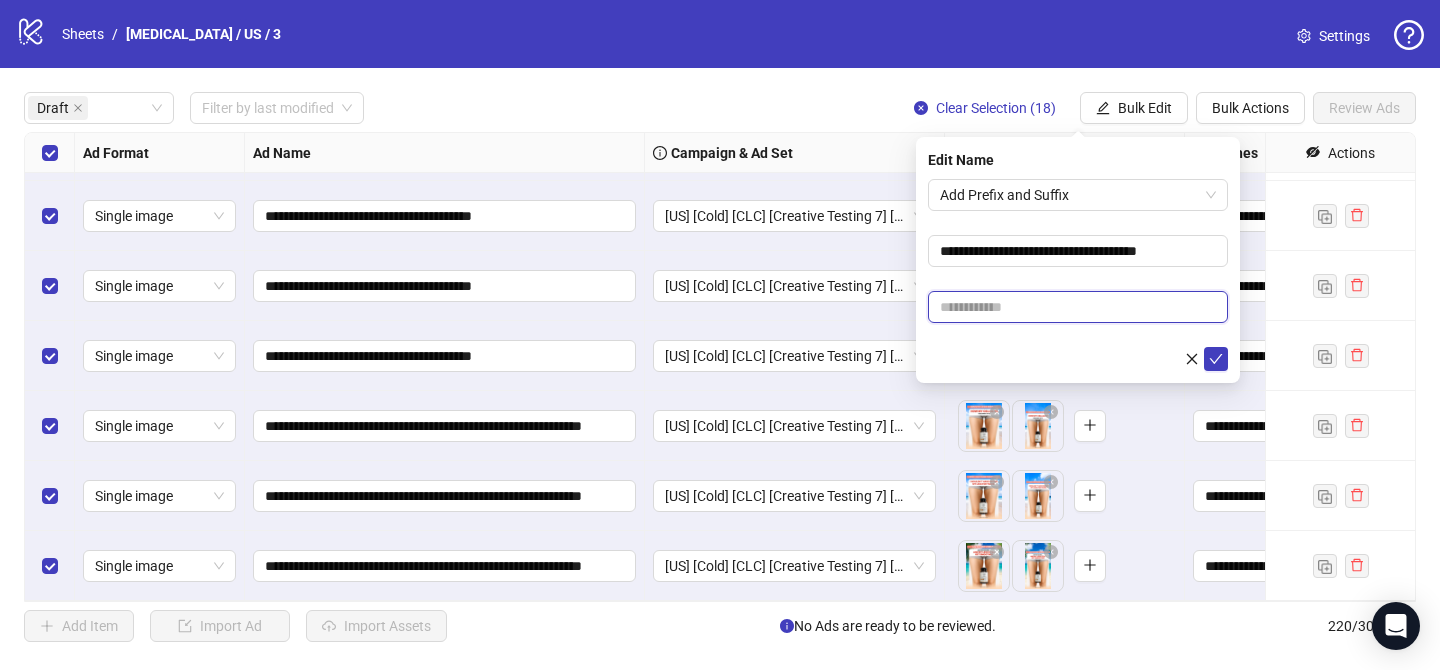 click at bounding box center [1078, 307] 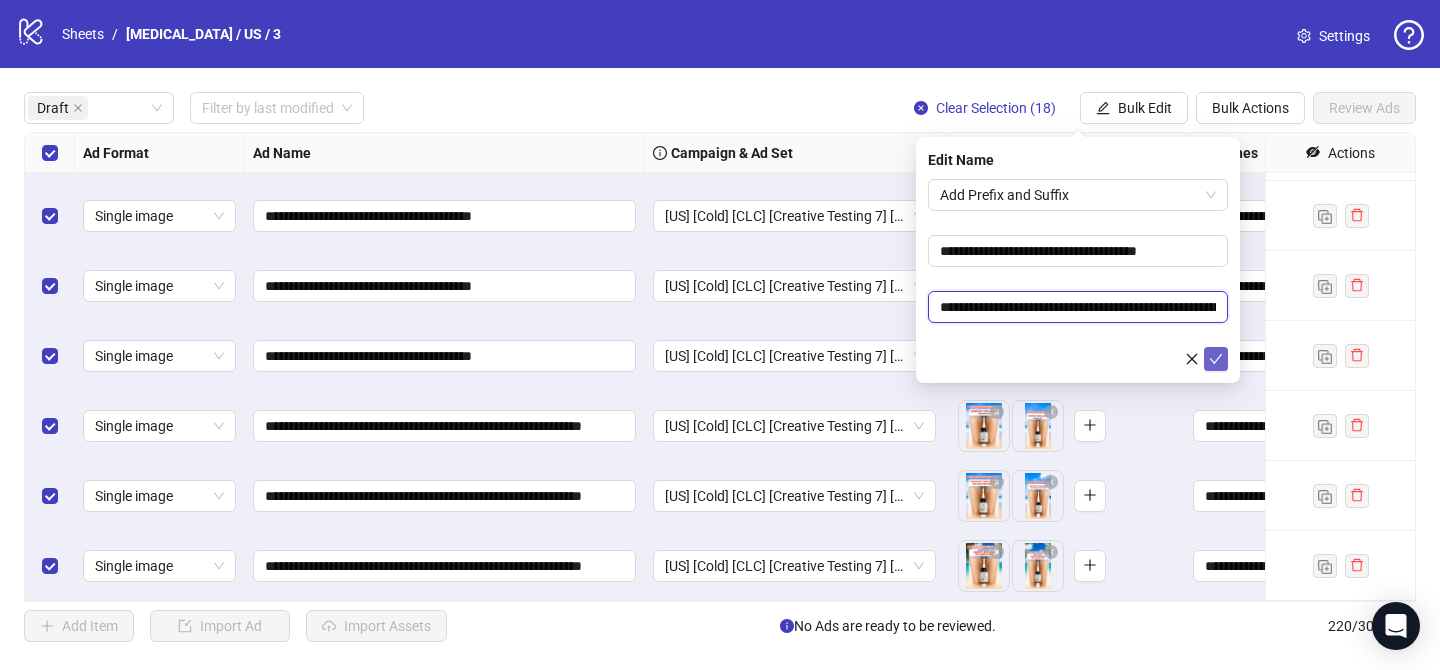 scroll, scrollTop: 0, scrollLeft: 137, axis: horizontal 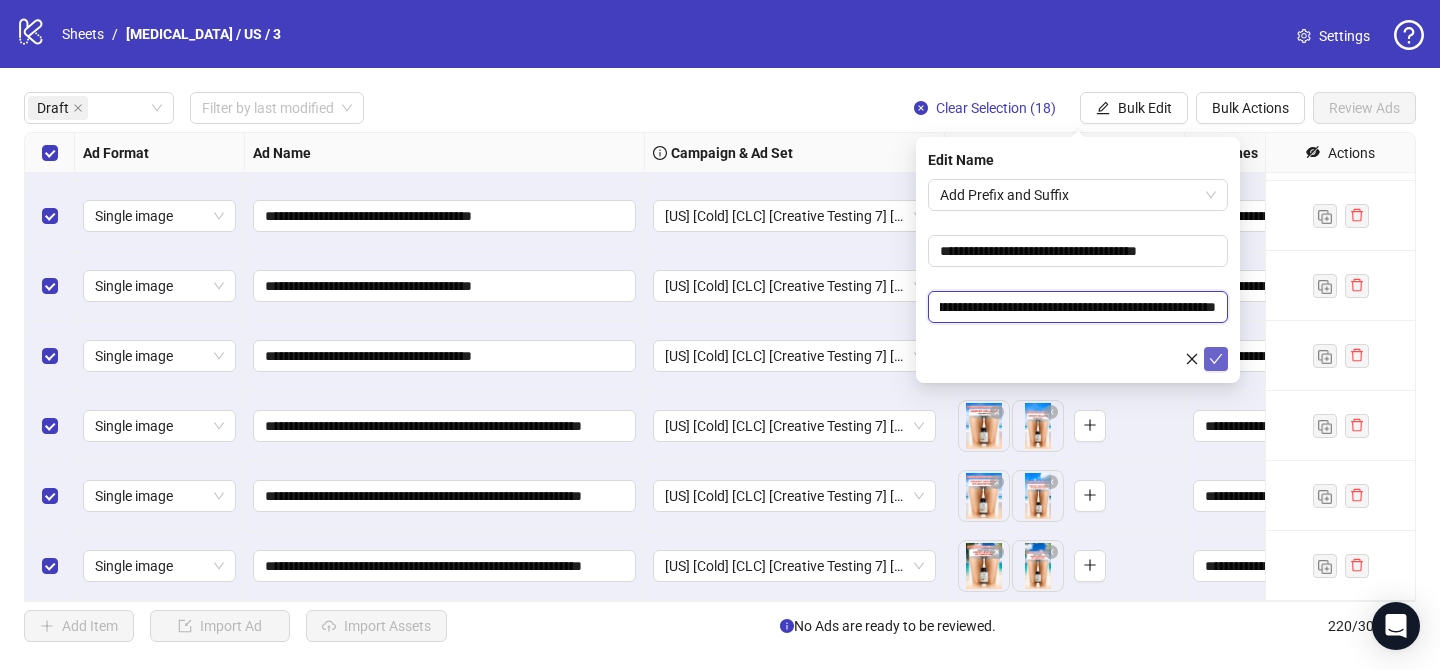 type on "**********" 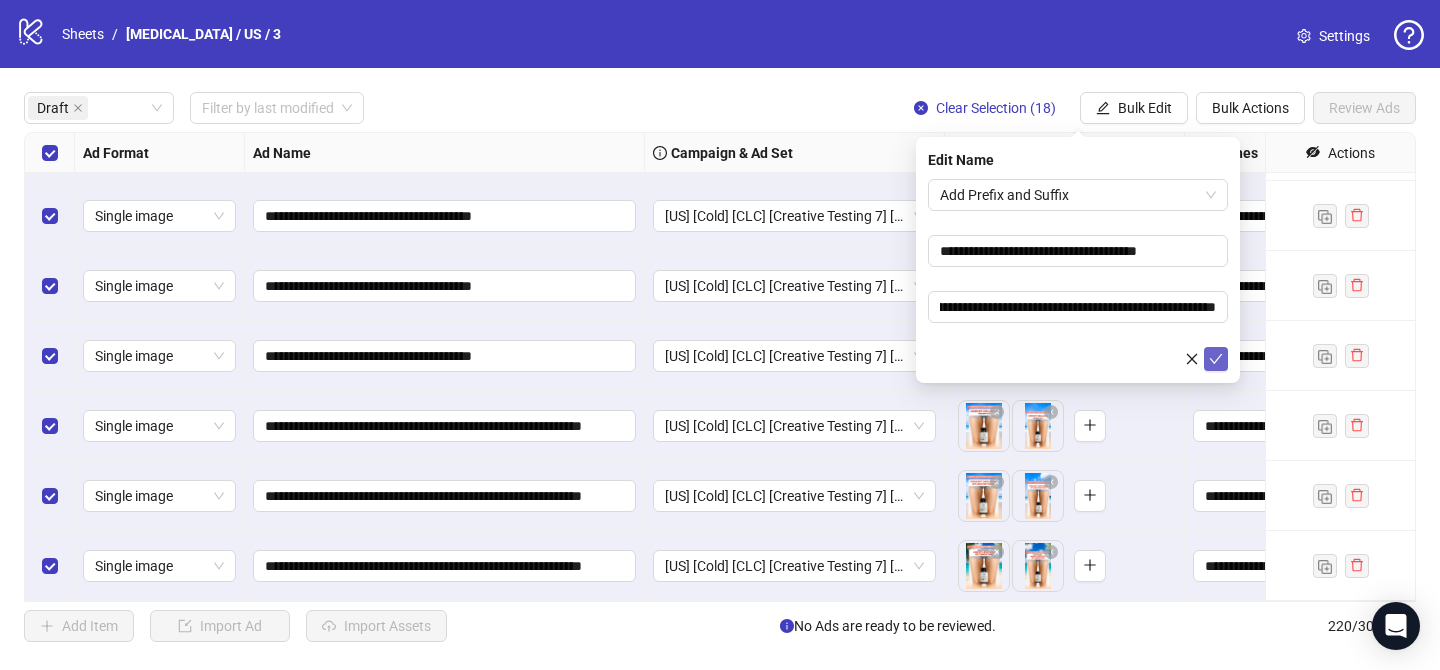 click 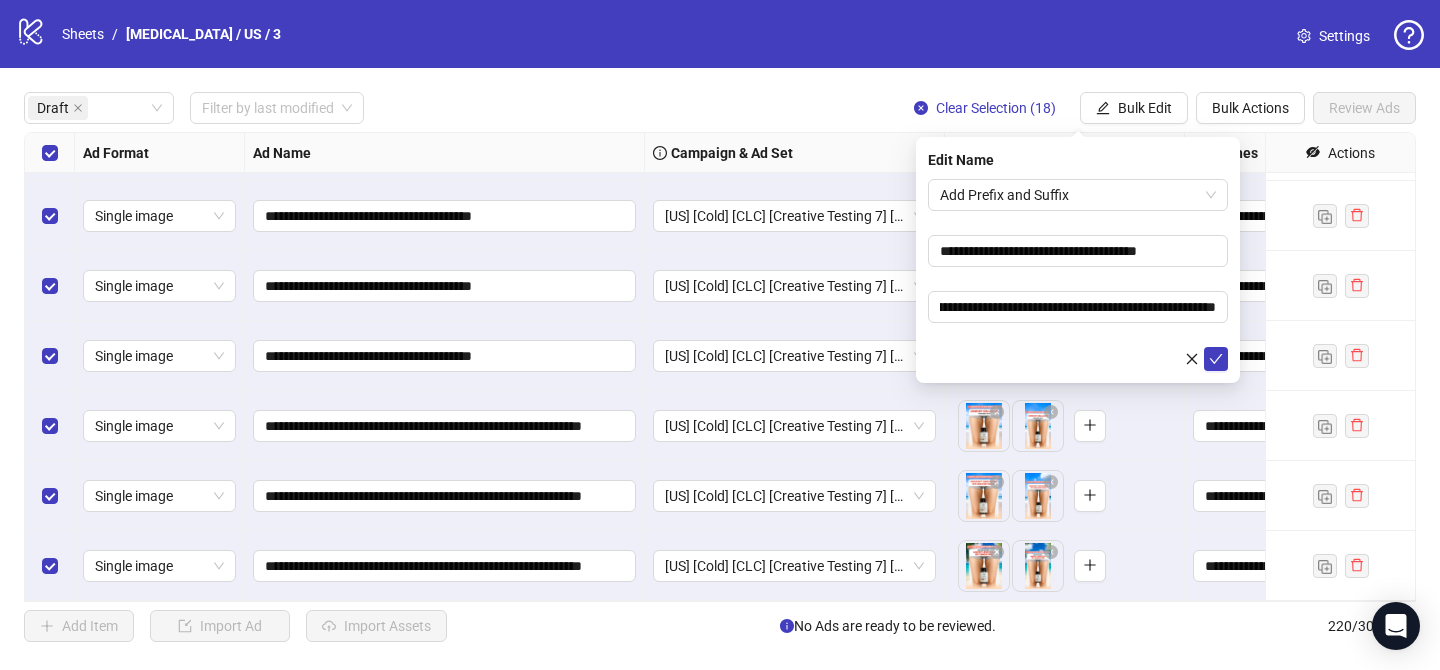 scroll, scrollTop: 0, scrollLeft: 0, axis: both 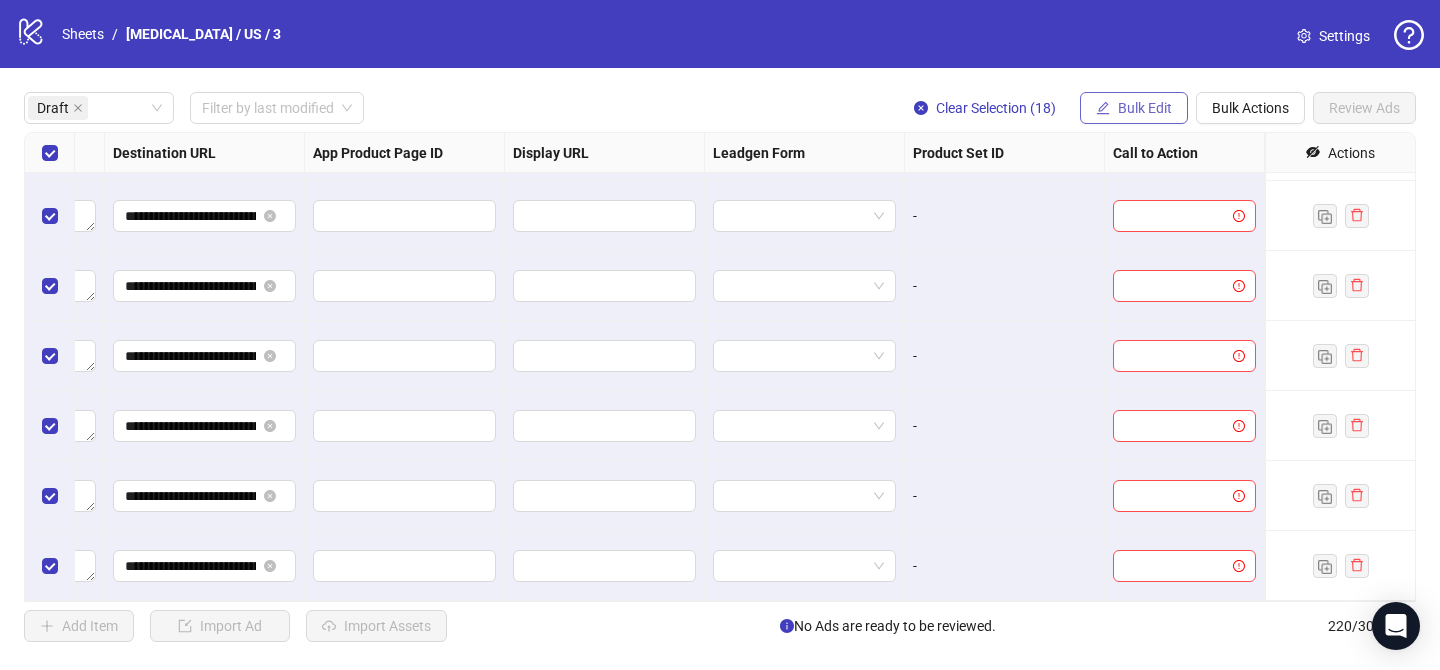 click on "Bulk Edit" at bounding box center (1145, 108) 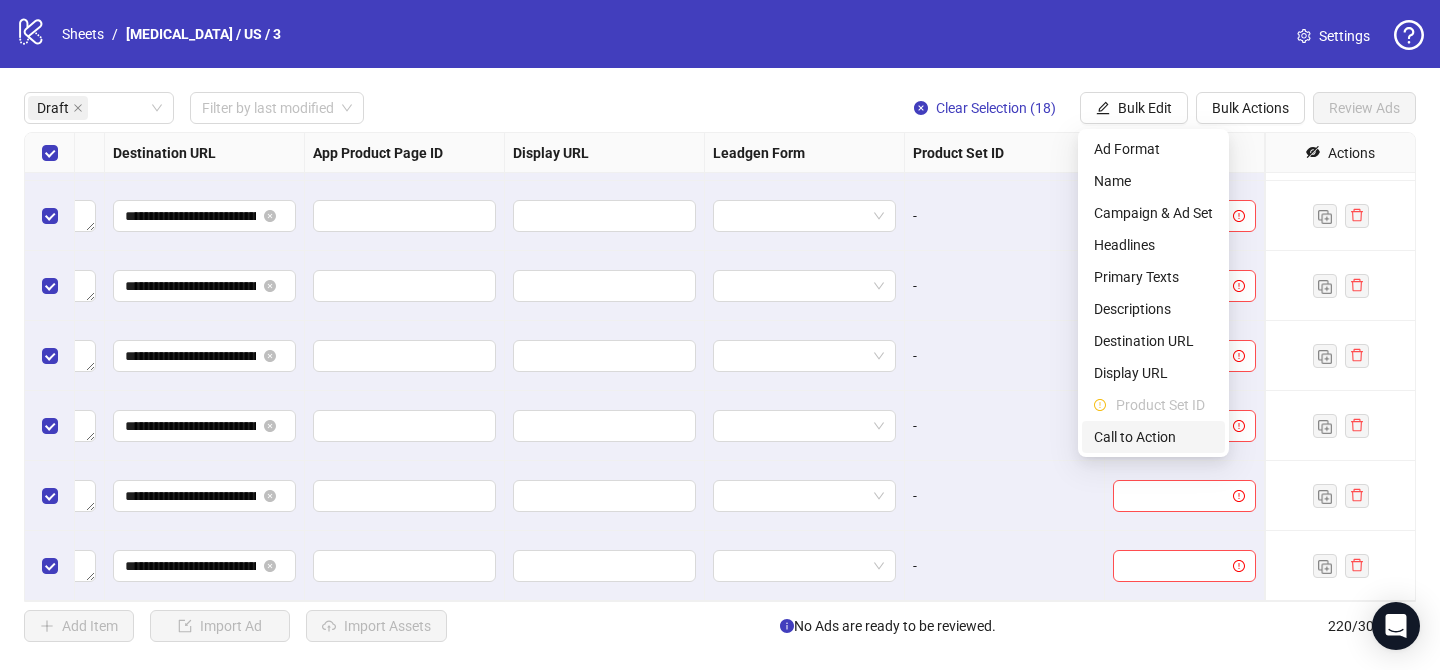 drag, startPoint x: 1126, startPoint y: 430, endPoint x: 1145, endPoint y: 337, distance: 94.92102 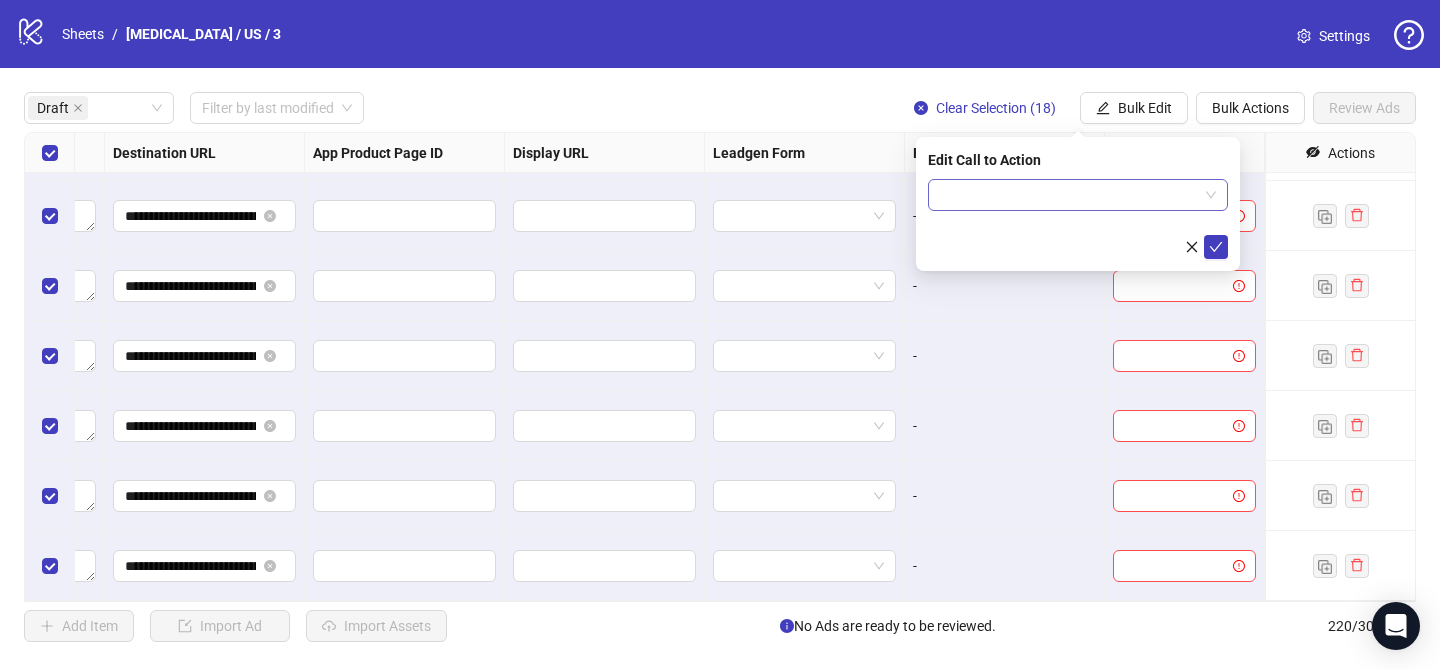 click at bounding box center [1069, 195] 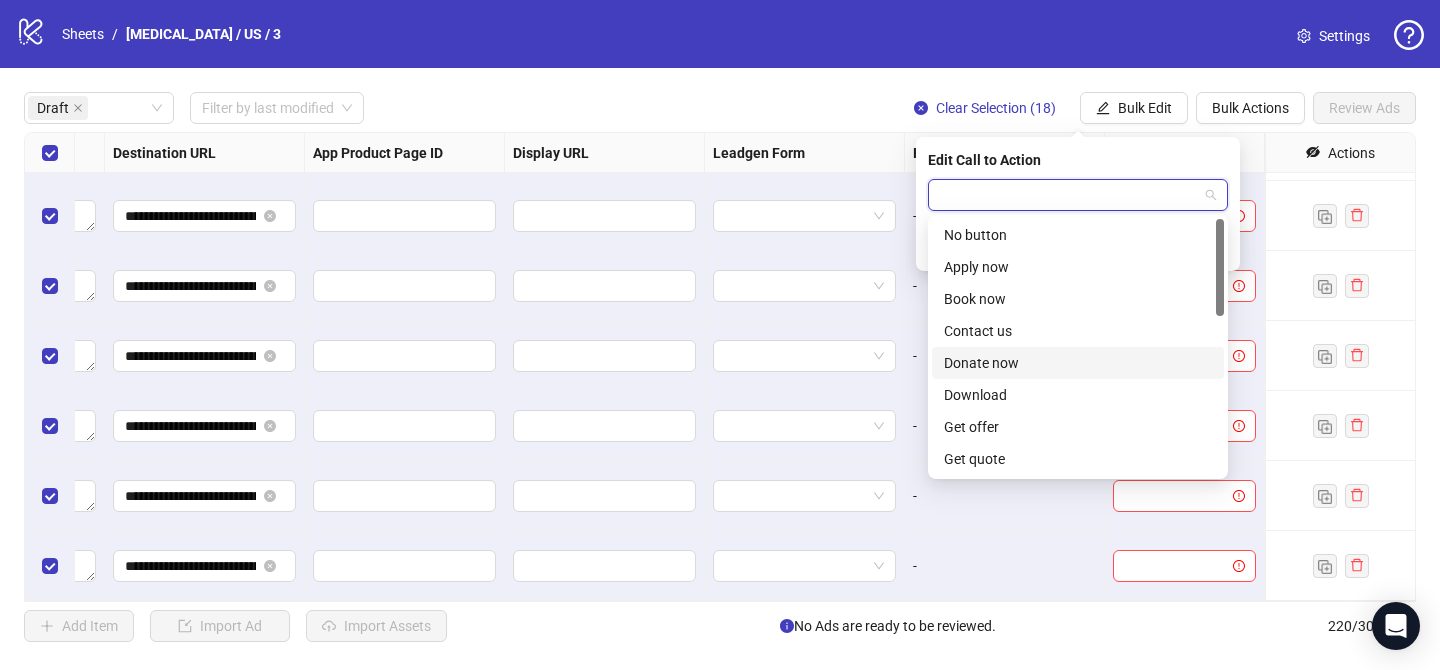 scroll, scrollTop: 416, scrollLeft: 0, axis: vertical 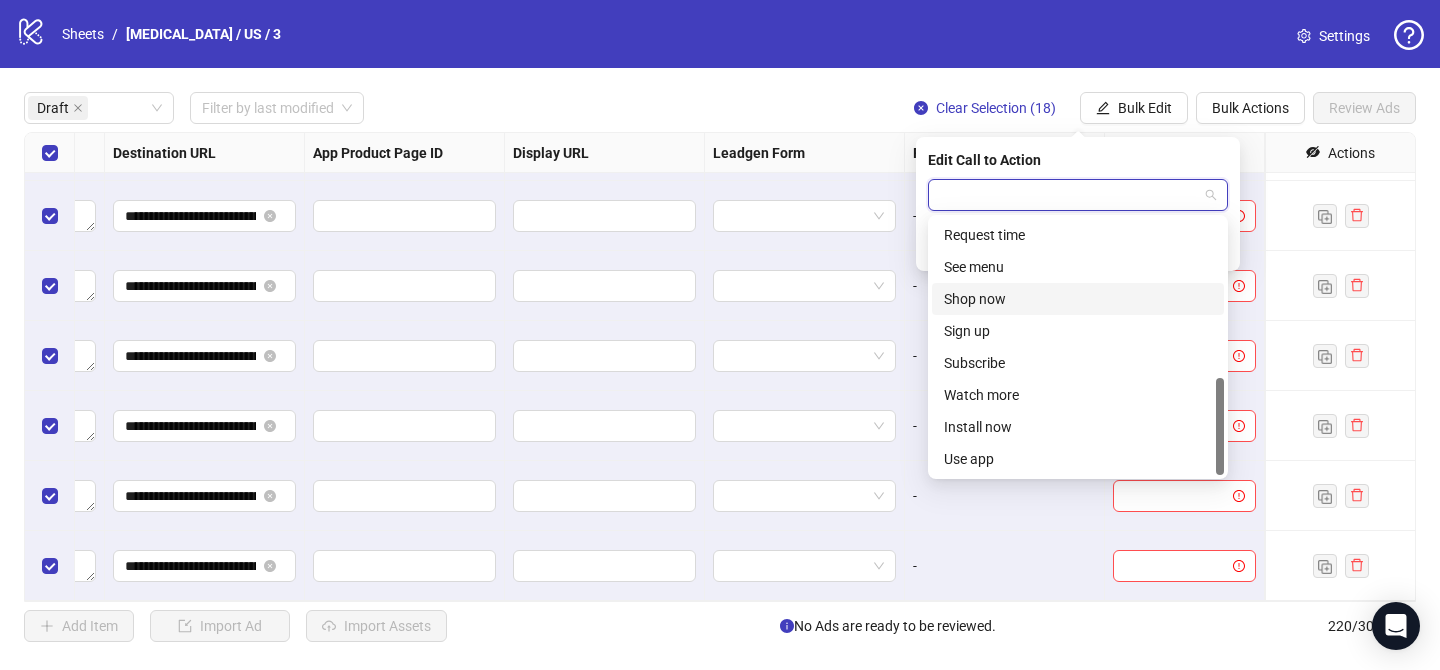 click on "Shop now" at bounding box center (1078, 299) 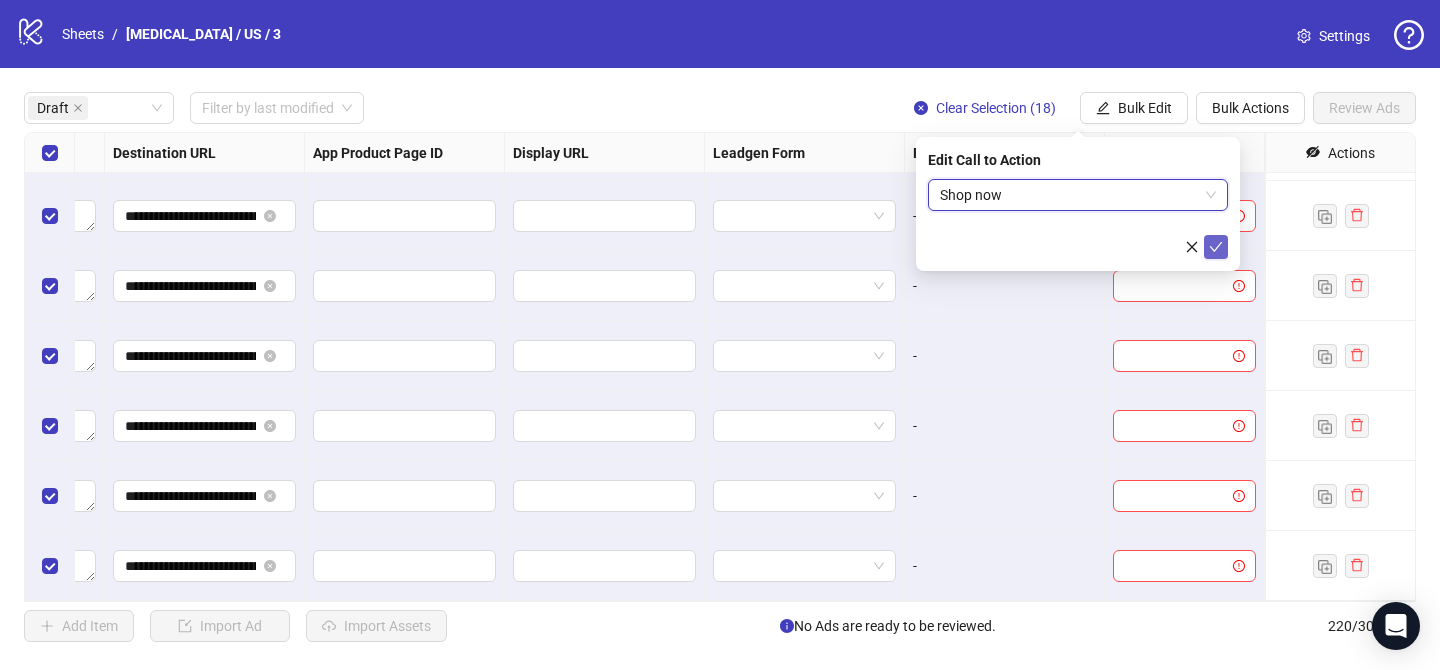 click at bounding box center [1216, 247] 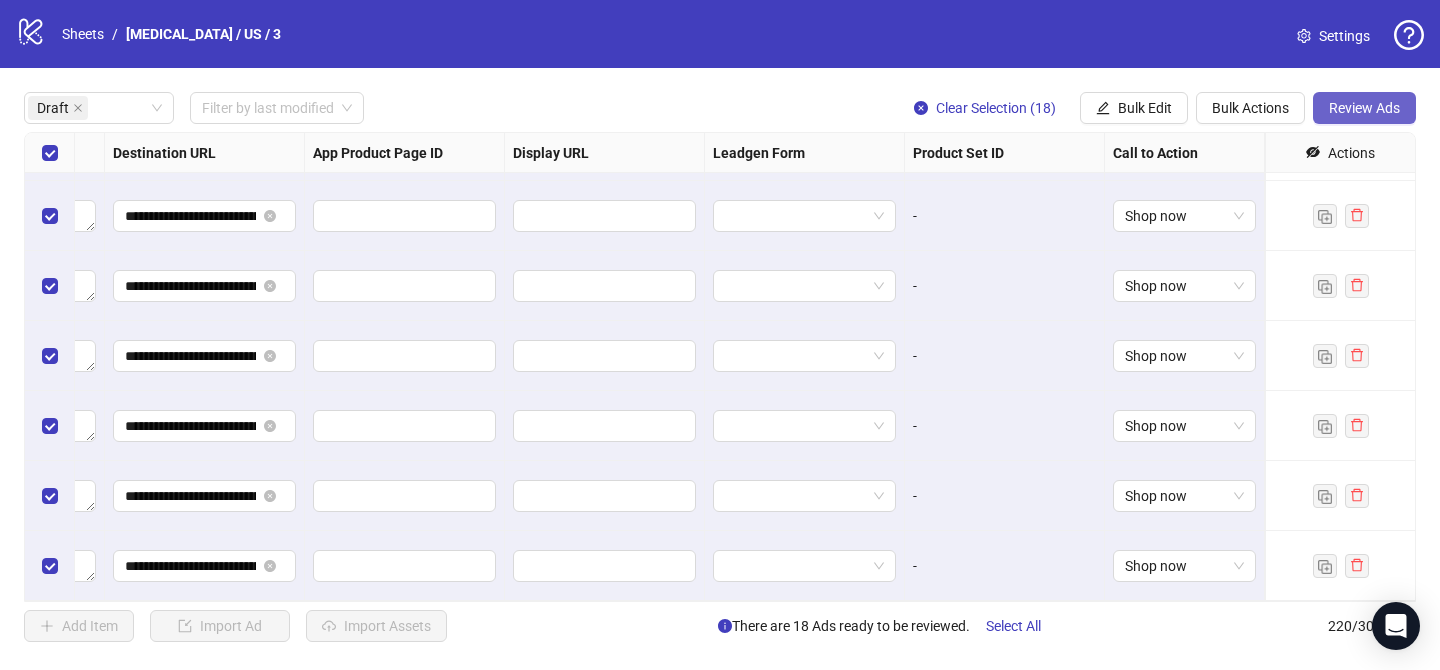 click on "Review Ads" at bounding box center [1364, 108] 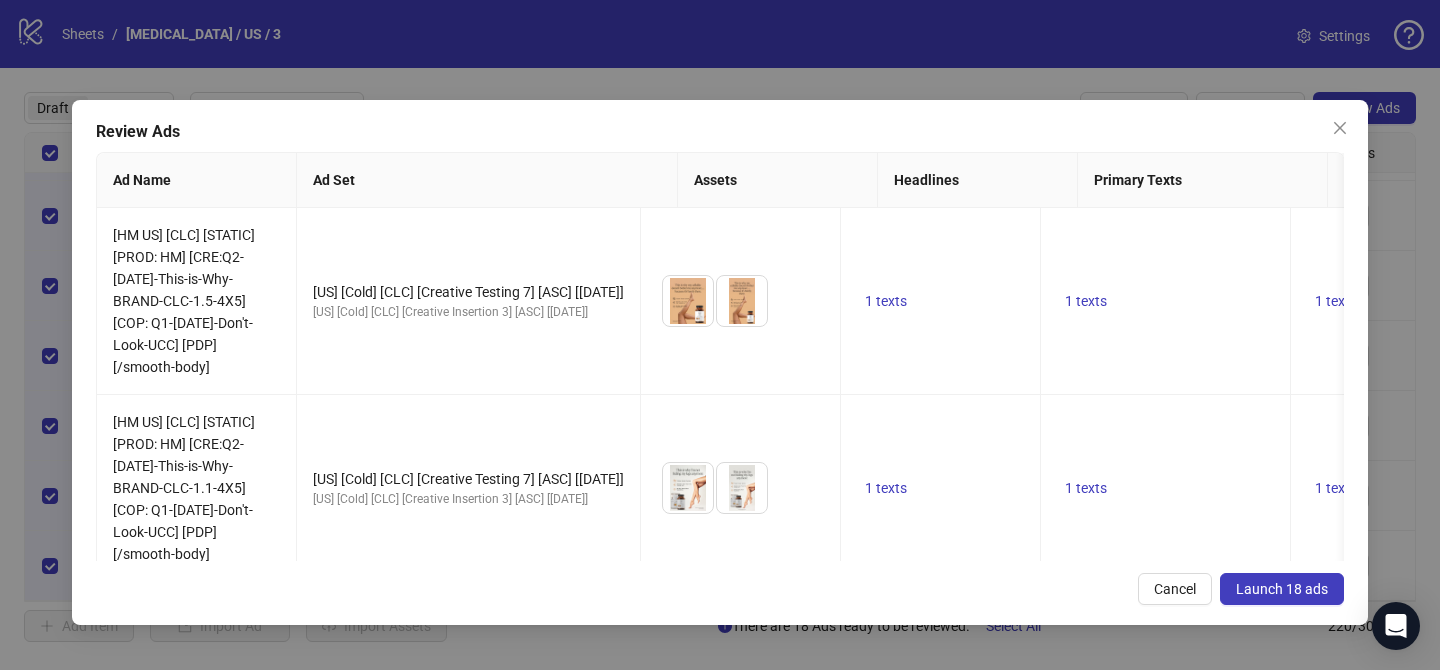 click on "Launch 18 ads" at bounding box center [1282, 589] 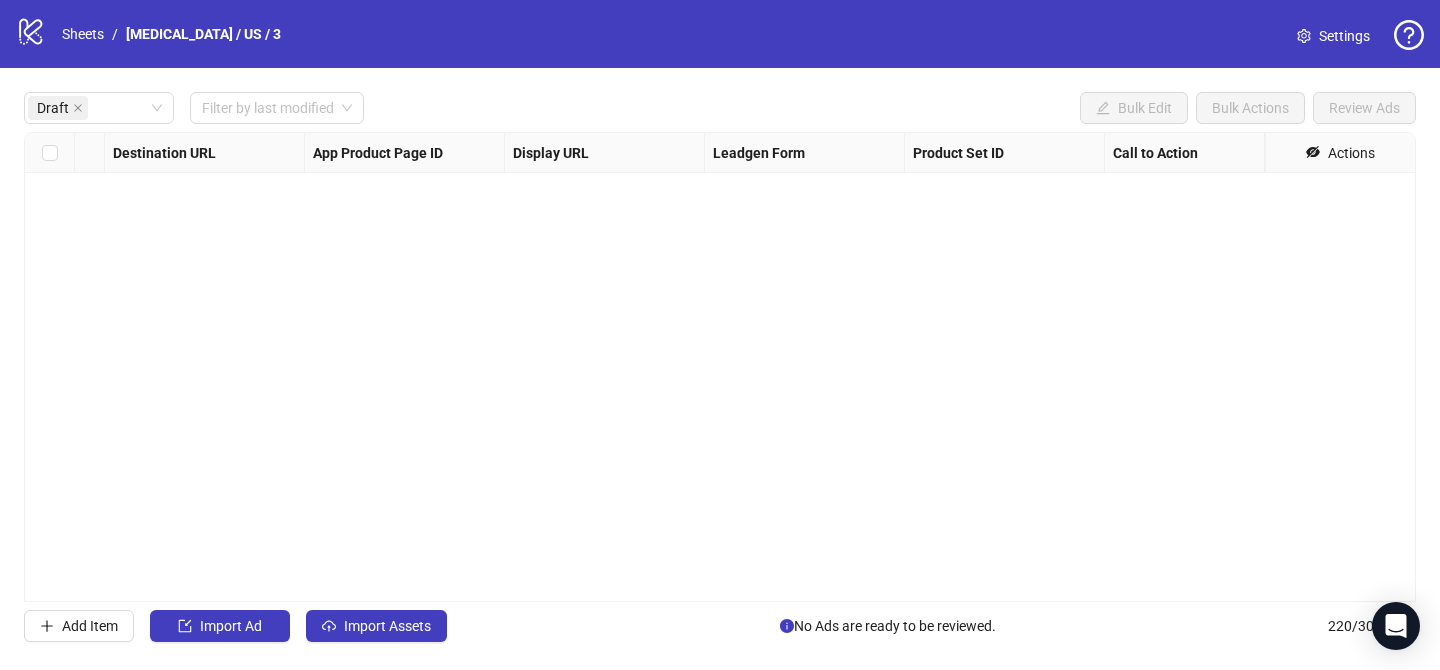 scroll, scrollTop: 0, scrollLeft: 1880, axis: horizontal 